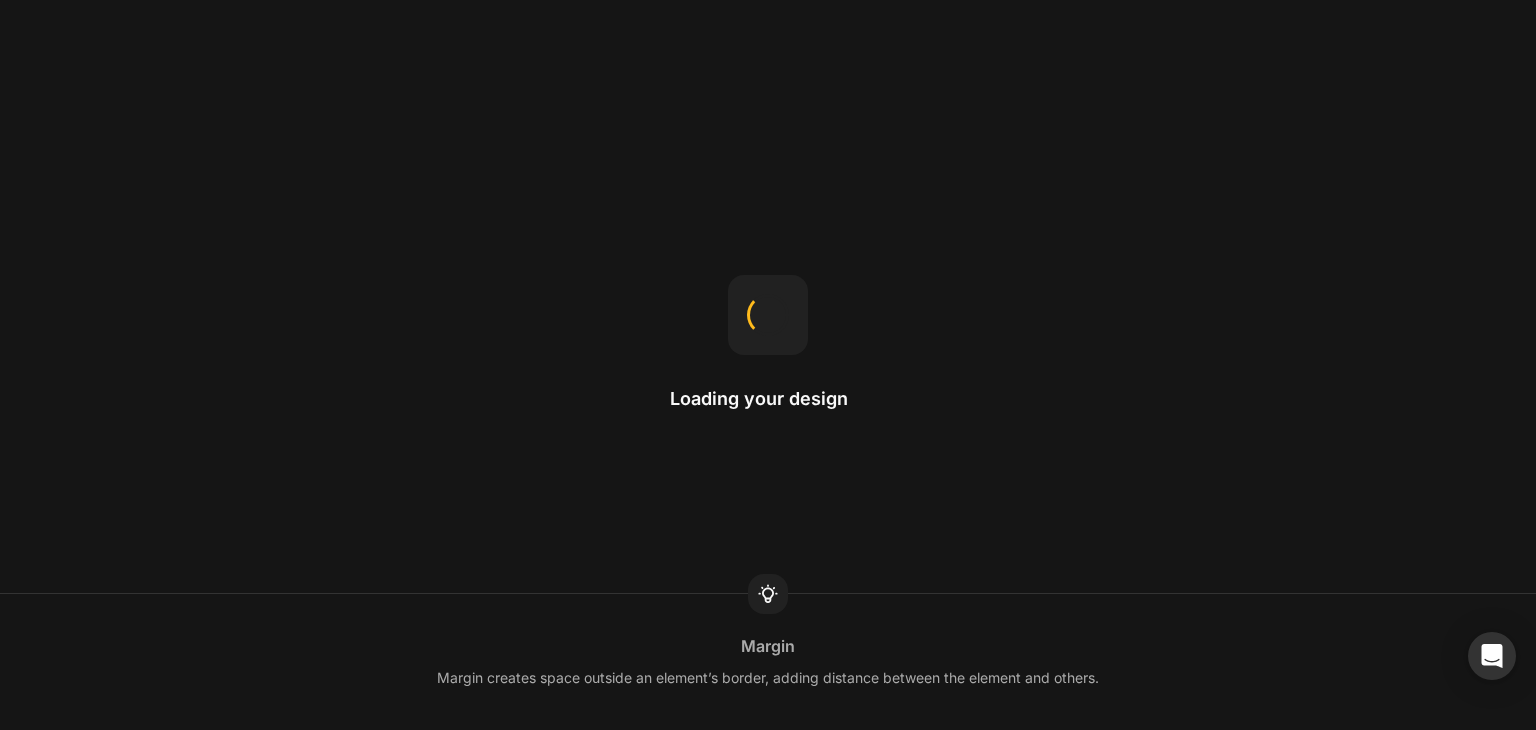 scroll, scrollTop: 0, scrollLeft: 0, axis: both 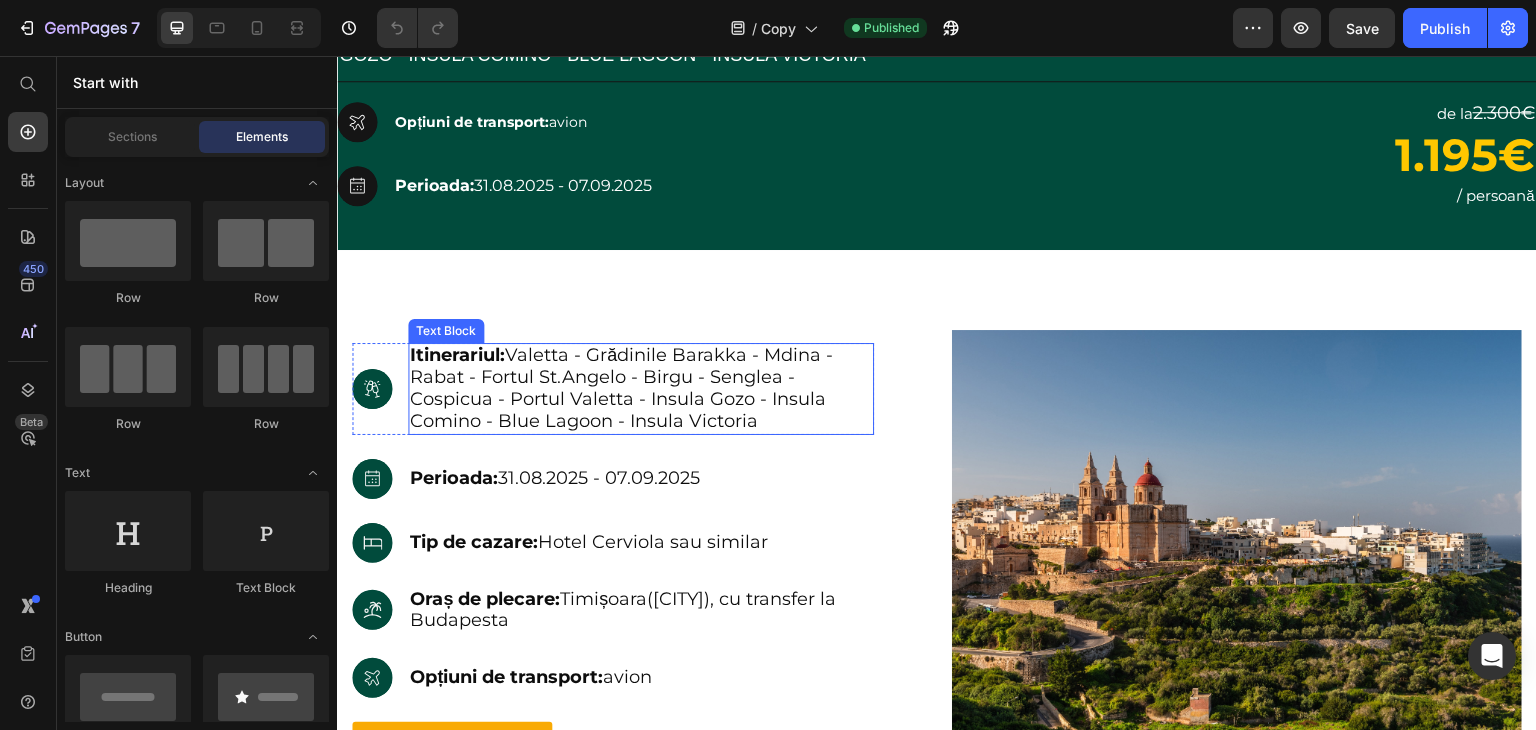 click on "Itinerariul: Valetta - Grădinile Barakka - Mdina - Rabat - Fortul St.Angelo - Birgu - Senglea - Cospicua - Portul Valetta - Insula Gozo - Insula Comino - Blue Lagoon - Insula Victoria" at bounding box center [621, 387] 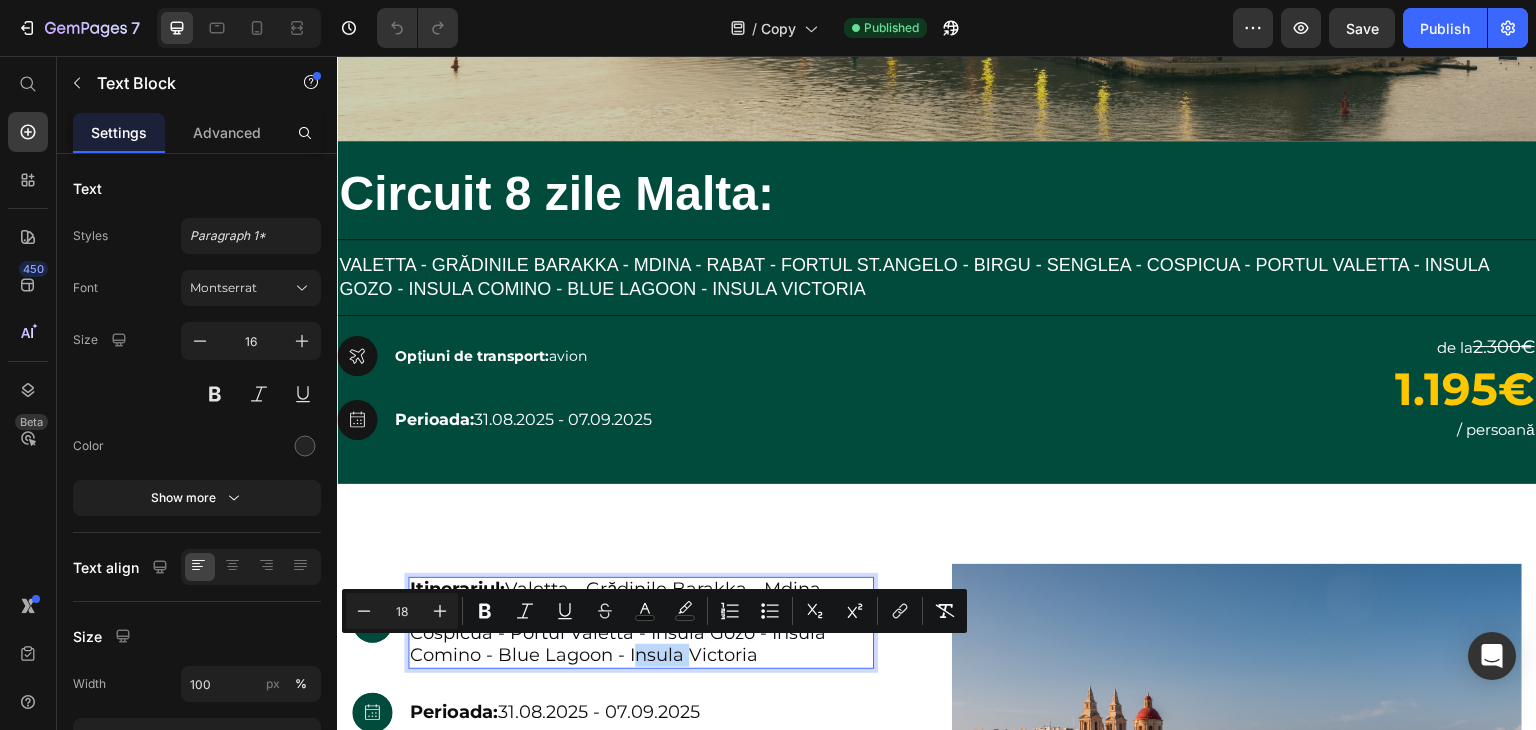scroll, scrollTop: 928, scrollLeft: 0, axis: vertical 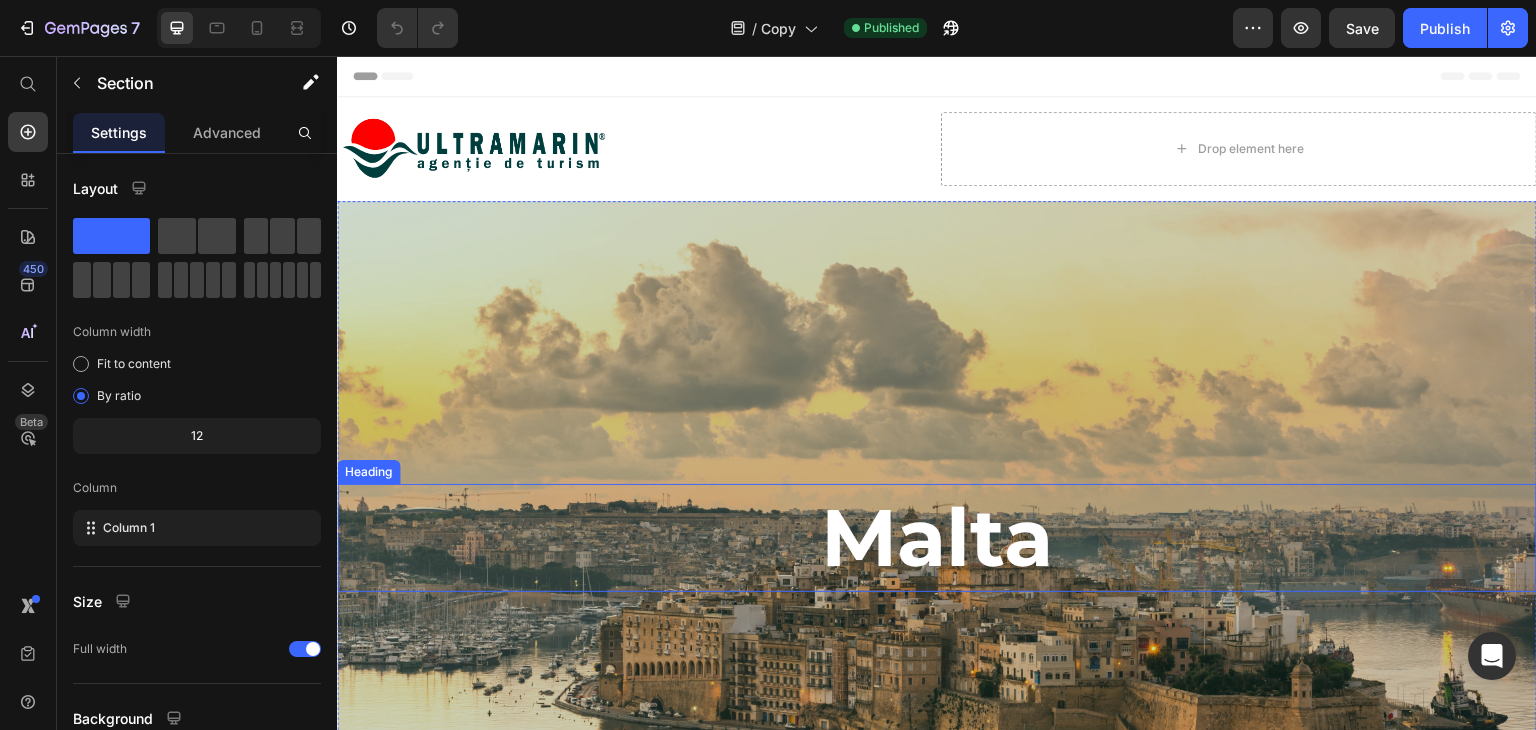 click on "Malta" at bounding box center (937, 537) 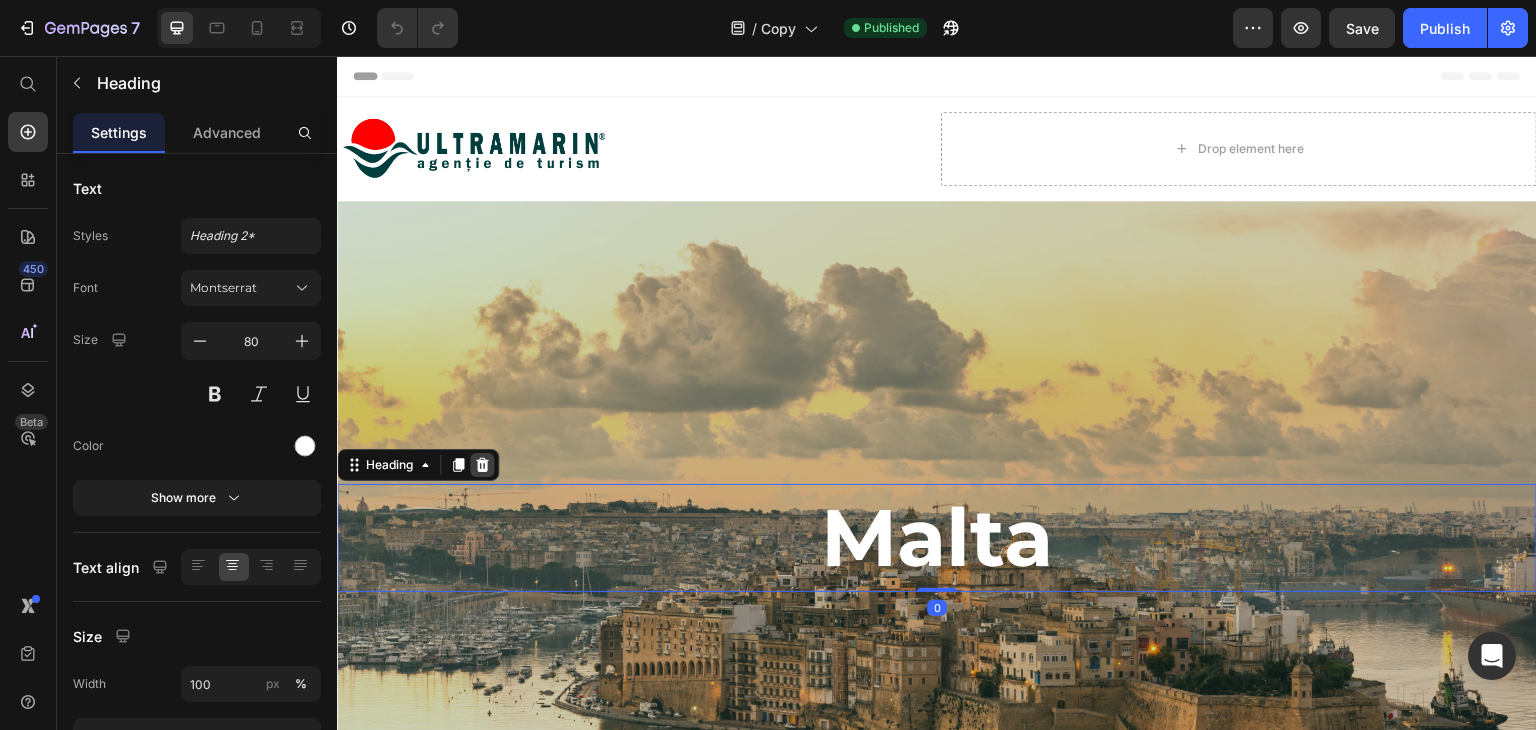 click 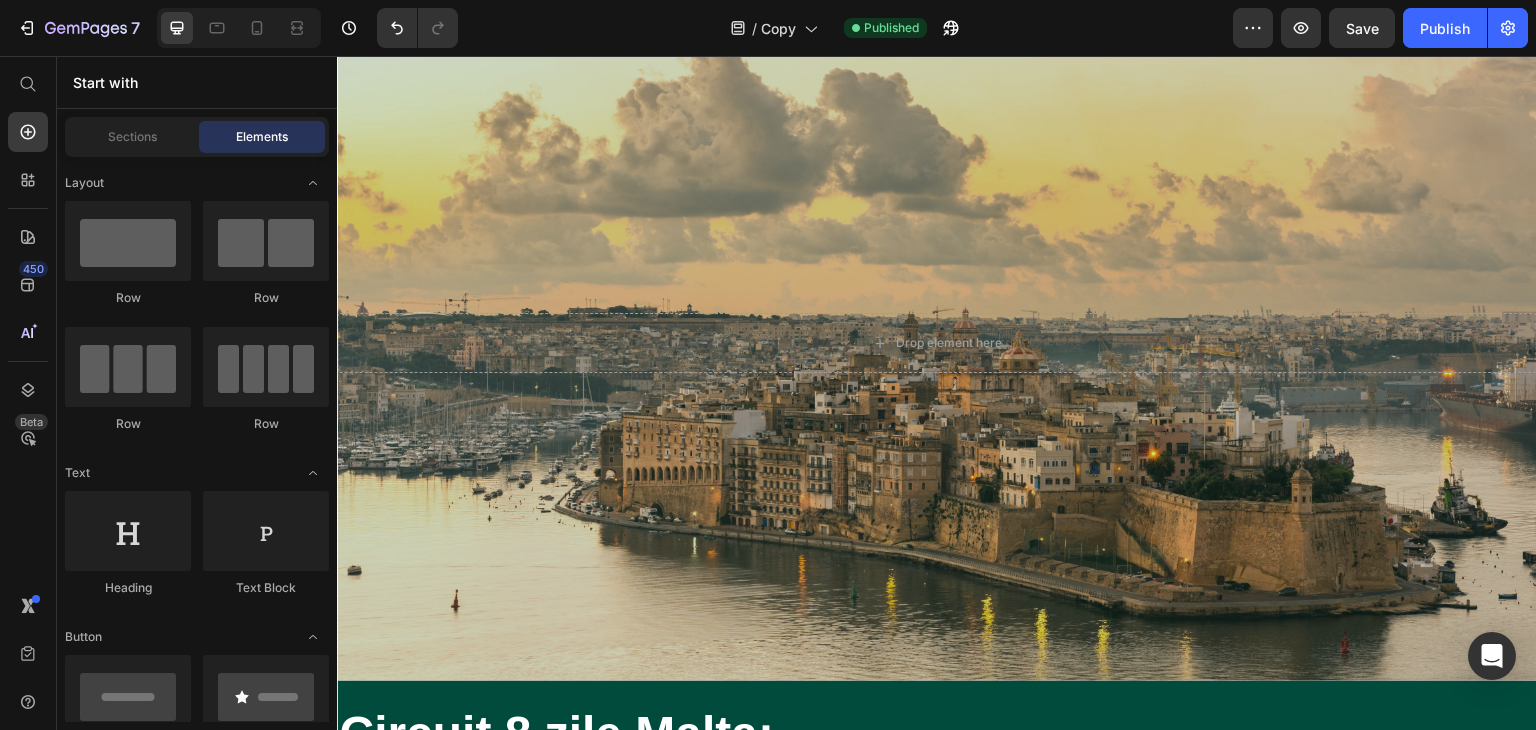 scroll, scrollTop: 356, scrollLeft: 0, axis: vertical 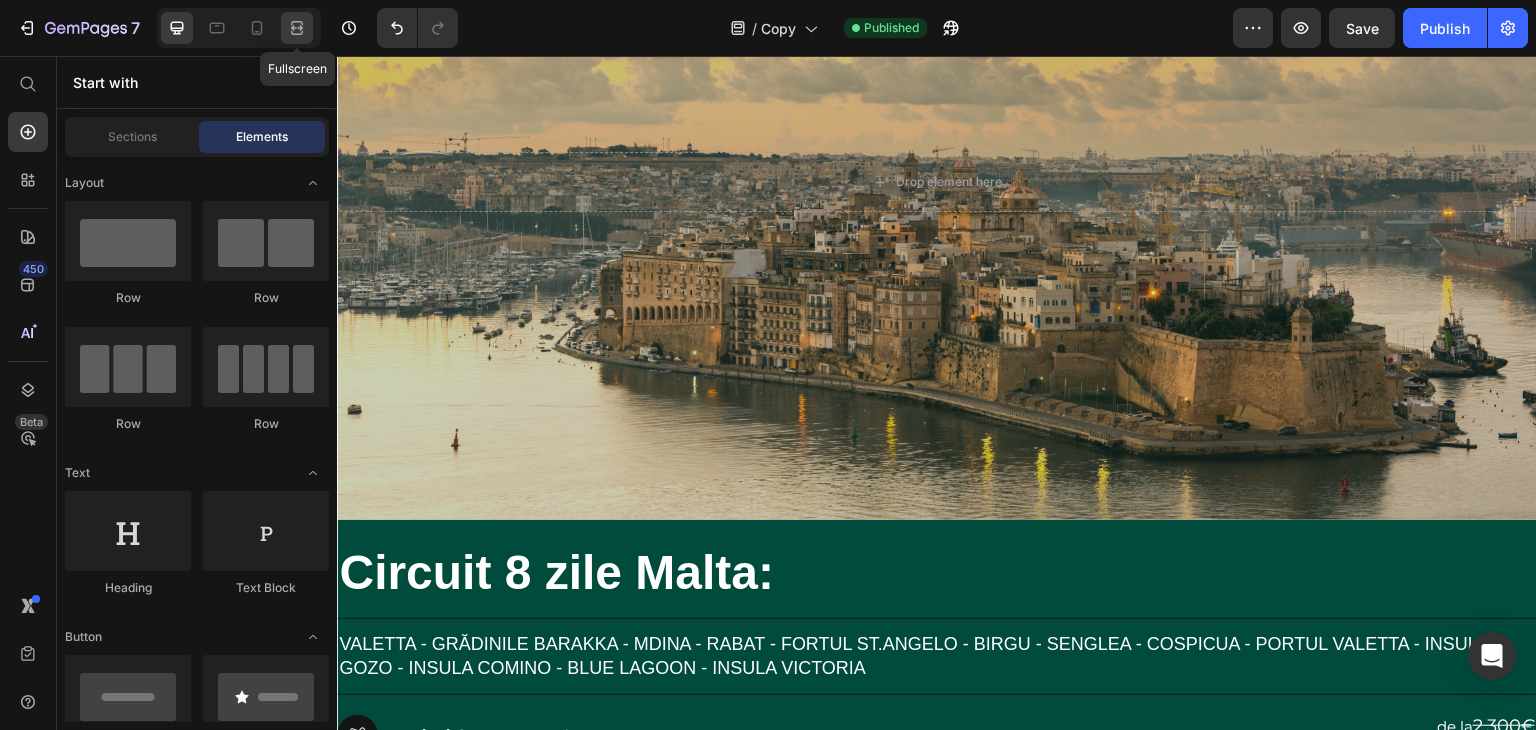 click 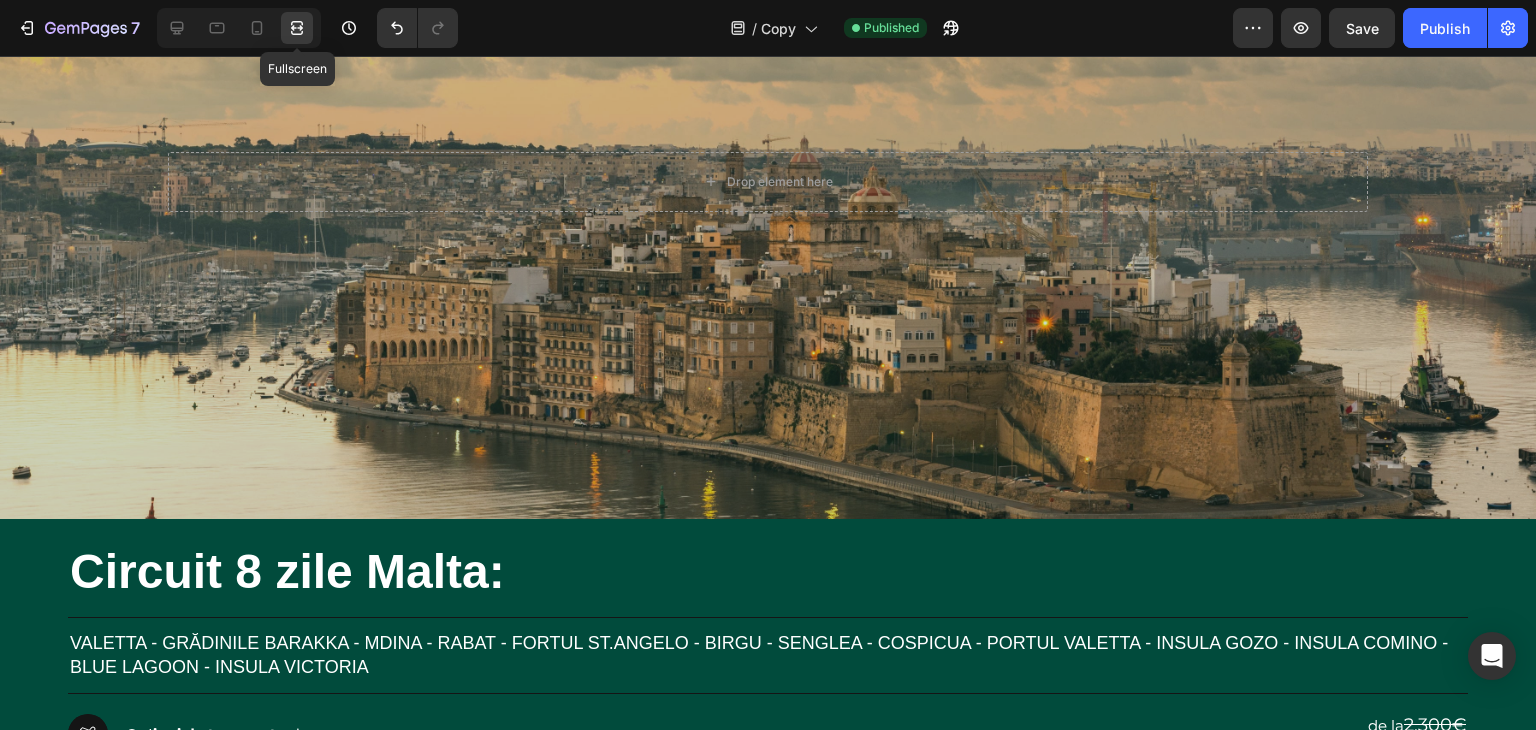 scroll, scrollTop: 356, scrollLeft: 0, axis: vertical 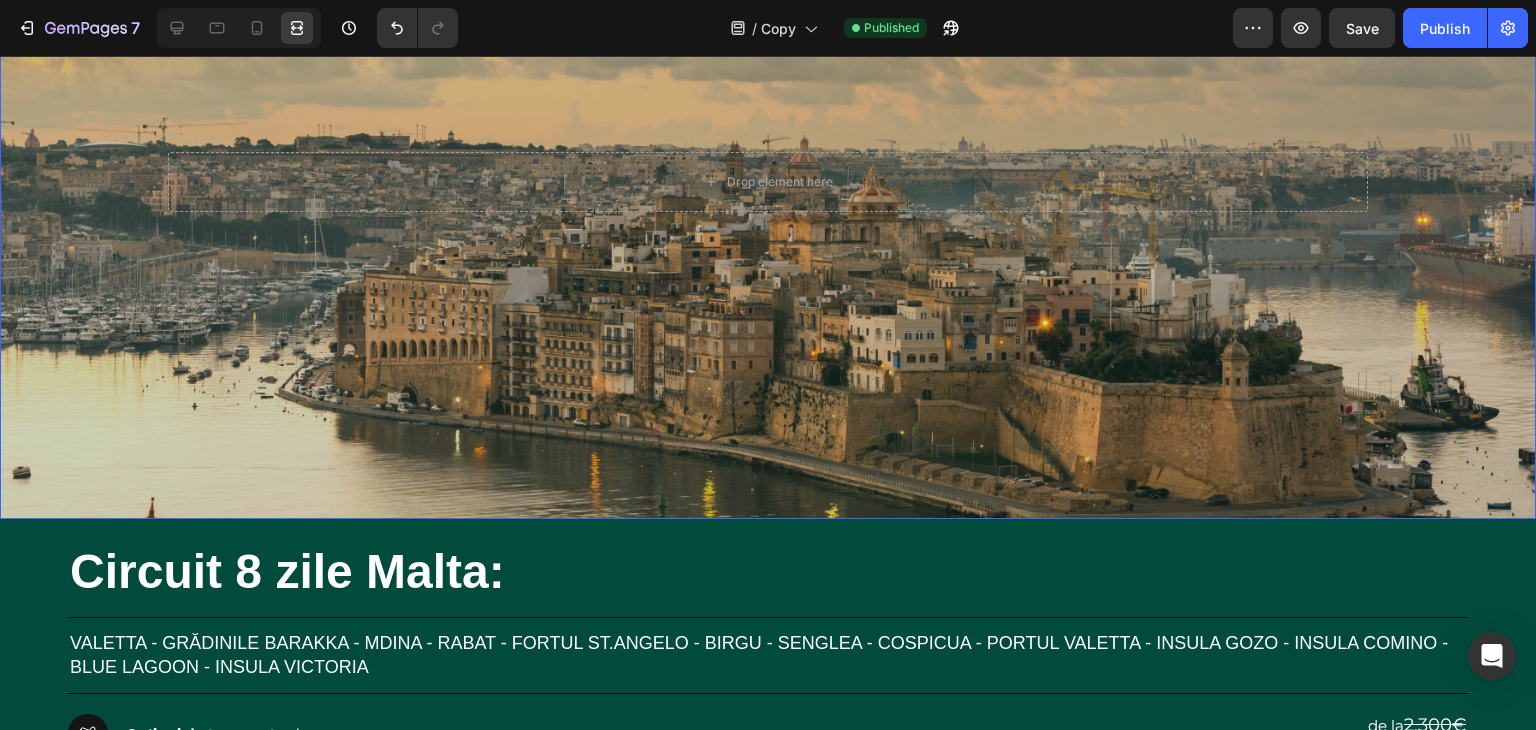 click at bounding box center (768, 182) 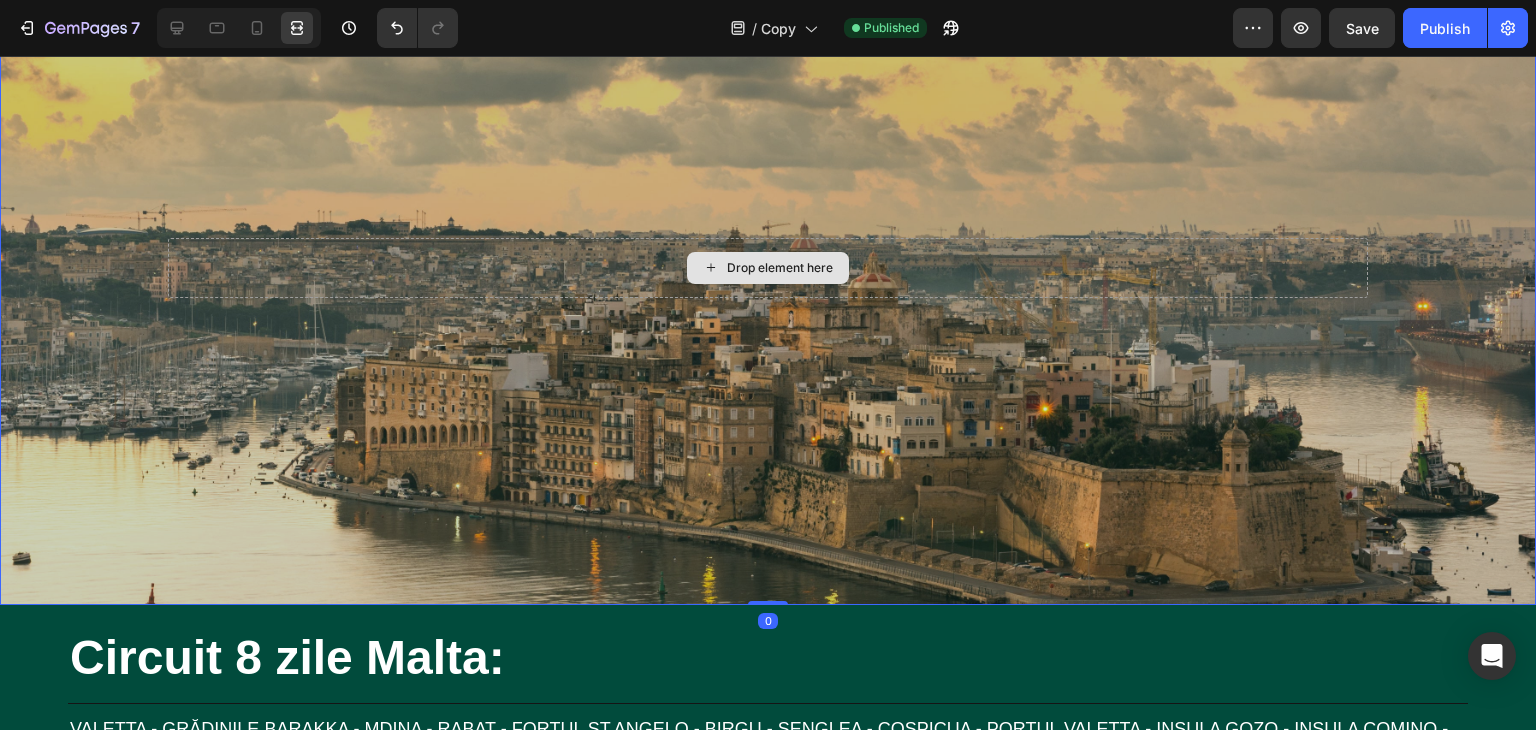 scroll, scrollTop: 559, scrollLeft: 0, axis: vertical 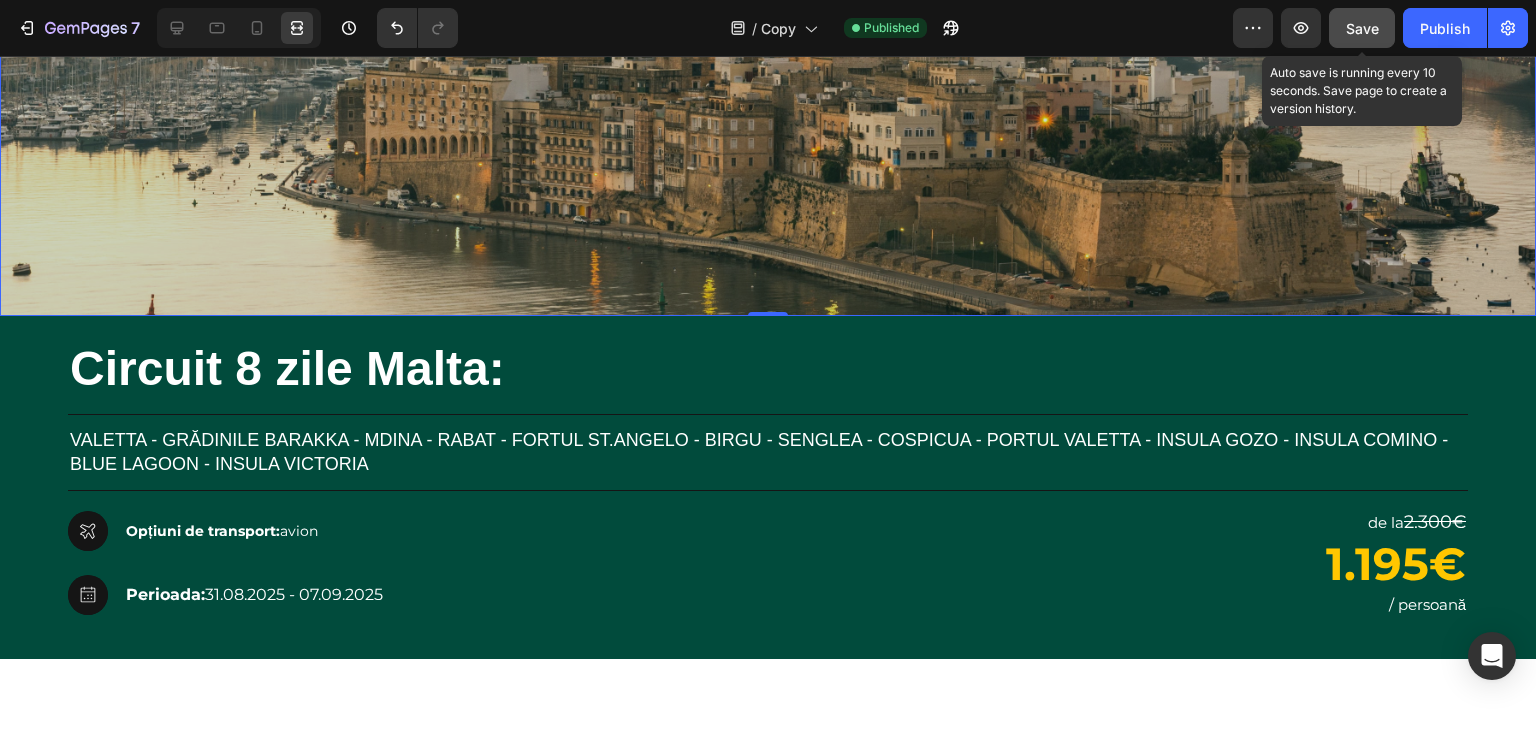 drag, startPoint x: 1373, startPoint y: 33, endPoint x: 1058, endPoint y: 221, distance: 366.8365 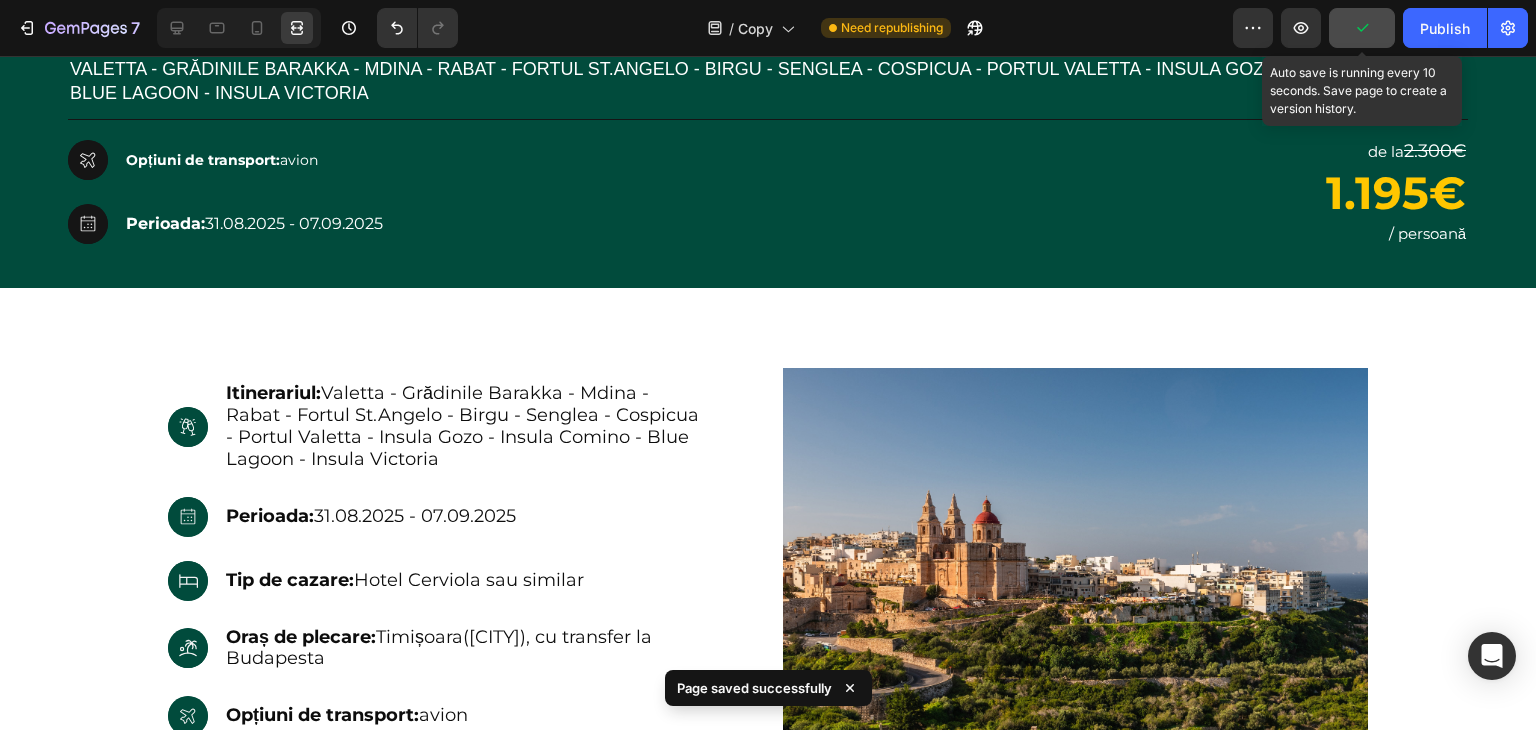 scroll, scrollTop: 988, scrollLeft: 0, axis: vertical 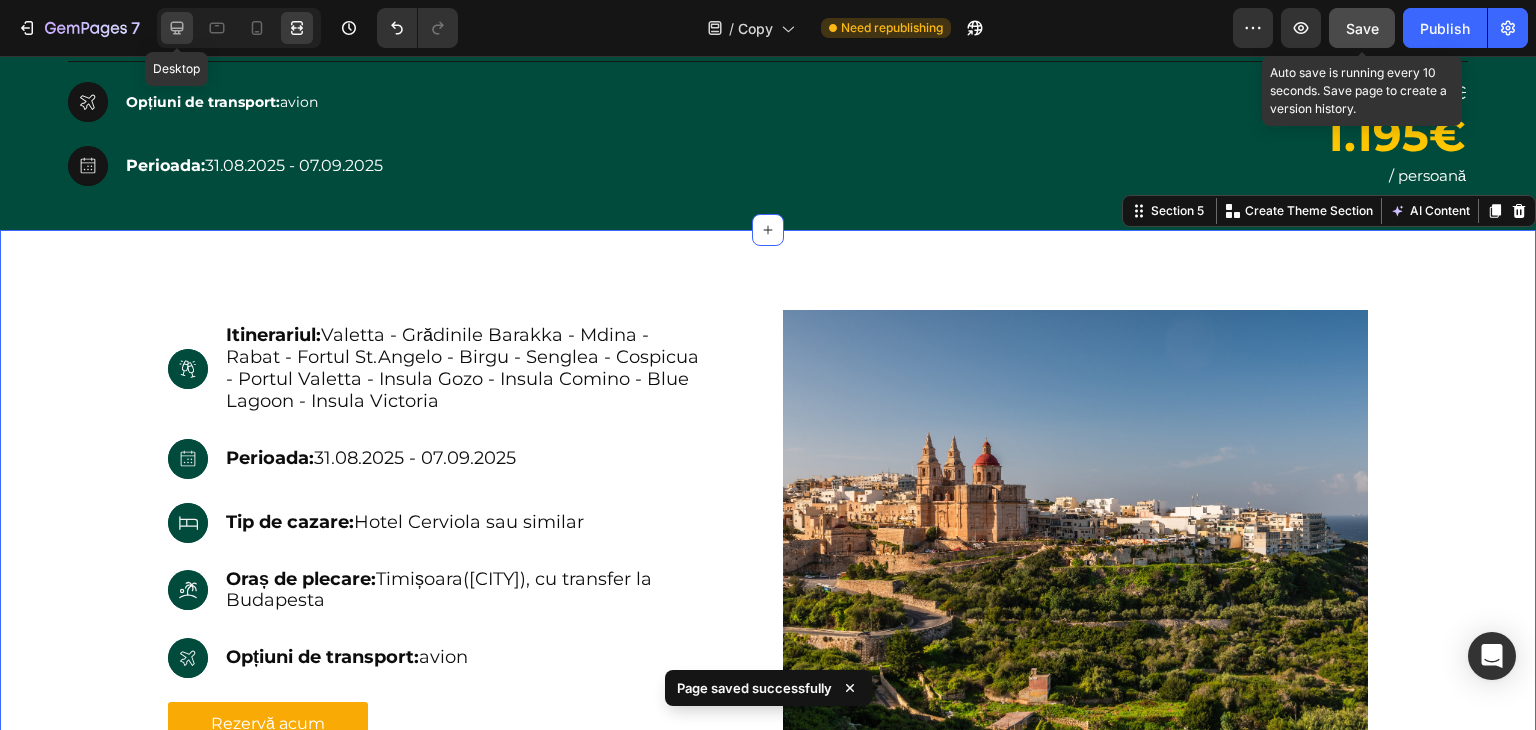 click 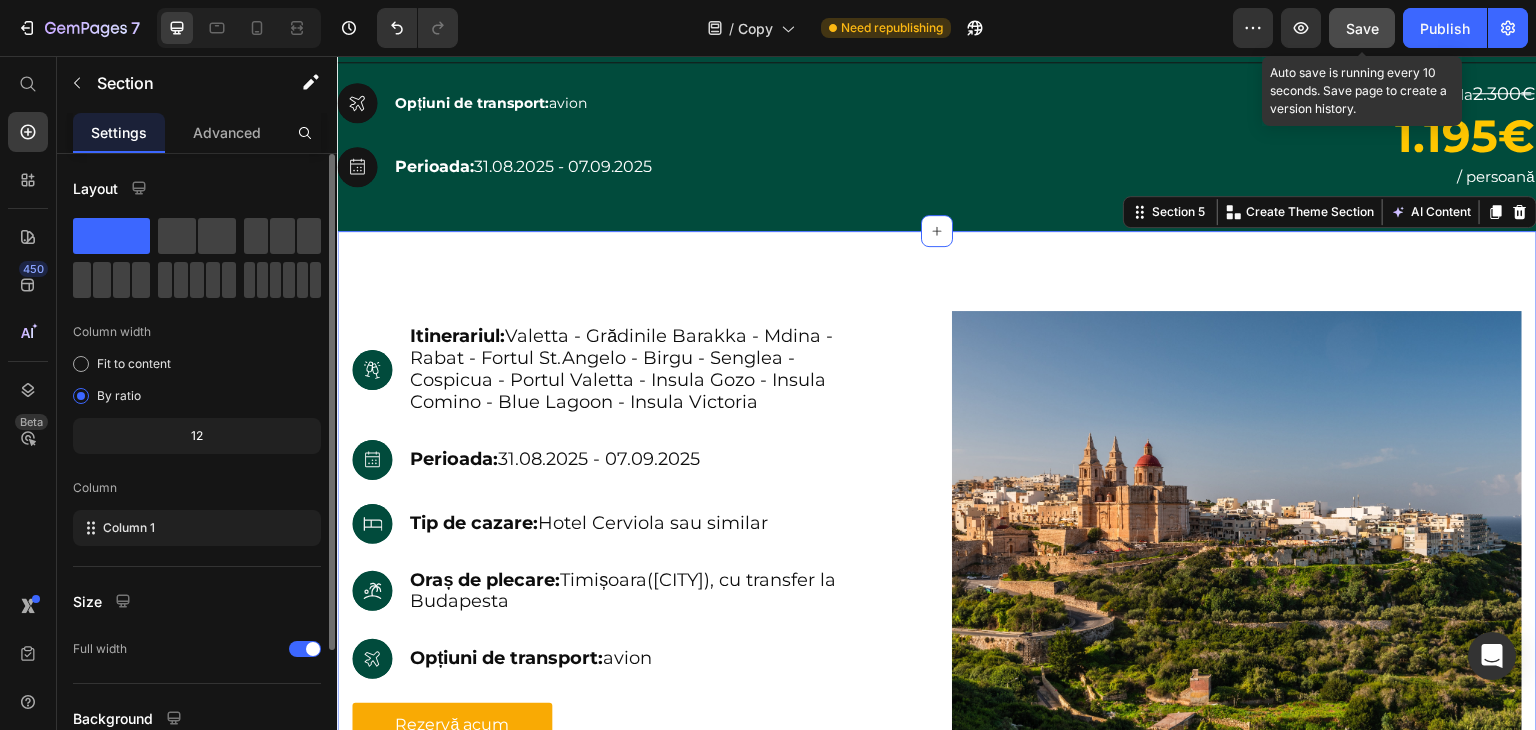 scroll, scrollTop: 173, scrollLeft: 0, axis: vertical 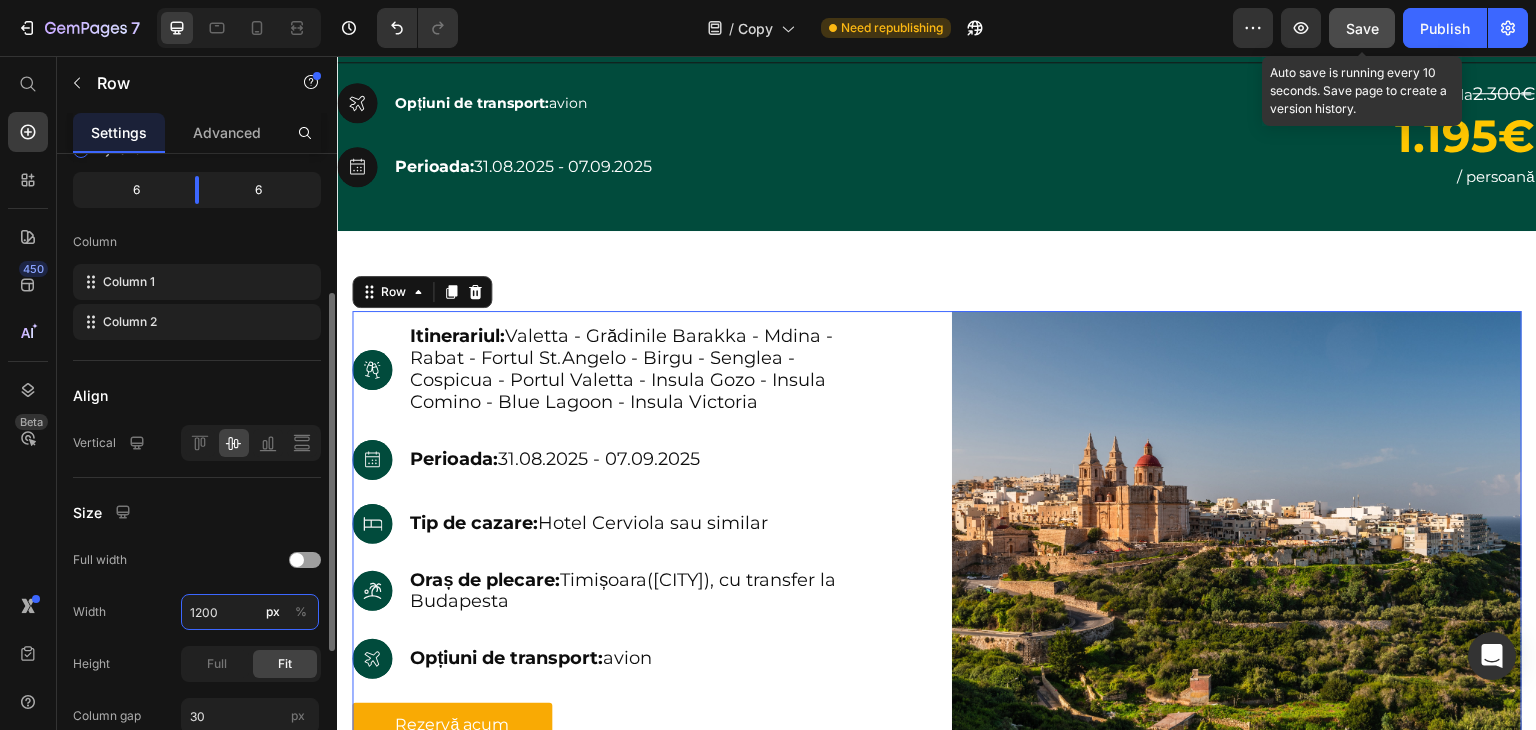 click on "1200" at bounding box center (250, 612) 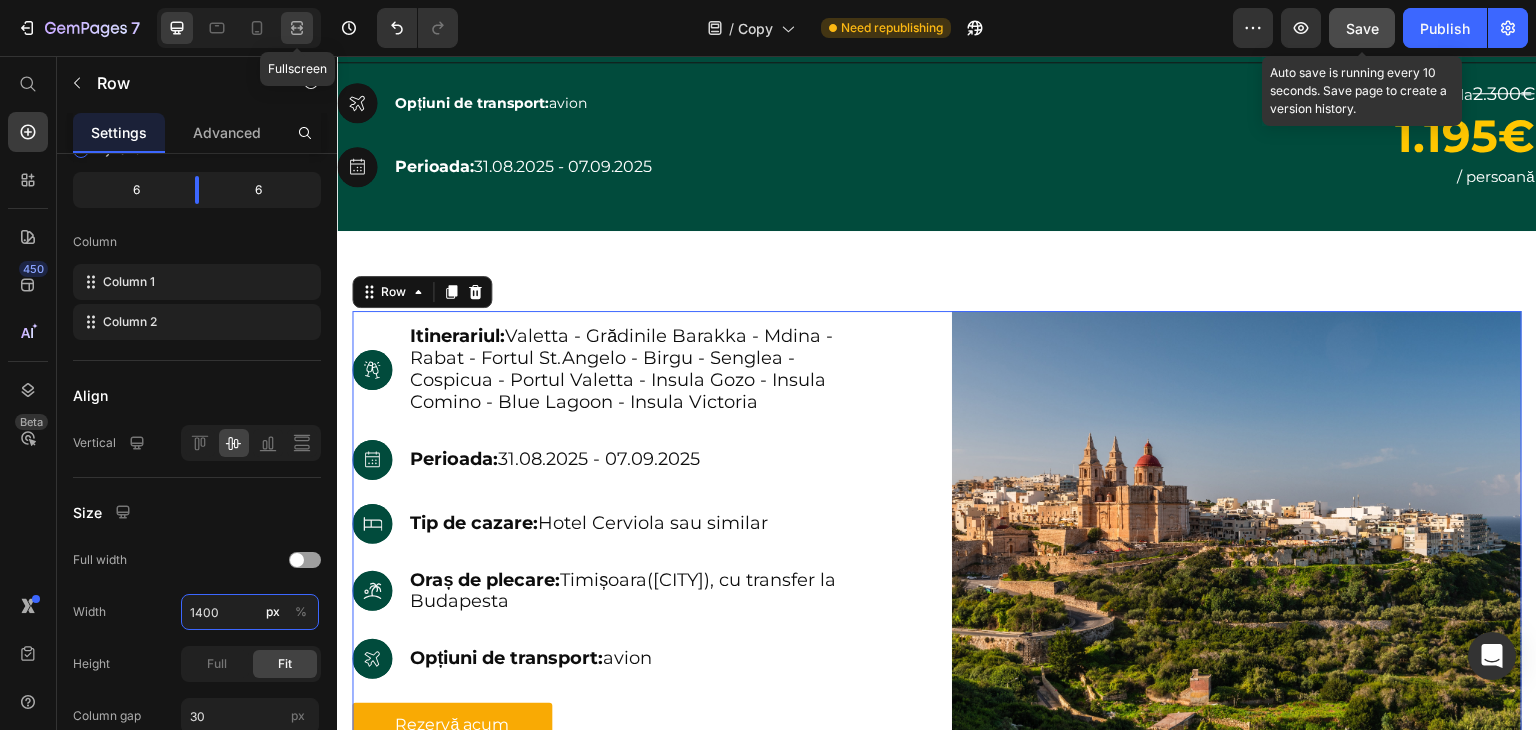 type on "1400" 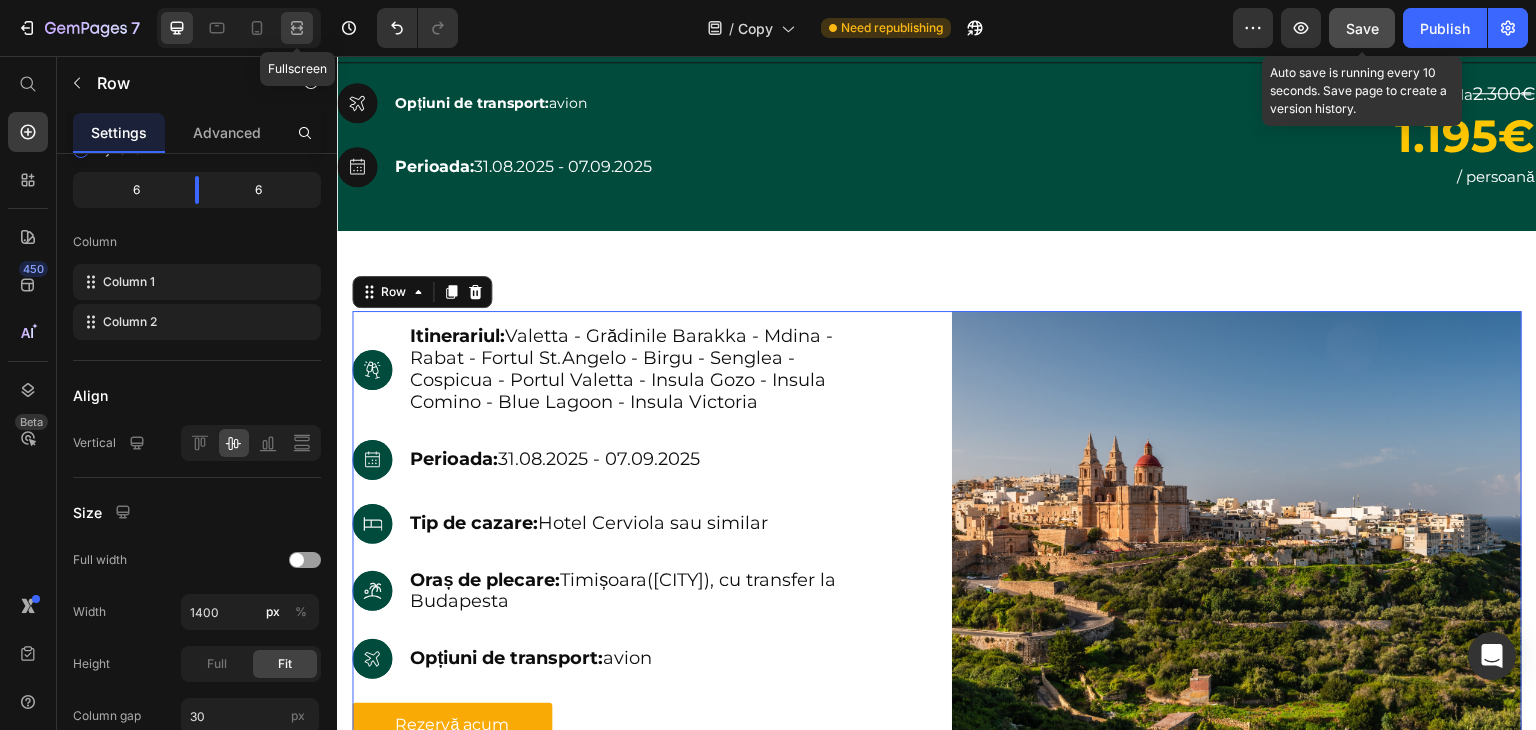 click 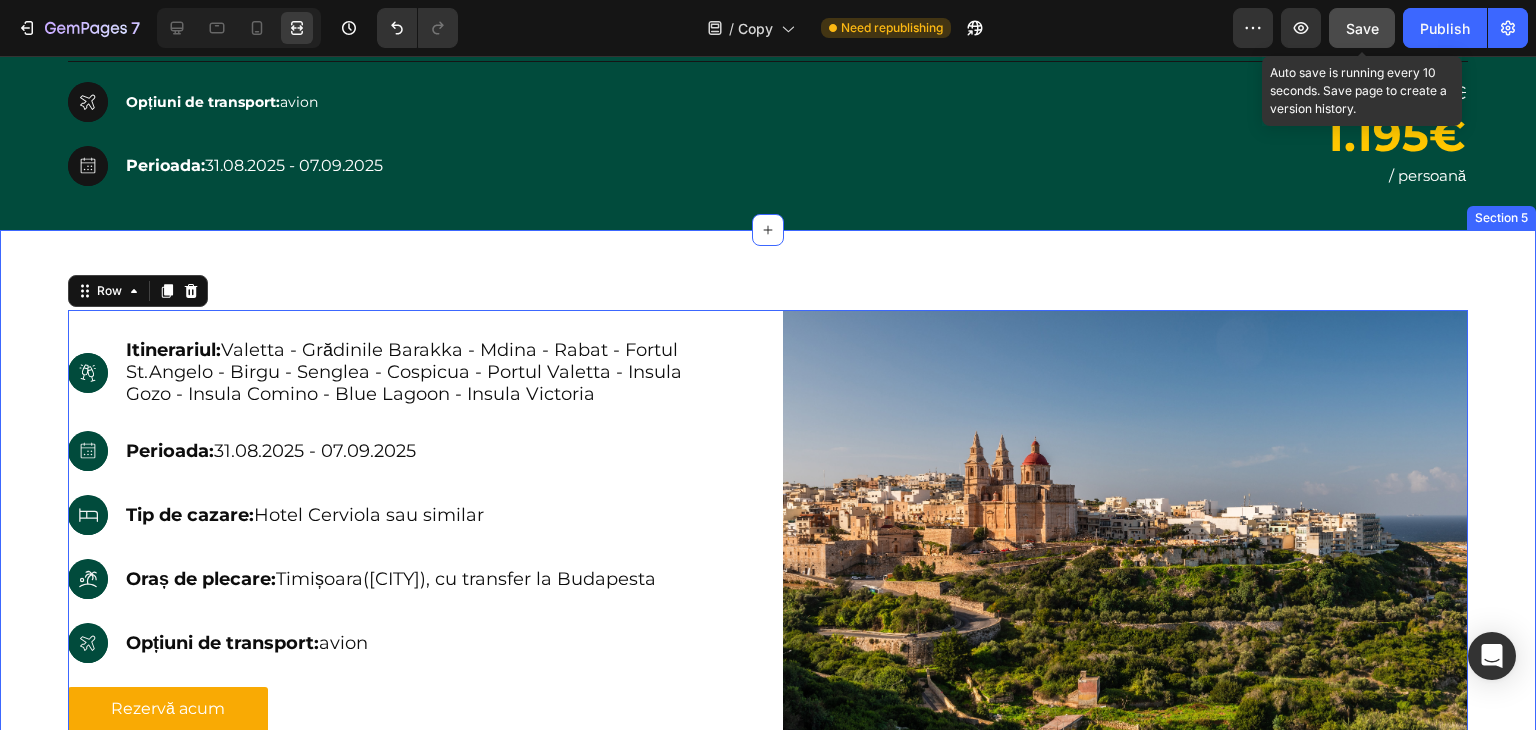 scroll, scrollTop: 0, scrollLeft: 0, axis: both 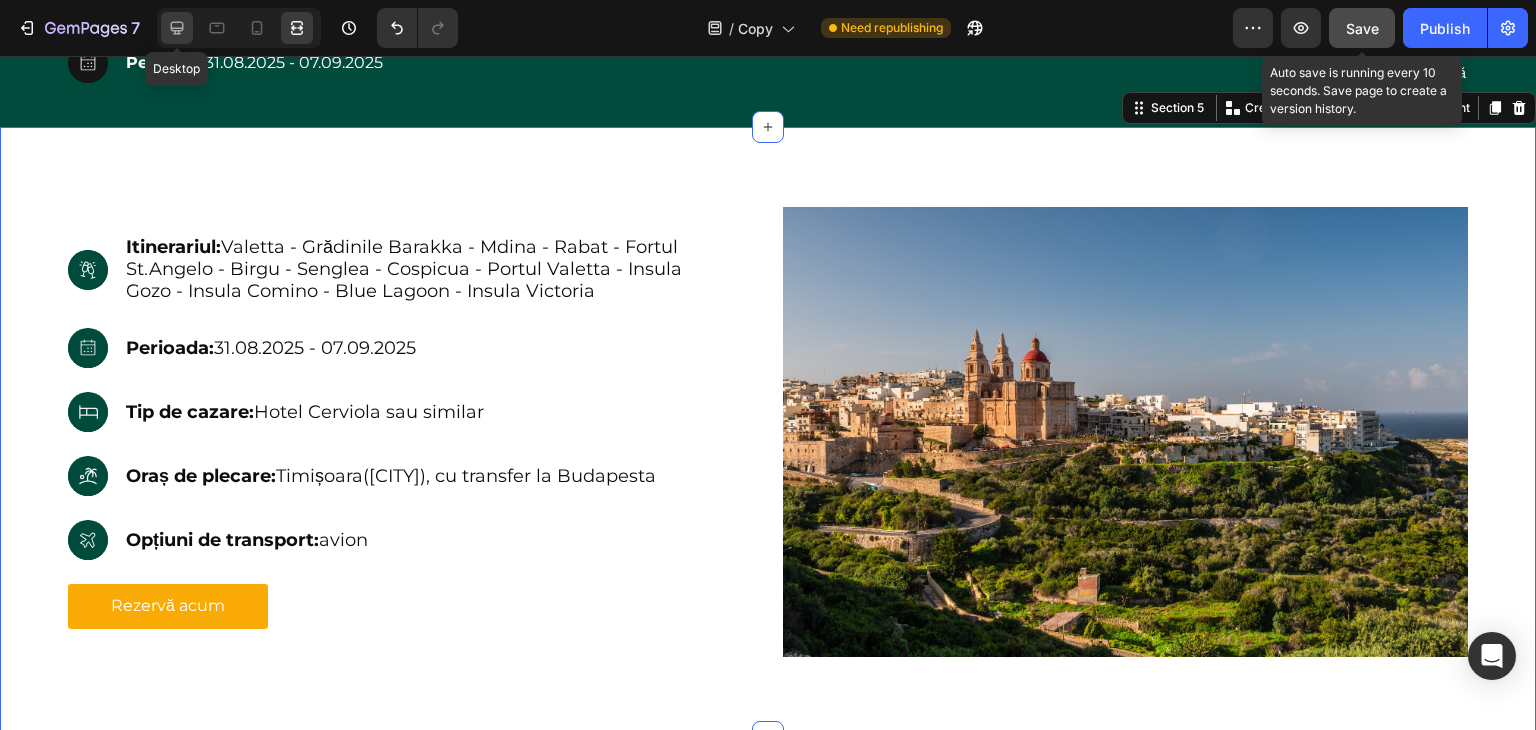 click 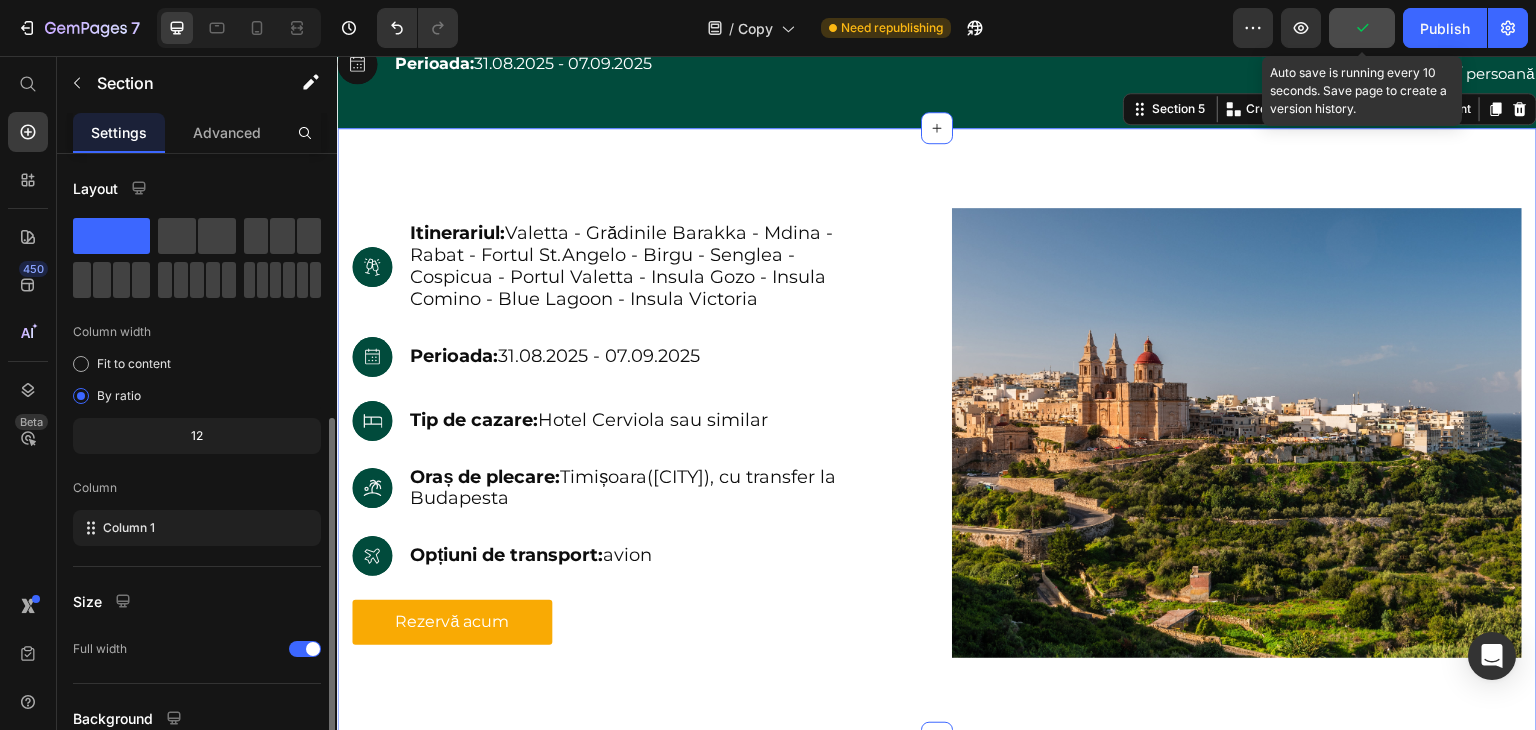scroll, scrollTop: 152, scrollLeft: 0, axis: vertical 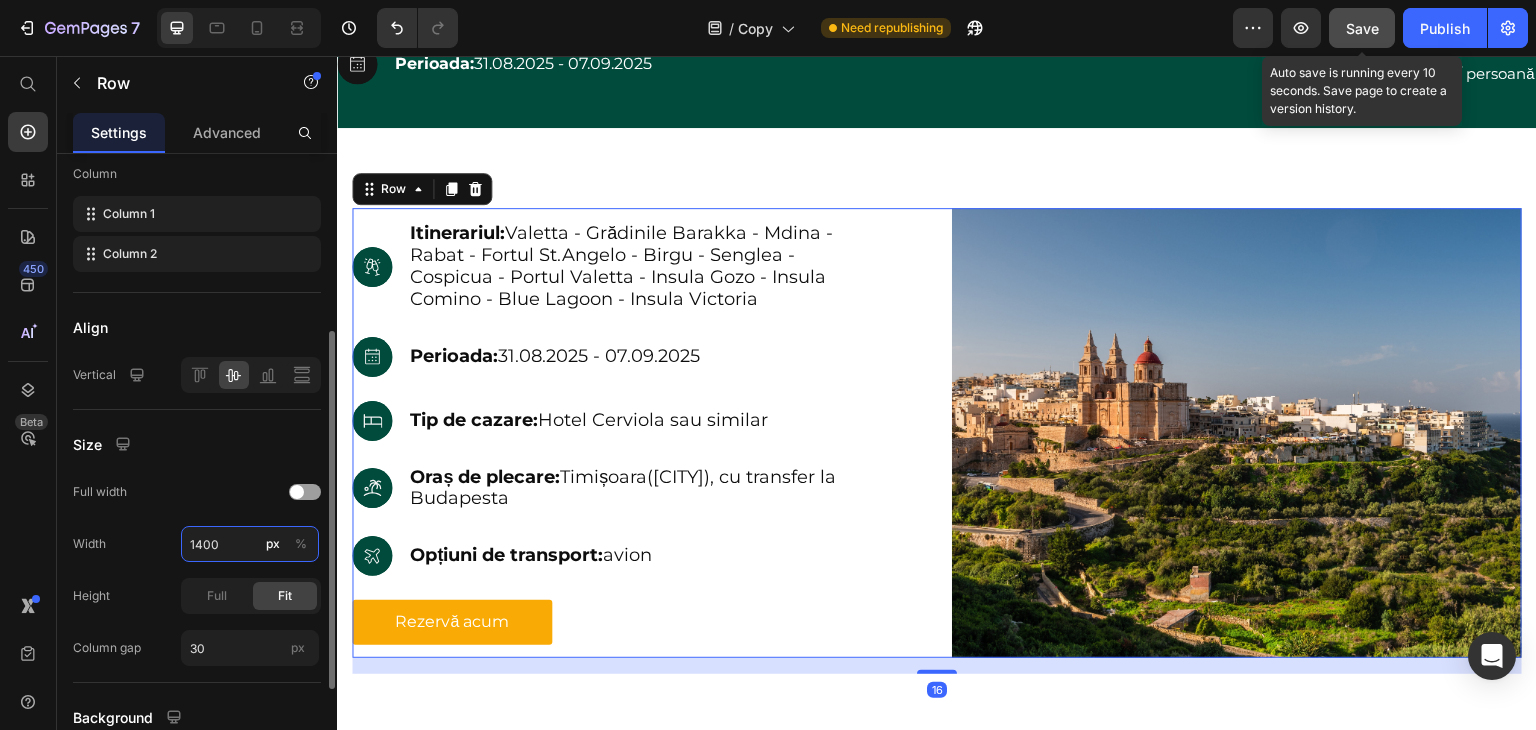 click on "1400" at bounding box center [250, 544] 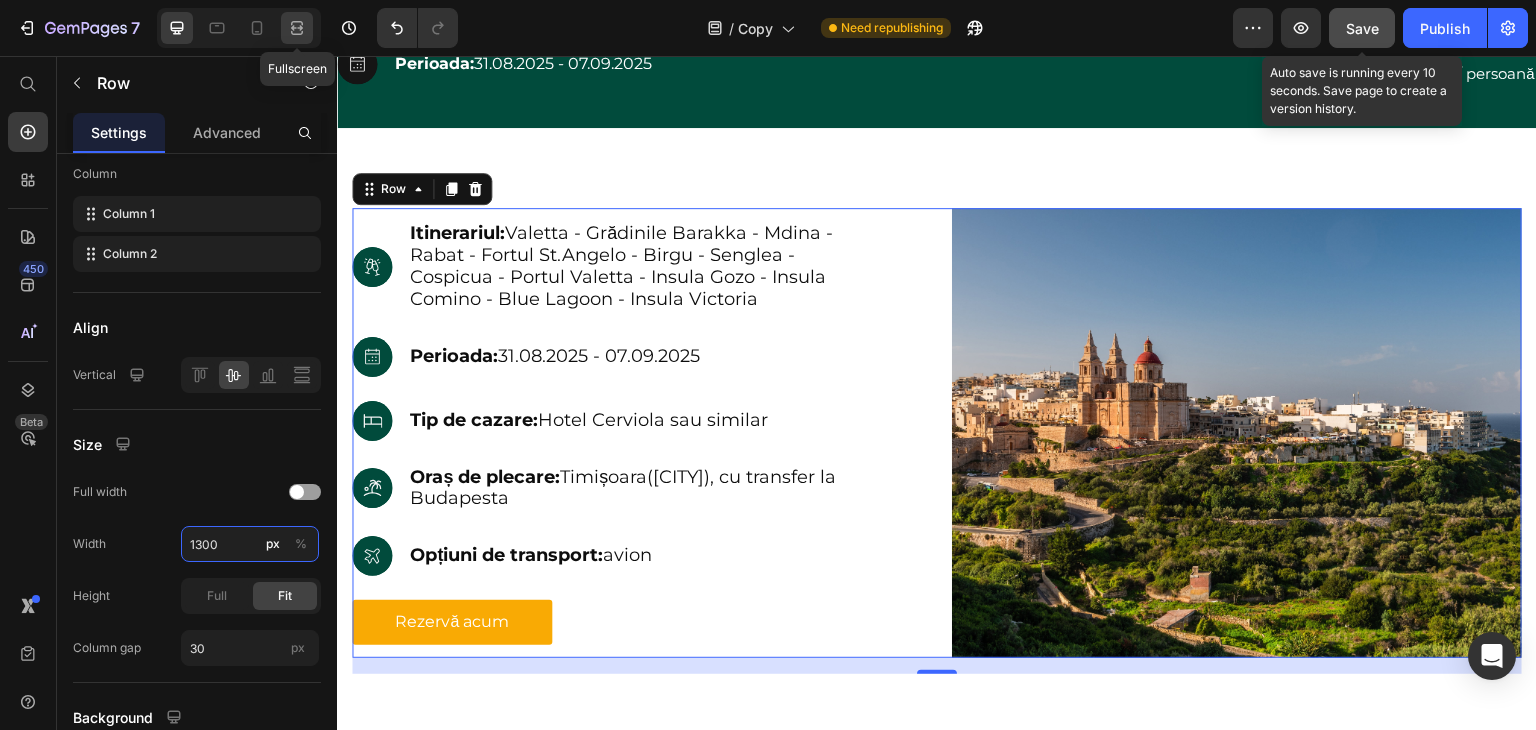 type on "1300" 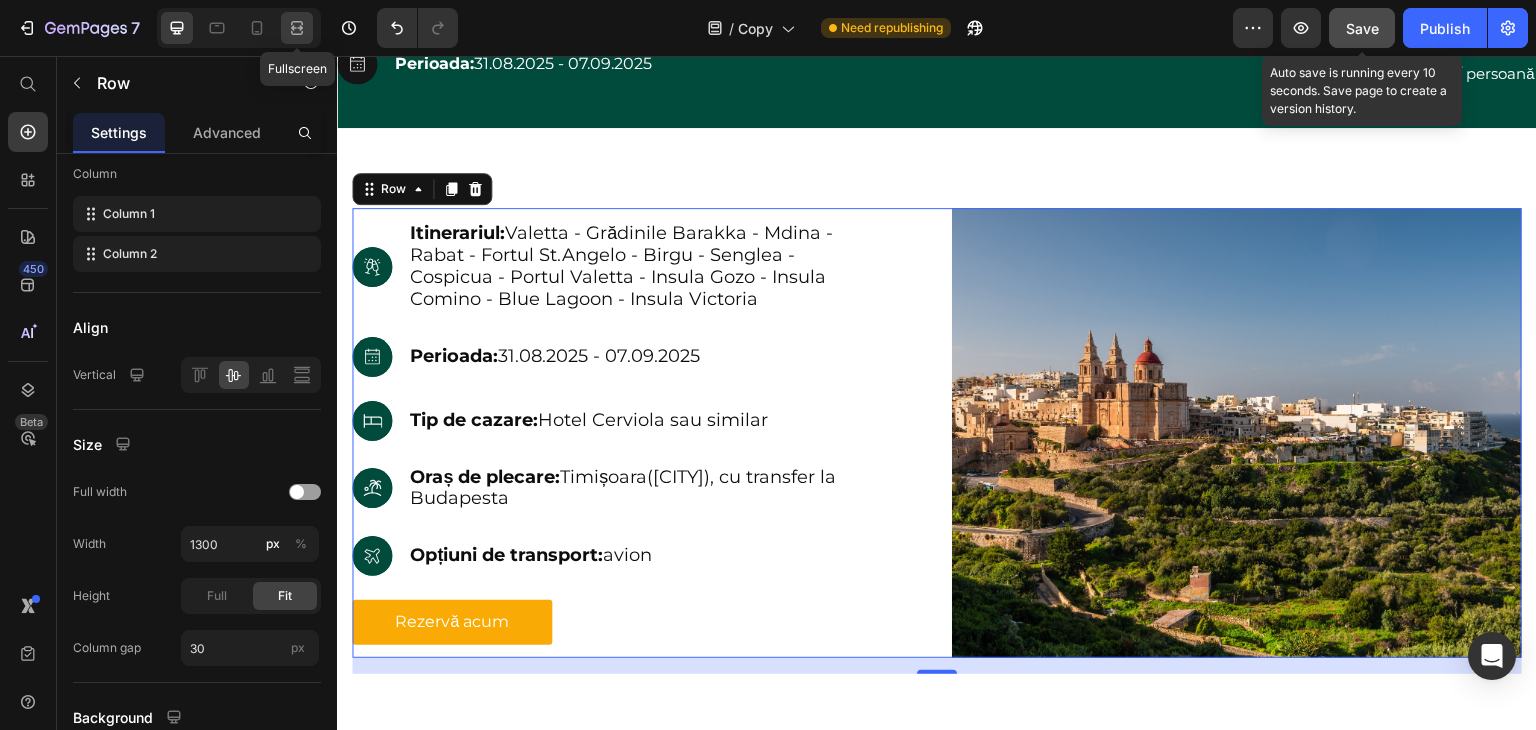 click 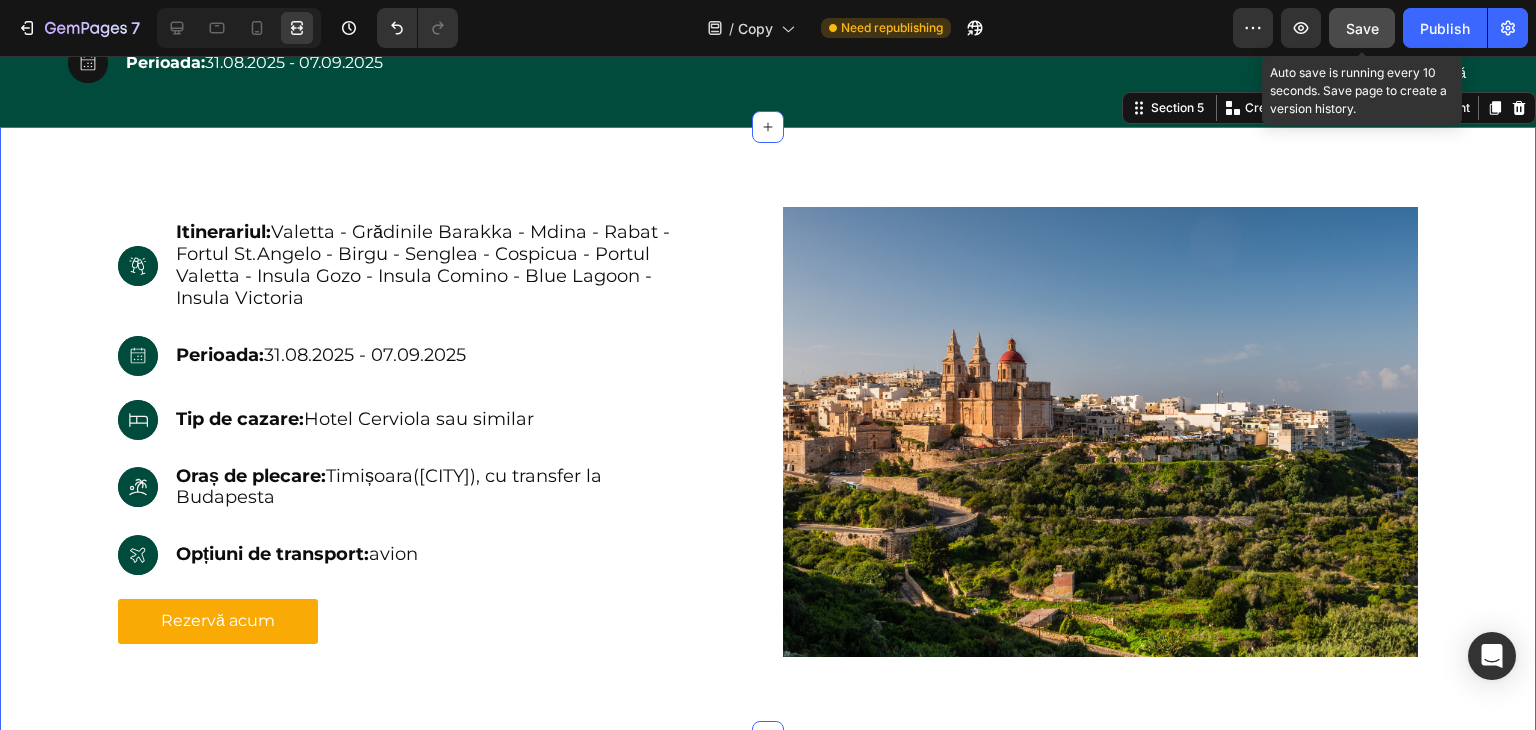scroll, scrollTop: 0, scrollLeft: 0, axis: both 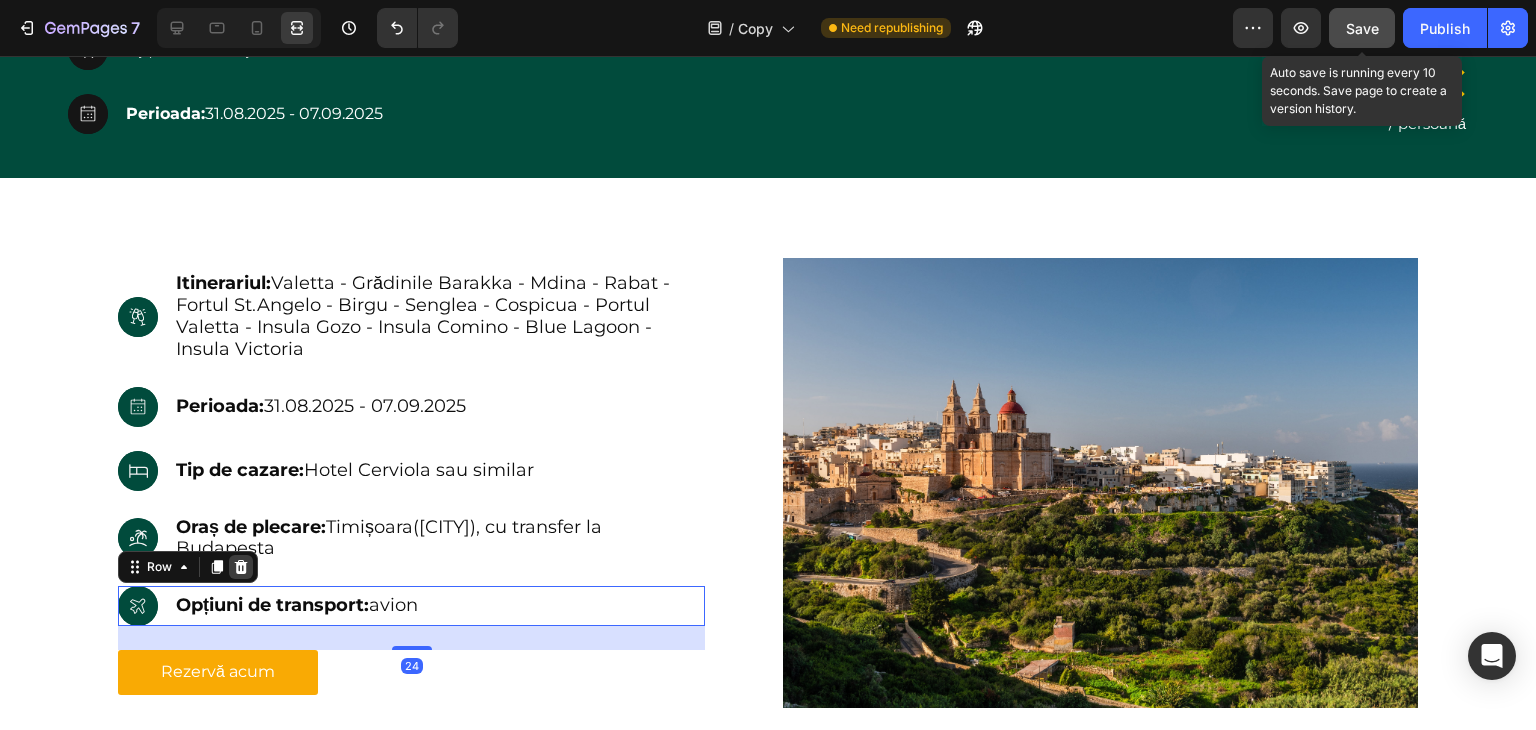 click 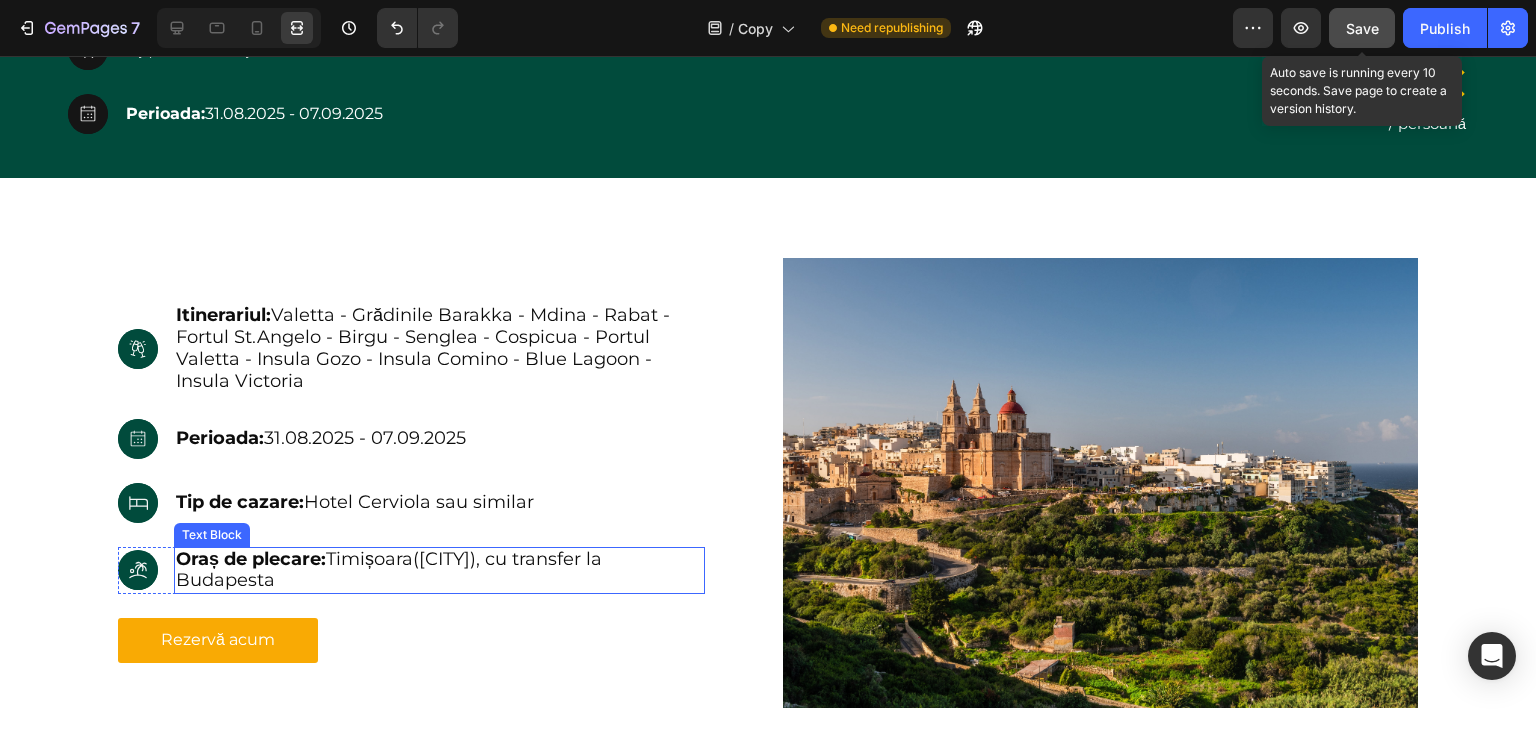 scroll, scrollTop: 931, scrollLeft: 0, axis: vertical 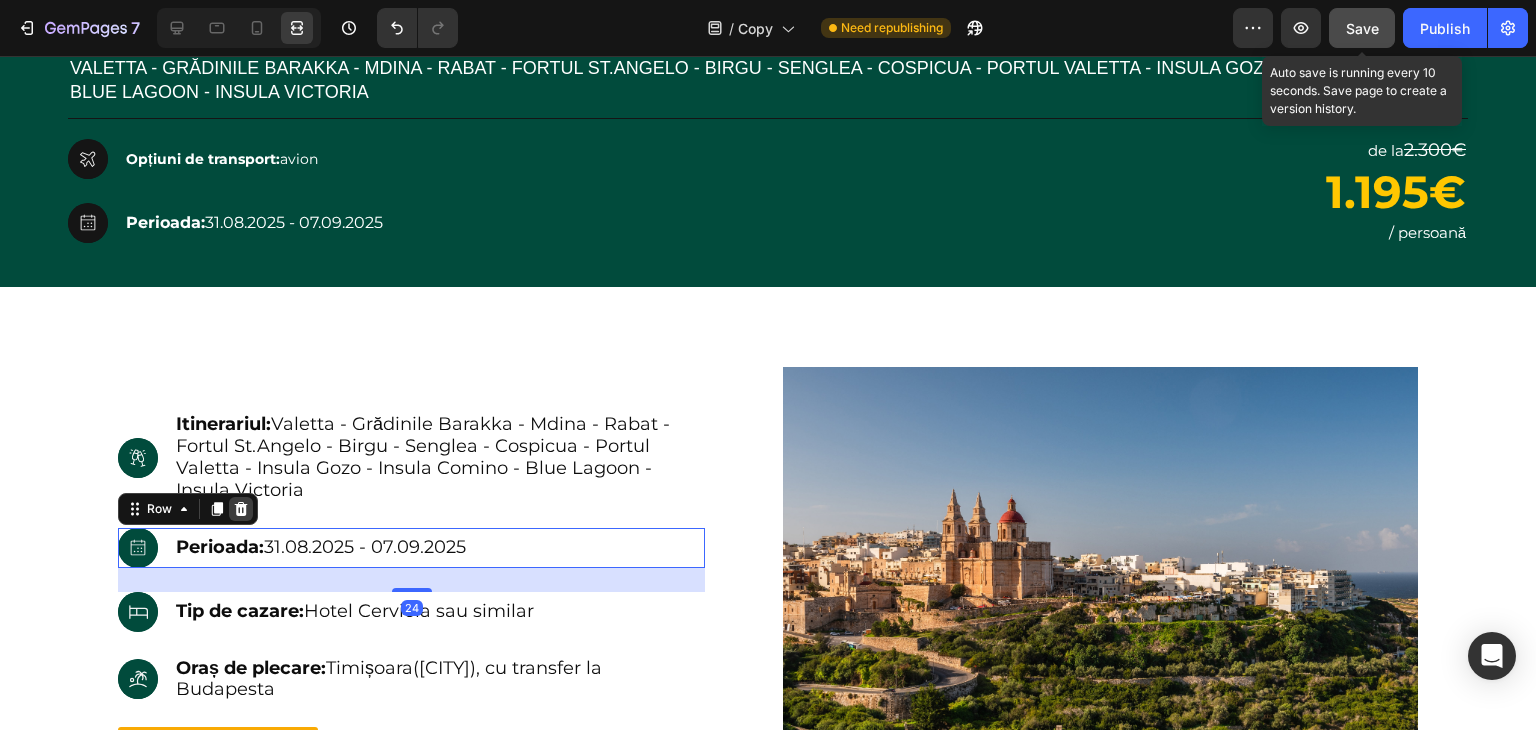 click 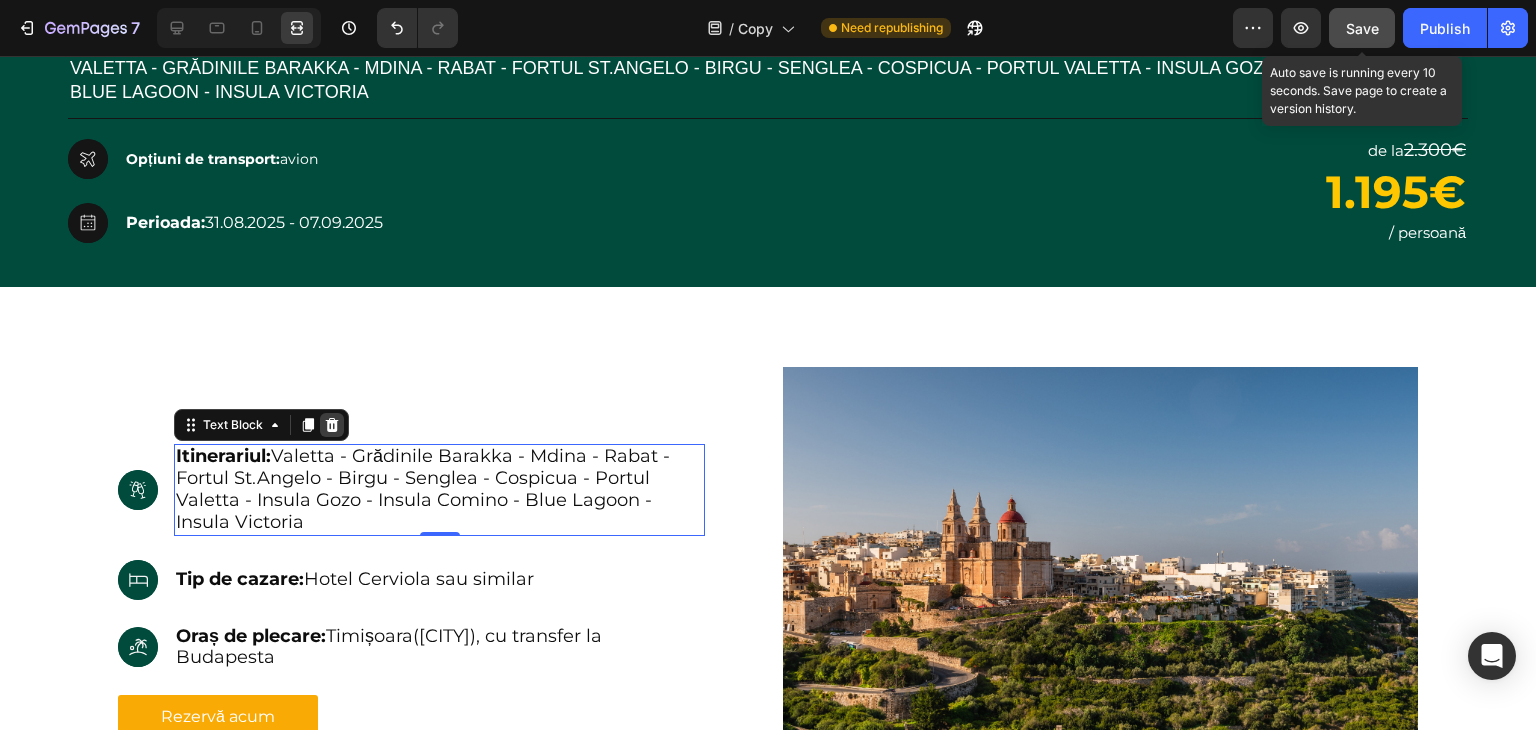 click 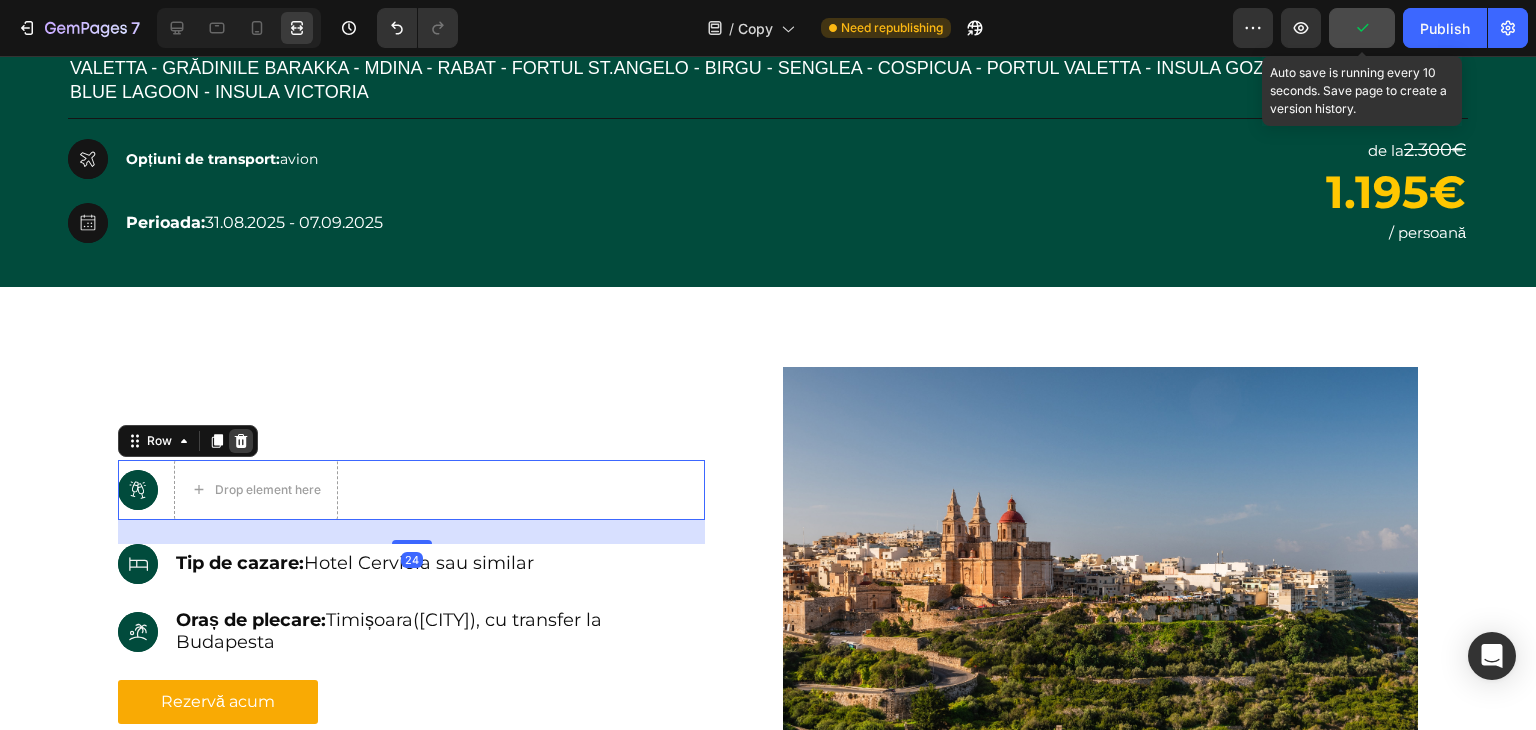 click 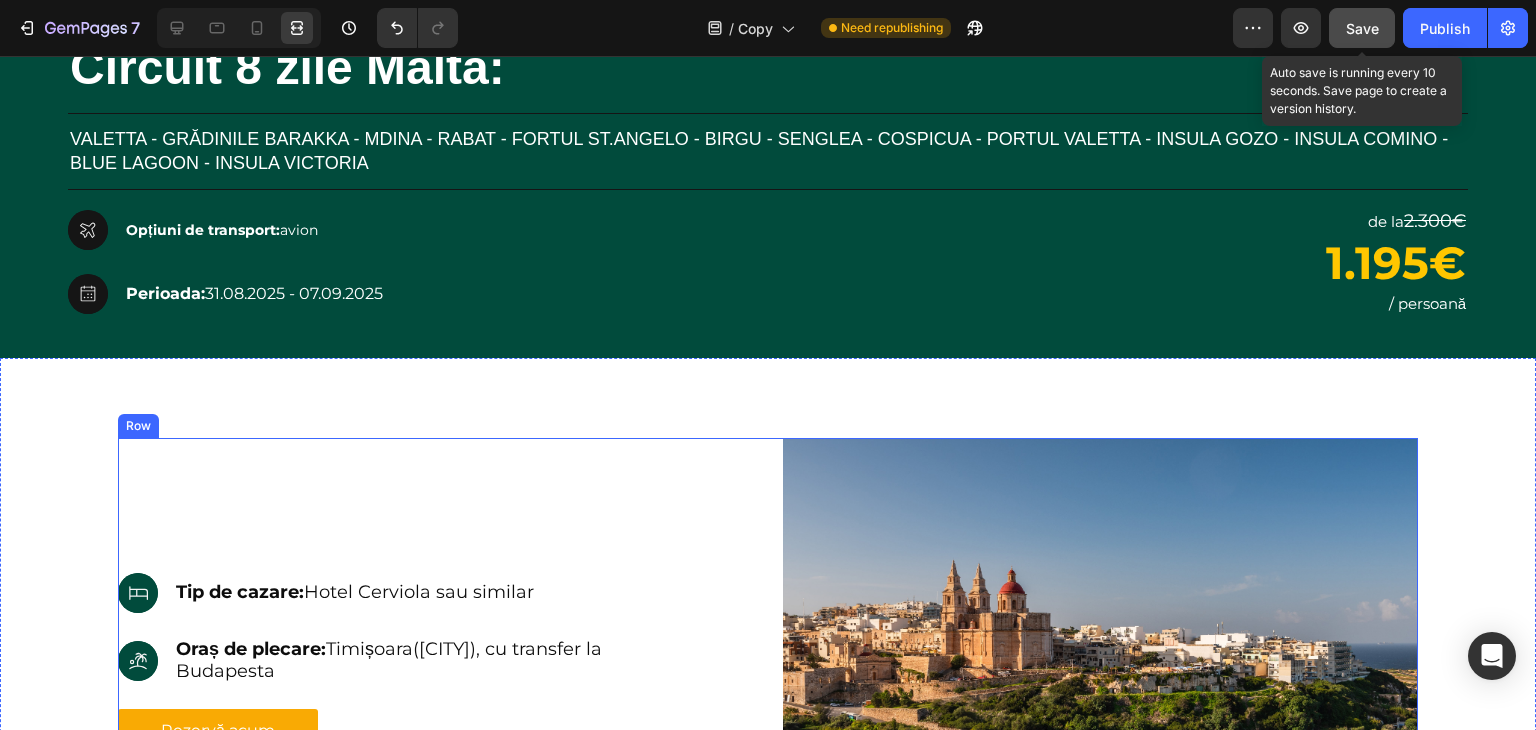 scroll, scrollTop: 847, scrollLeft: 0, axis: vertical 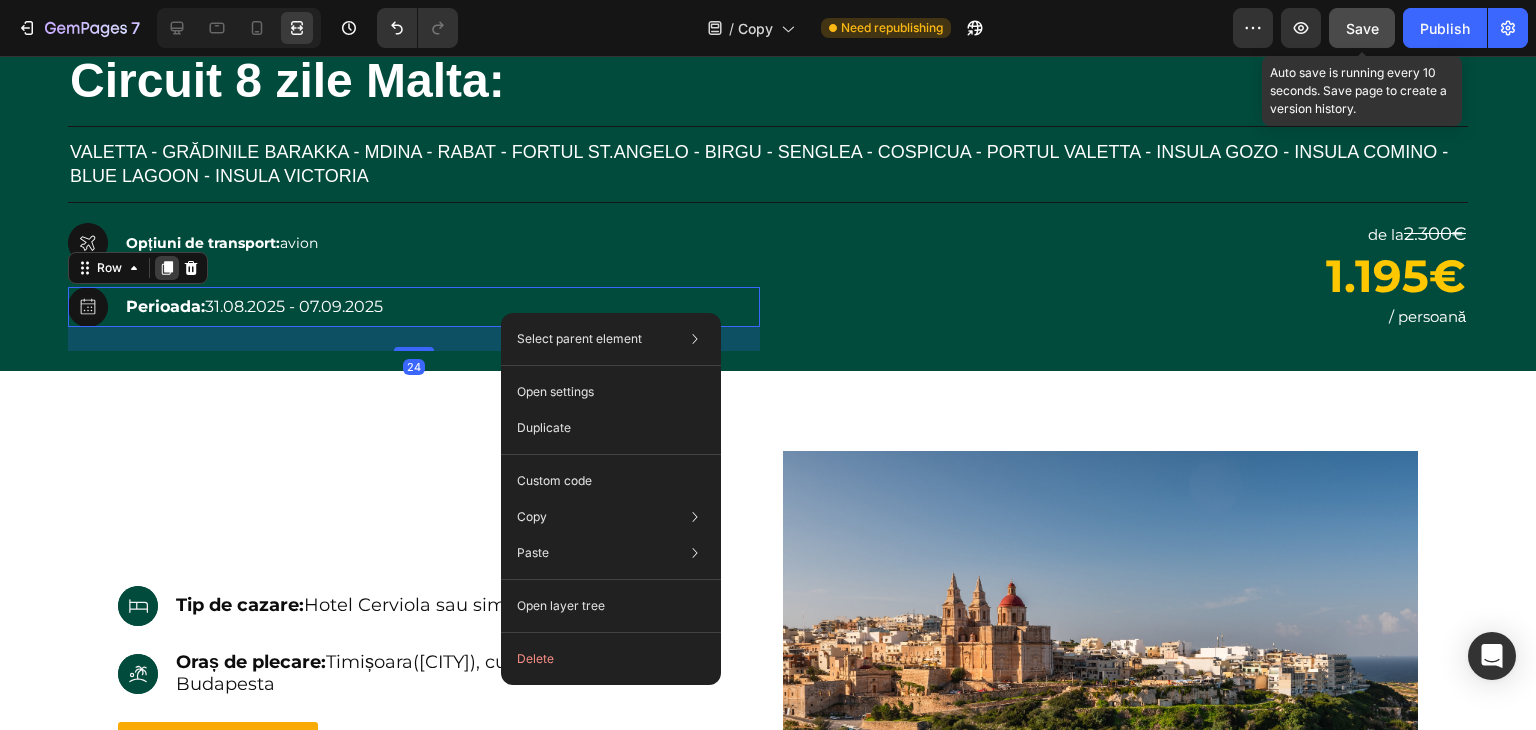 click at bounding box center [167, 268] 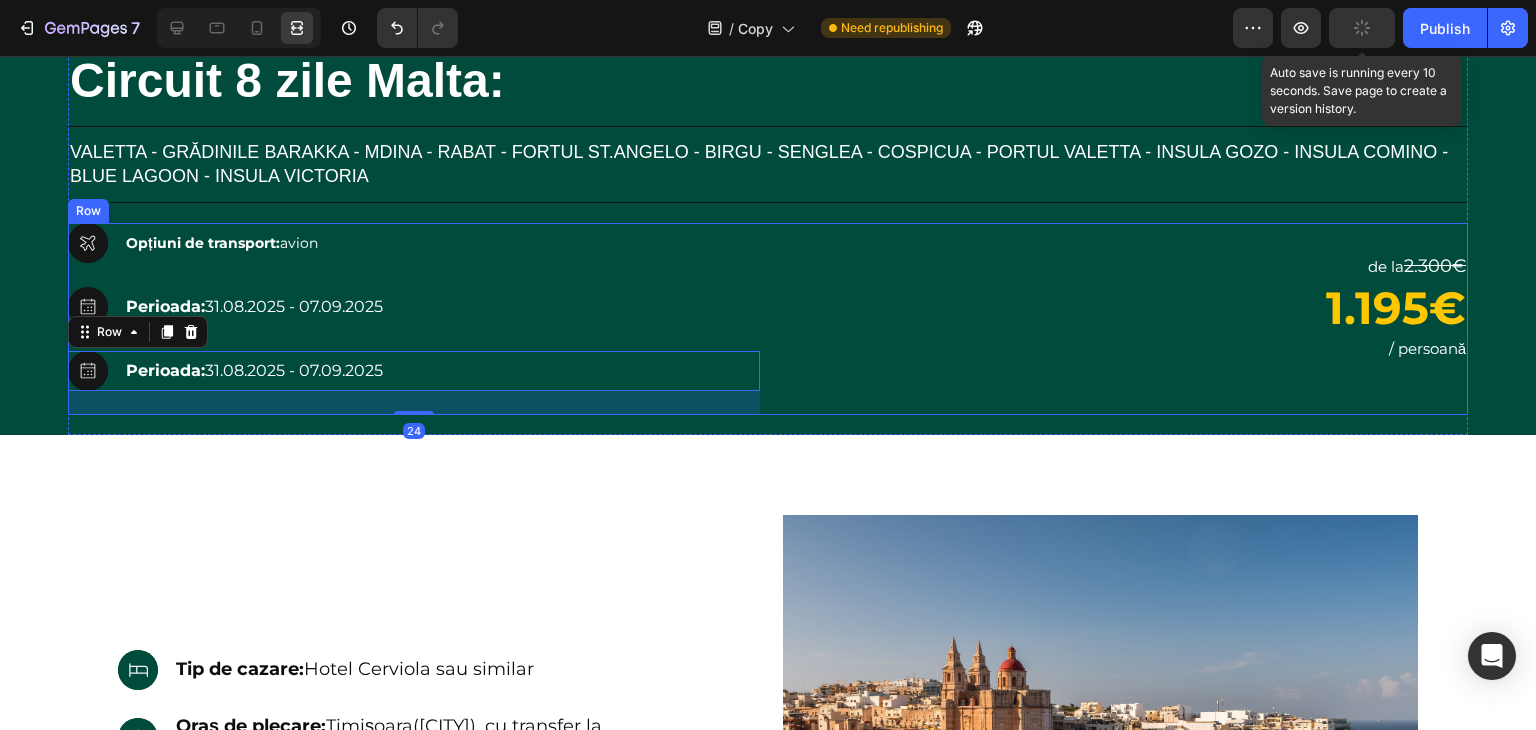 scroll, scrollTop: 812, scrollLeft: 0, axis: vertical 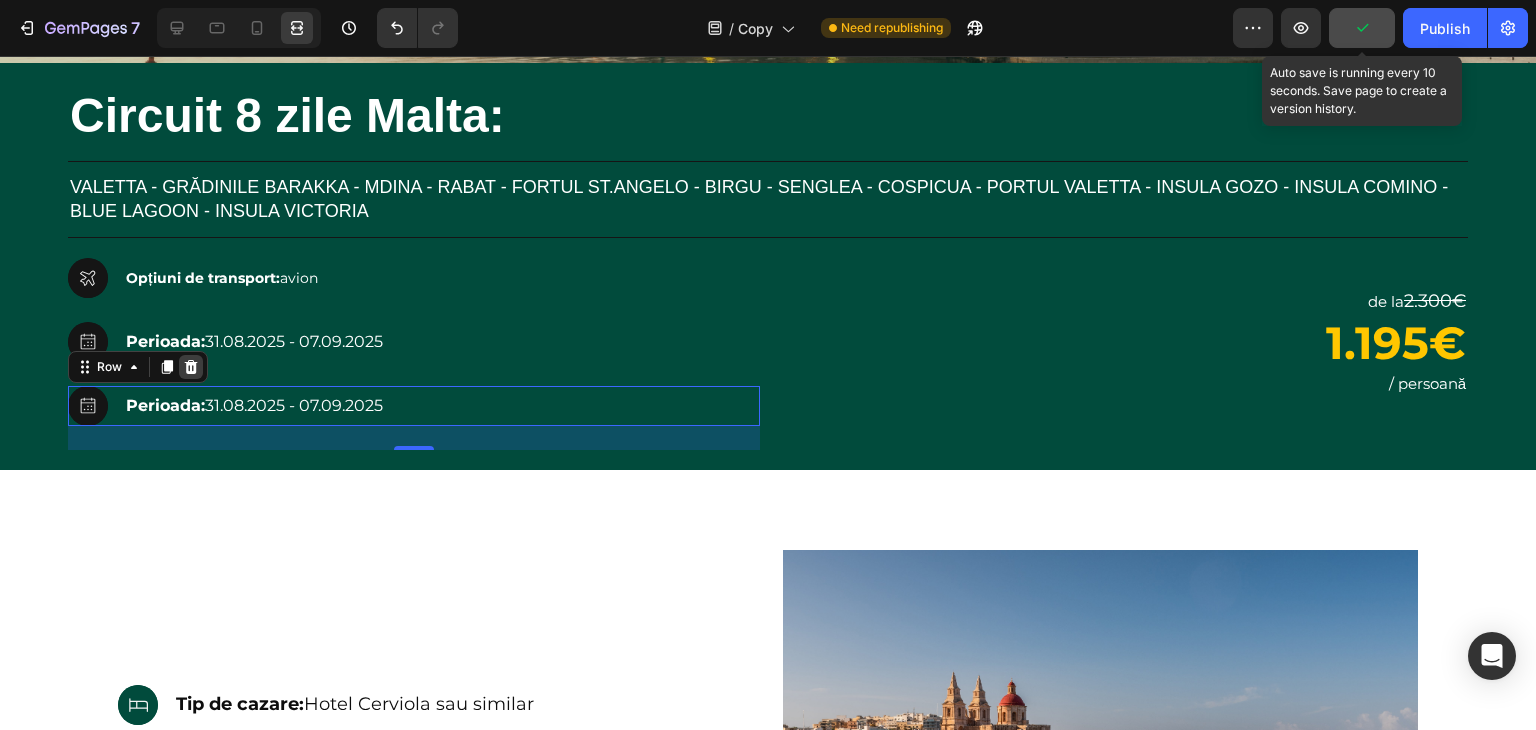 click 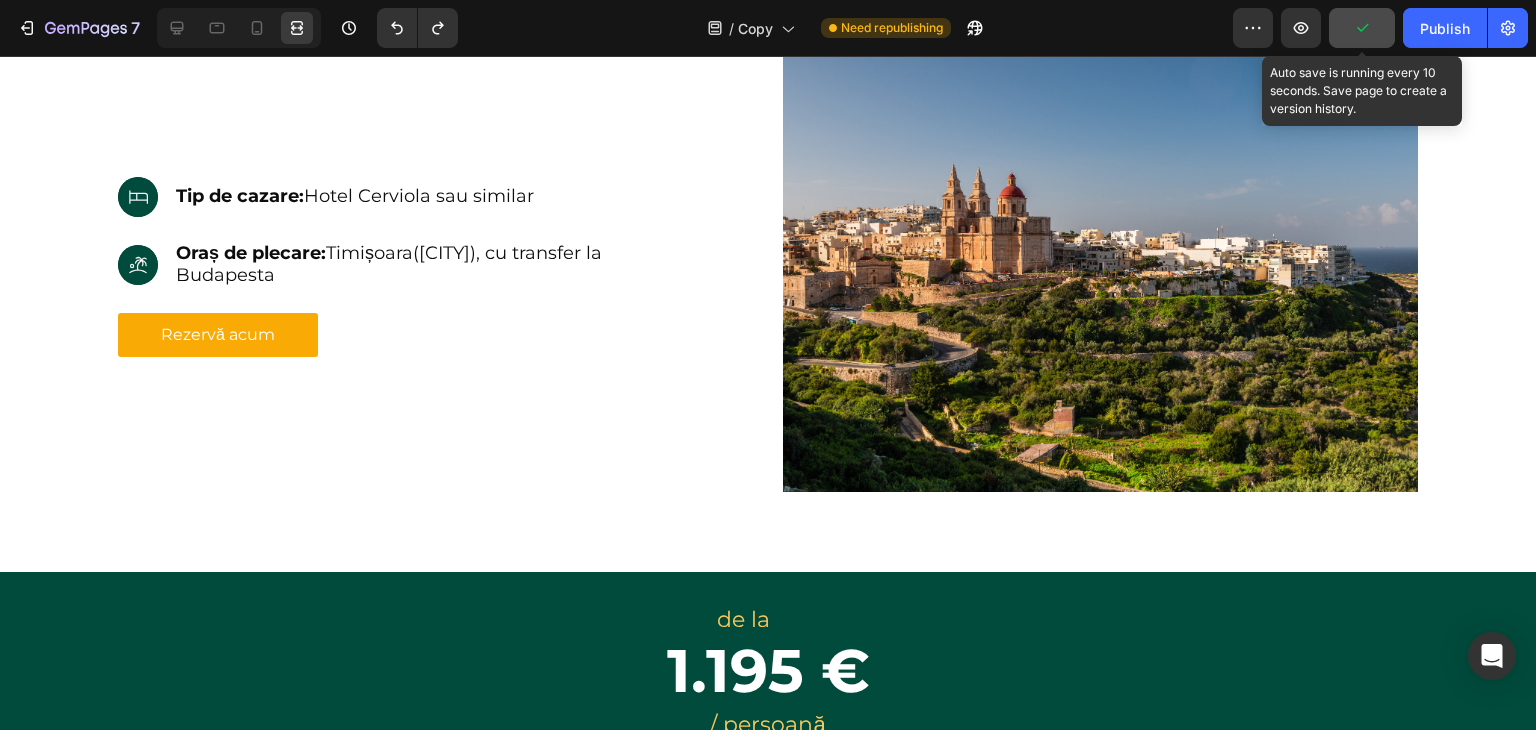 scroll, scrollTop: 1192, scrollLeft: 0, axis: vertical 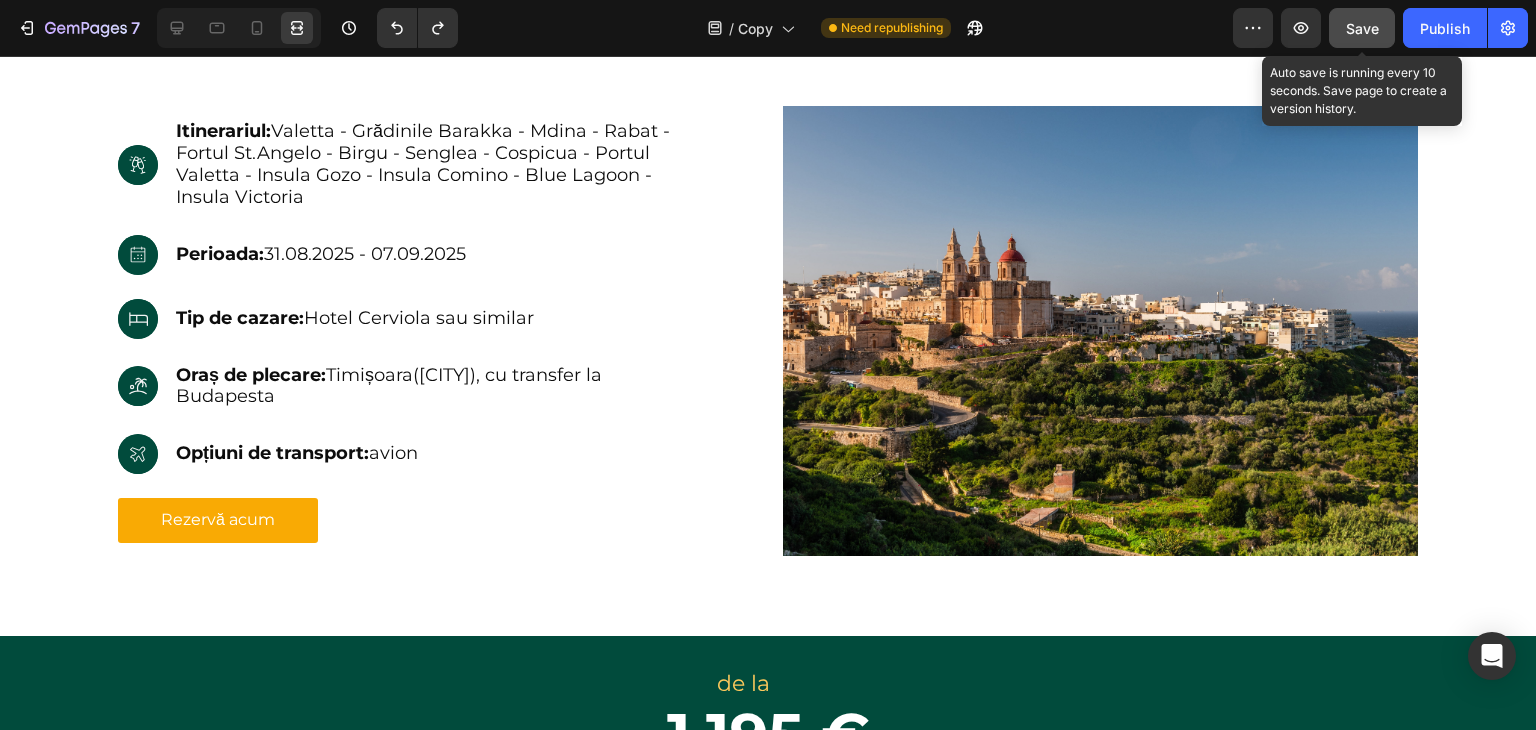 click on "Save" 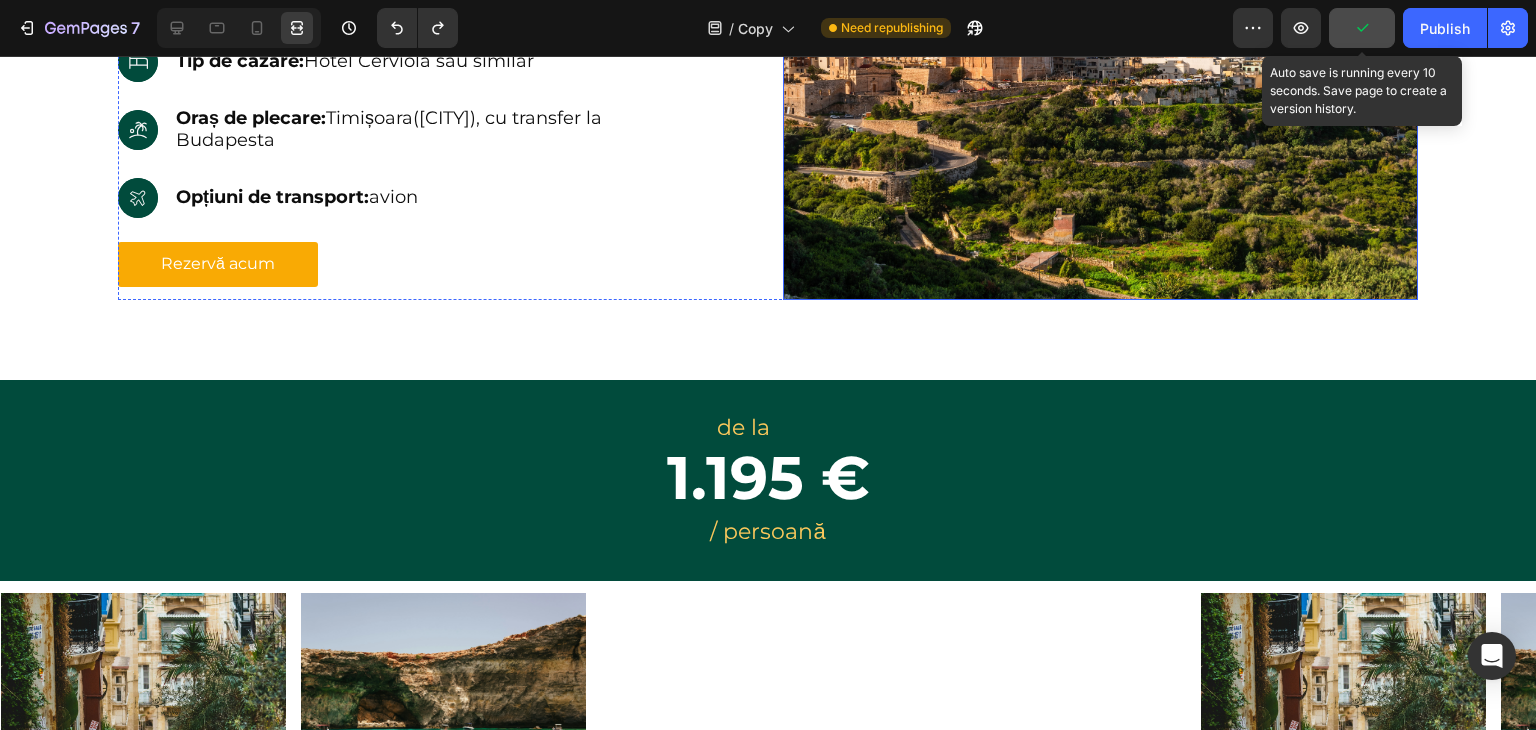 scroll, scrollTop: 1502, scrollLeft: 0, axis: vertical 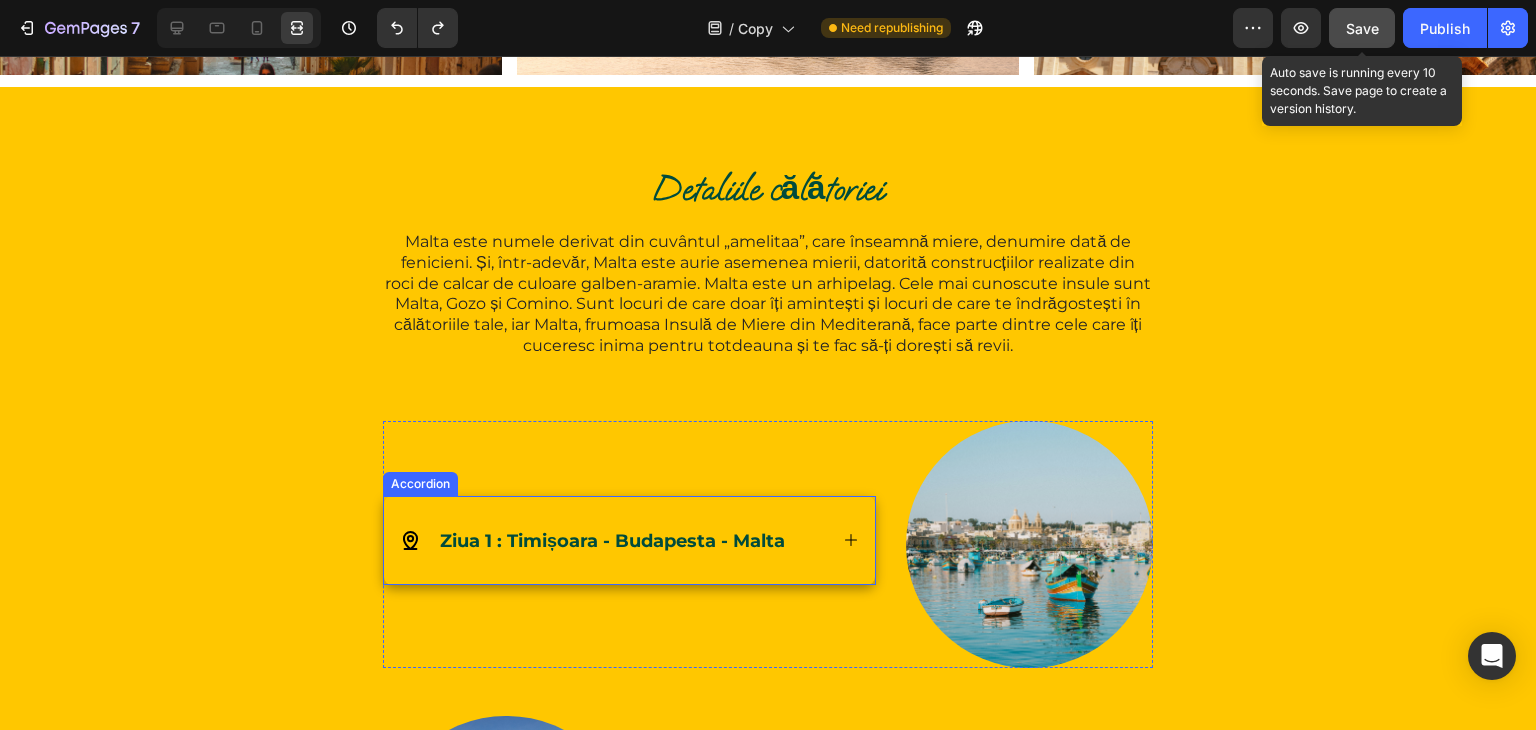 click 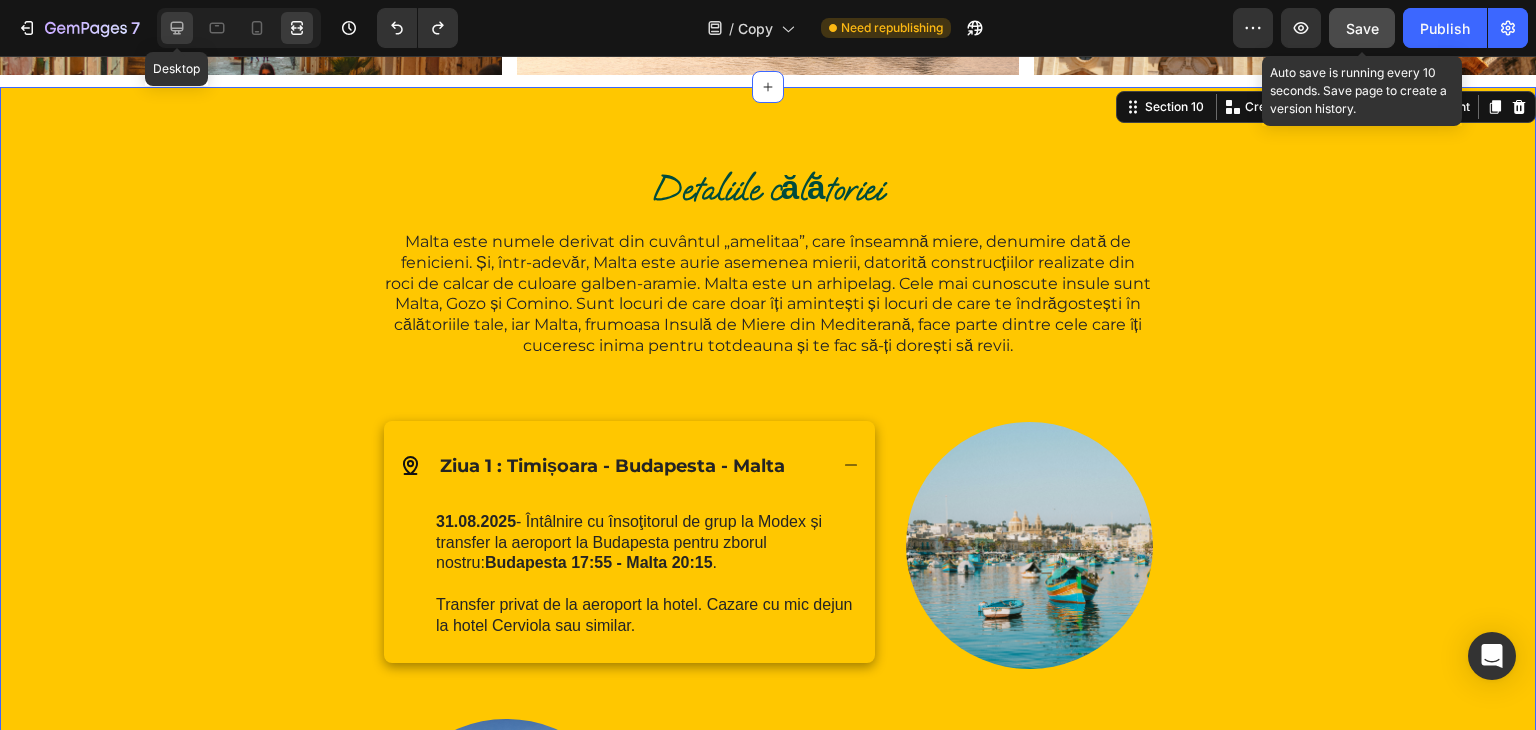 click 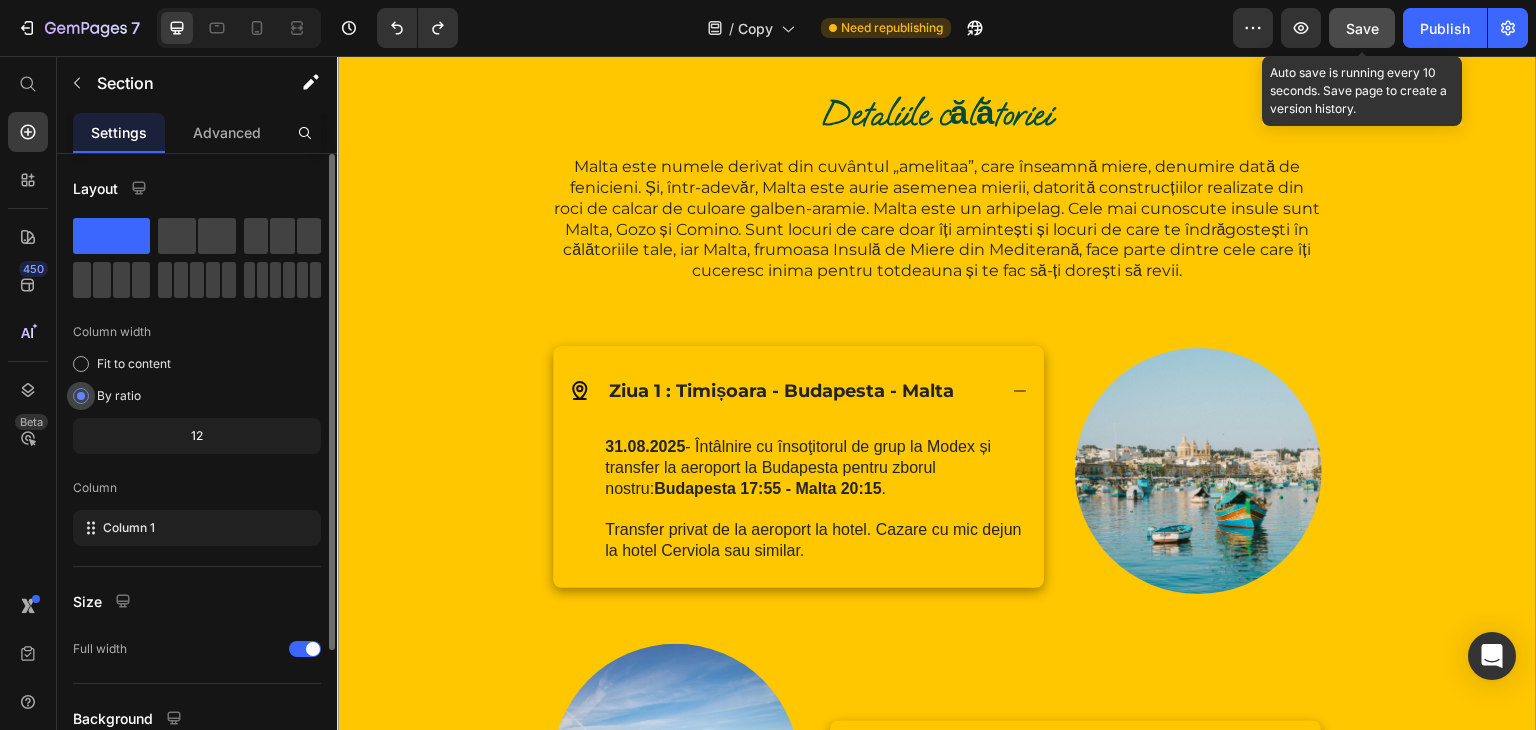 scroll, scrollTop: 173, scrollLeft: 0, axis: vertical 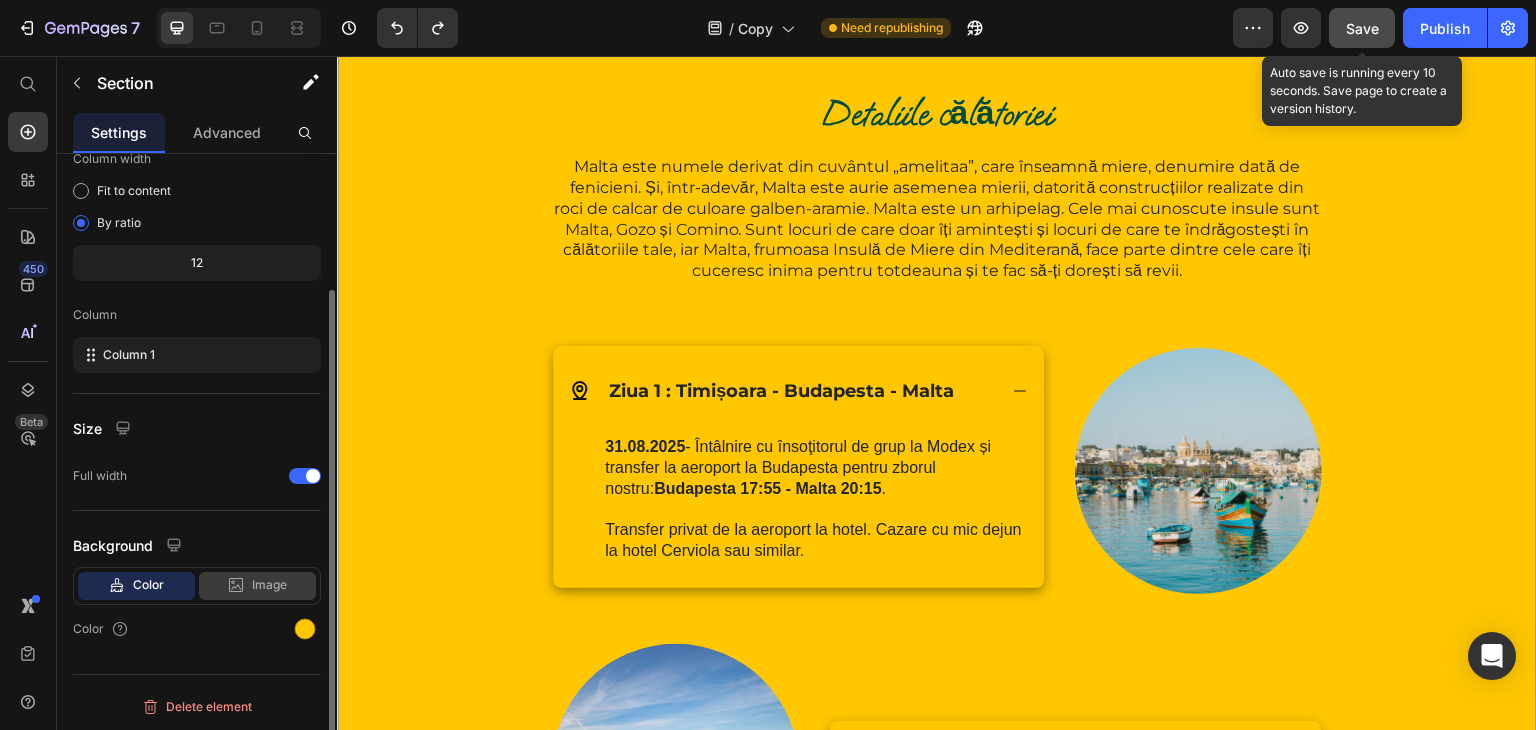 click on "Image" 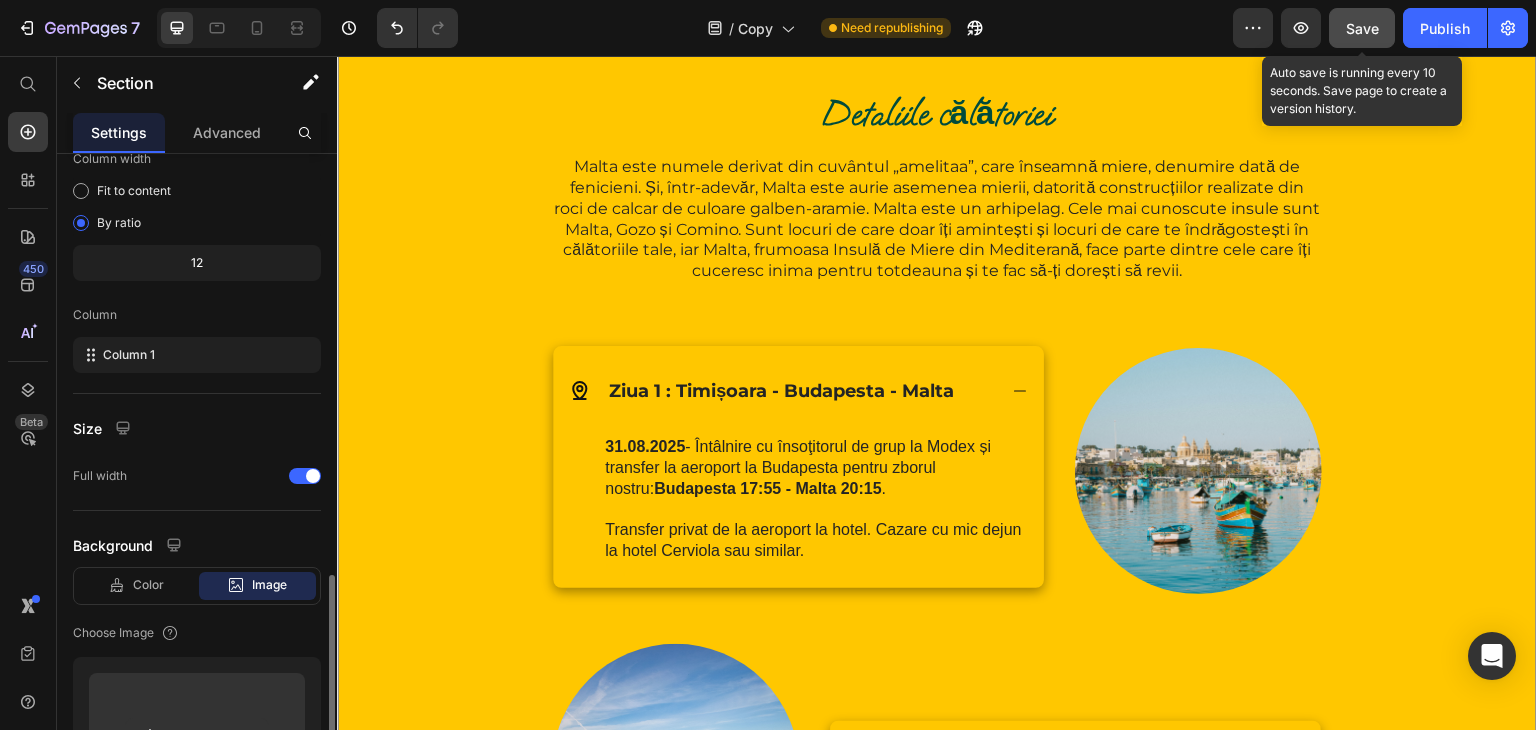scroll, scrollTop: 393, scrollLeft: 0, axis: vertical 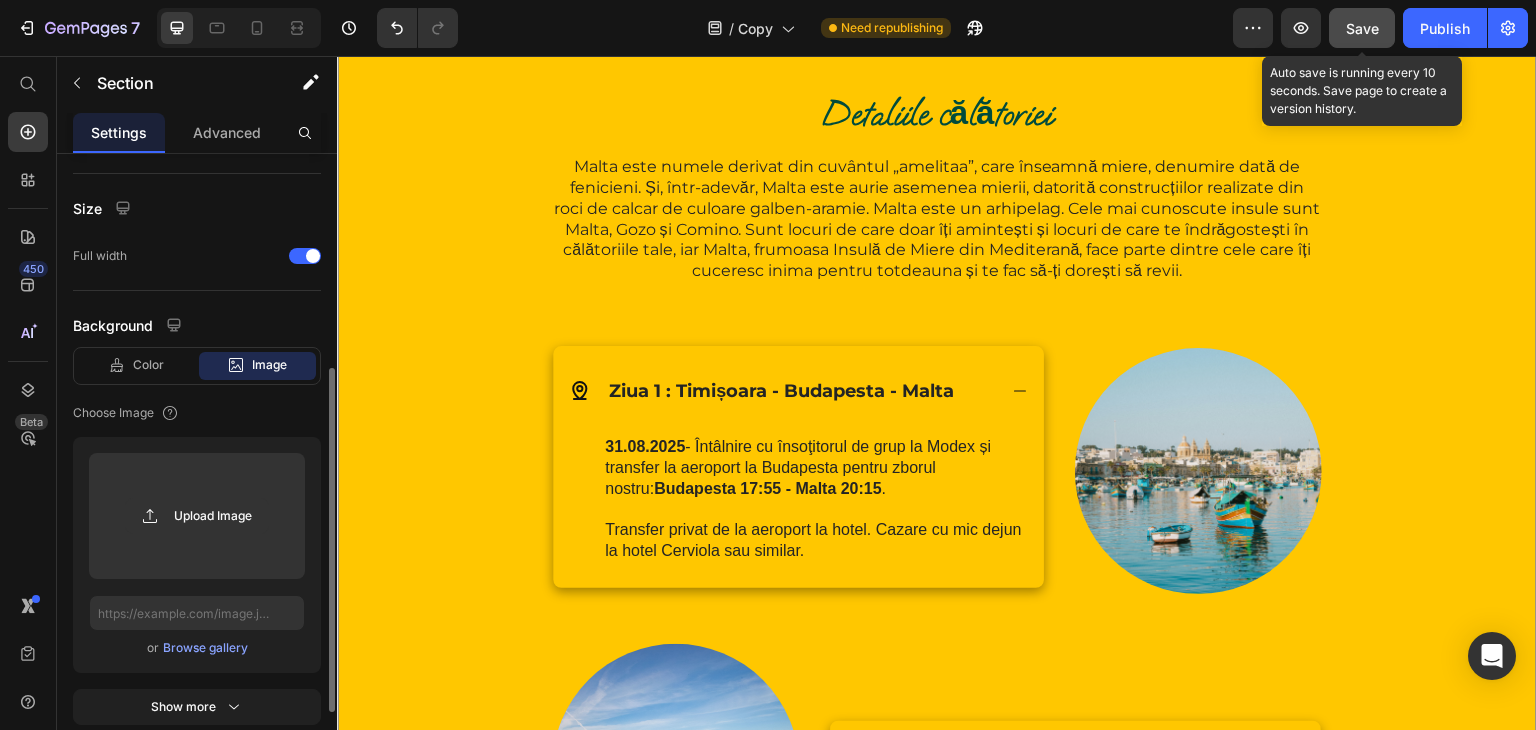 click on "Browse gallery" at bounding box center [205, 648] 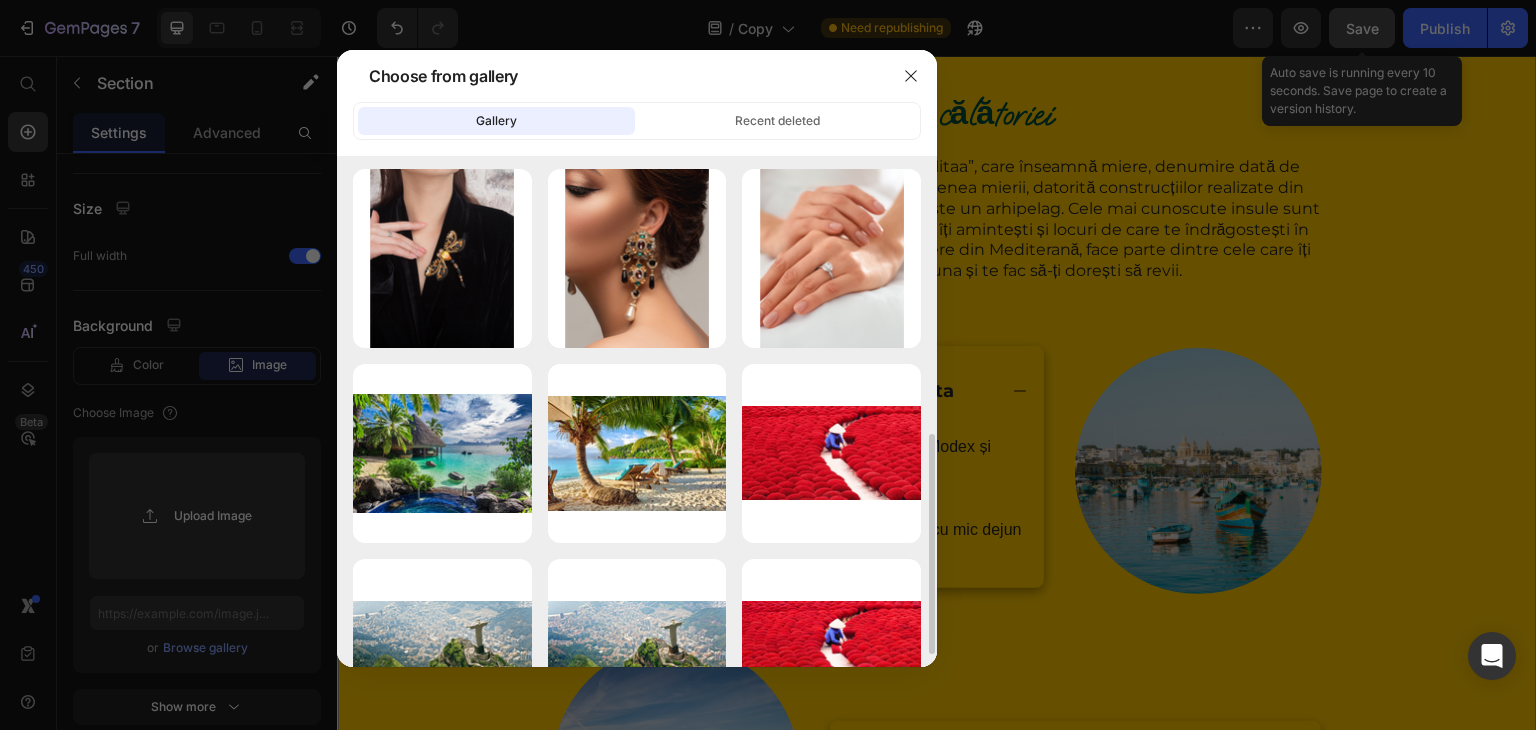 scroll, scrollTop: 470, scrollLeft: 0, axis: vertical 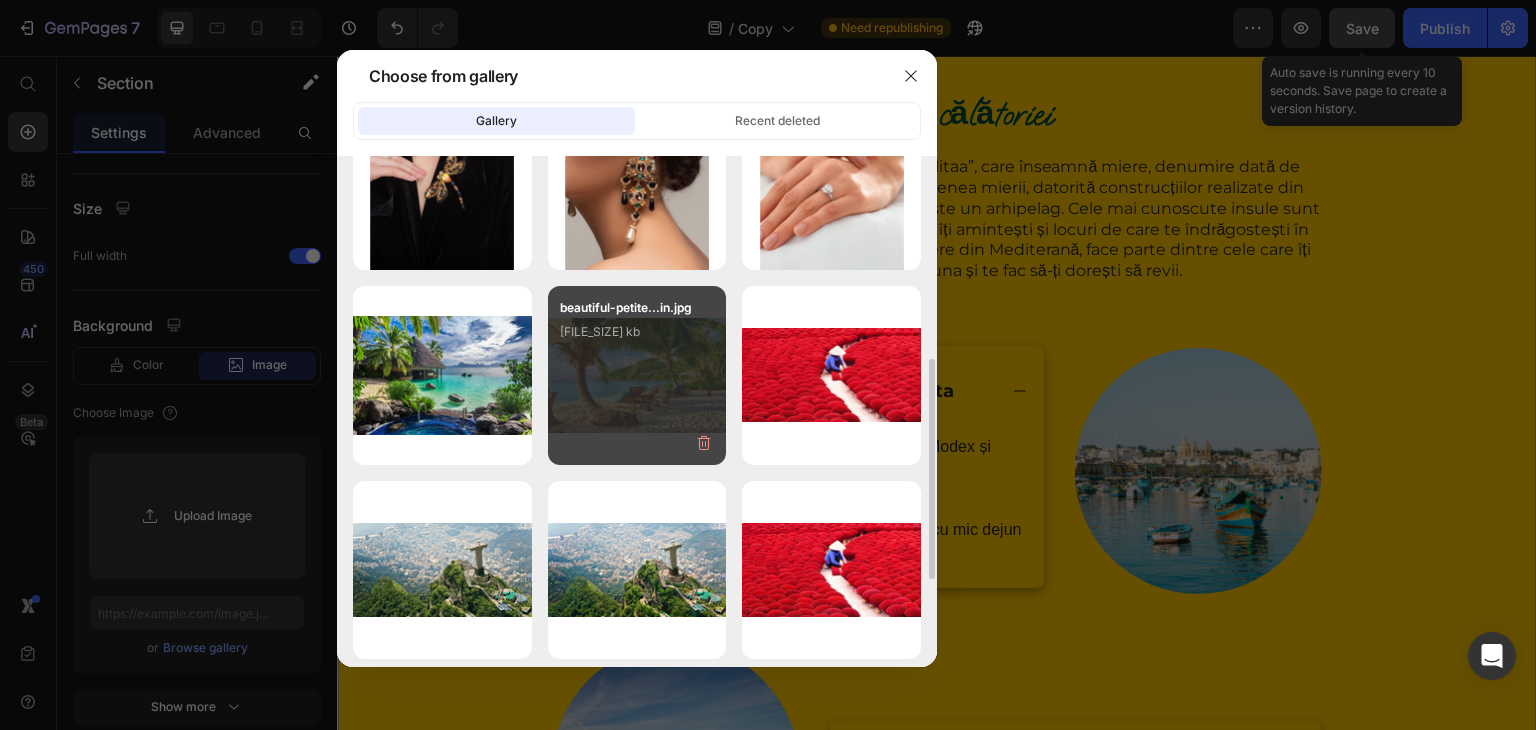 click on "beautiful-petite...in.jpg 1637.20 kb" at bounding box center (637, 375) 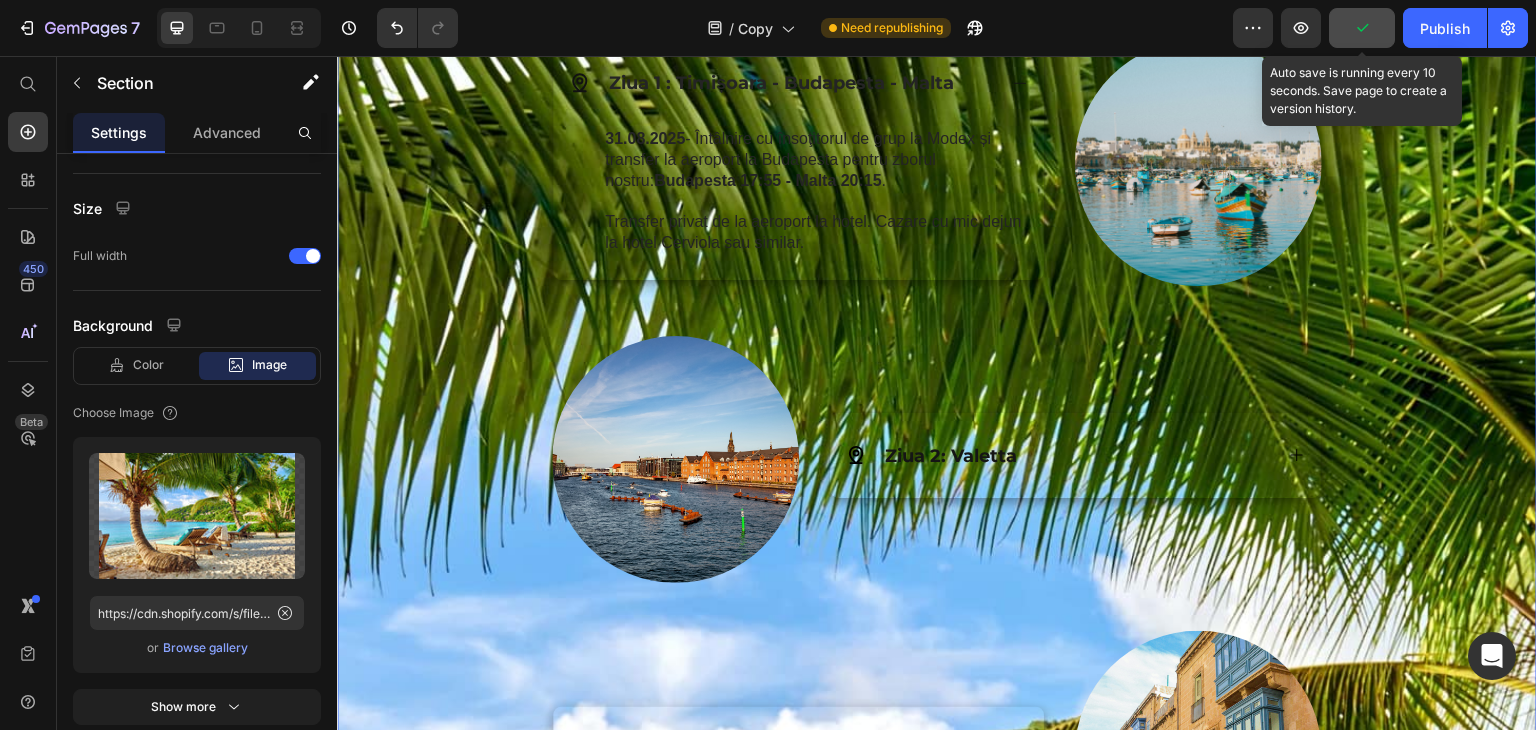 scroll, scrollTop: 2690, scrollLeft: 0, axis: vertical 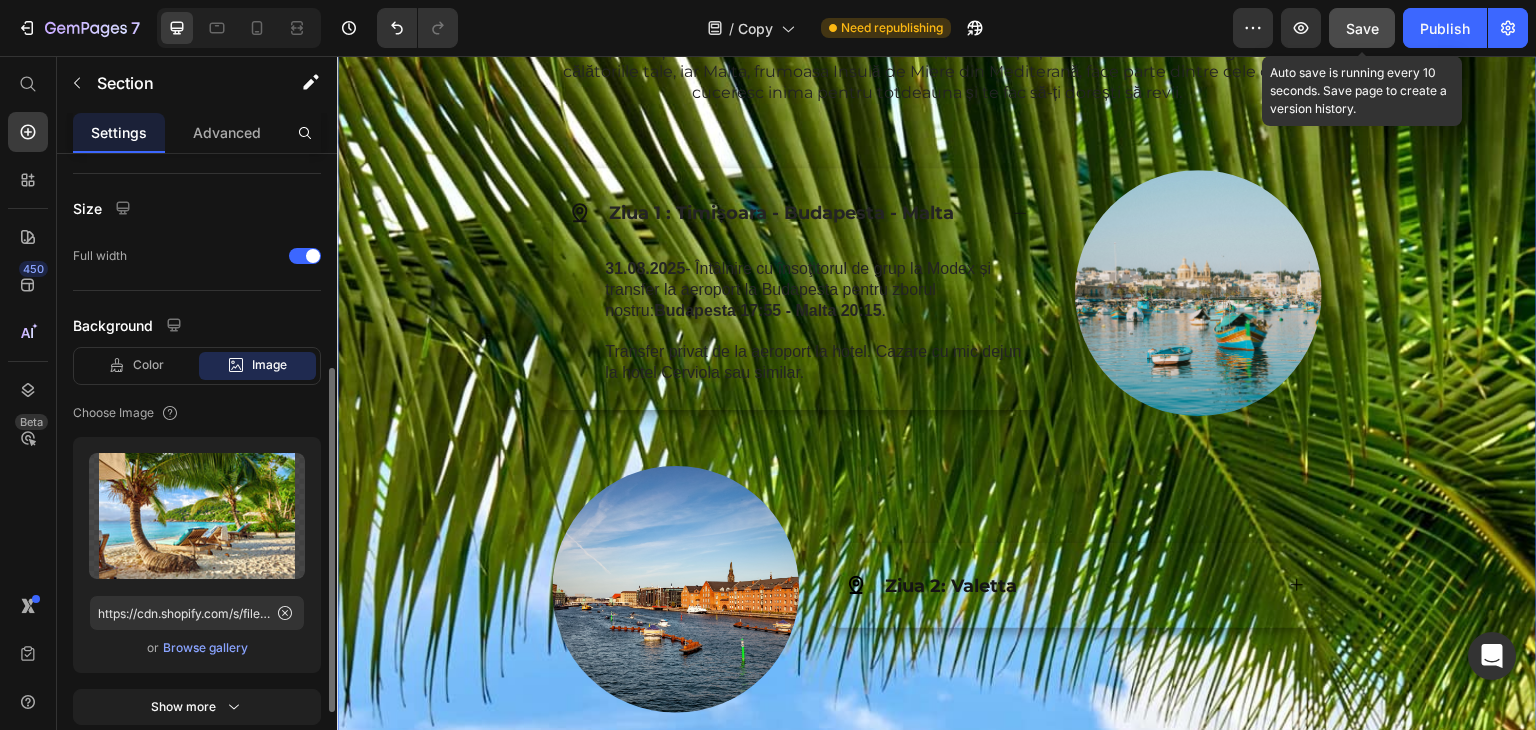 click on "Browse gallery" at bounding box center [205, 648] 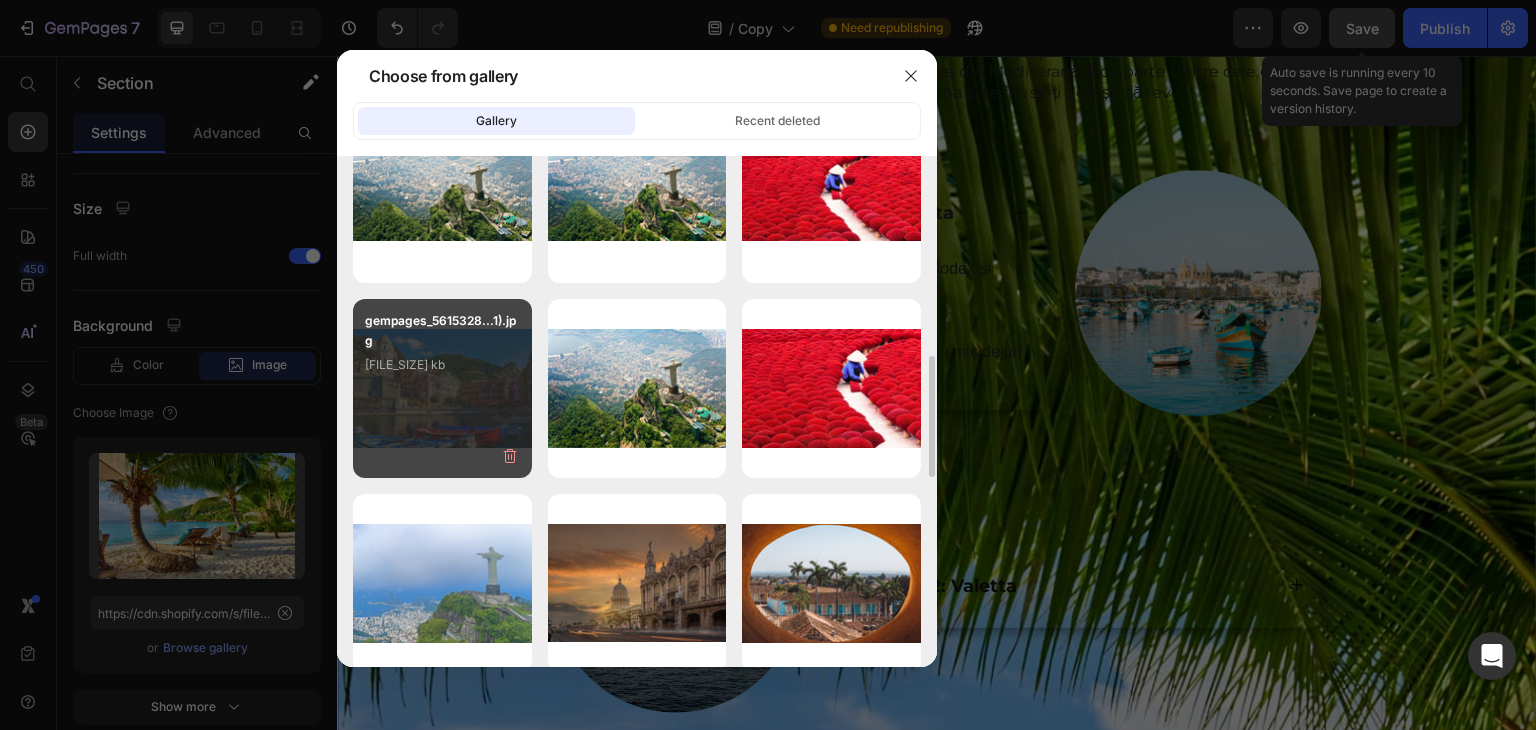 scroll, scrollTop: 847, scrollLeft: 0, axis: vertical 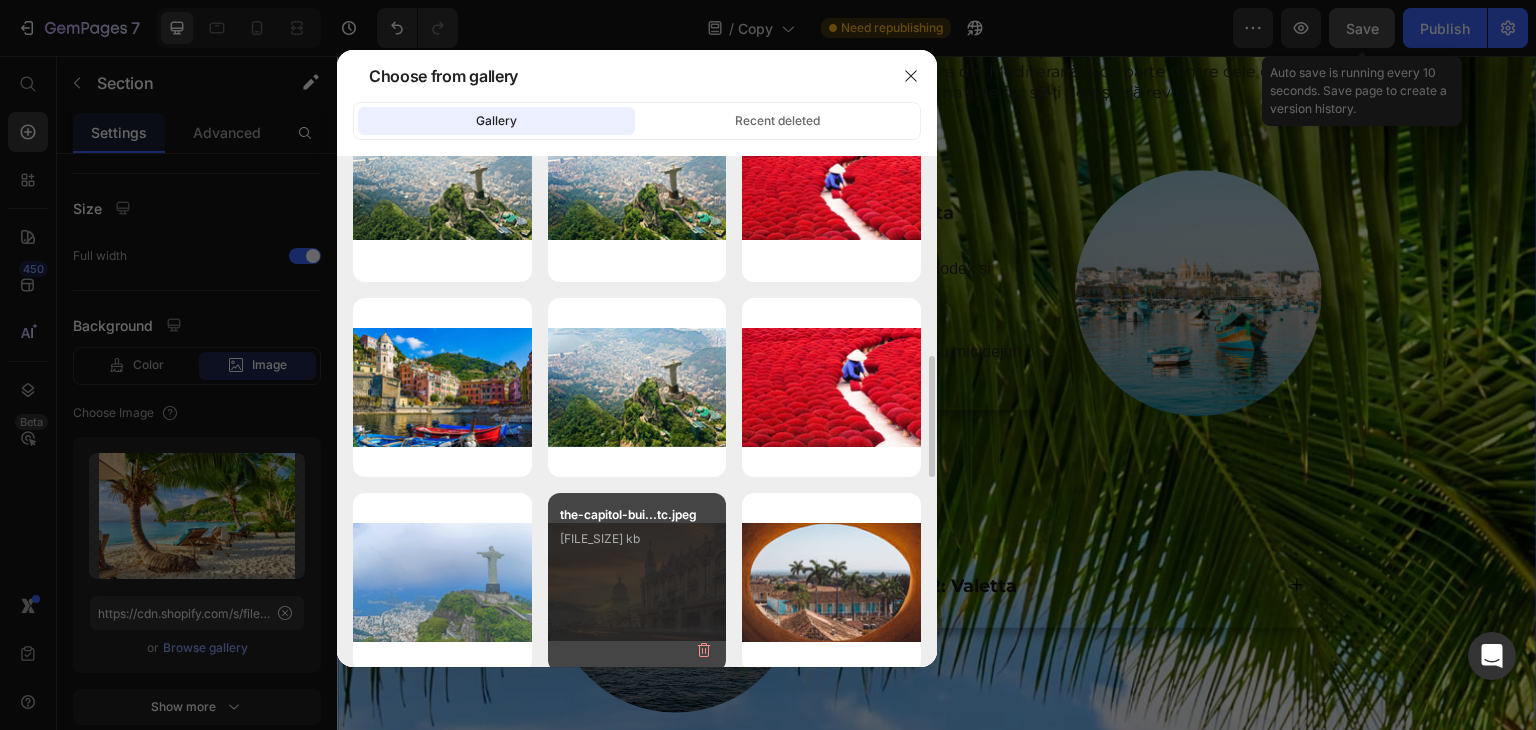 click on "the-capitol-bui...tc.jpeg 9194.73 kb" at bounding box center [637, 545] 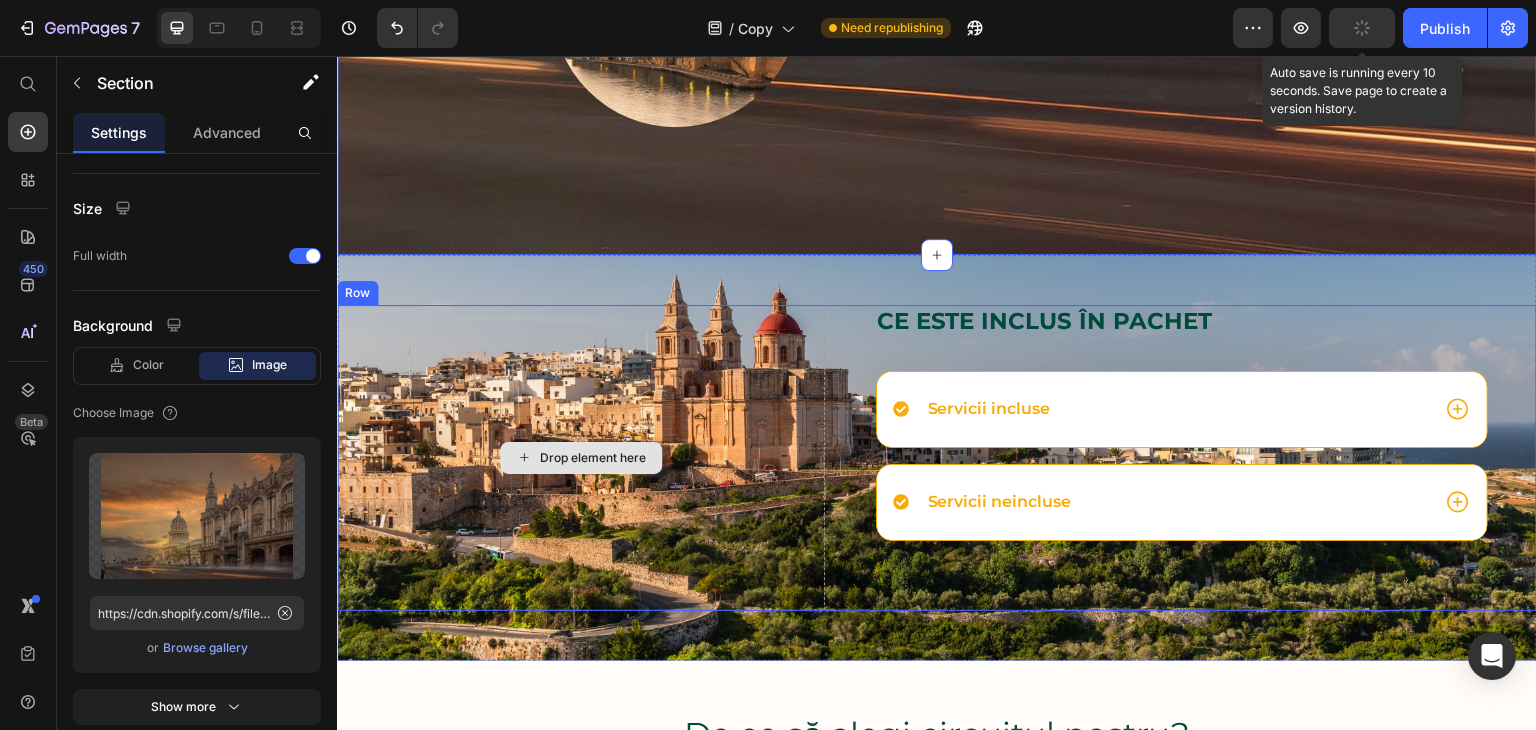 scroll, scrollTop: 4691, scrollLeft: 0, axis: vertical 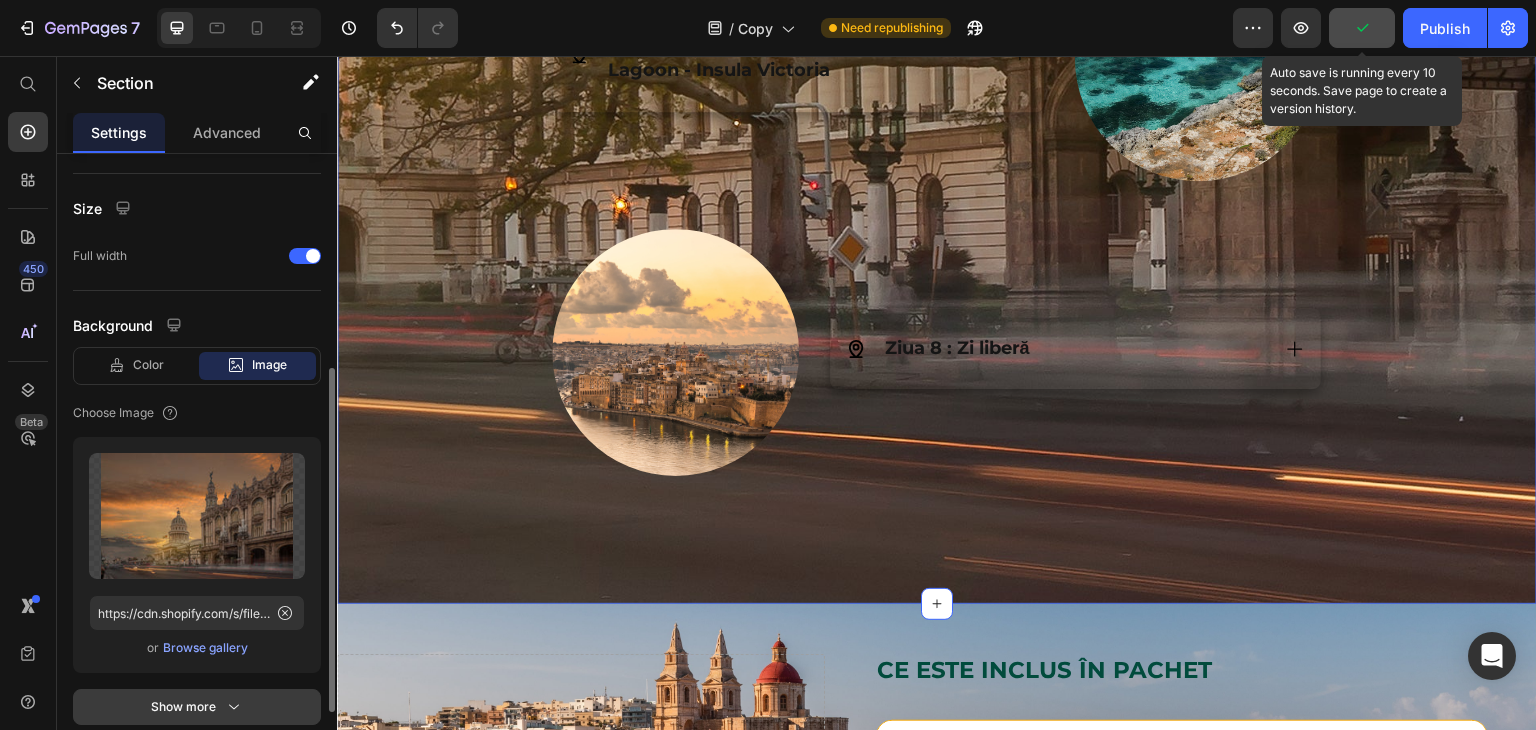 click on "Show more" at bounding box center (197, 707) 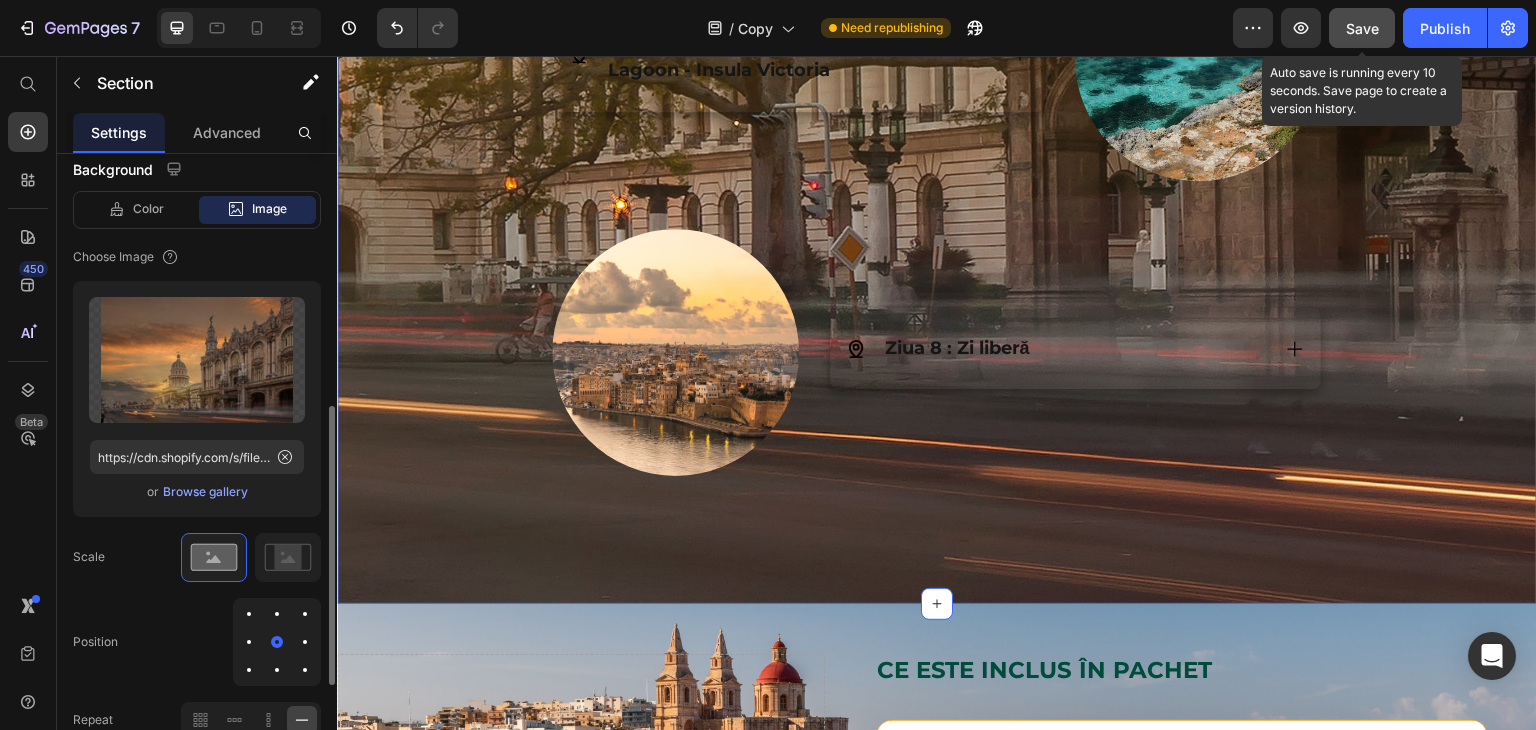 scroll, scrollTop: 560, scrollLeft: 0, axis: vertical 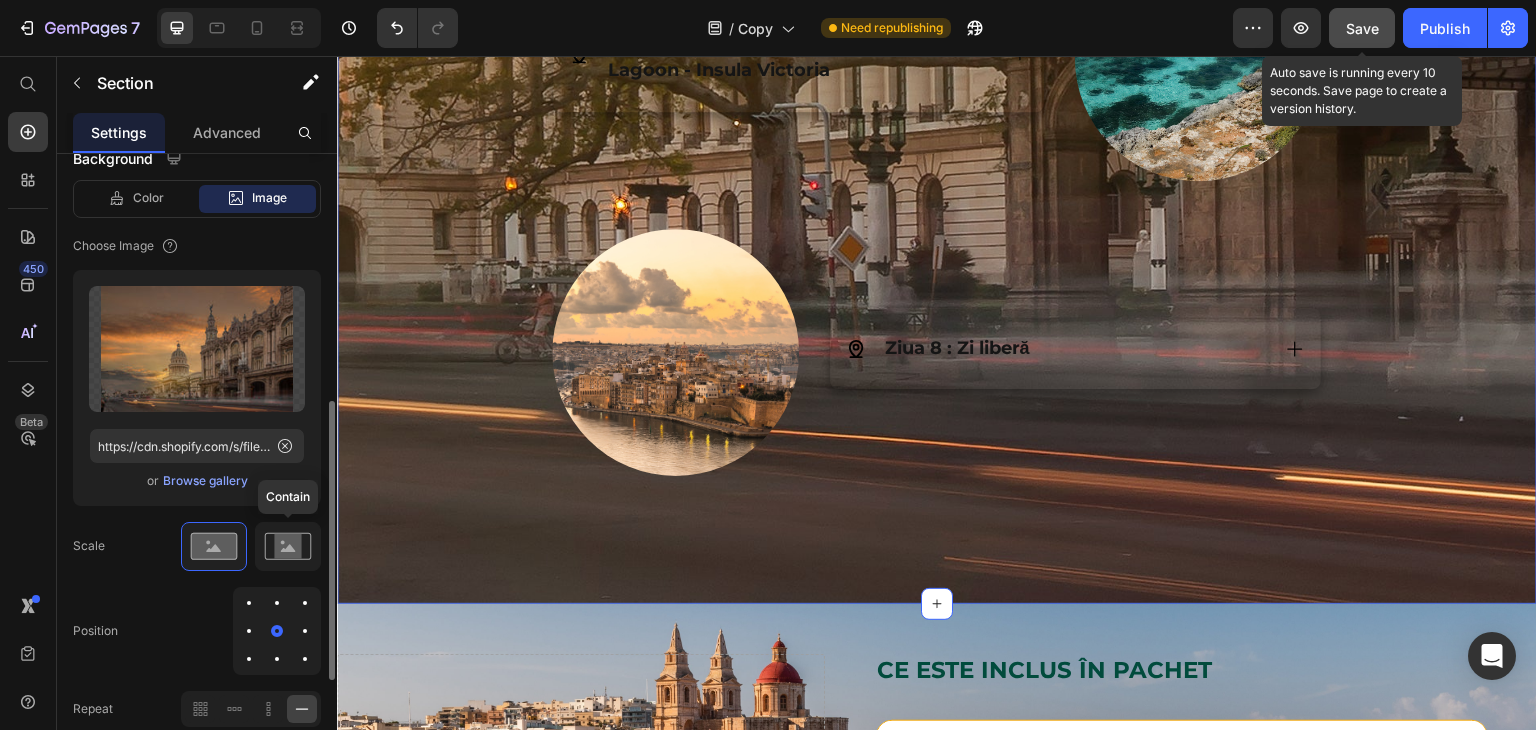 click 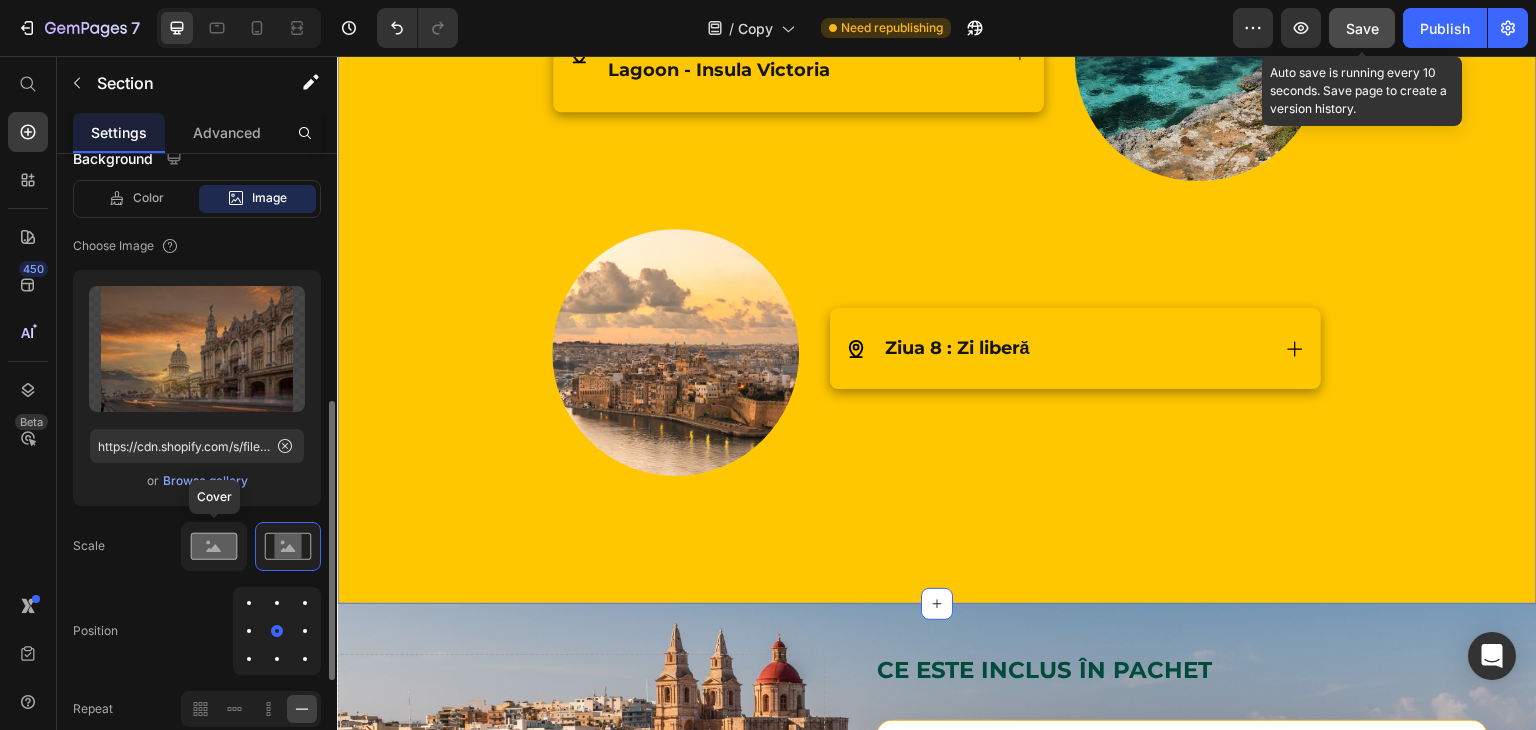 click 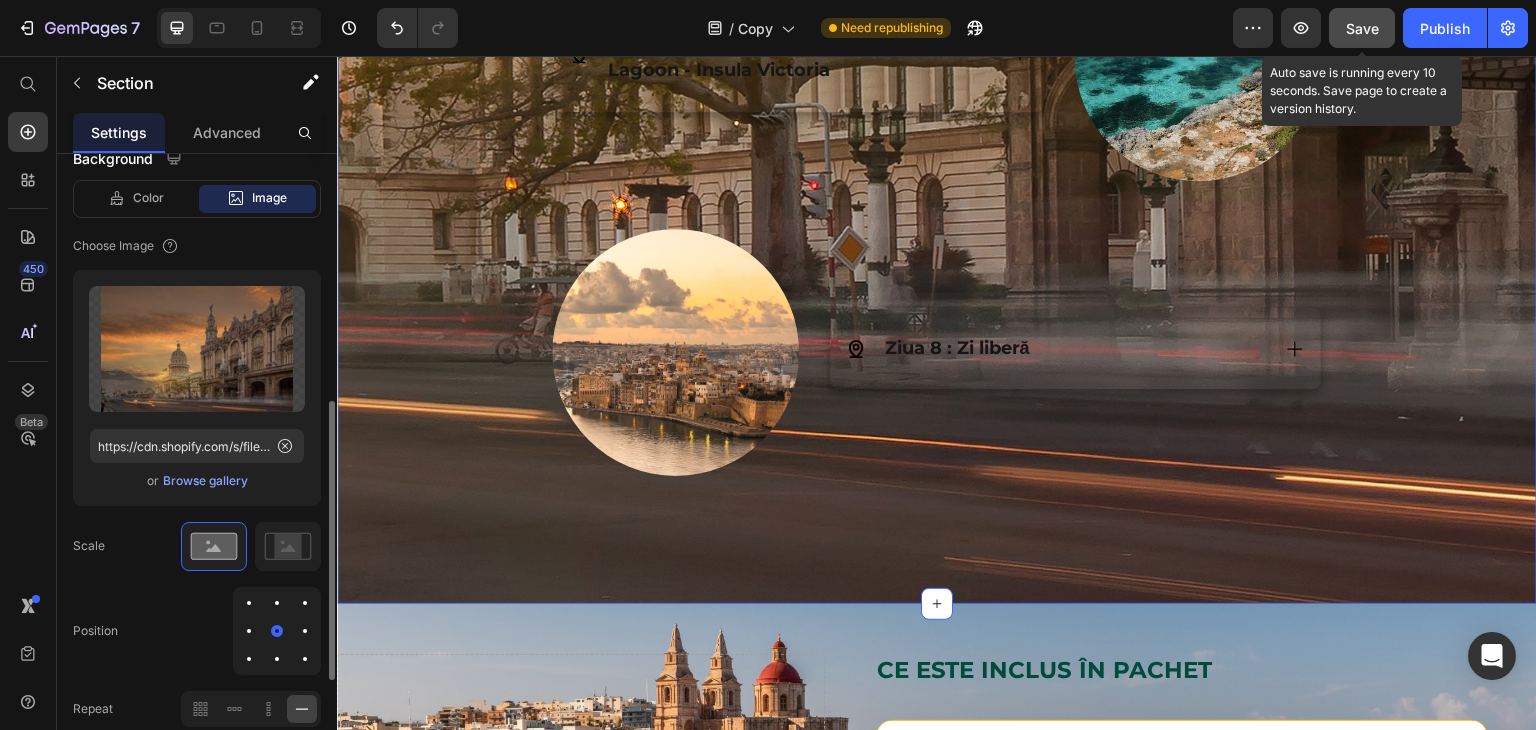 click at bounding box center [277, 603] 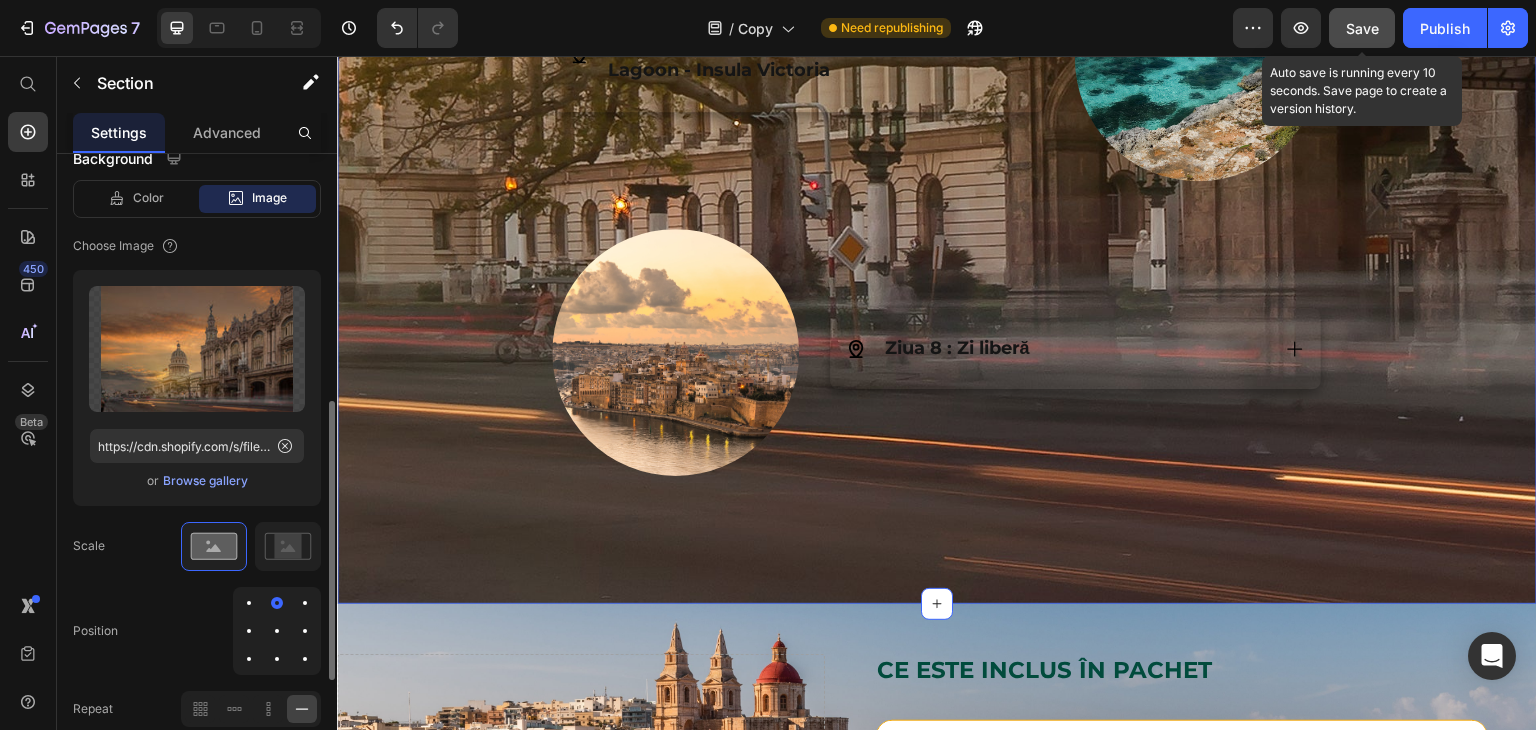 click at bounding box center (305, 631) 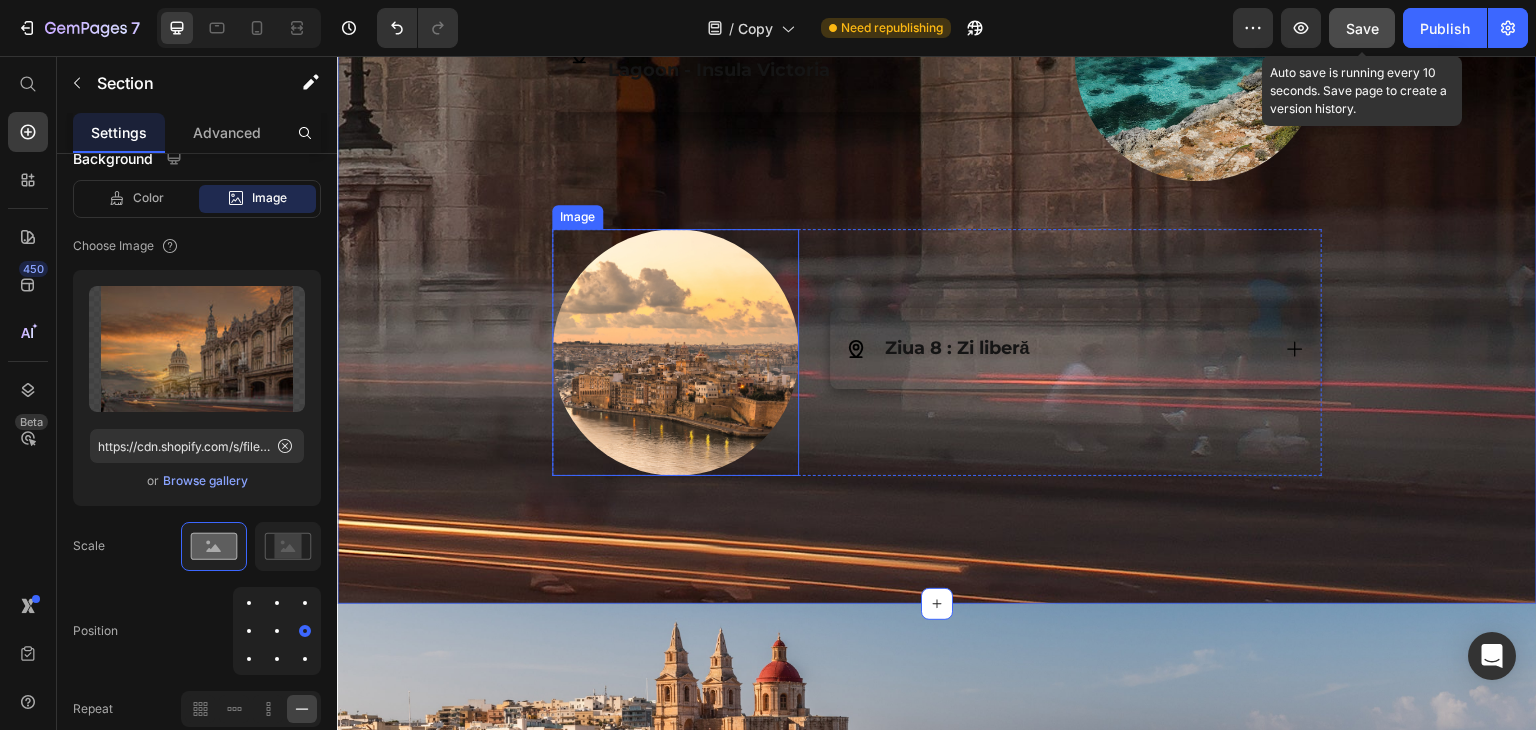 scroll, scrollTop: 3703, scrollLeft: 0, axis: vertical 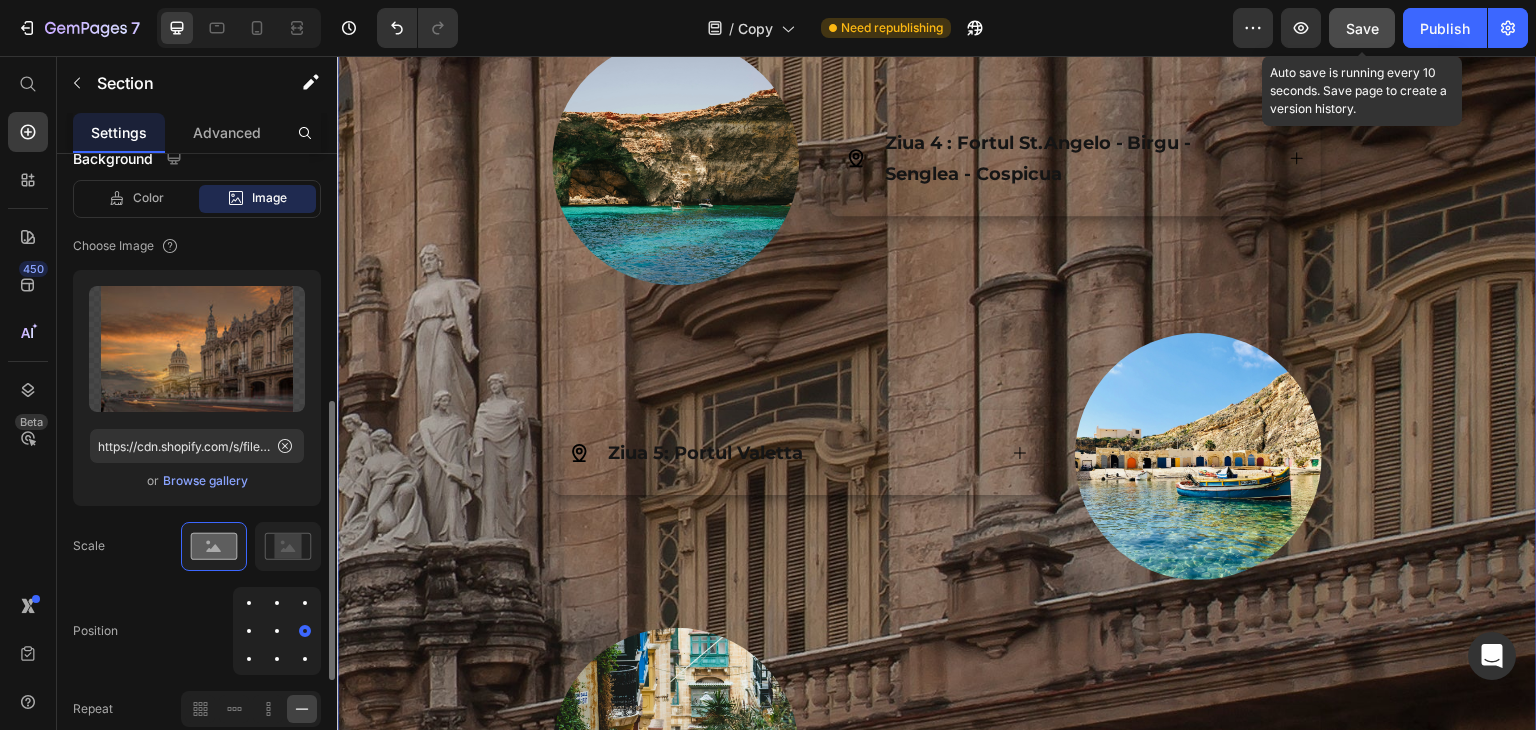 click at bounding box center [277, 631] 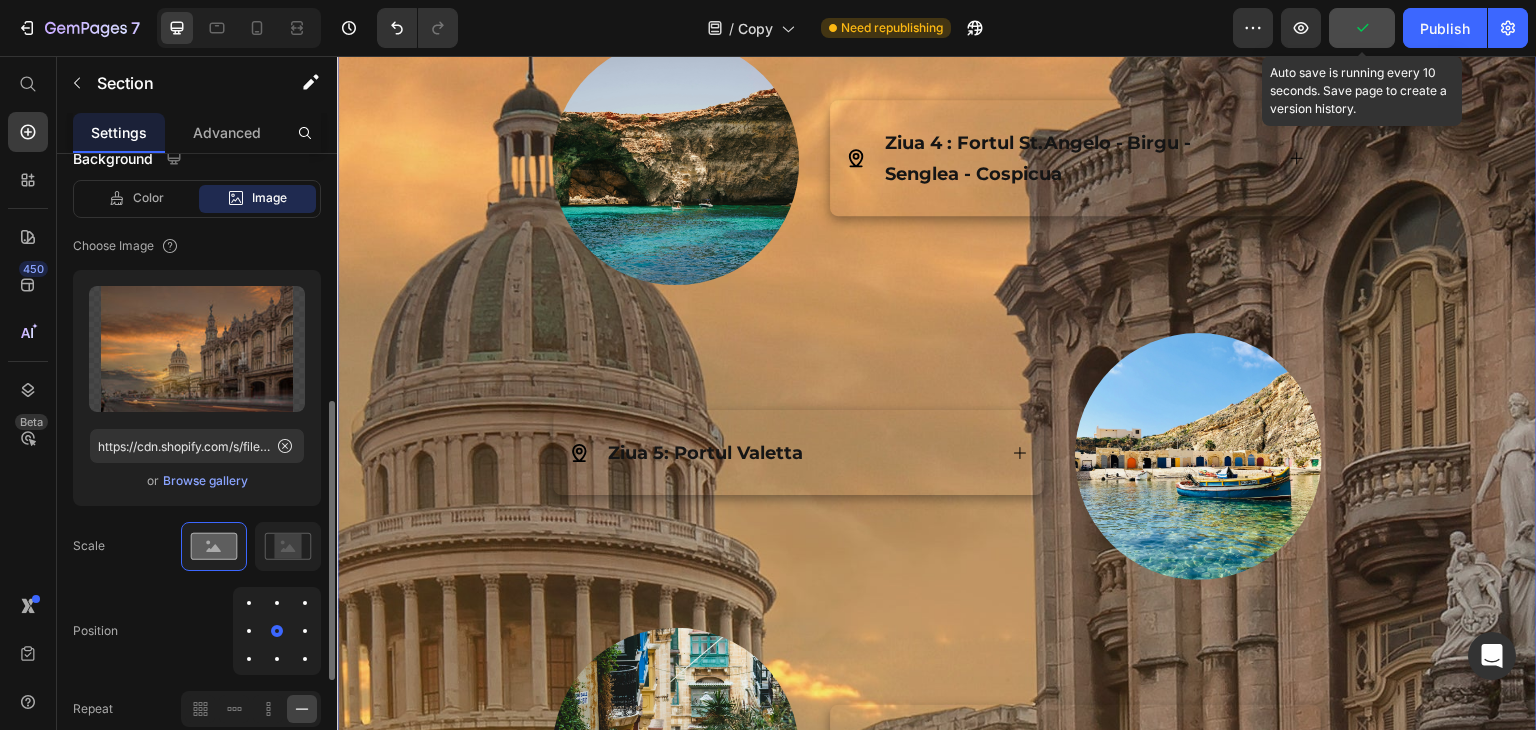 click at bounding box center [277, 603] 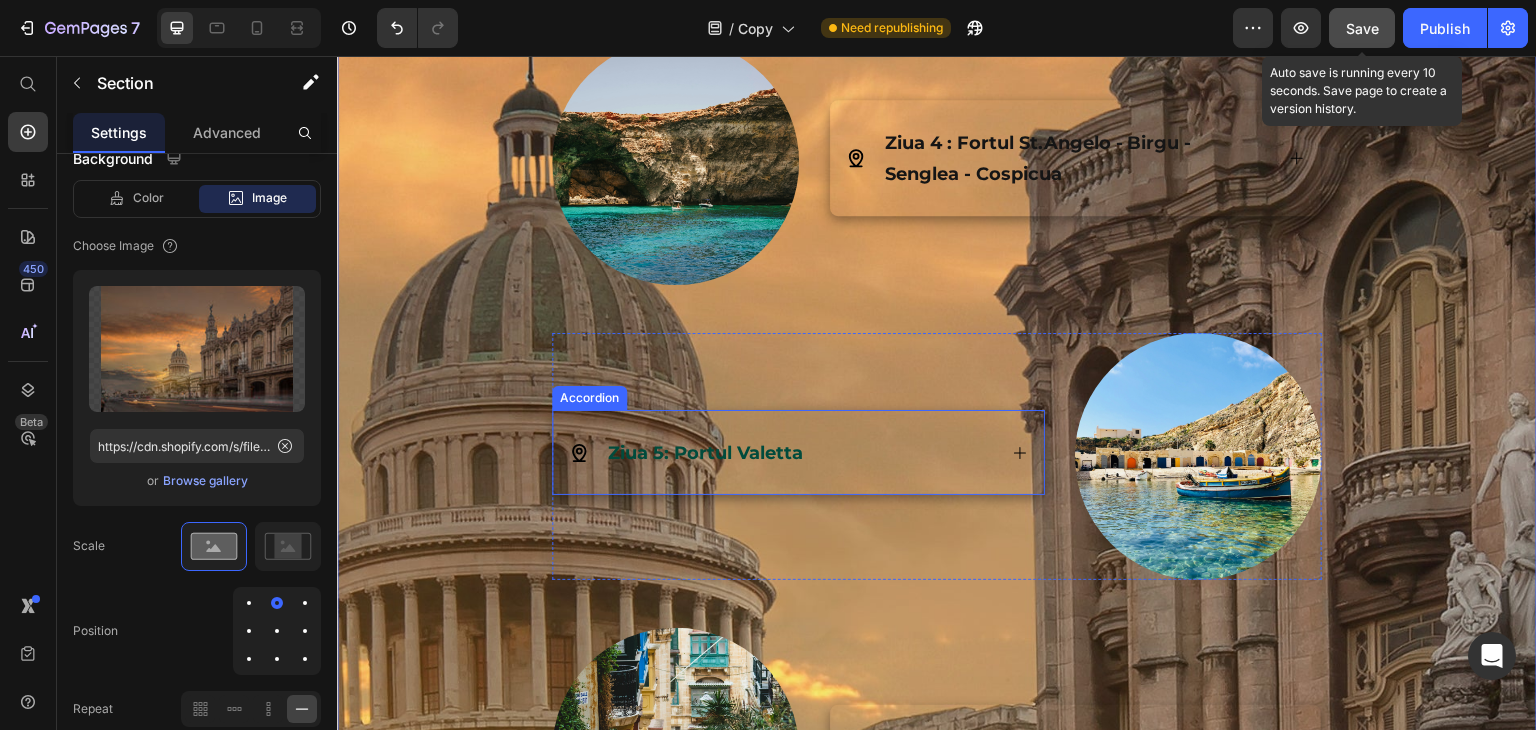click on "Ziua 5: Portul Valetta" at bounding box center (798, 452) 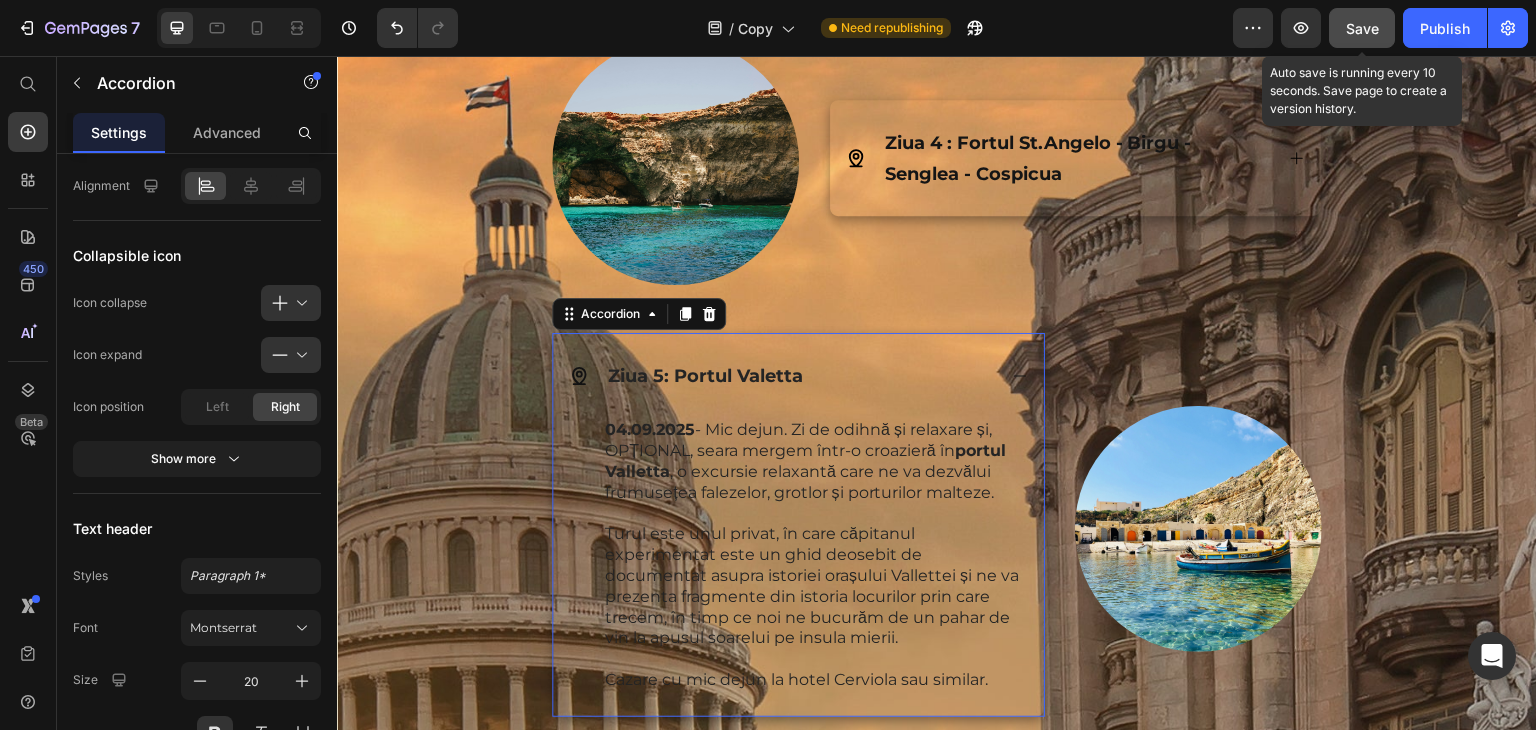 scroll, scrollTop: 0, scrollLeft: 0, axis: both 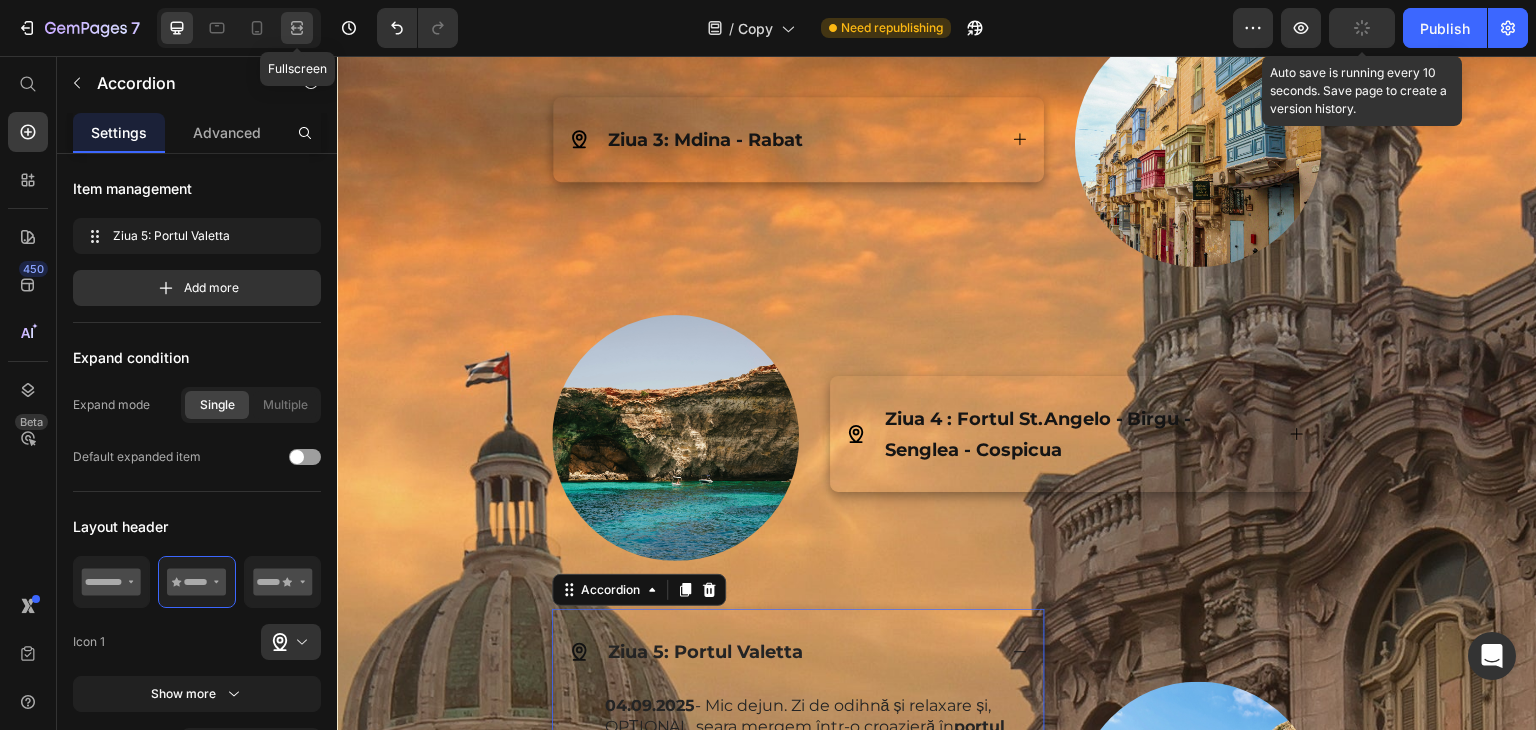 click 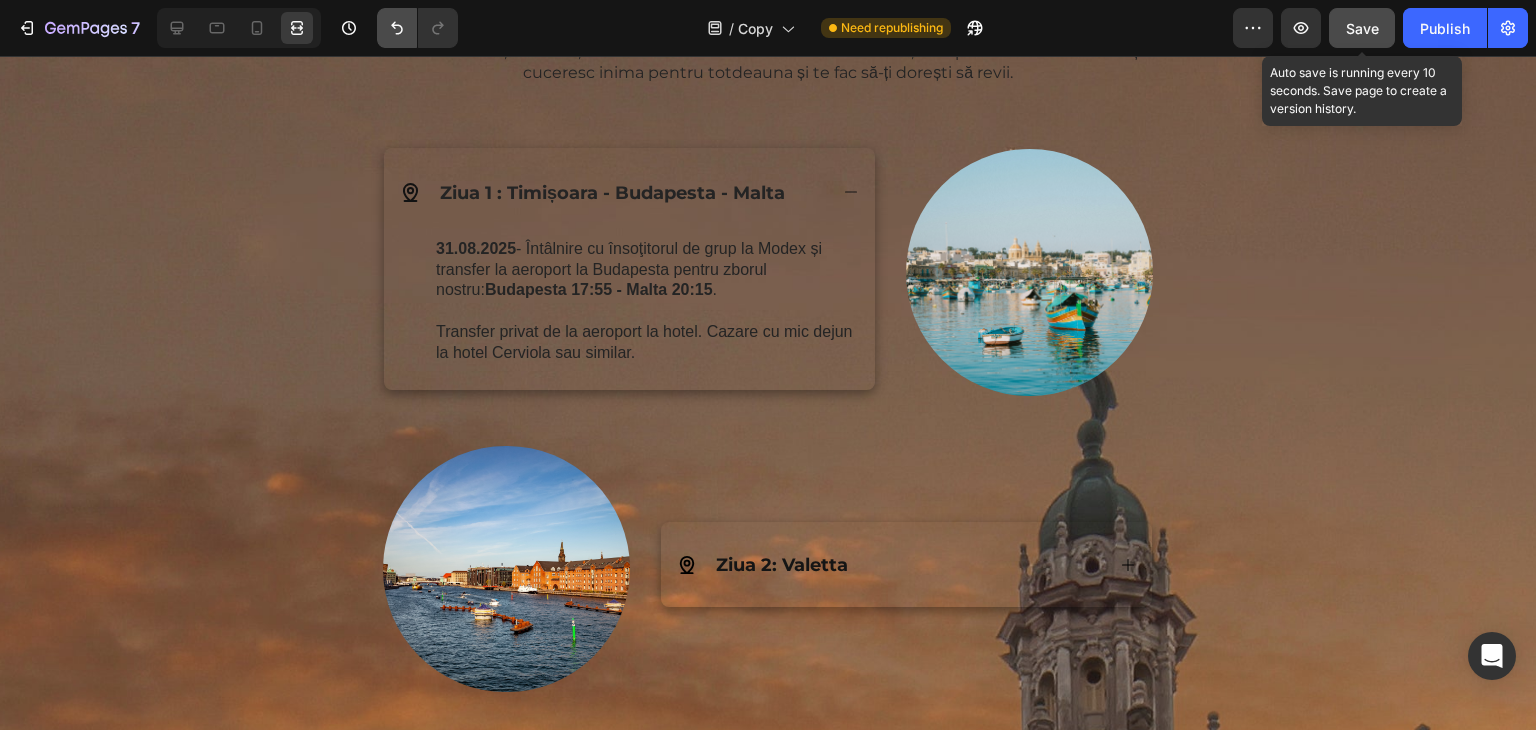 scroll, scrollTop: 2960, scrollLeft: 0, axis: vertical 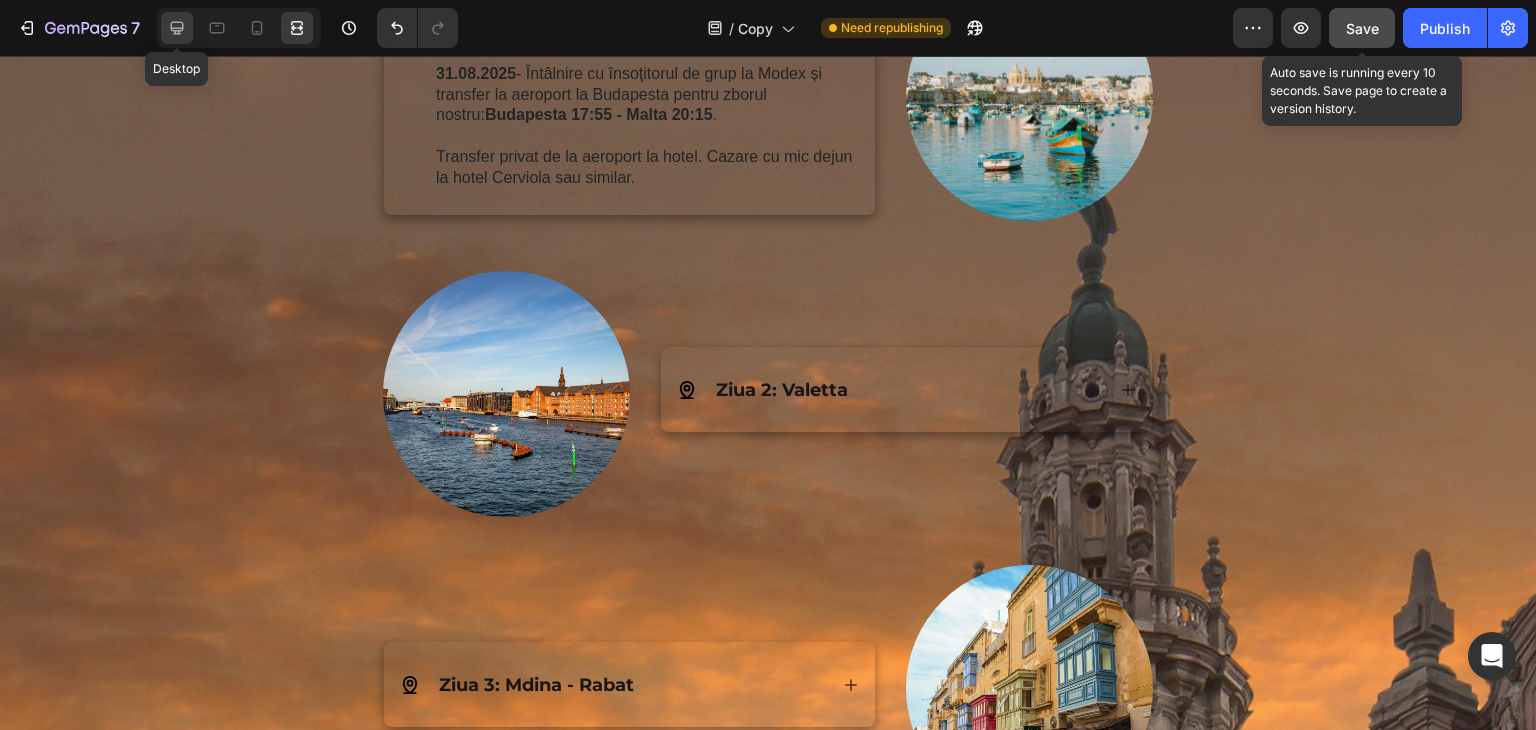 click 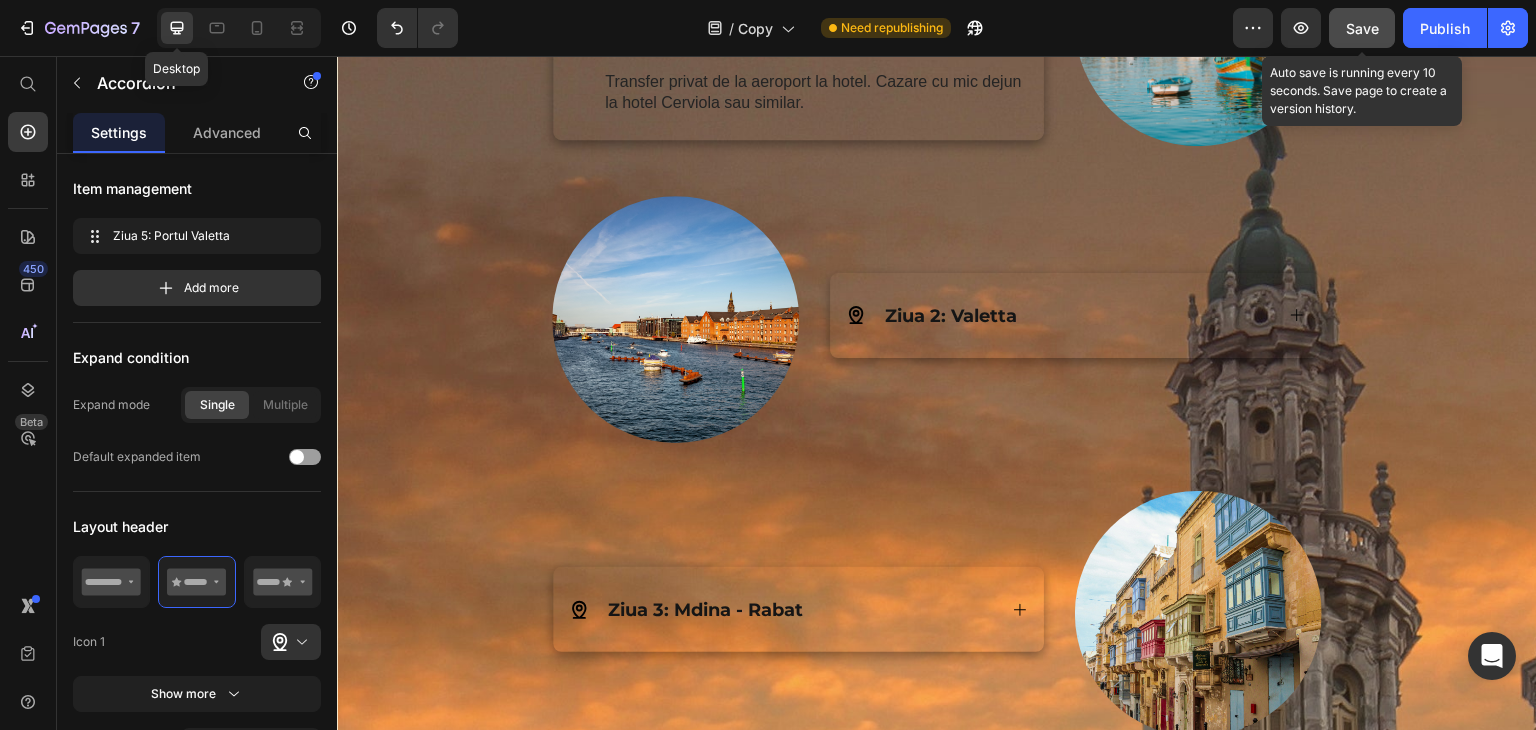 scroll, scrollTop: 2885, scrollLeft: 0, axis: vertical 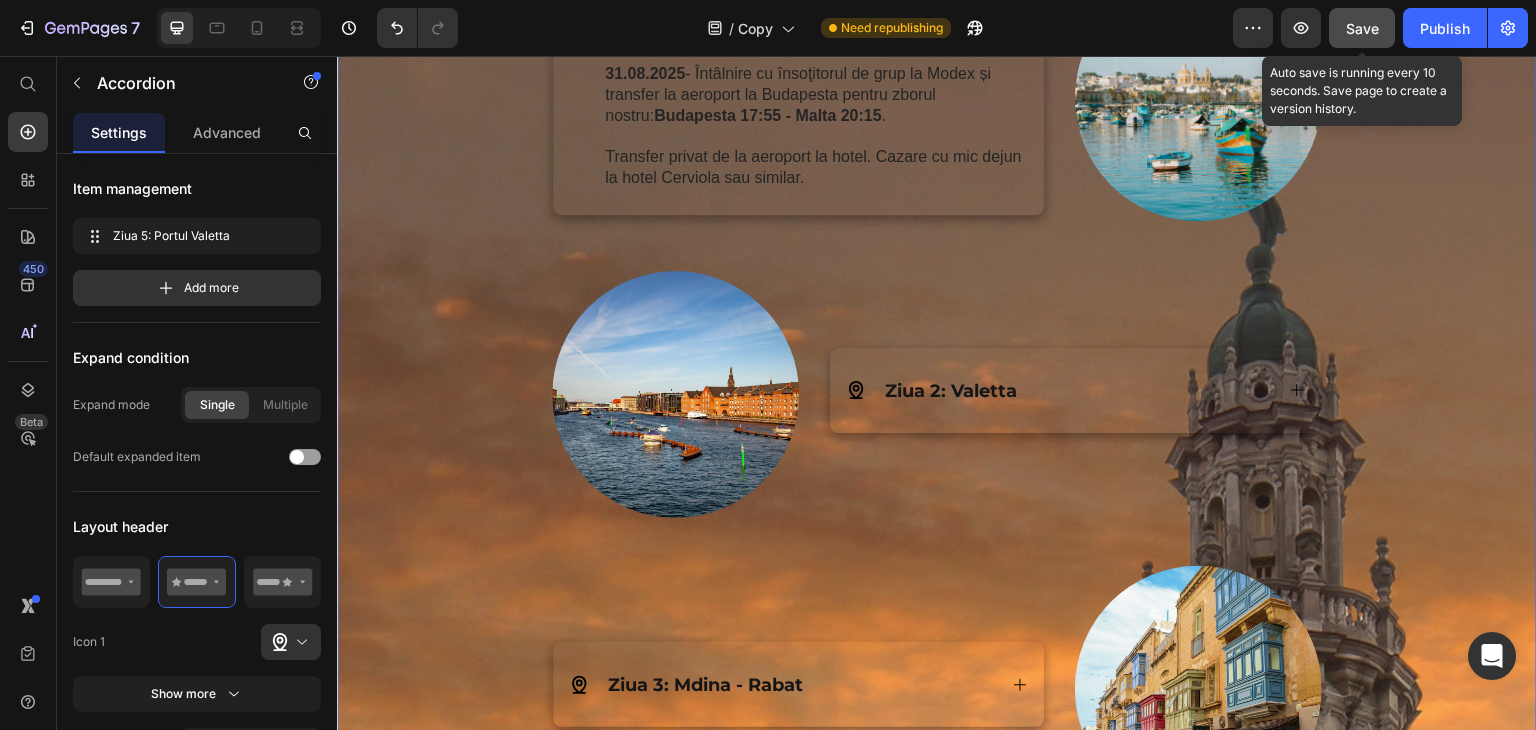 click on "Detaliile călătoriei Heading [COUNTRY] este numele derivat din cuvântul „amelitaa”, care înseamnă miere, denumire dată de fenicieni. Și, într-adevăr, [COUNTRY] este aurie asemenea mierii, datorită construcțiilor realizate din roci de calcar de culoare galben-aramie. [COUNTRY] este un arhipelag. Cele mai cunoscute insule sunt [COUNTRY], [ISLAND] și [ISLAND]. Sunt locuri de care doar îți amintești și locuri de care te îndrăgostești în călătoriile tale, iar [COUNTRY], frumoasa Insulă de Miere din Mediterană, face parte dintre cele care îți cuceresc inima pentru totdeauna și te fac să-ți dorești să revii. Text Block Row
Ziua 1 : [CITY] - [CITY] - [COUNTRY]   [DATE] - Întâlnire cu însoţitorul de grup la [COMPANY] și transfer la aeroport la [CITY] pentru zborul nostru: [CITY] [TIME] - [COUNTRY] [TIME] . Transfer privat de la aeroport la hotel. Cazare cu mic dejun la hotel [HOTEL_NAME] sau similar. Text Block Accordion Image Row Image" at bounding box center [937, 1098] 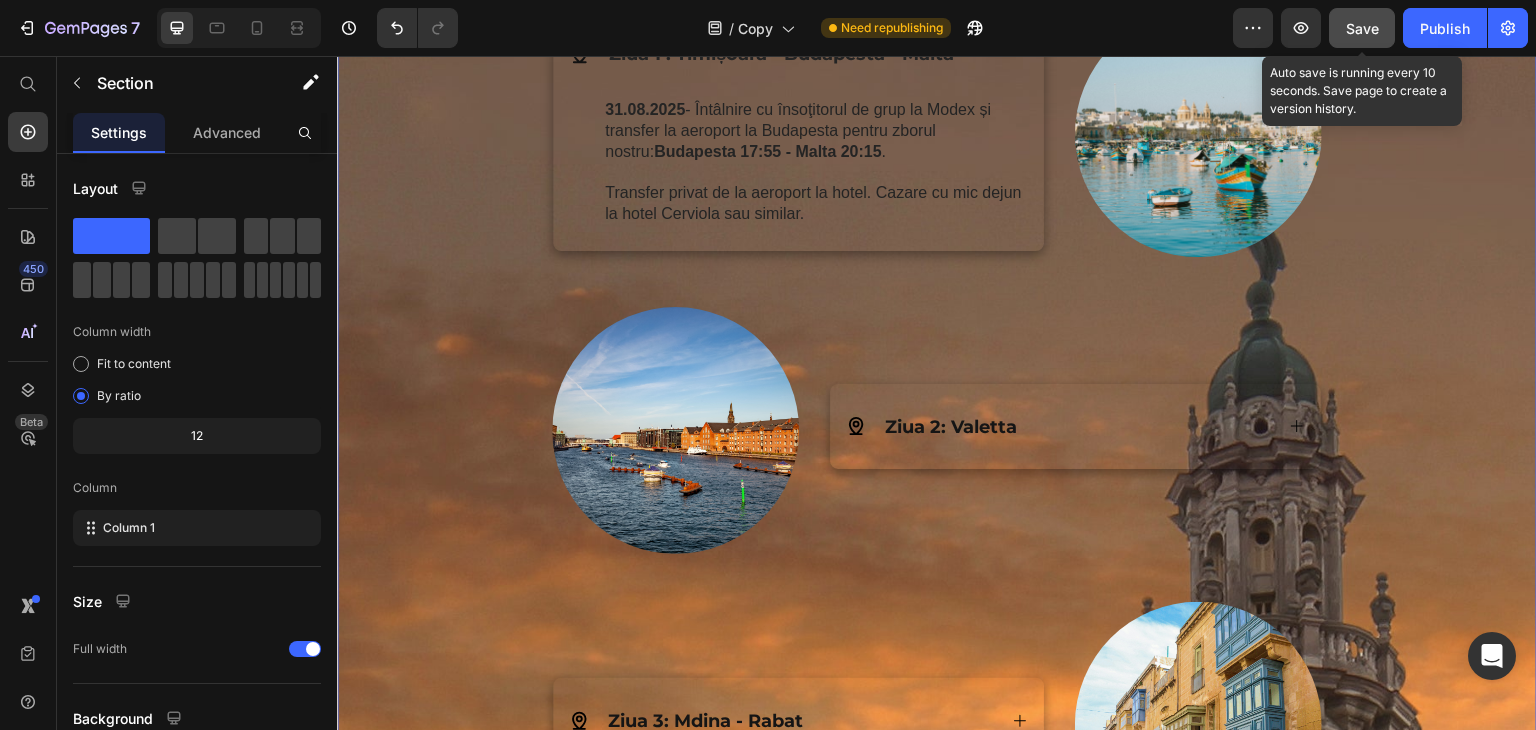 scroll, scrollTop: 2428, scrollLeft: 0, axis: vertical 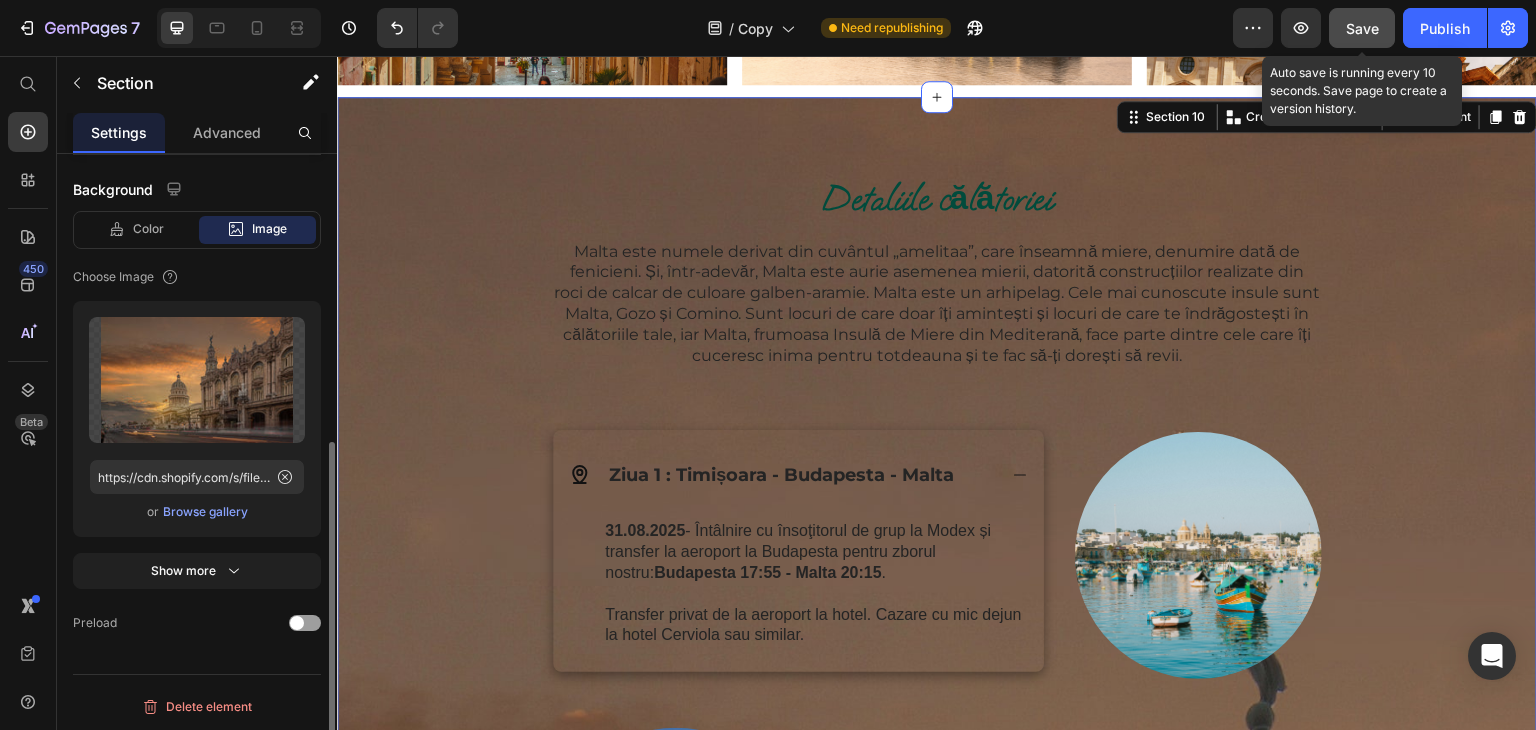 click on "Browse gallery" at bounding box center (205, 512) 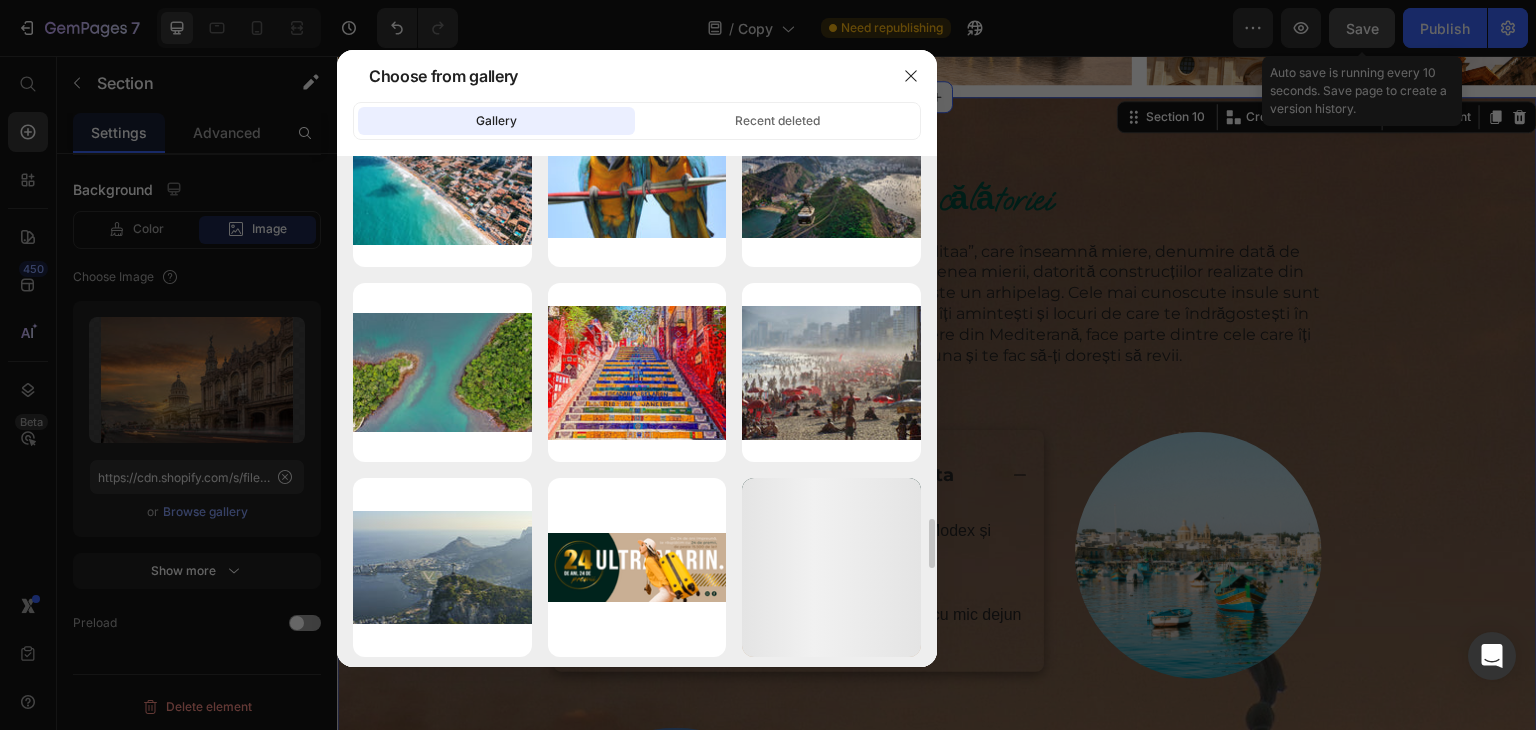 scroll, scrollTop: 3783, scrollLeft: 0, axis: vertical 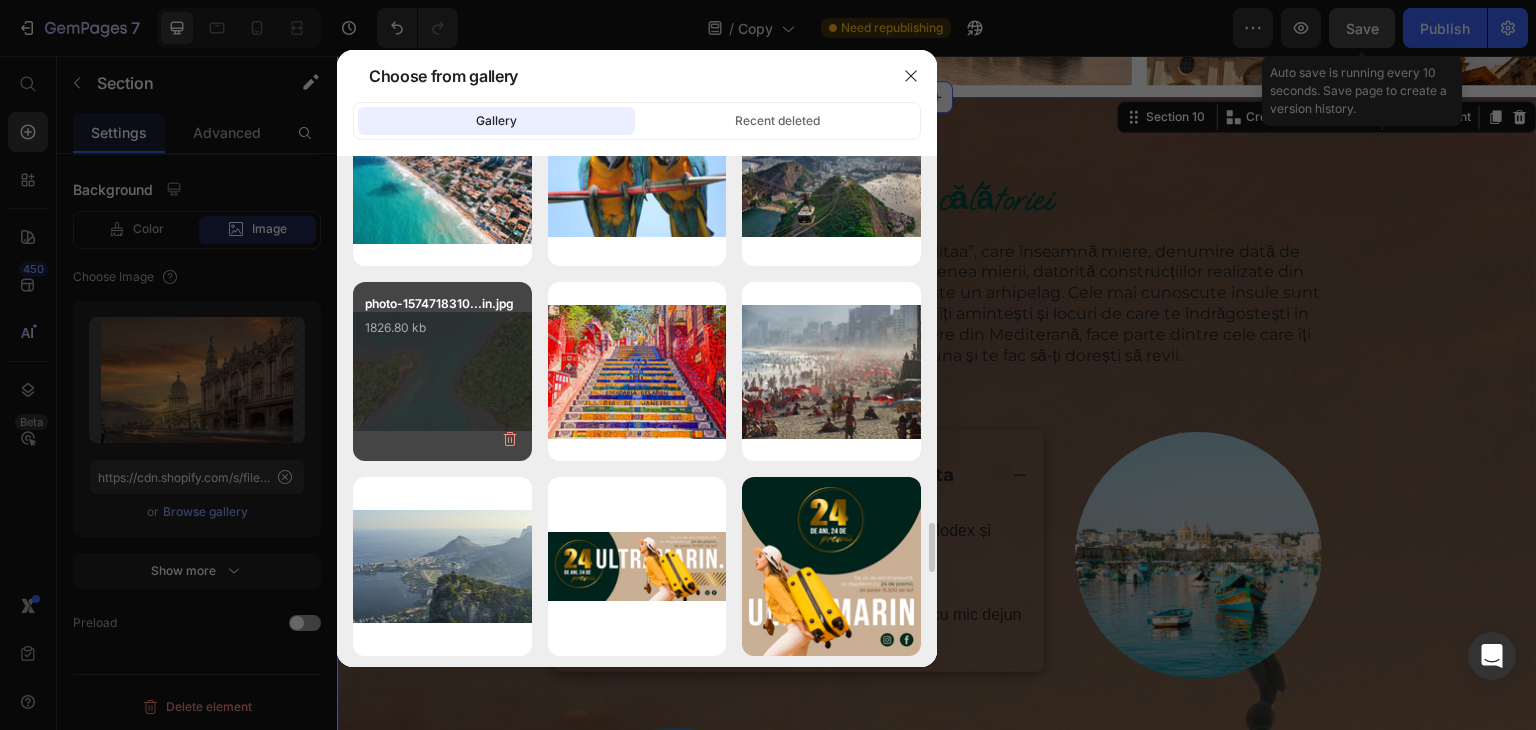 click on "photo-1574718310...in.jpg 1826.80 kb" at bounding box center [442, 334] 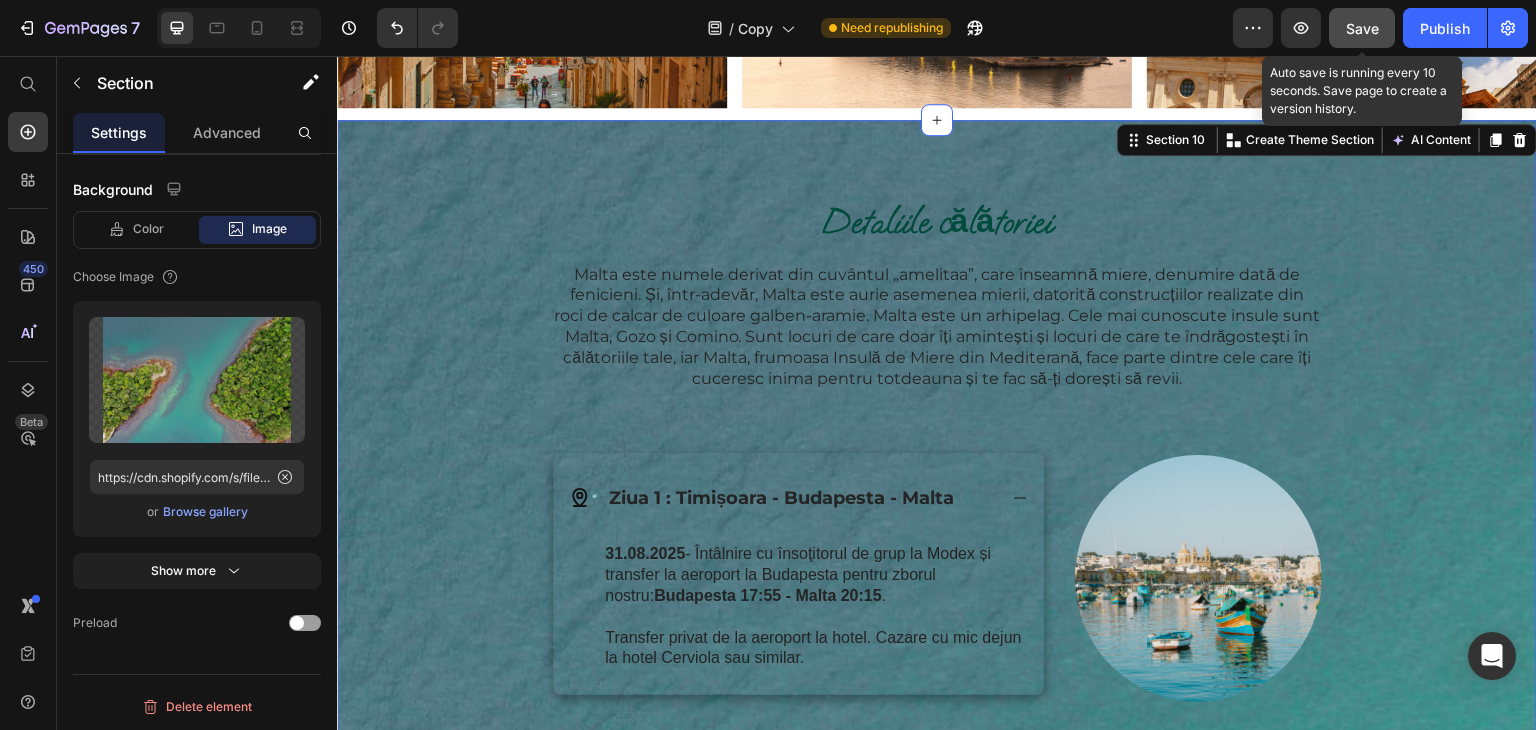 scroll, scrollTop: 2404, scrollLeft: 0, axis: vertical 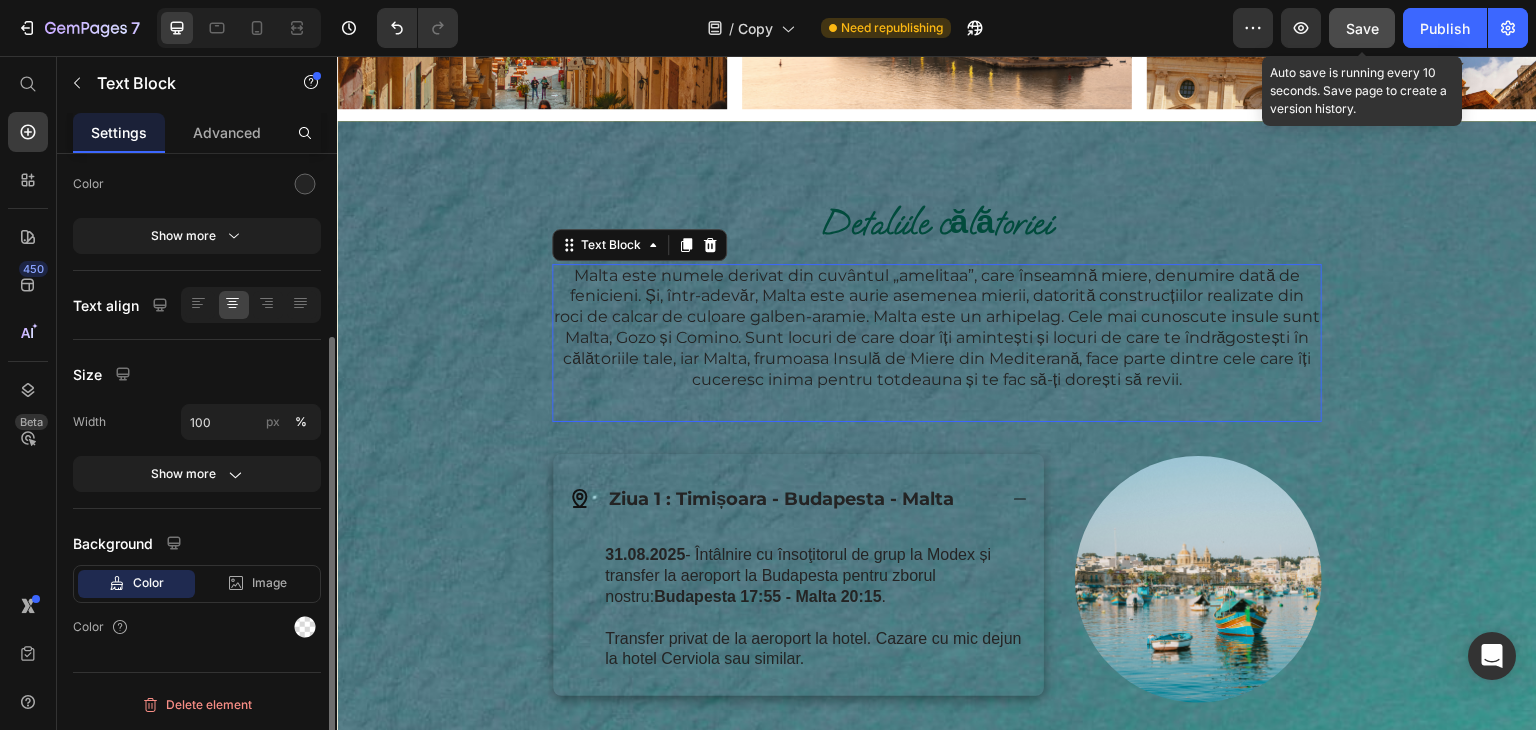 click on "Malta este numele derivat din cuvântul „amelitaa”, care înseamnă miere, denumire dată de fenicieni. Și, într-adevăr, Malta este aurie asemenea mierii, datorită construcțiilor realizate din roci de calcar de culoare galben-aramie. Malta este un arhipelag. Cele mai cunoscute insule sunt Malta, Gozo și Comino. Sunt locuri de care doar îți amintești și locuri de care te îndrăgostești în călătoriile tale, iar Malta, frumoasa Insulă de Miere din Mediterană, face parte dintre cele care îți cuceresc inima pentru totdeauna și te fac să-ți dorești să revii." at bounding box center (937, 328) 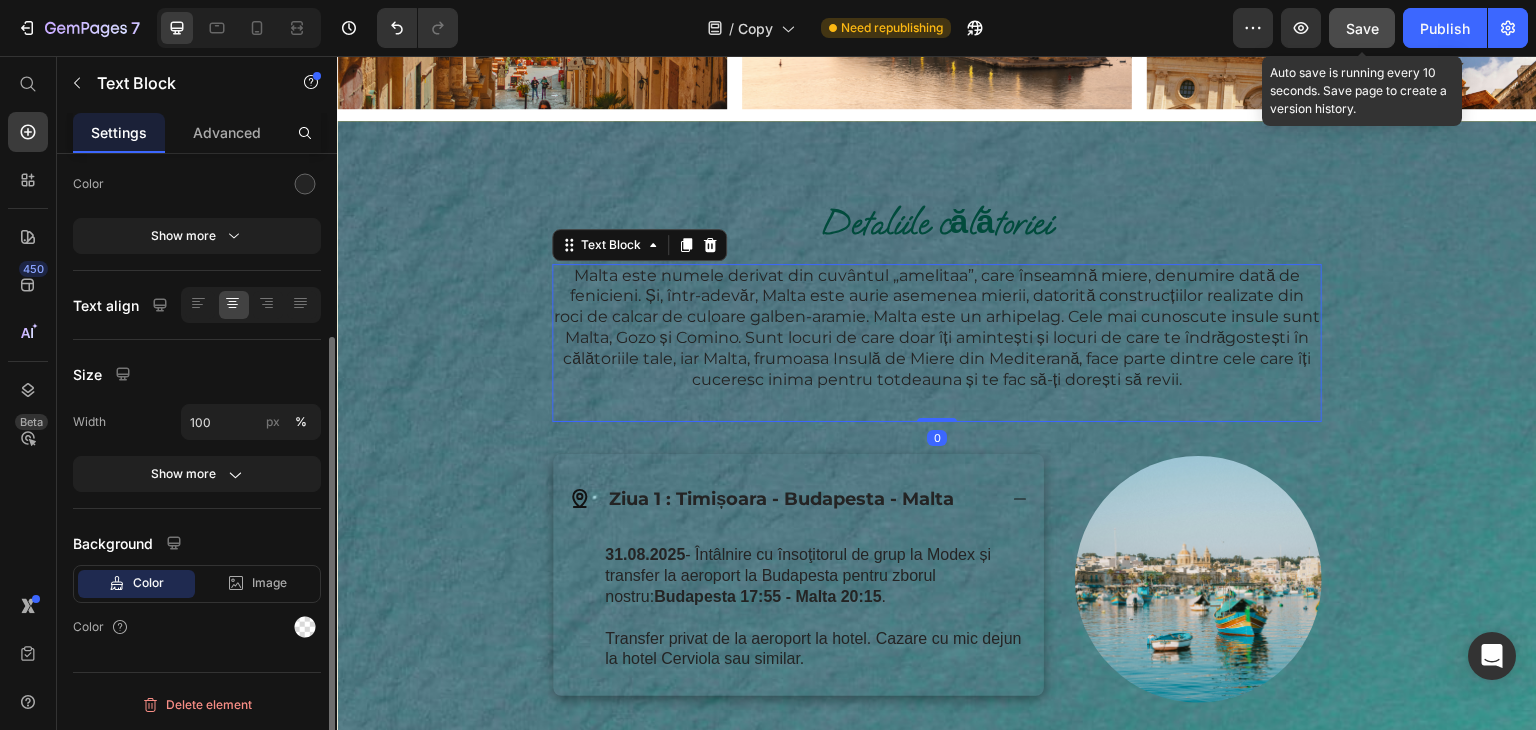 scroll, scrollTop: 0, scrollLeft: 0, axis: both 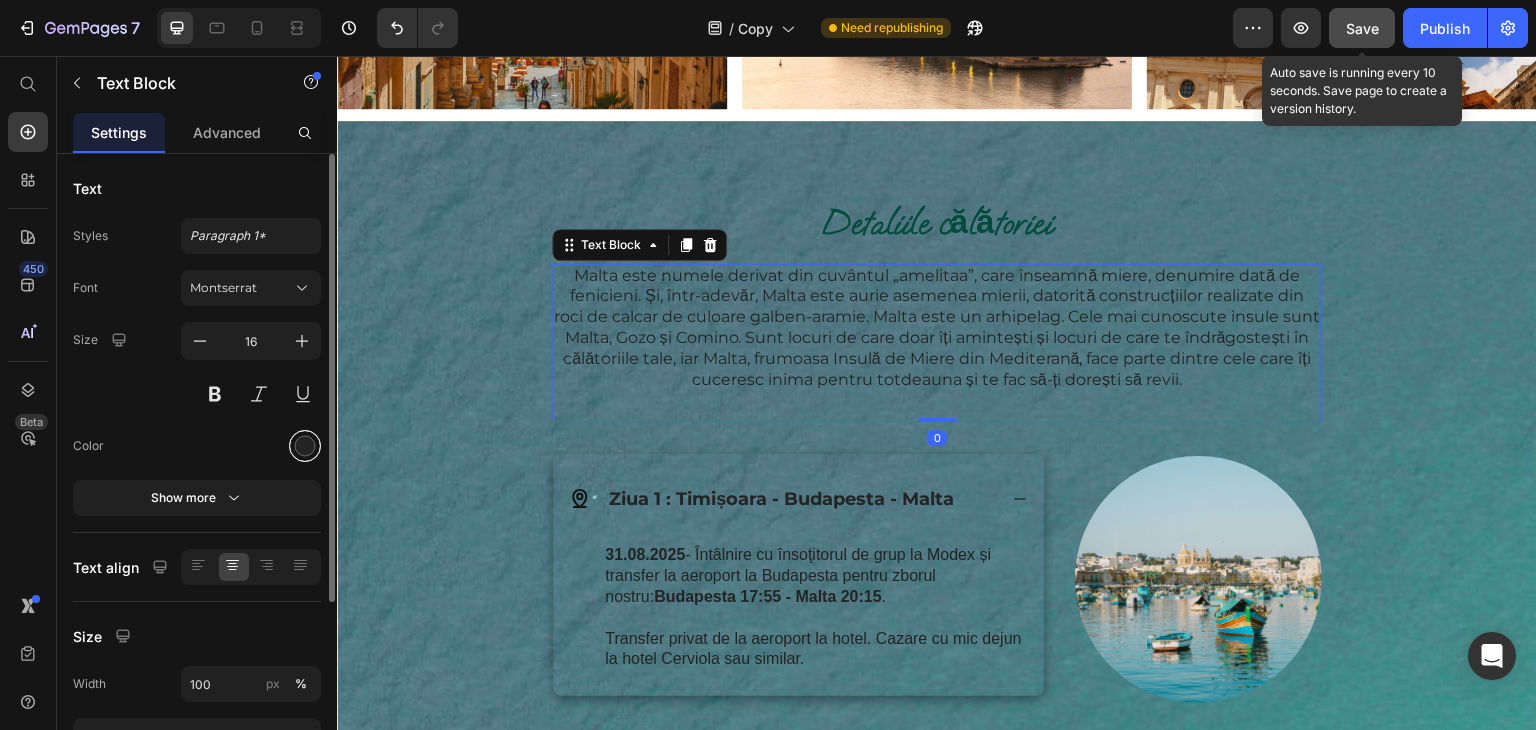 click at bounding box center [305, 446] 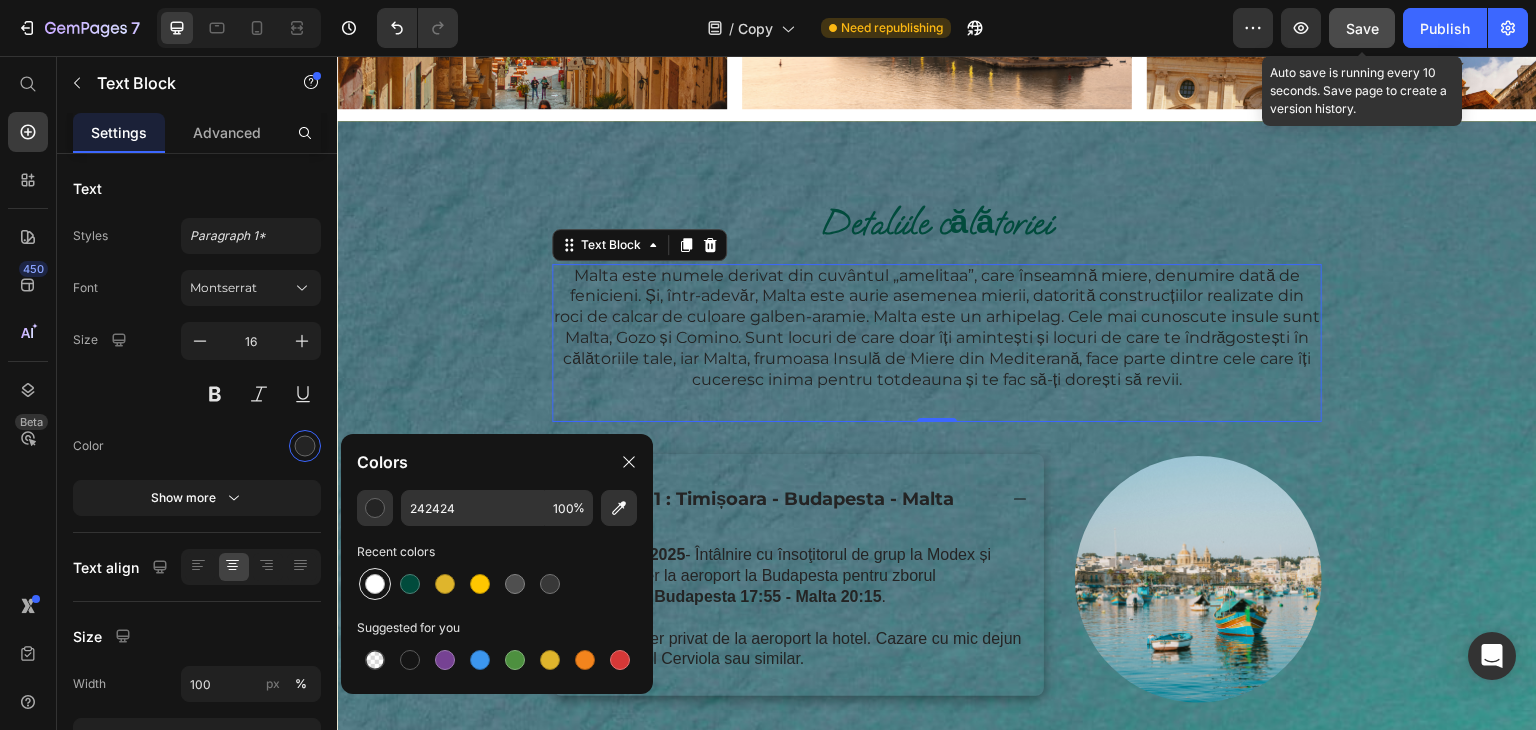 click at bounding box center (375, 584) 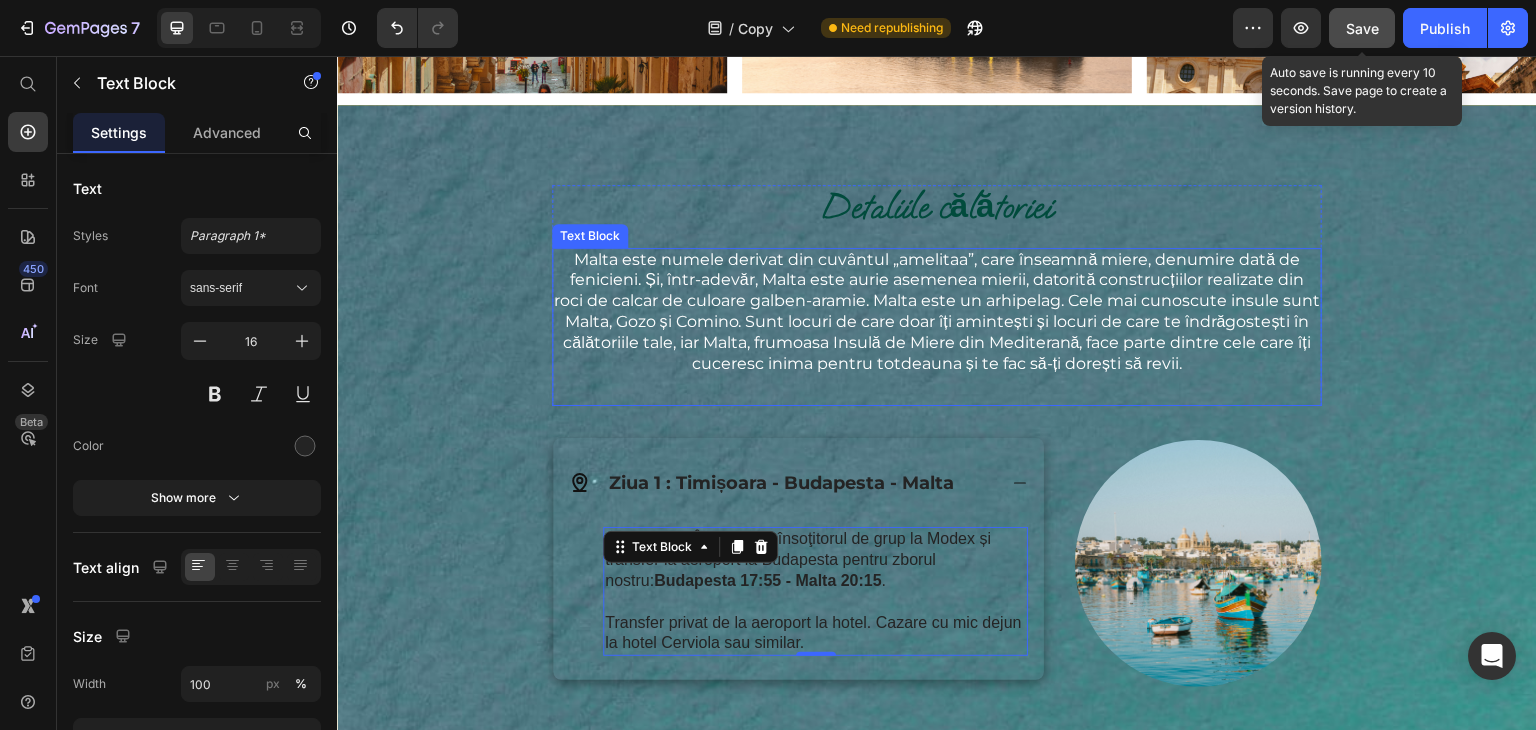 scroll, scrollTop: 2425, scrollLeft: 0, axis: vertical 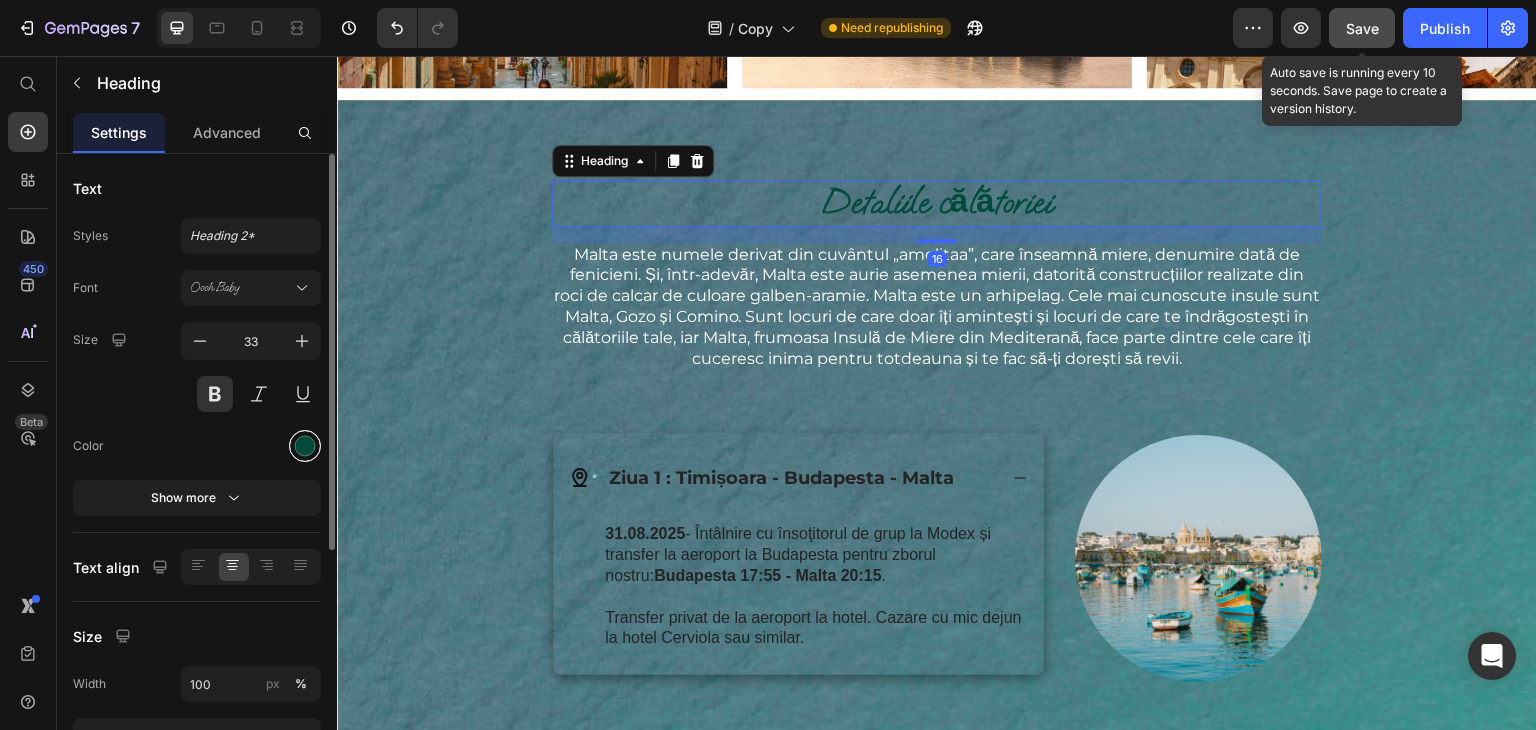 click at bounding box center (305, 446) 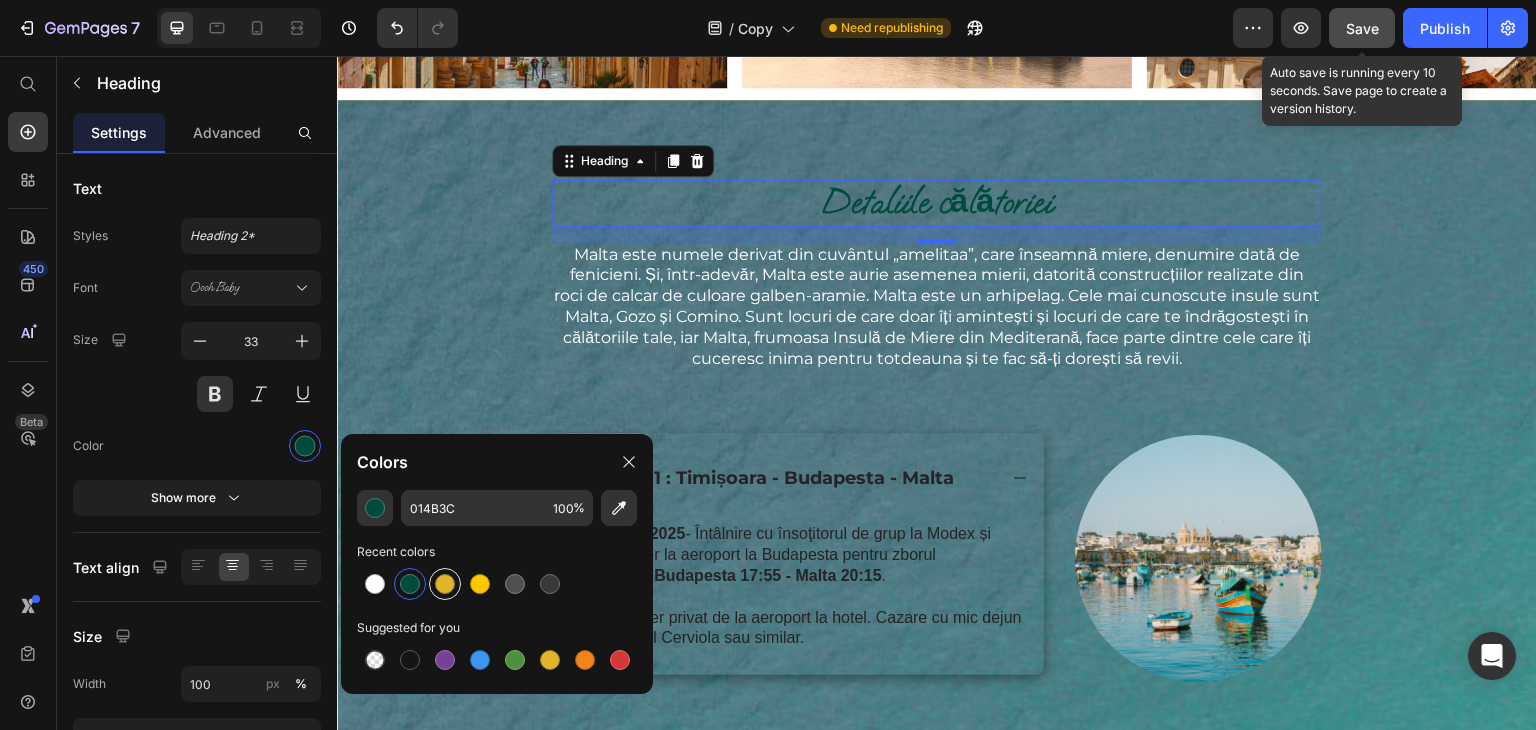 click at bounding box center [445, 584] 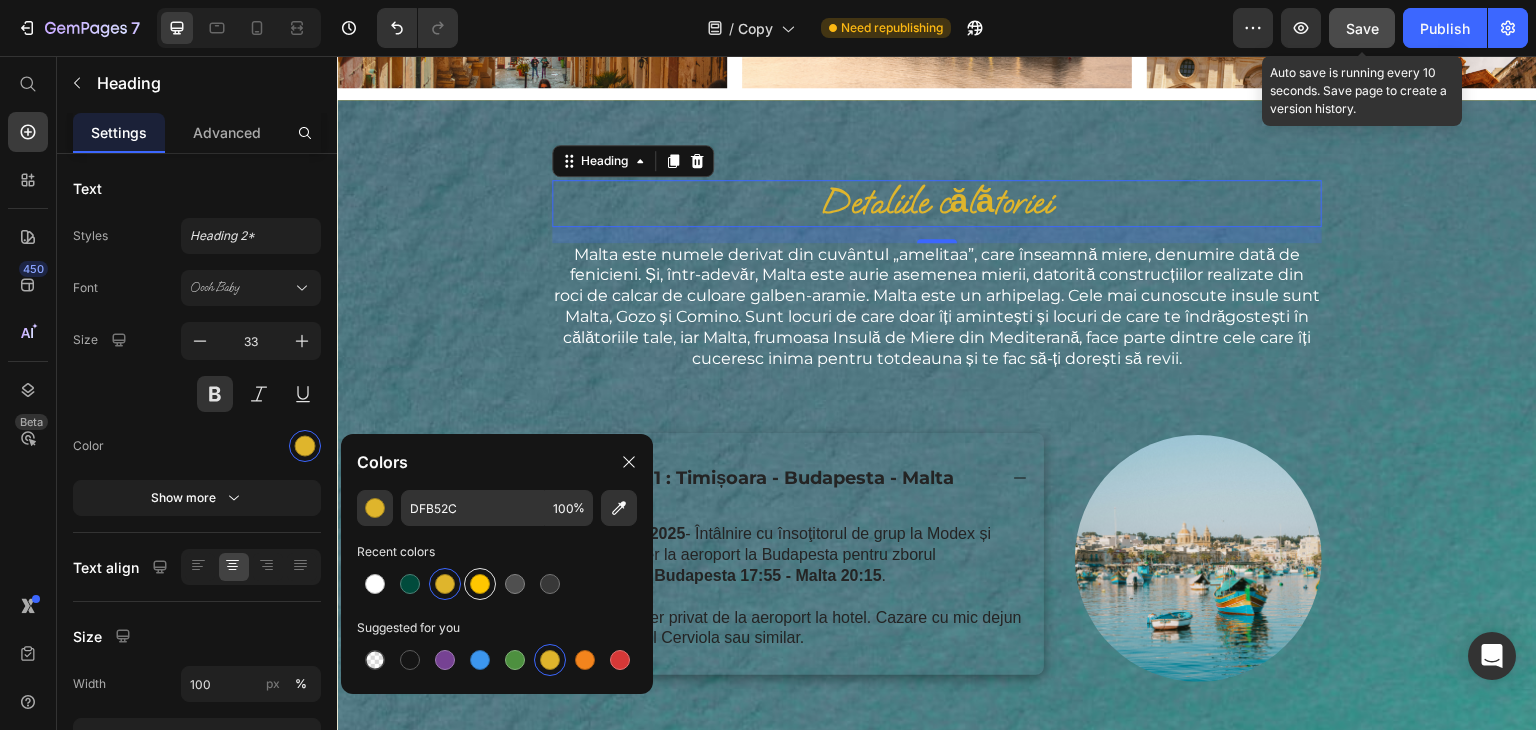 click at bounding box center (480, 584) 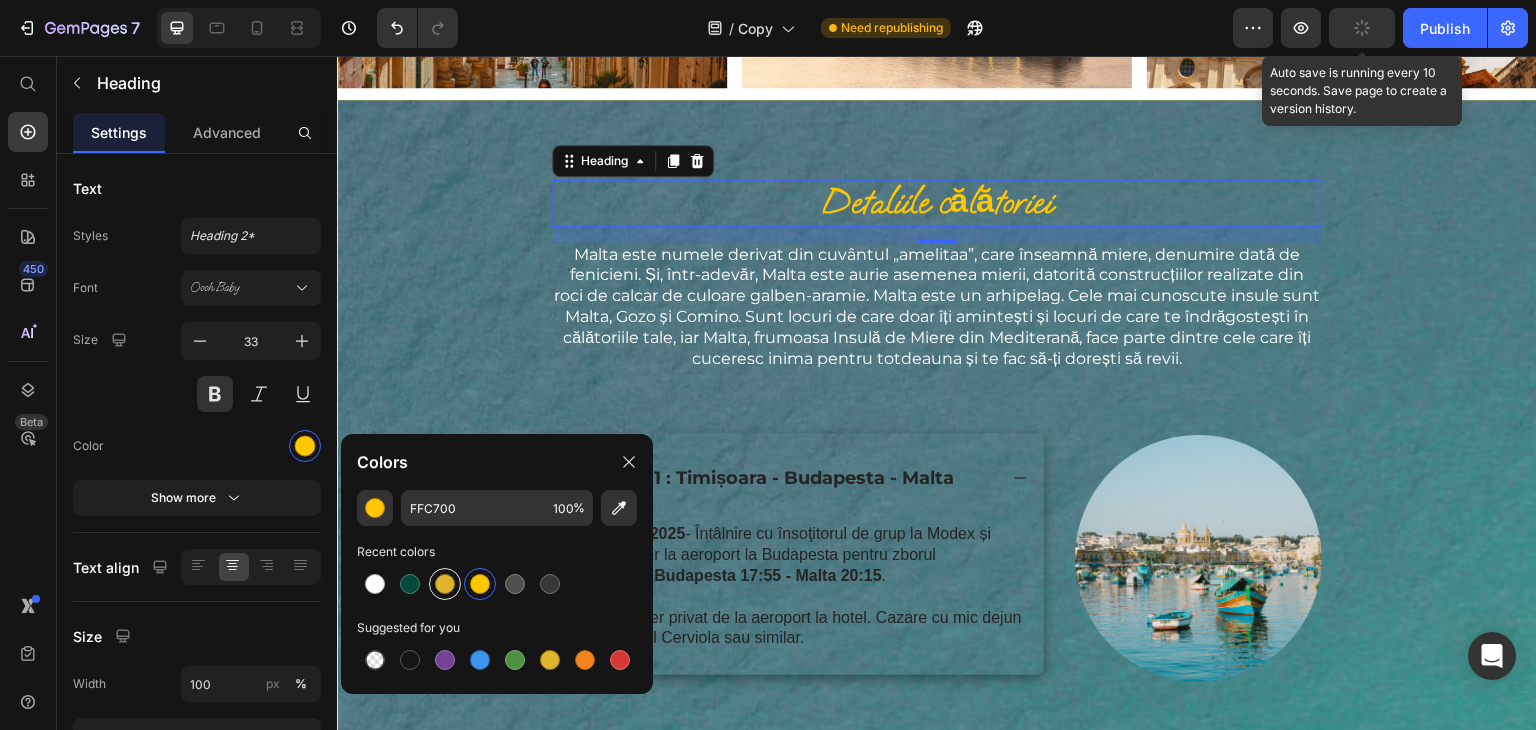 click at bounding box center [445, 584] 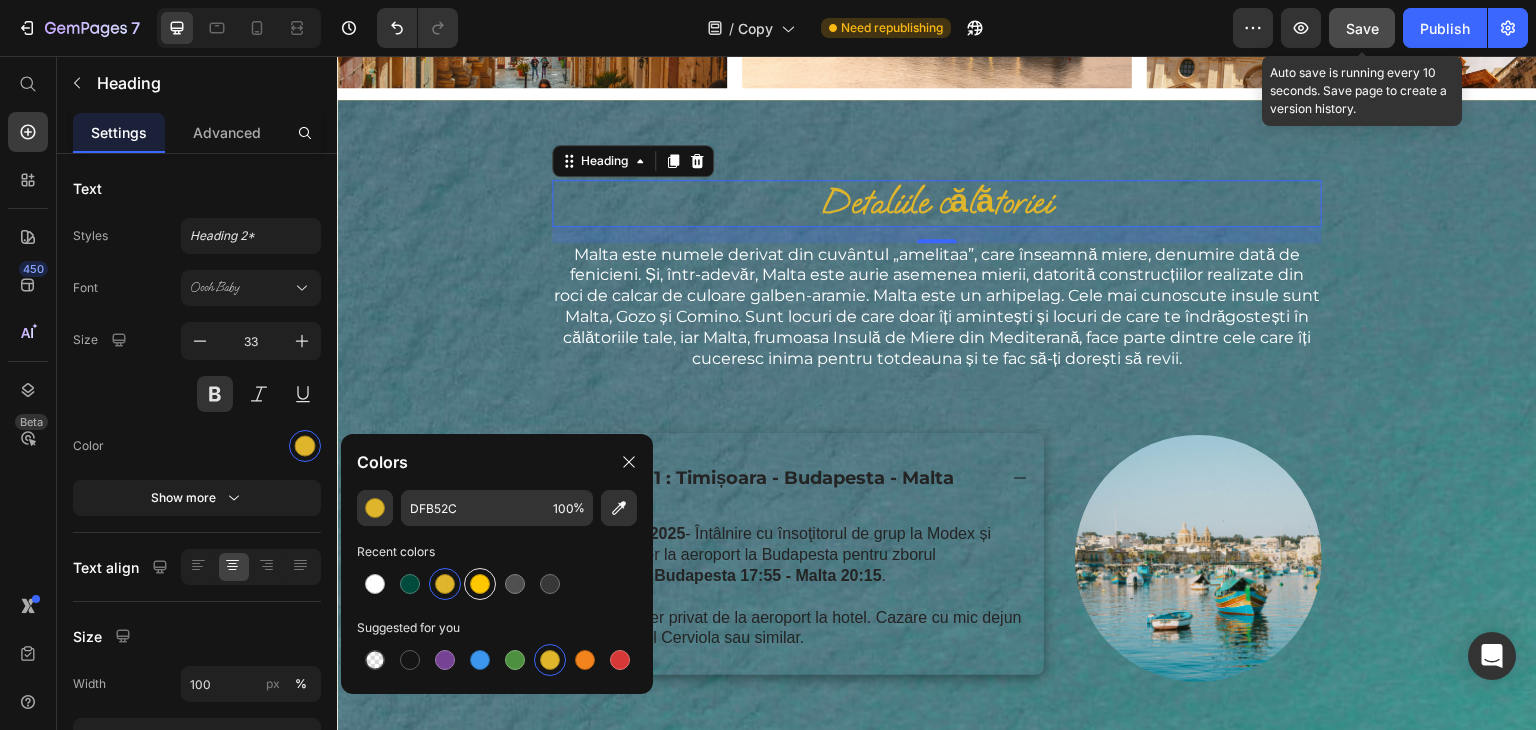 click at bounding box center (480, 584) 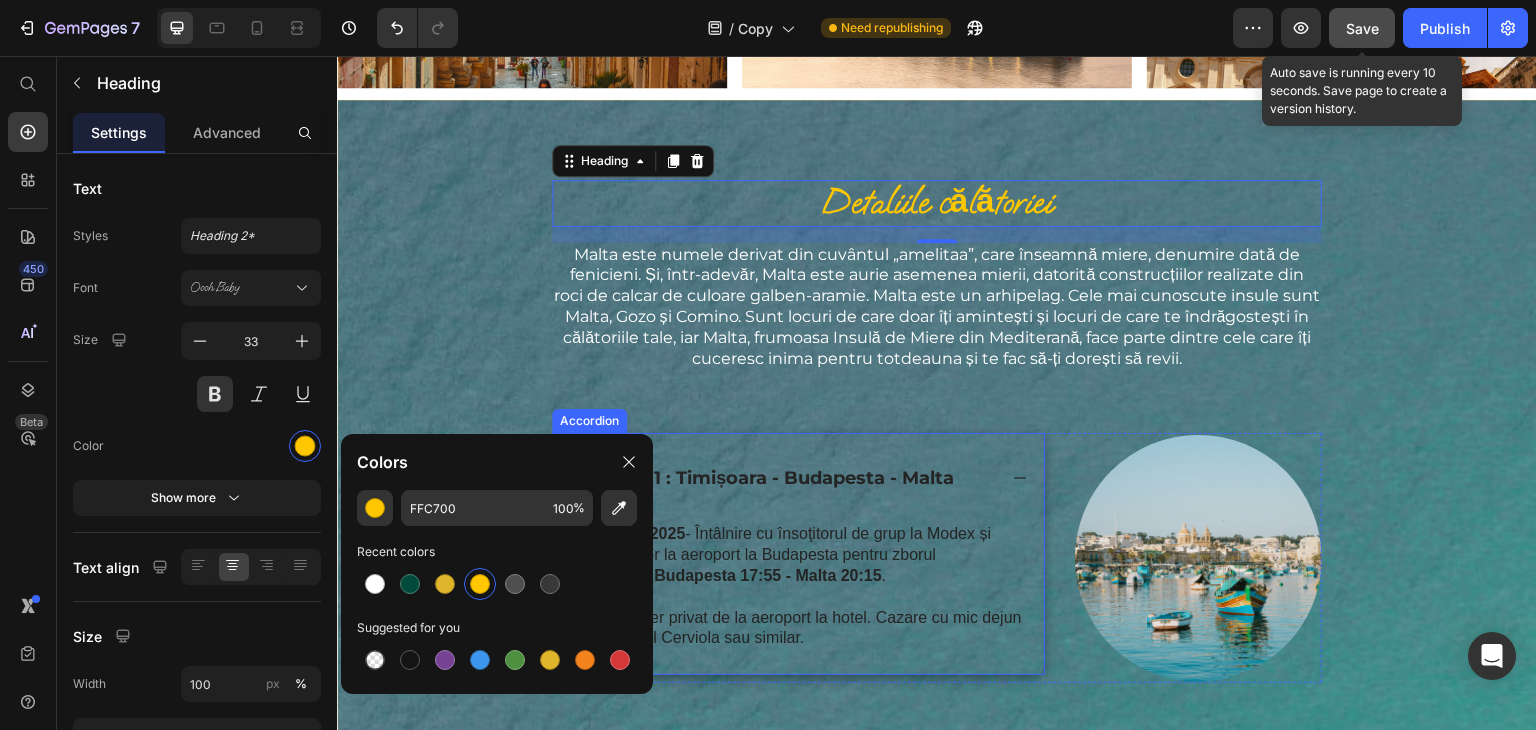 click on "Ziua 1 : Timișoara - Budapesta - Malta" at bounding box center (781, 478) 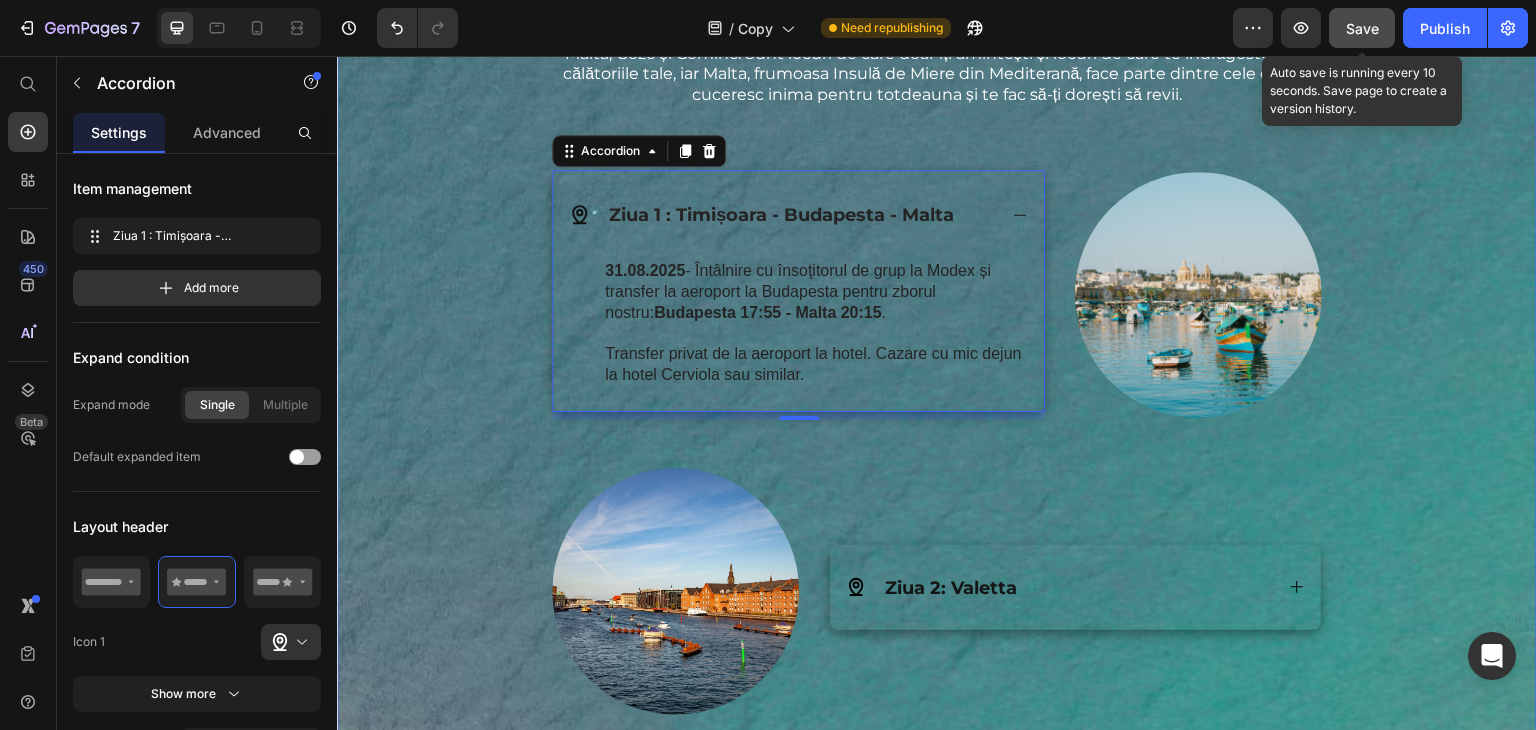 scroll, scrollTop: 2600, scrollLeft: 0, axis: vertical 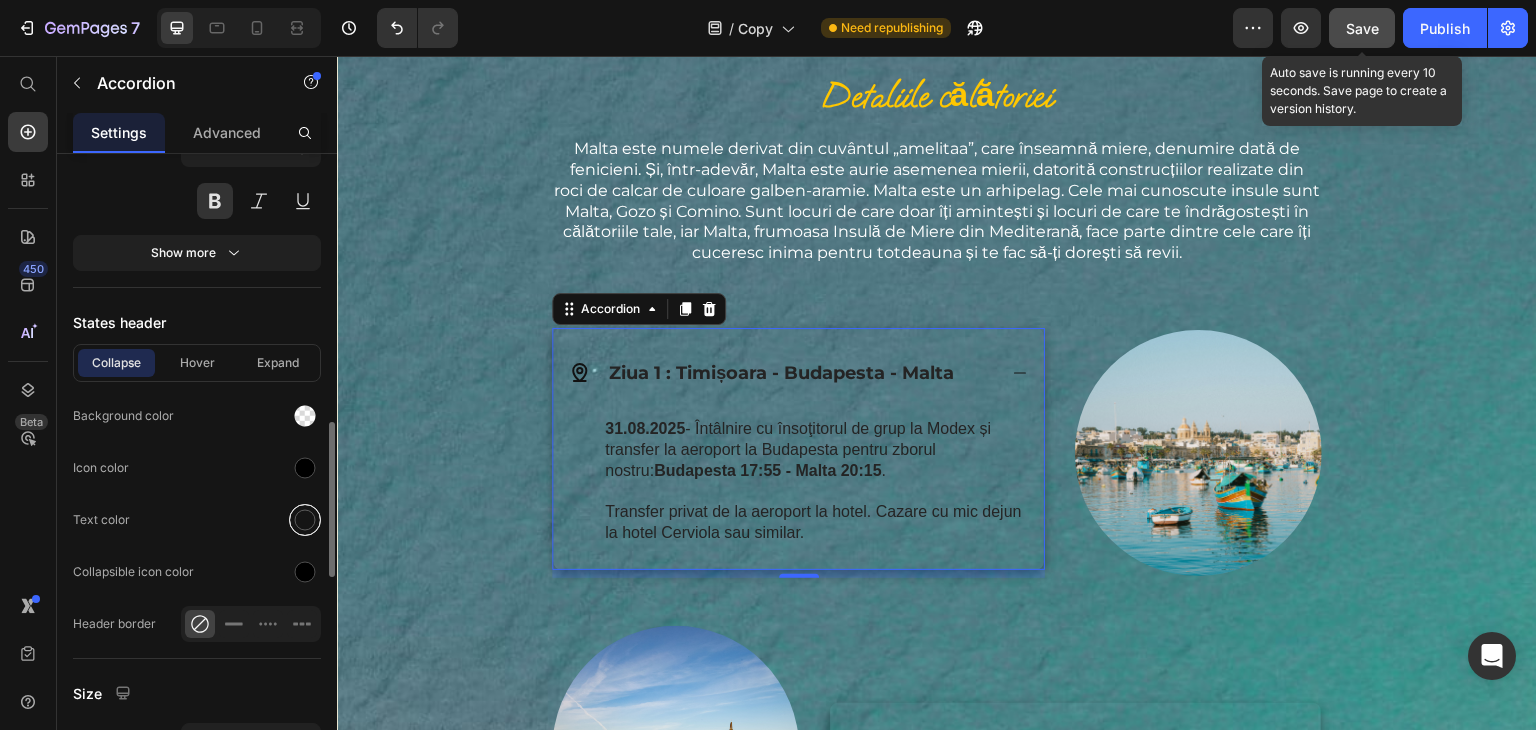 click at bounding box center [305, 520] 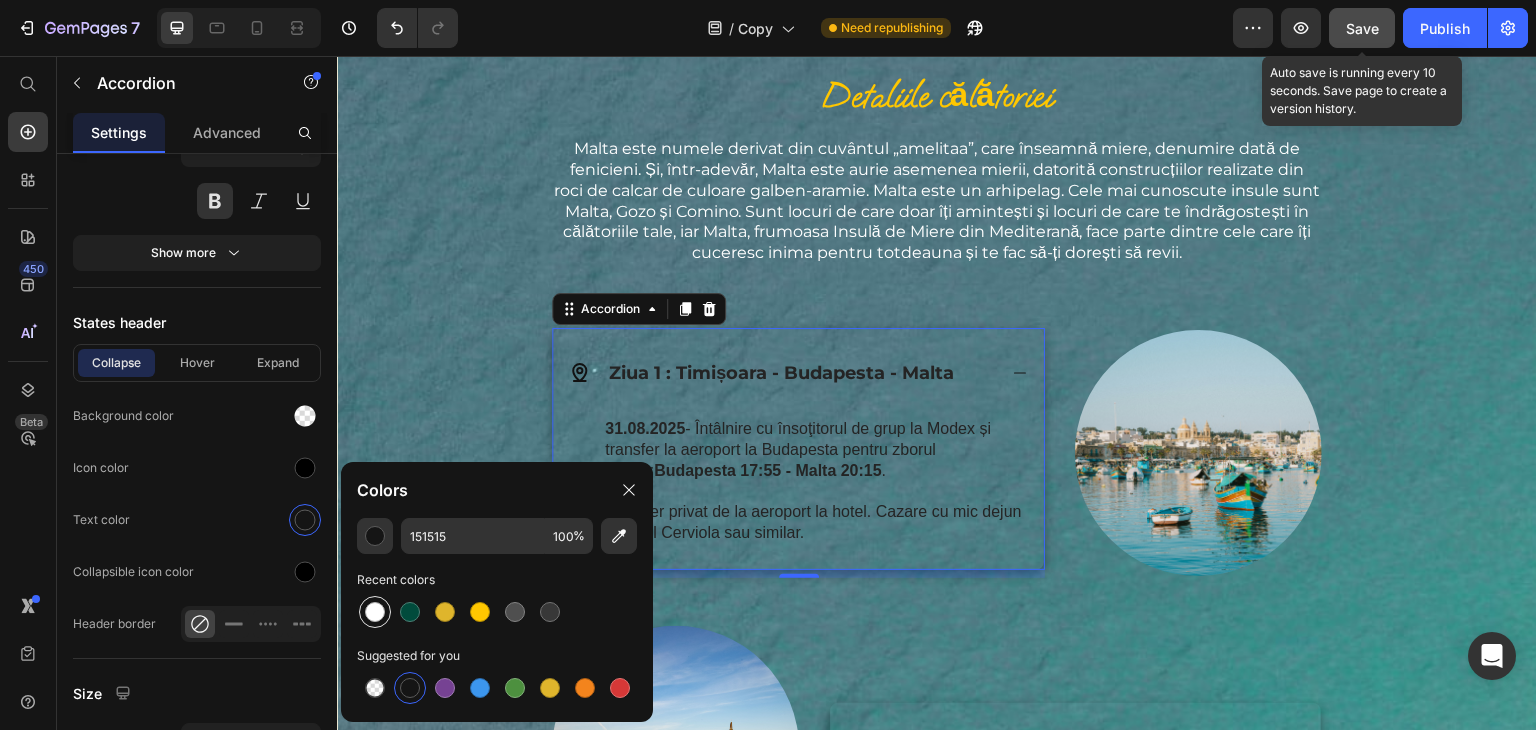 click at bounding box center [375, 612] 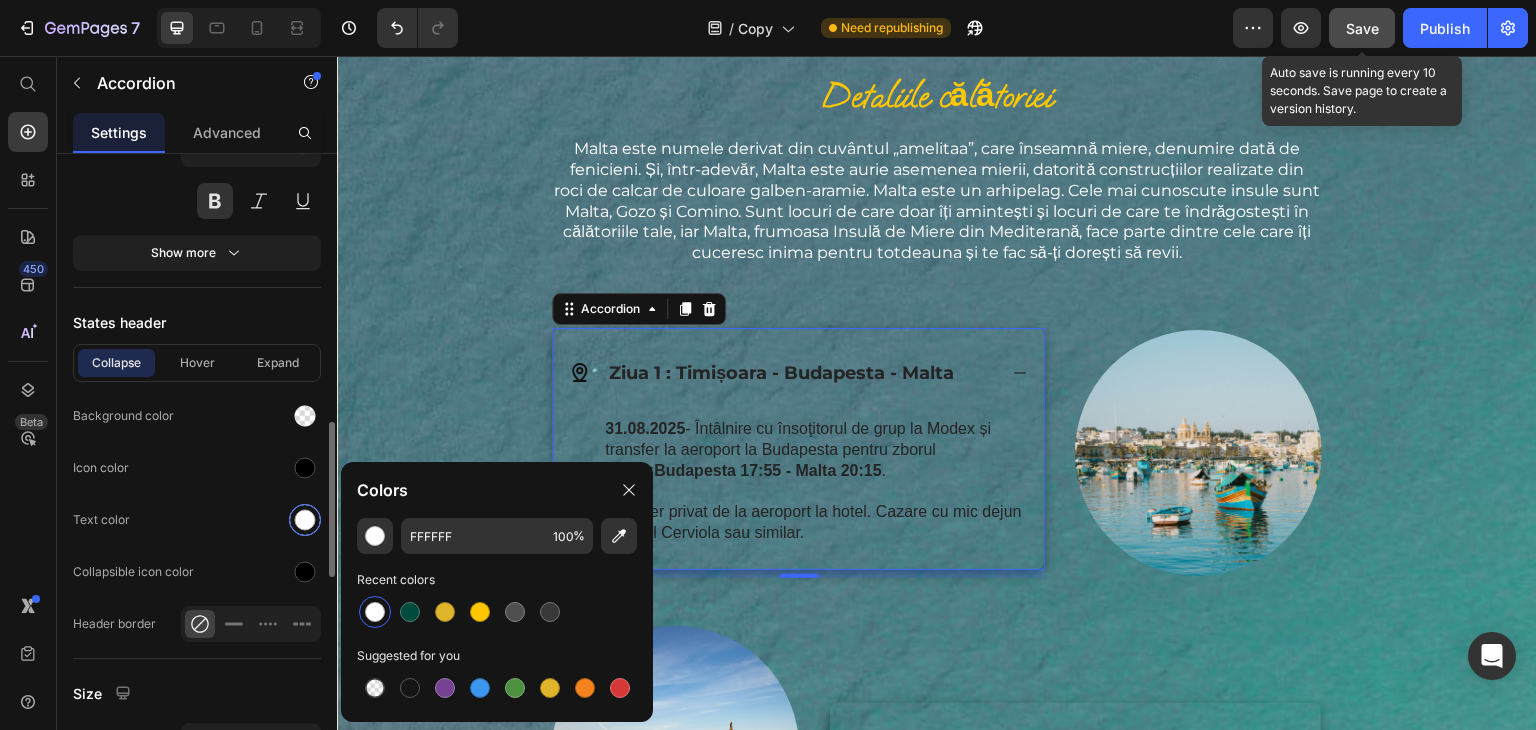 type on "151515" 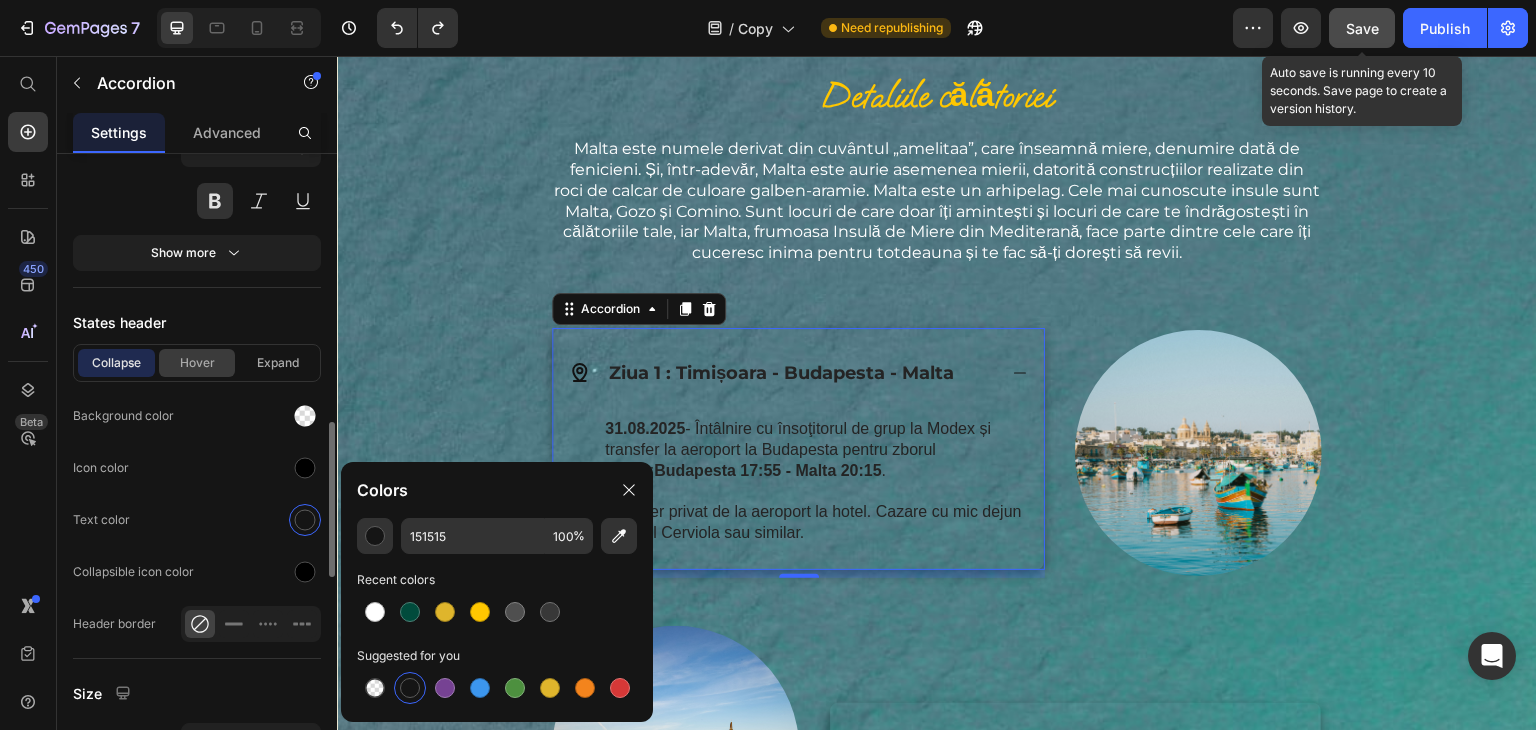 click on "Hover" at bounding box center [197, 363] 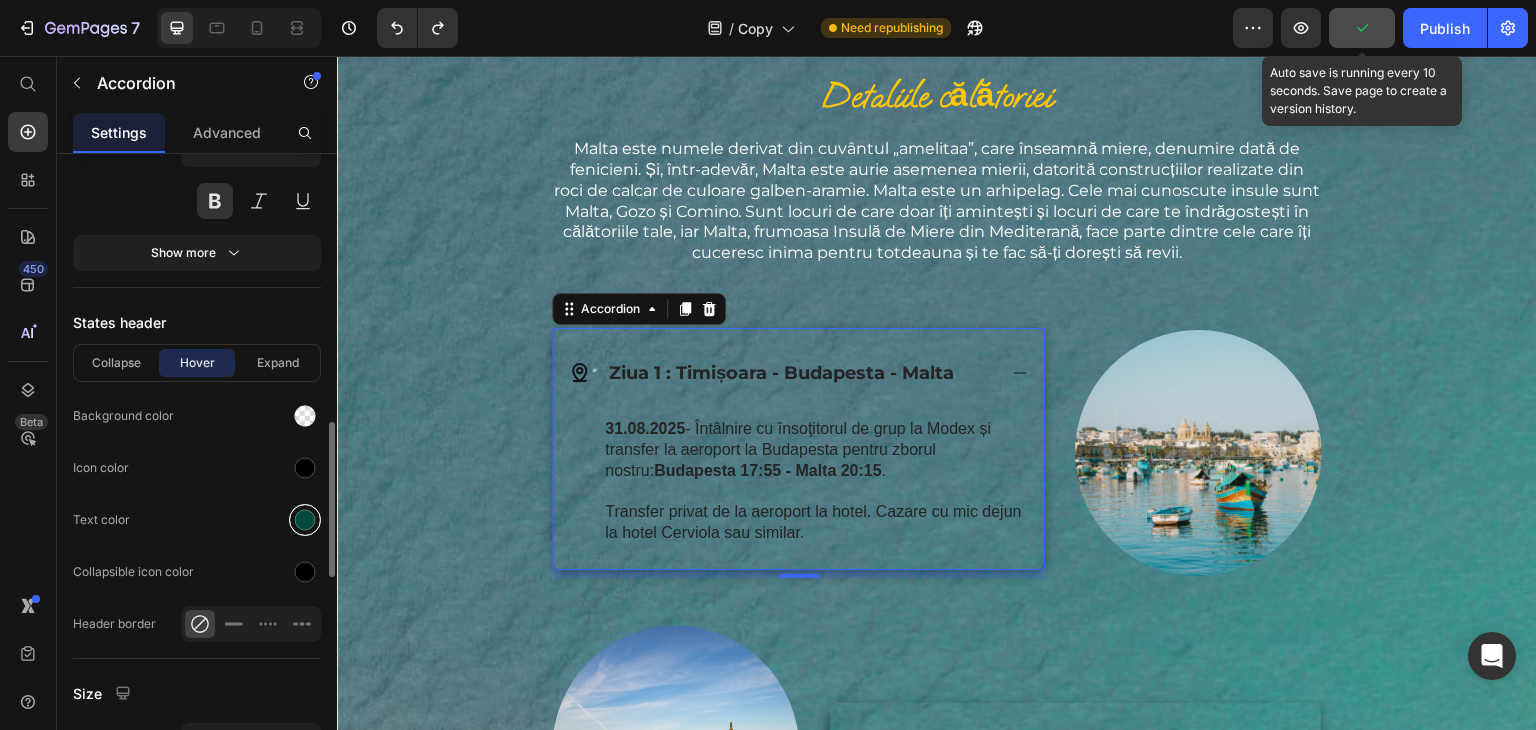 click at bounding box center [305, 520] 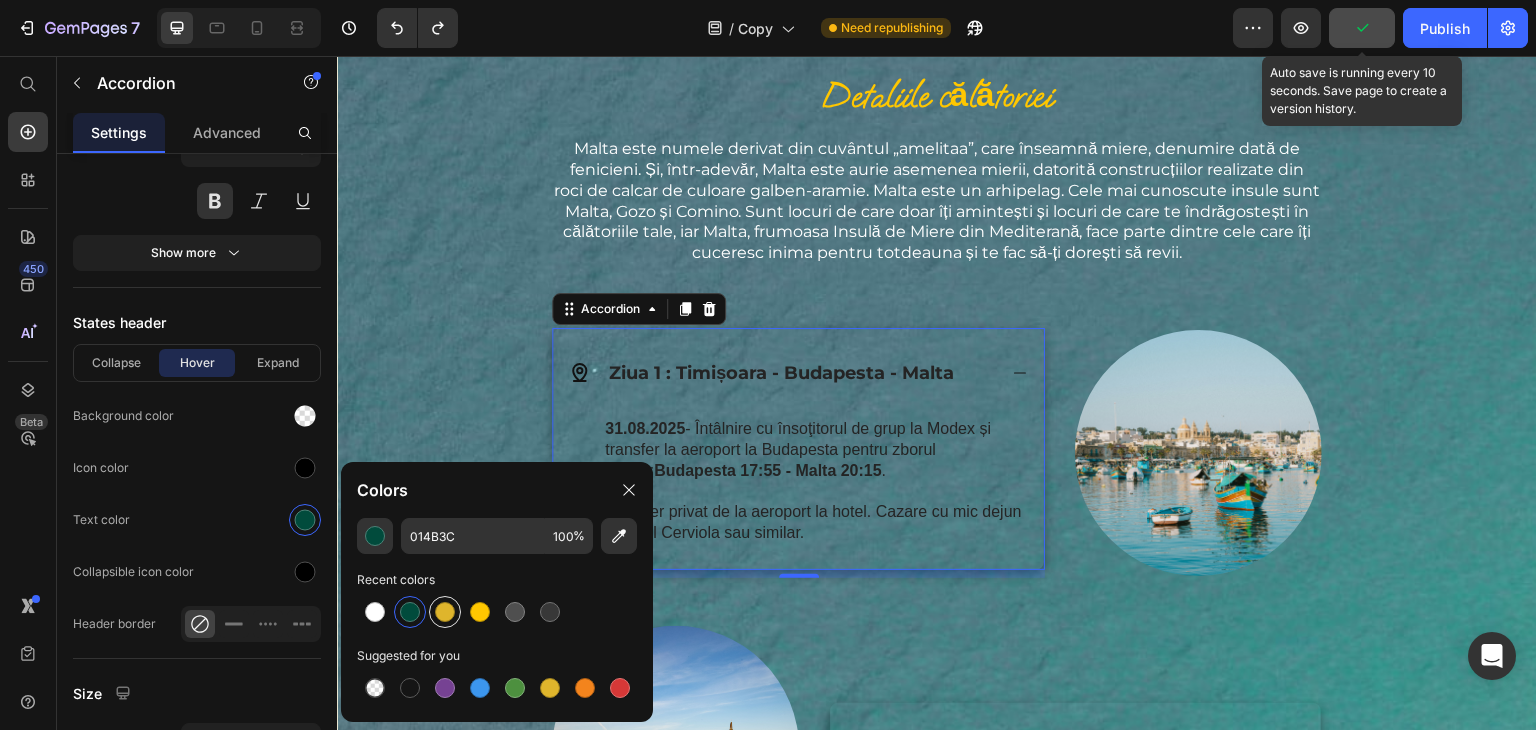 click at bounding box center [445, 612] 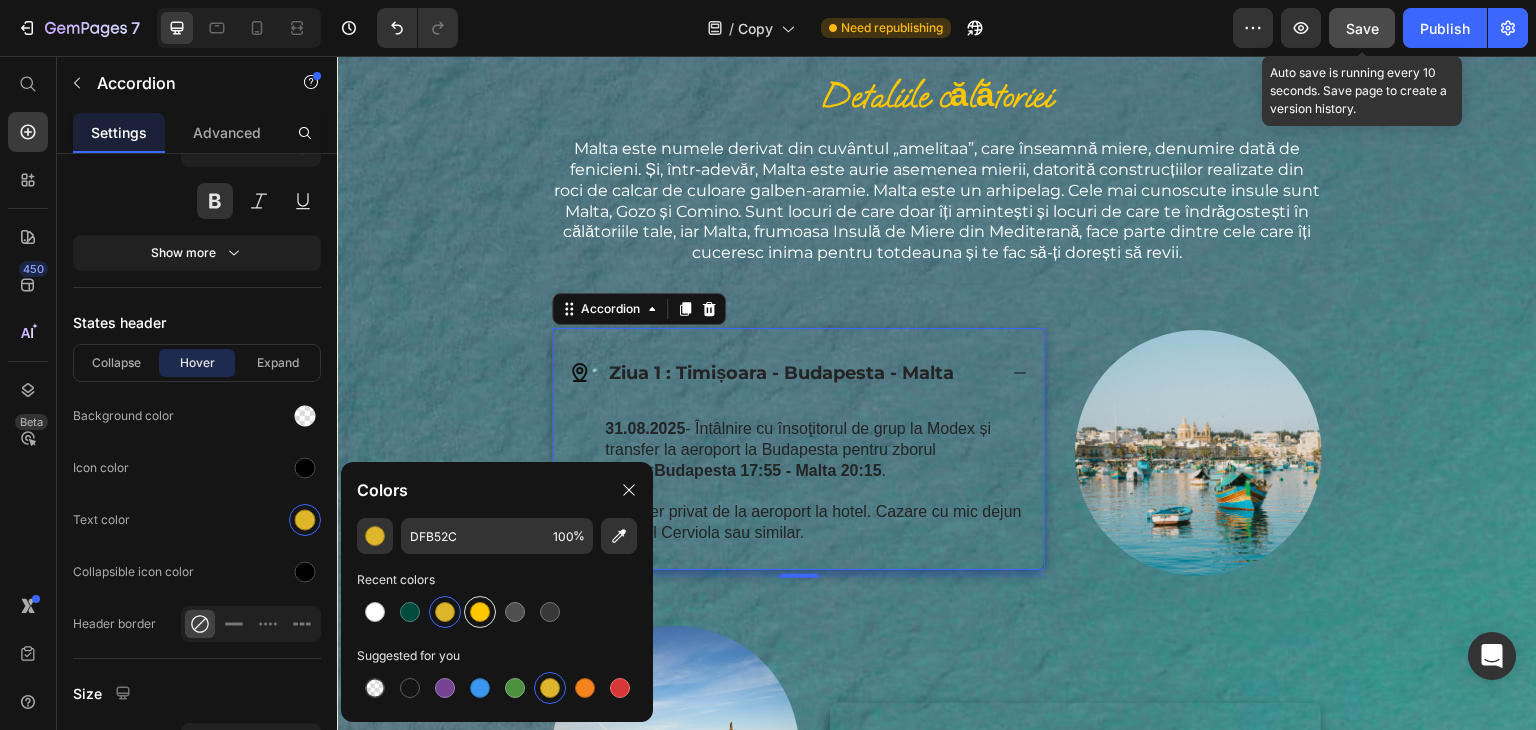 click at bounding box center (480, 612) 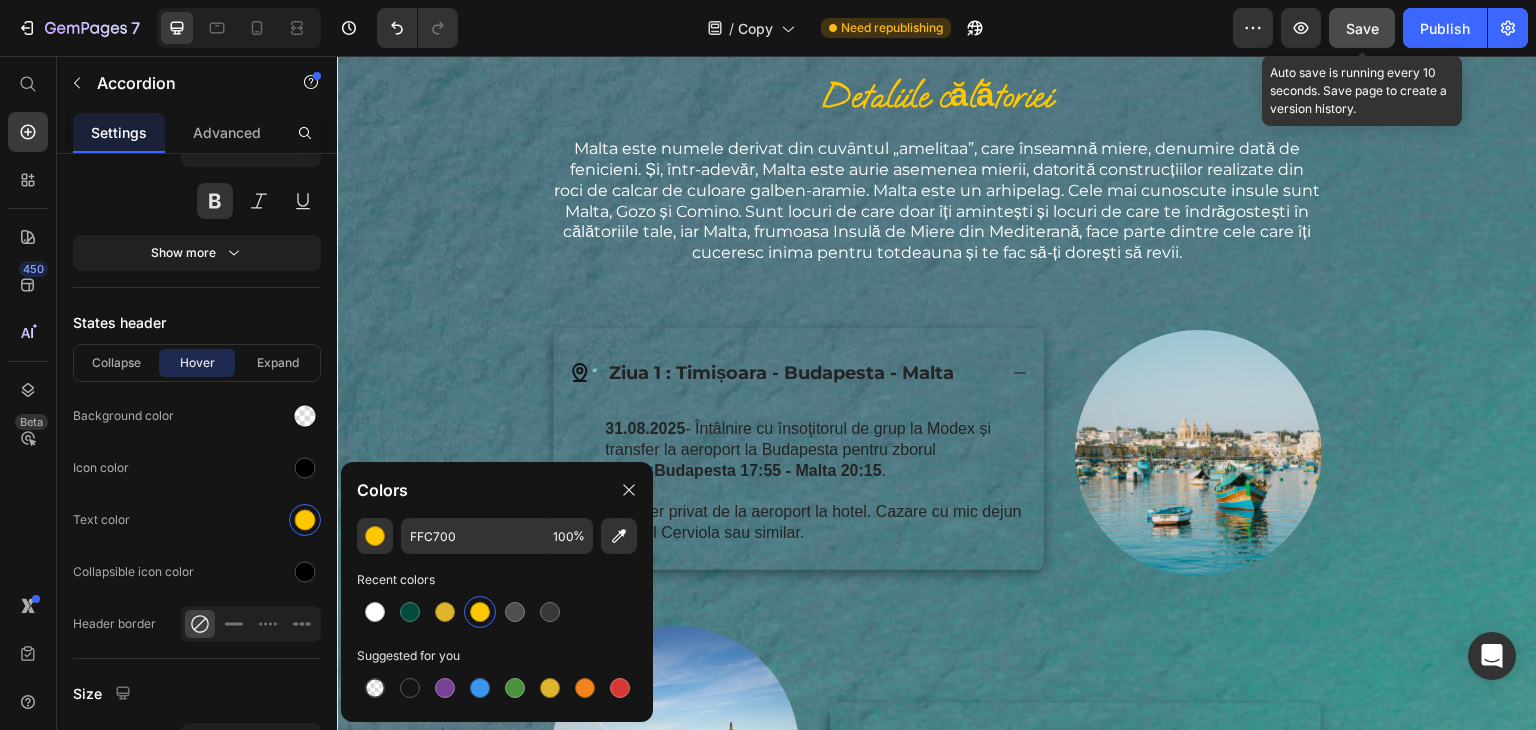 click 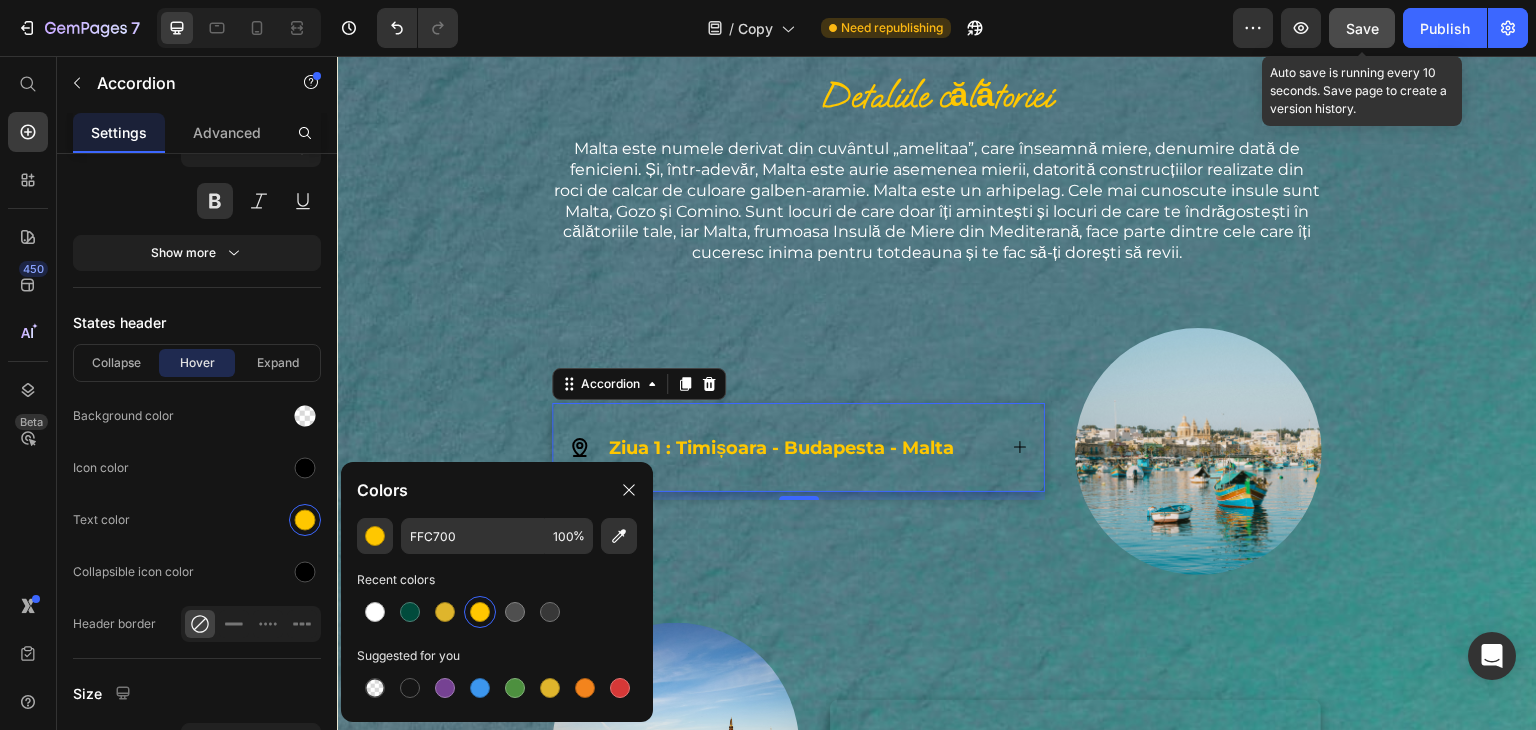 click on "Ziua 1 : [CITY] - [CITY] - [COUNTRY]   [DATE] - Întâlnire cu însoţitorul de grup la [COMPANY] și transfer la aeroport la [CITY] pentru zborul nostru: [CITY] [TIME] - [COUNTRY] [TIME] . Transfer privat de la aeroport la hotel. Cazare cu mic dejun la hotel [HOTEL_NAME] sau similar. Text Block Accordion   8" at bounding box center [798, 451] 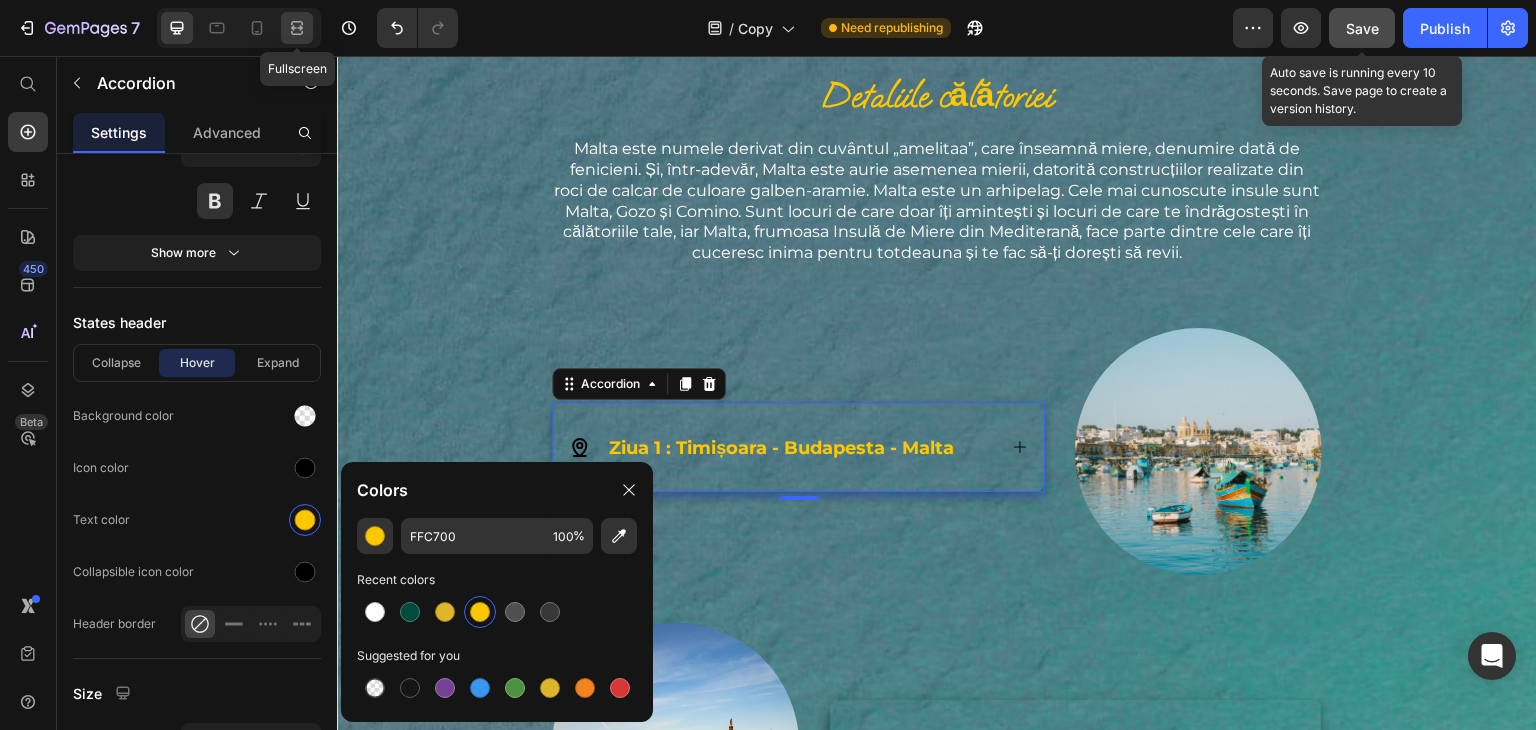 click 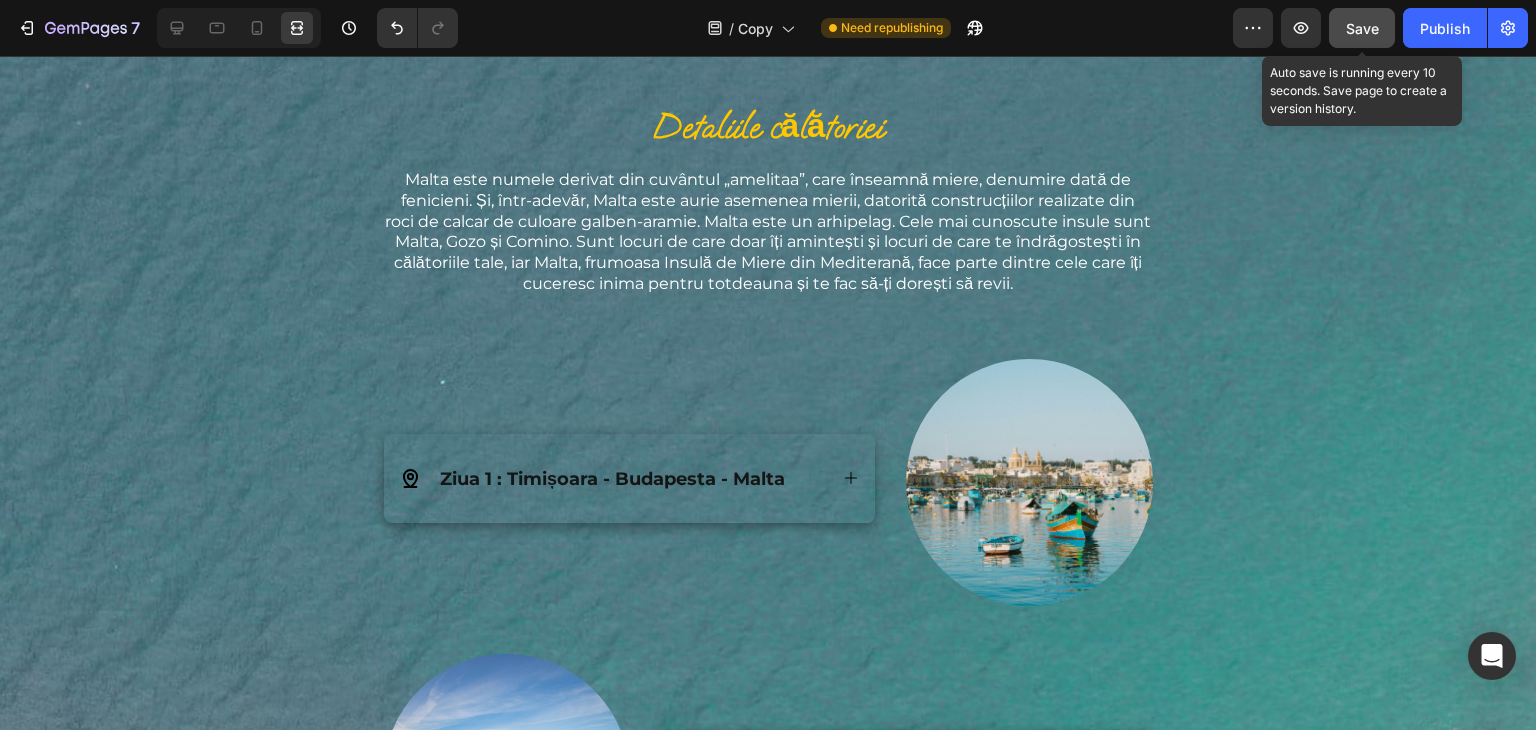 scroll, scrollTop: 2573, scrollLeft: 0, axis: vertical 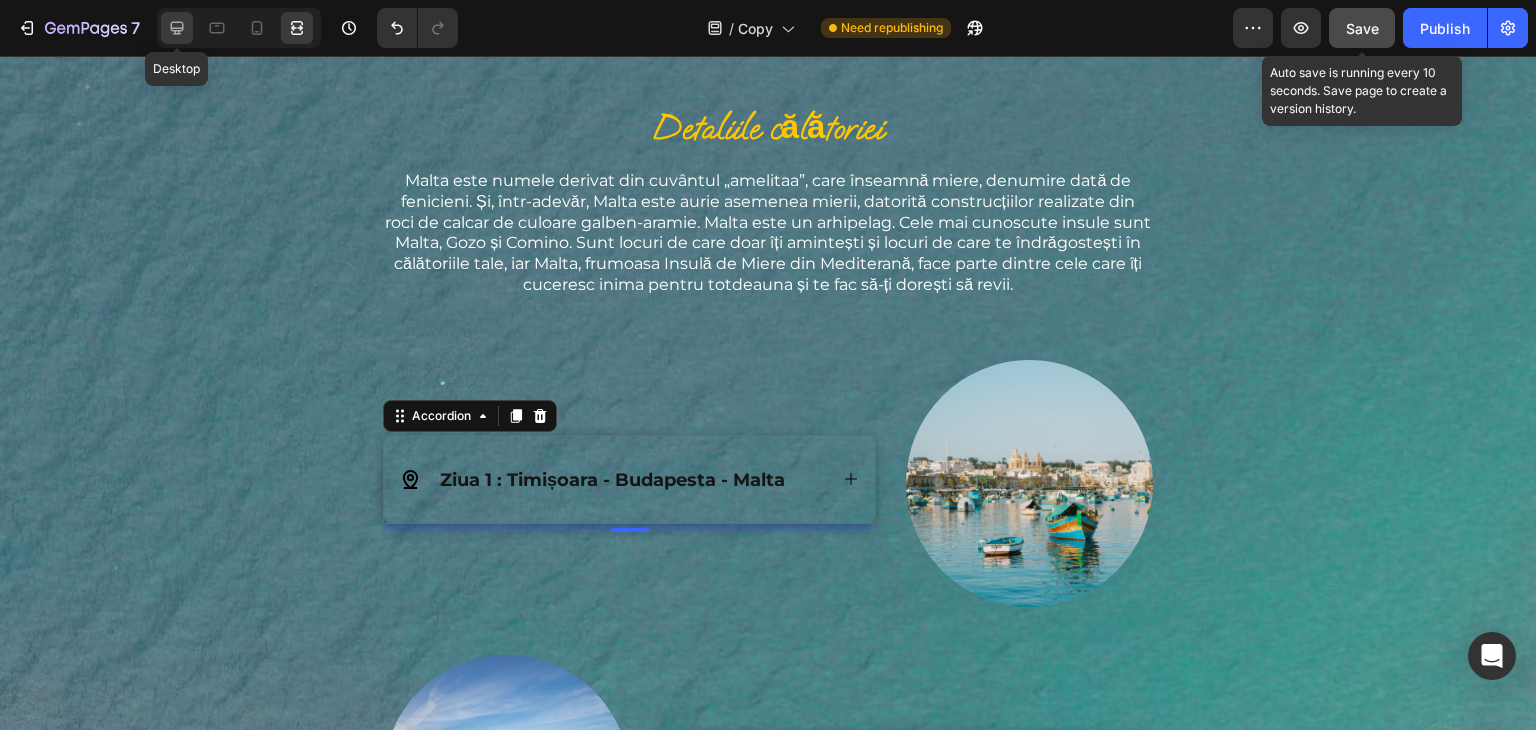 click 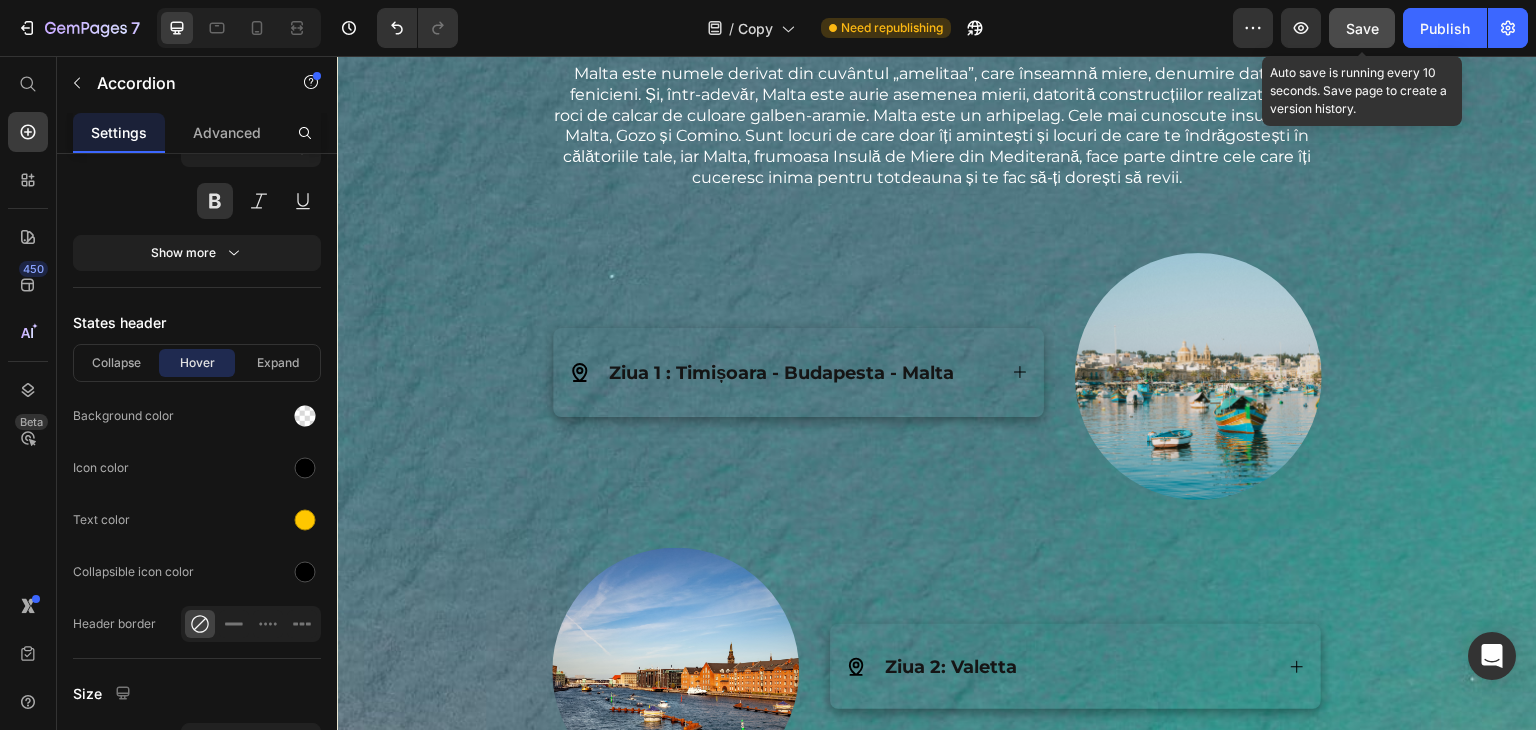 scroll, scrollTop: 2603, scrollLeft: 0, axis: vertical 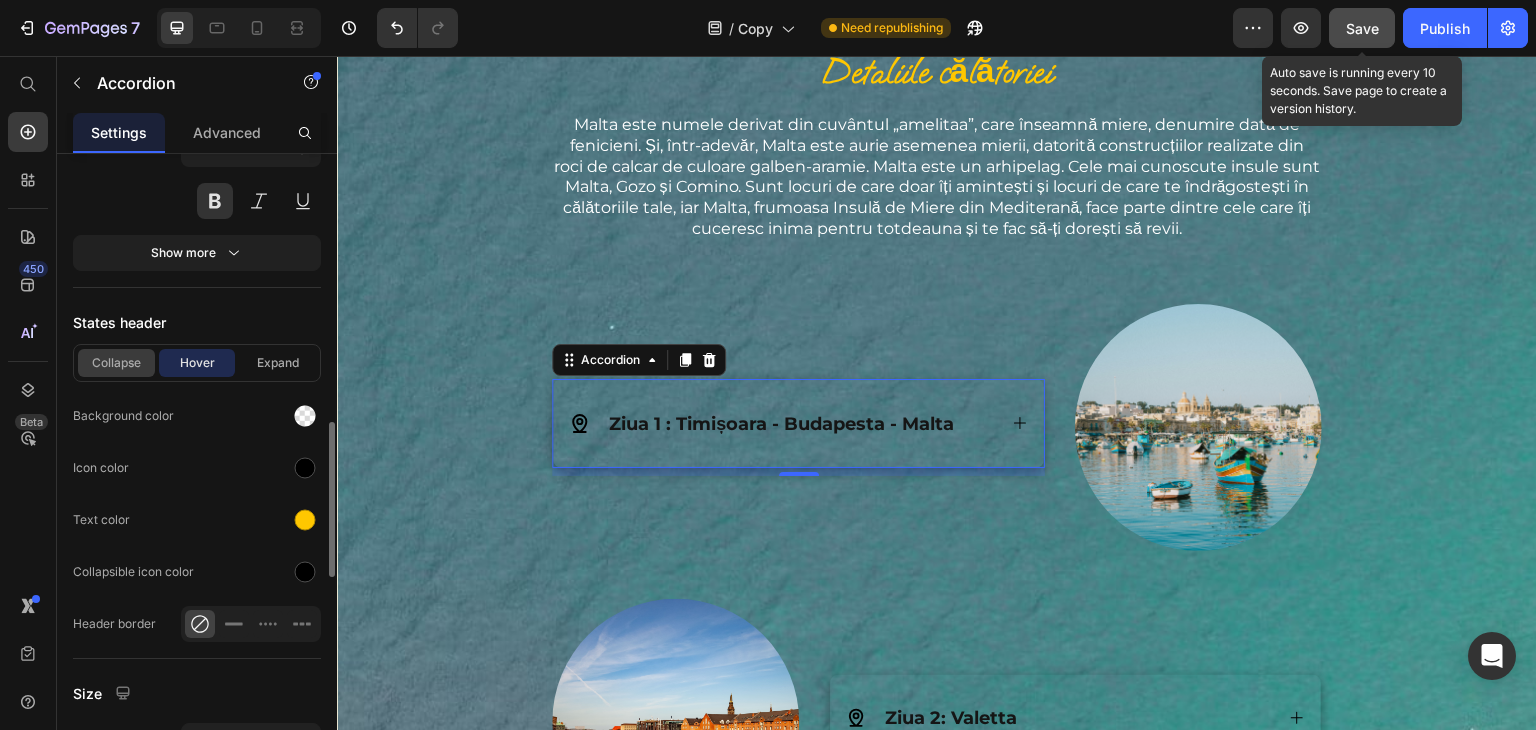 click on "Collapse" at bounding box center [116, 363] 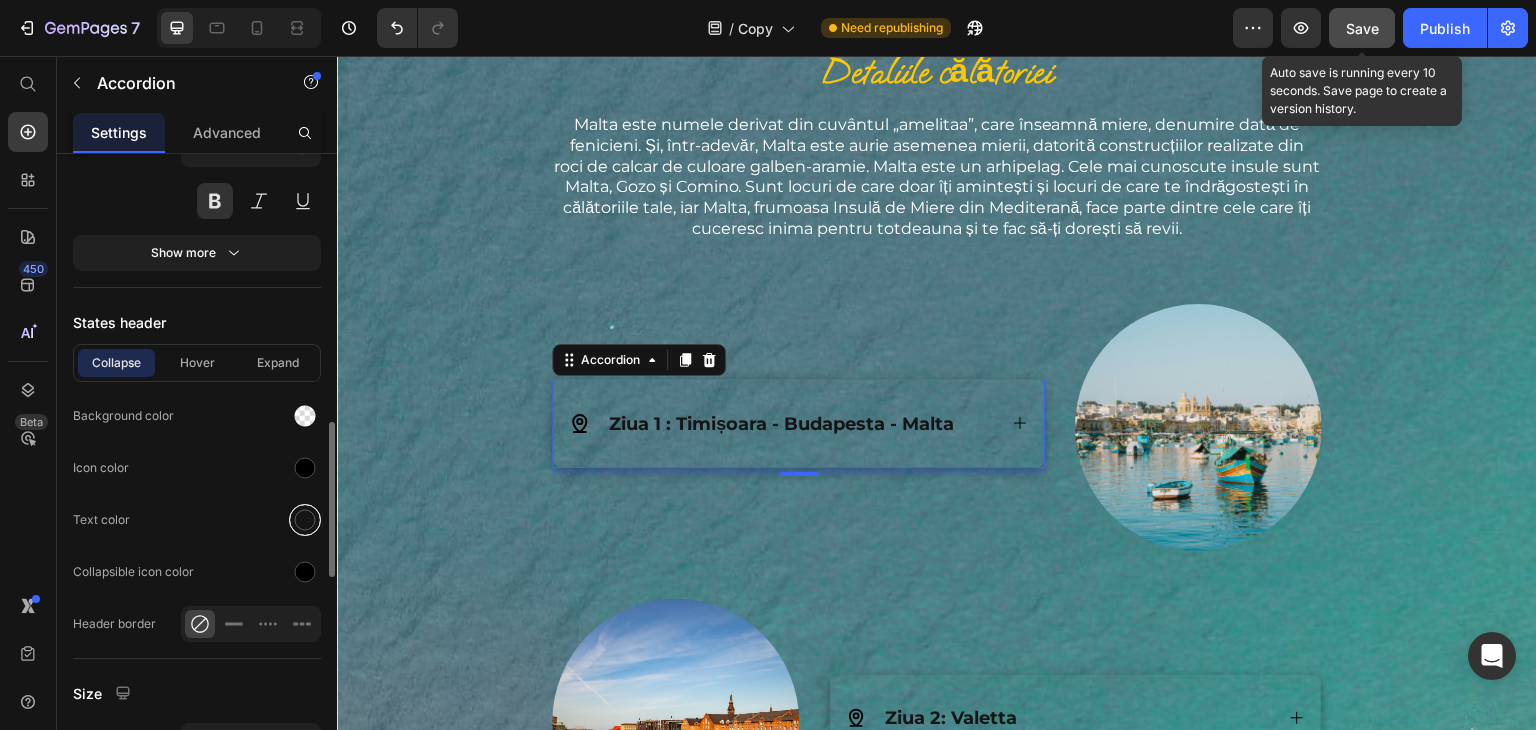 click at bounding box center (305, 520) 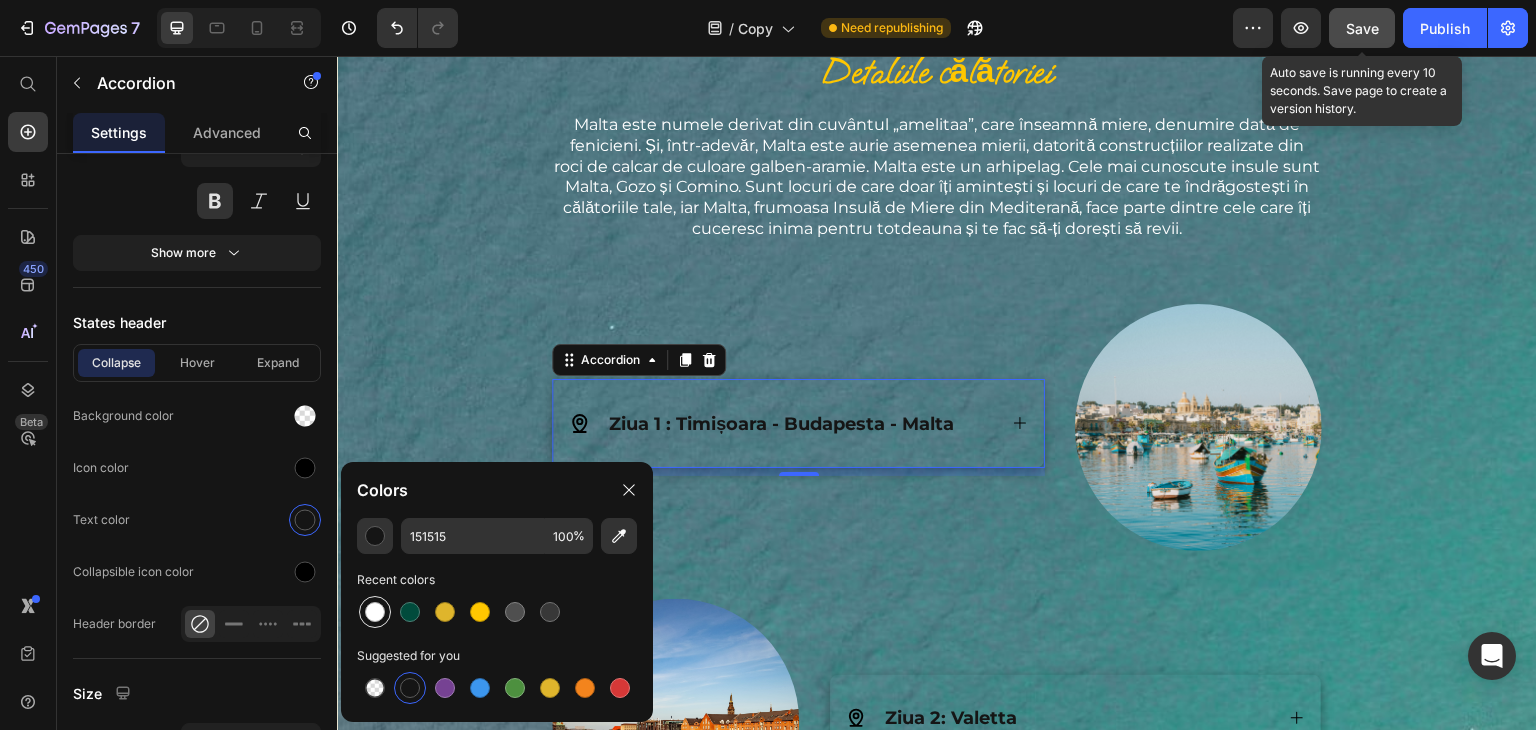 click at bounding box center [375, 612] 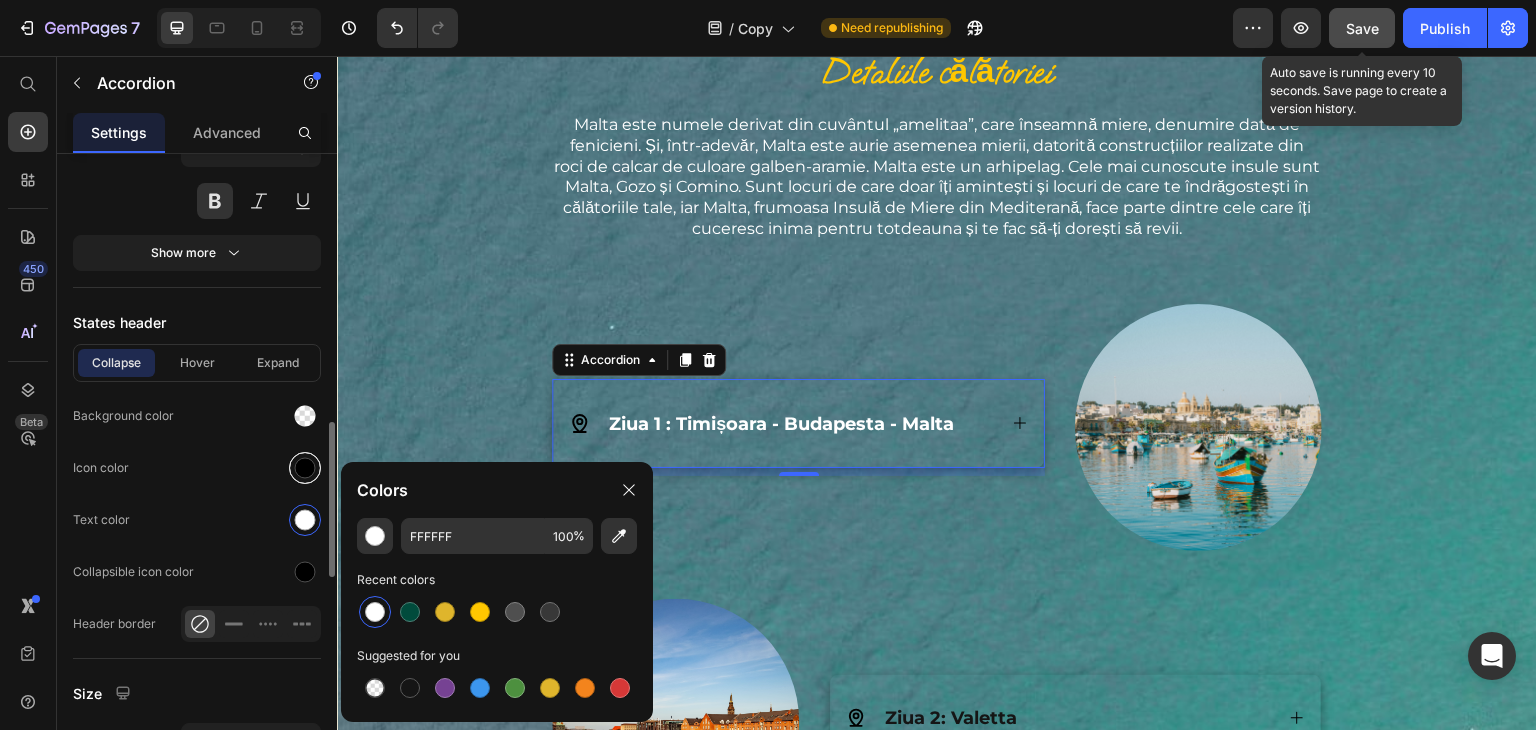 click at bounding box center [305, 468] 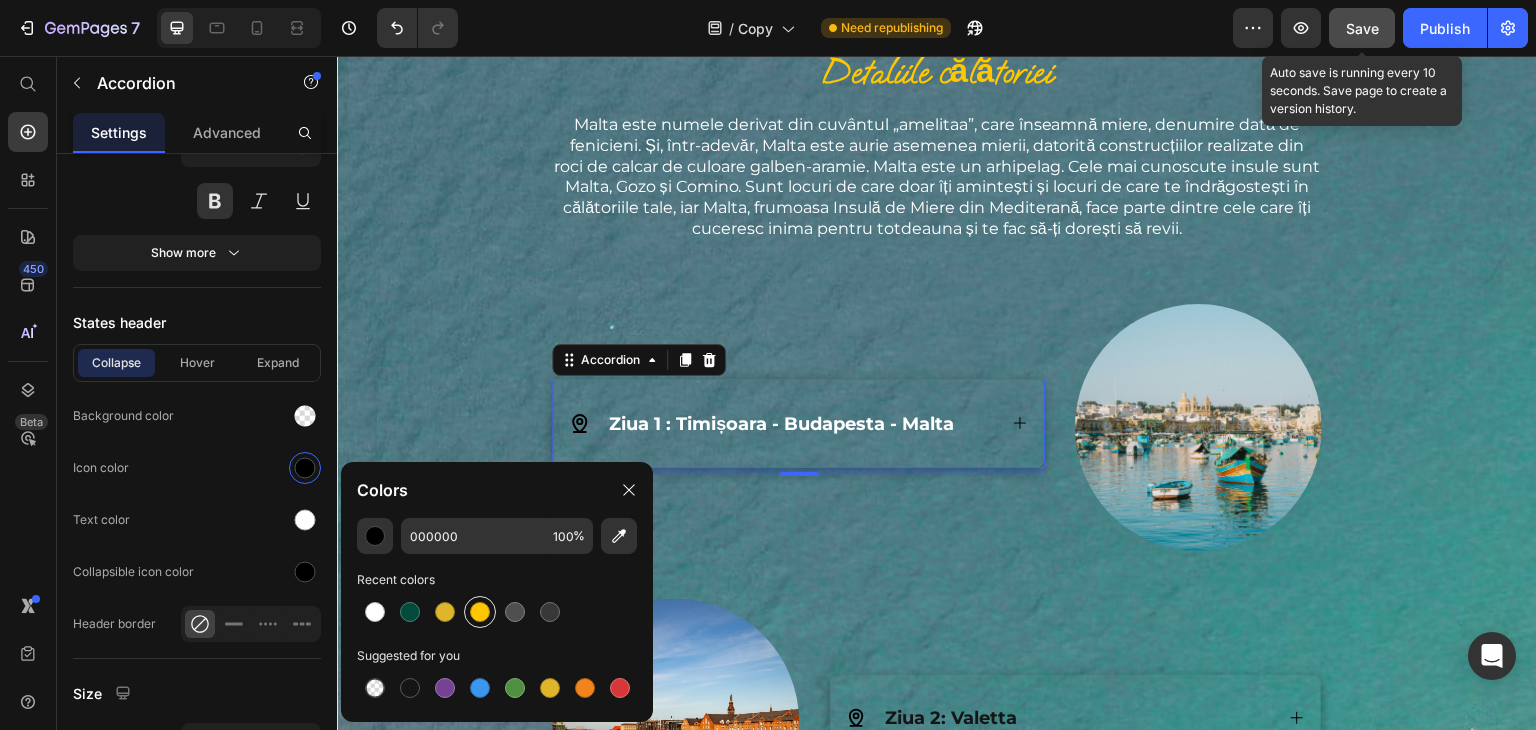 click at bounding box center [480, 612] 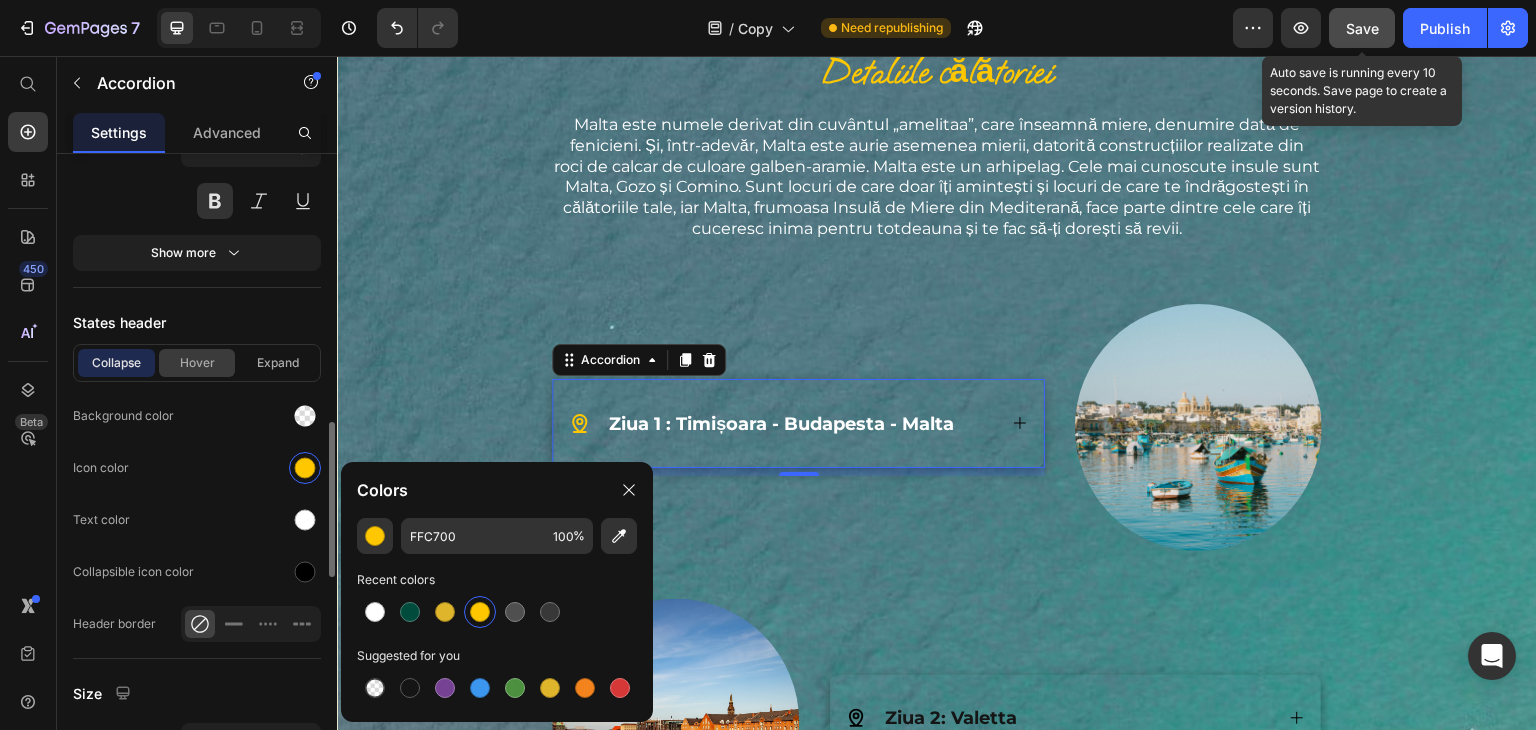 click on "Hover" at bounding box center [197, 363] 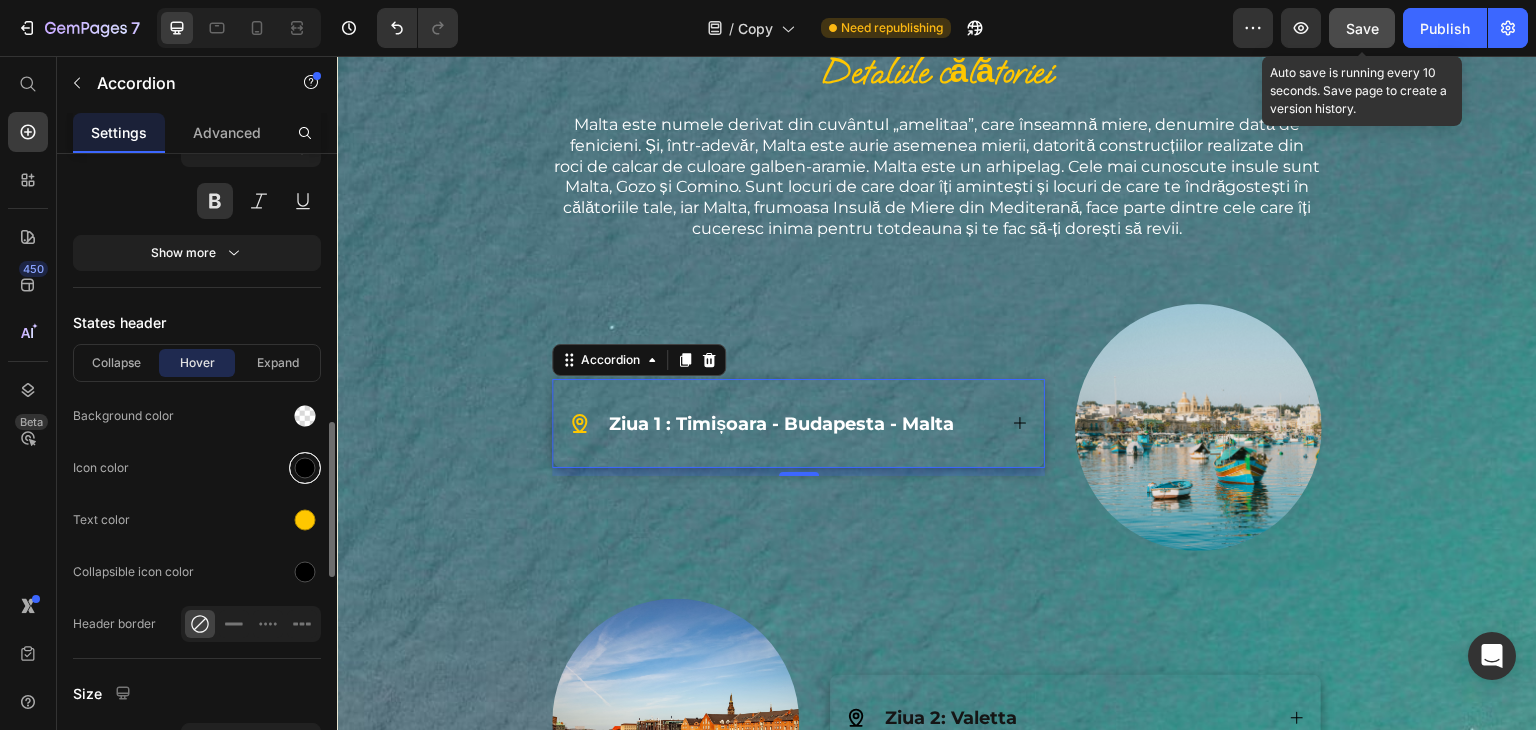 click at bounding box center (305, 468) 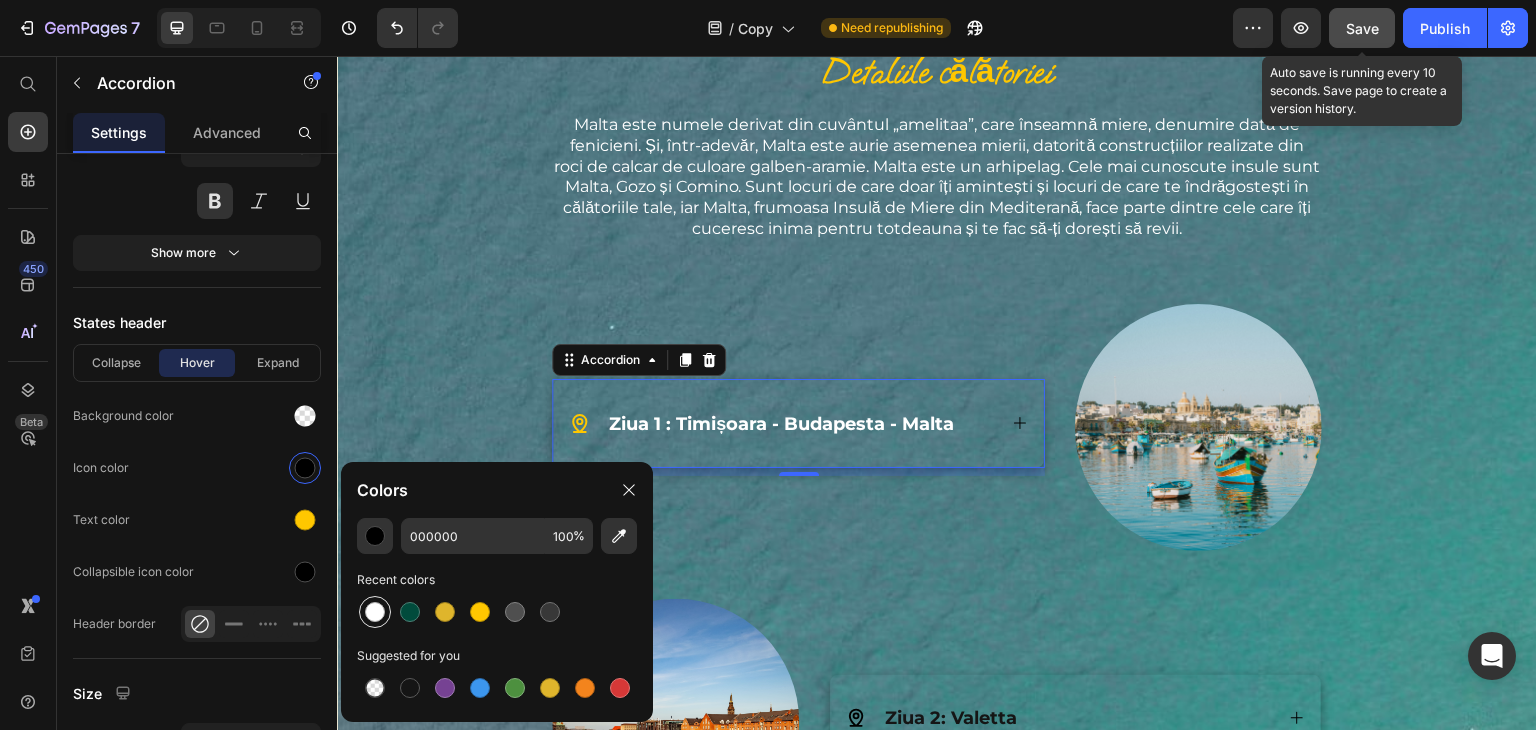 click at bounding box center [375, 612] 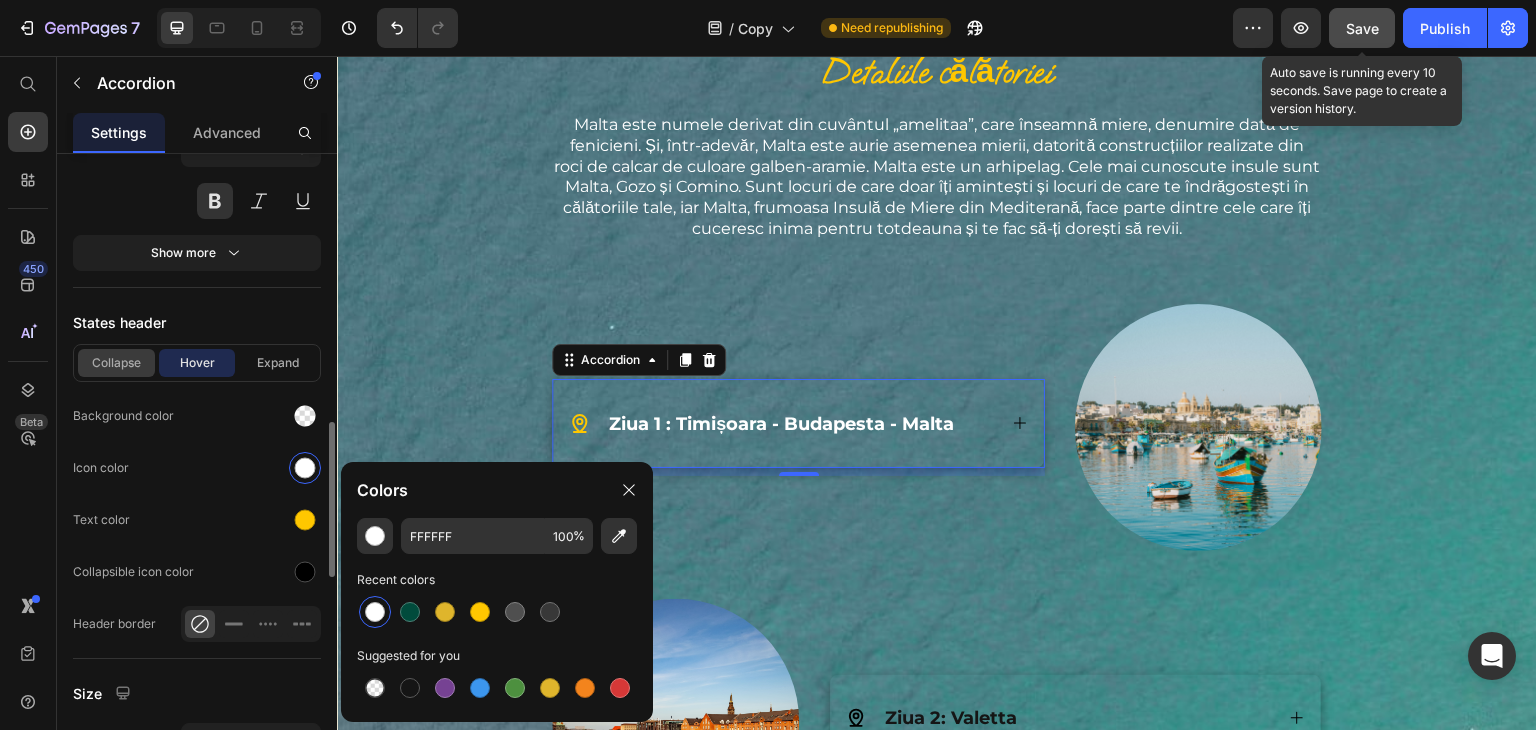 click on "Collapse" at bounding box center [116, 363] 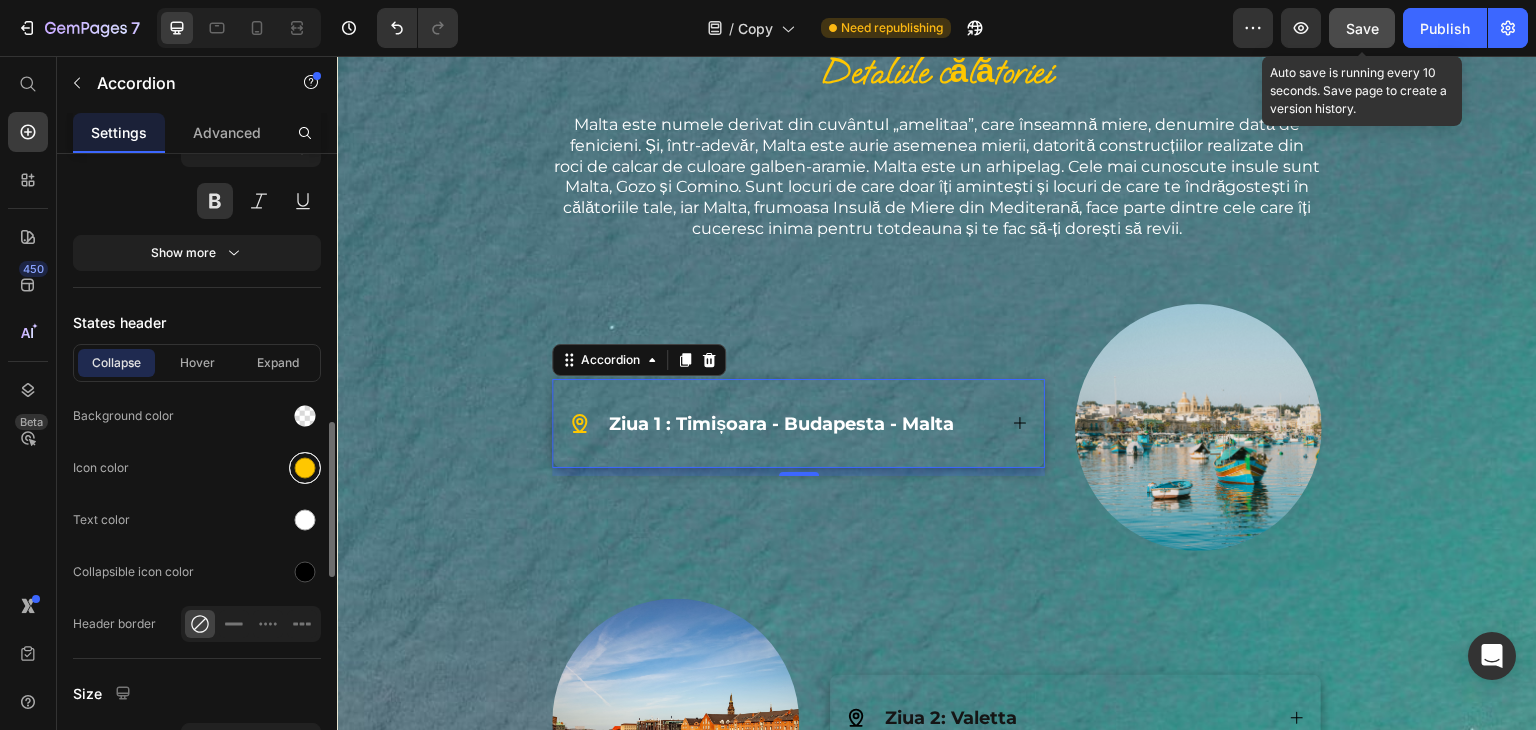 click at bounding box center [305, 468] 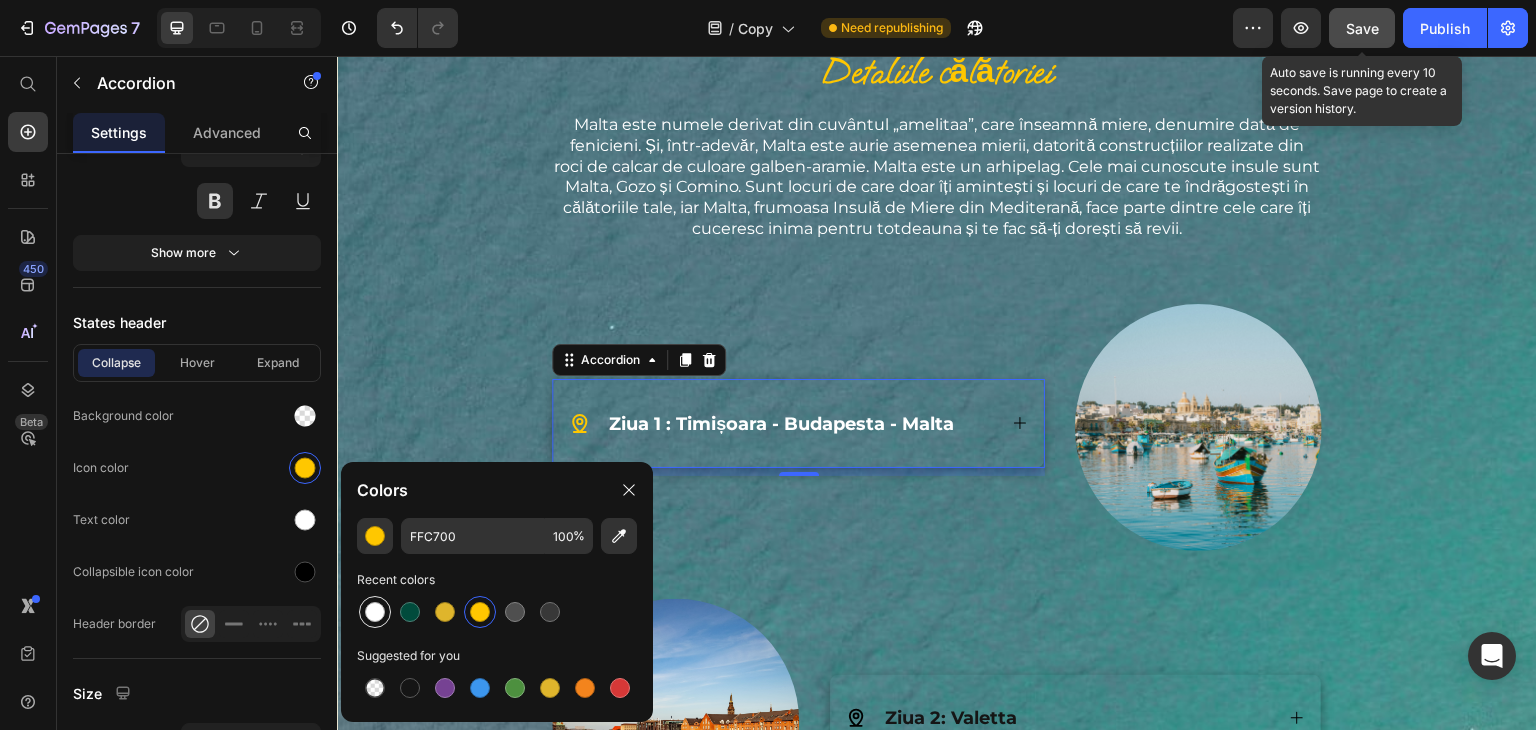 click at bounding box center [375, 612] 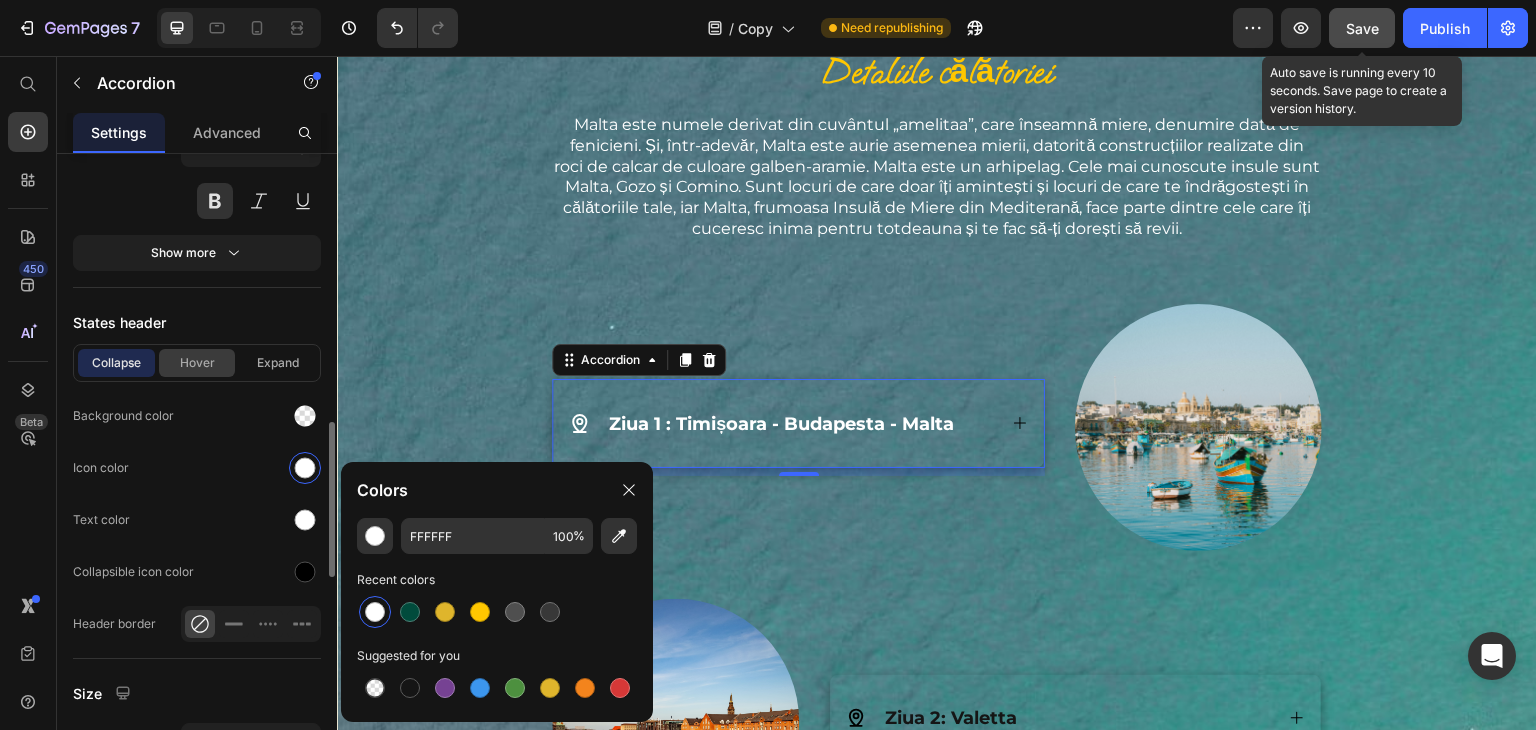 click on "Hover" at bounding box center (197, 363) 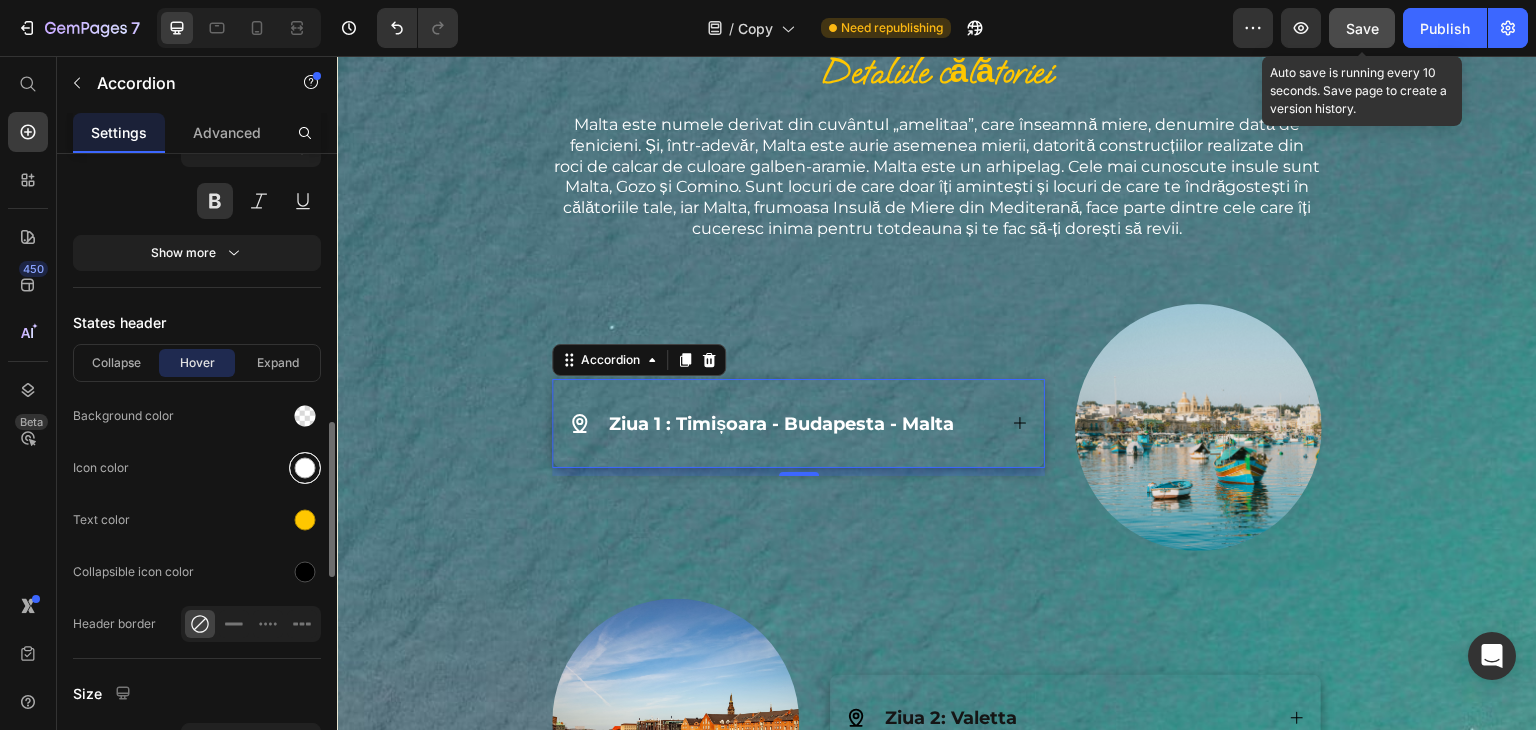 click at bounding box center (305, 468) 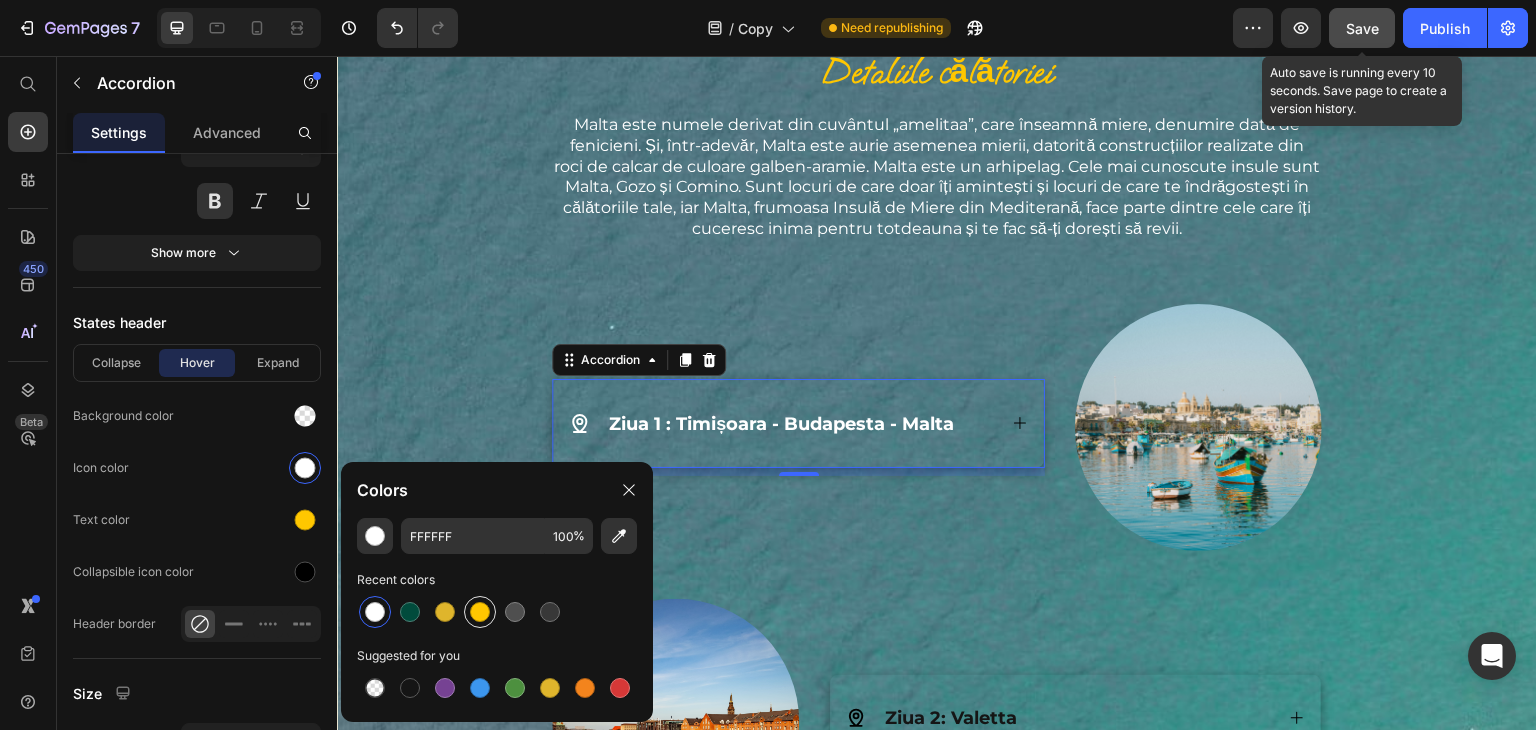 click at bounding box center [480, 612] 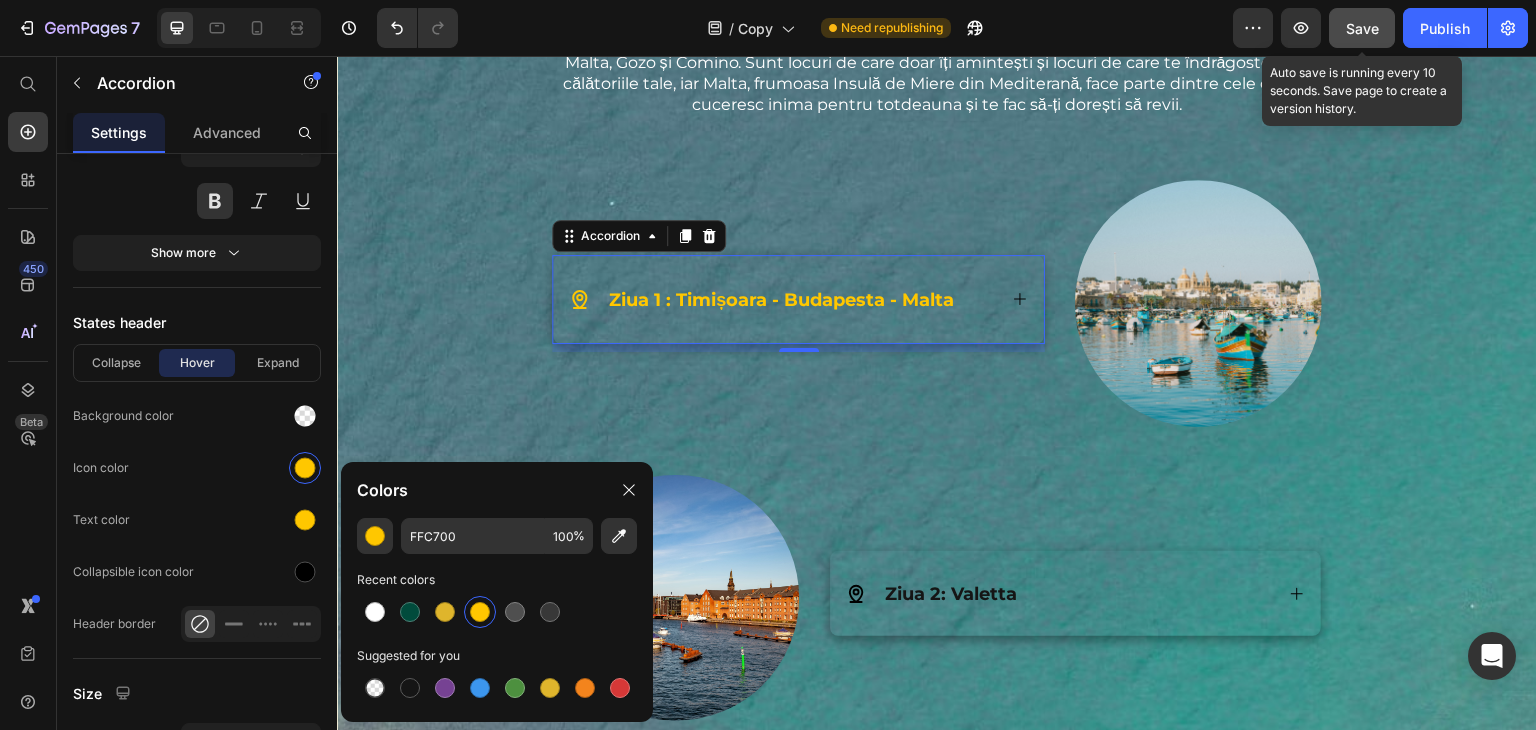 scroll, scrollTop: 2640, scrollLeft: 0, axis: vertical 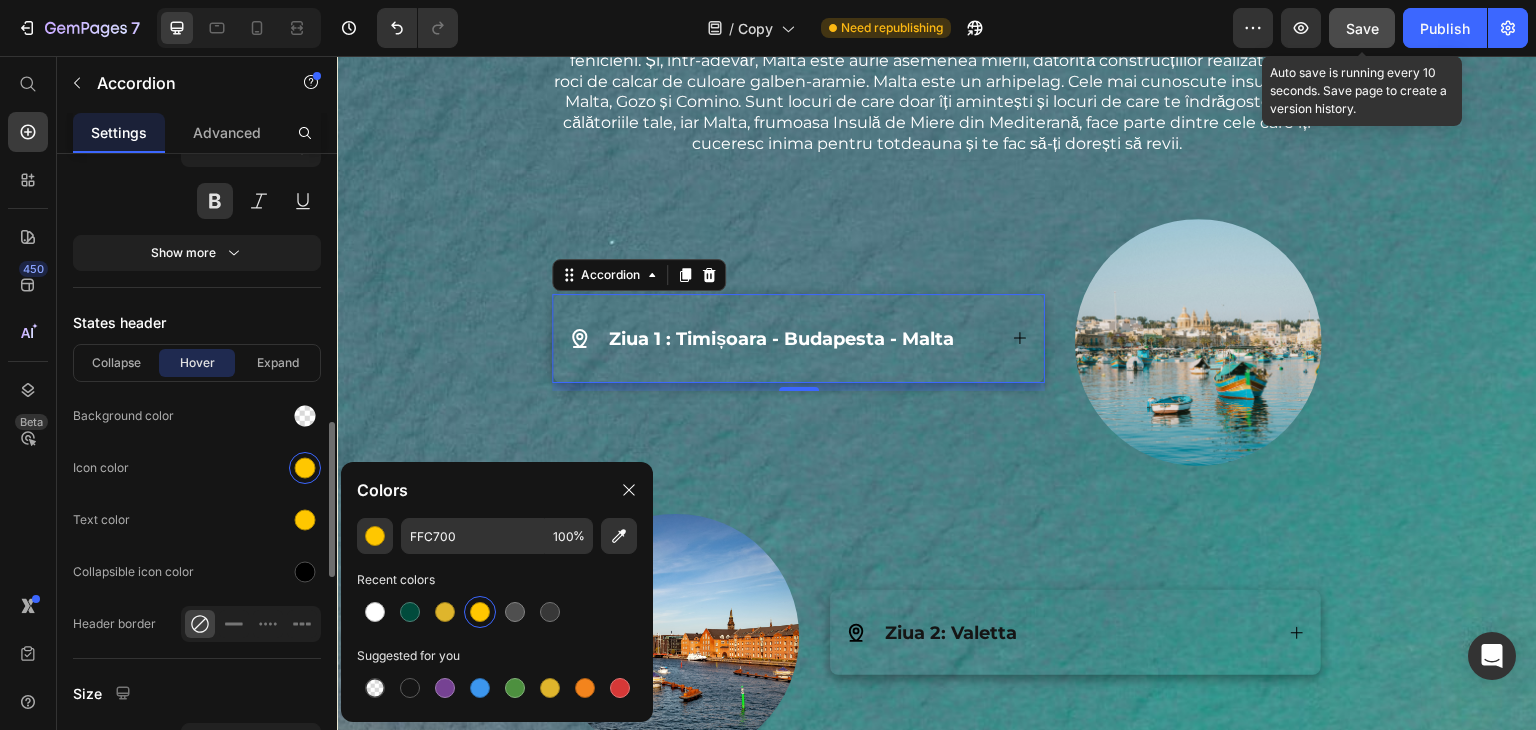 click on "Text color" 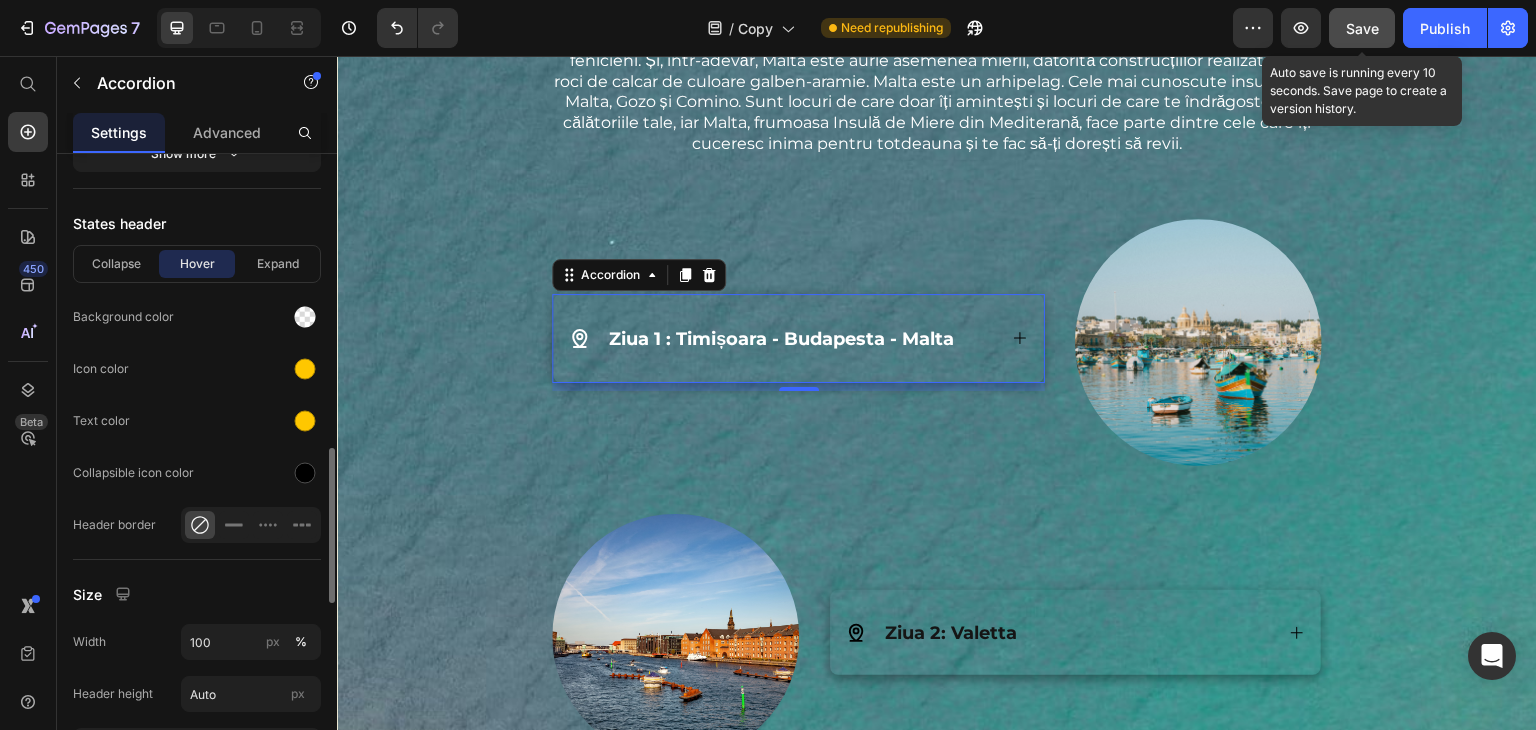 scroll, scrollTop: 1191, scrollLeft: 0, axis: vertical 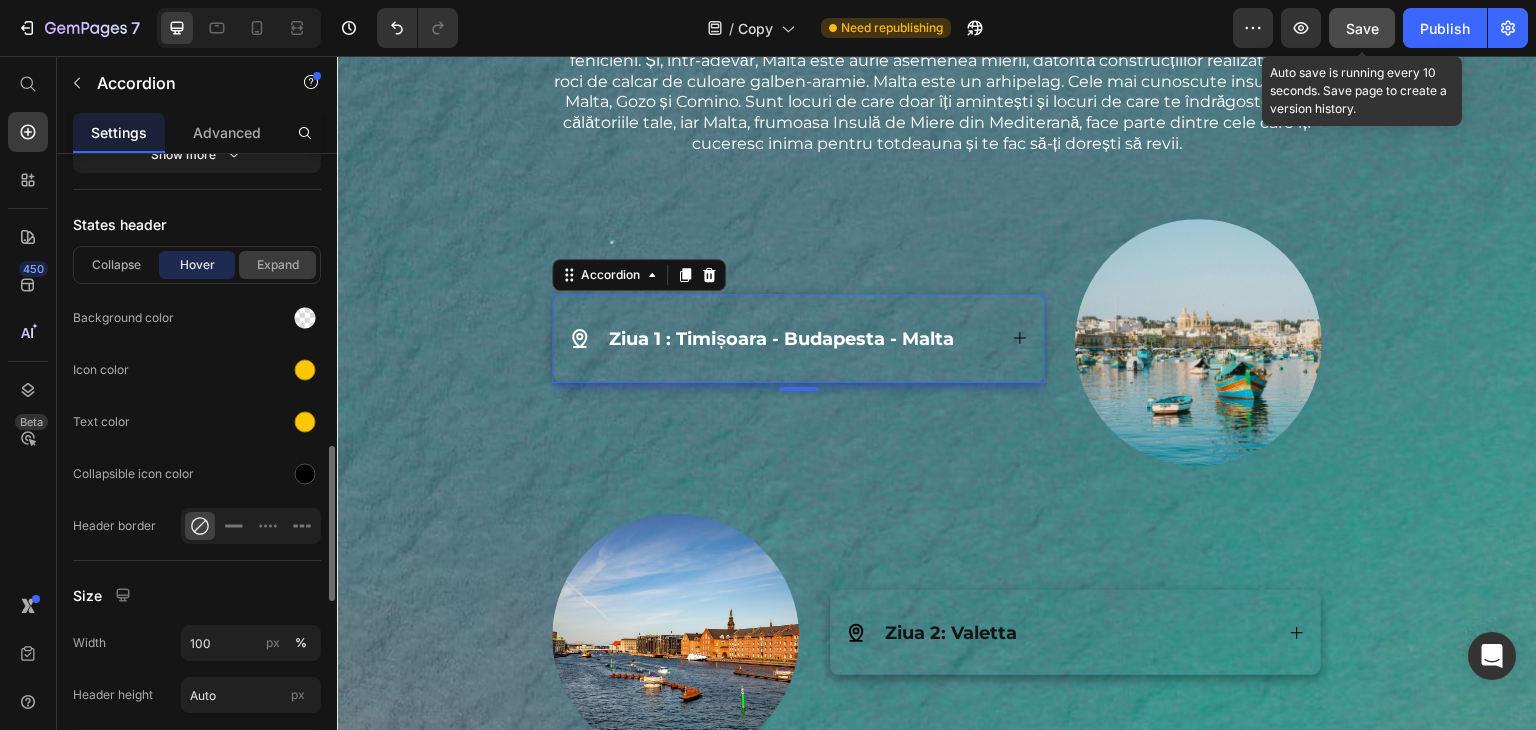 click on "Expand" at bounding box center [277, 265] 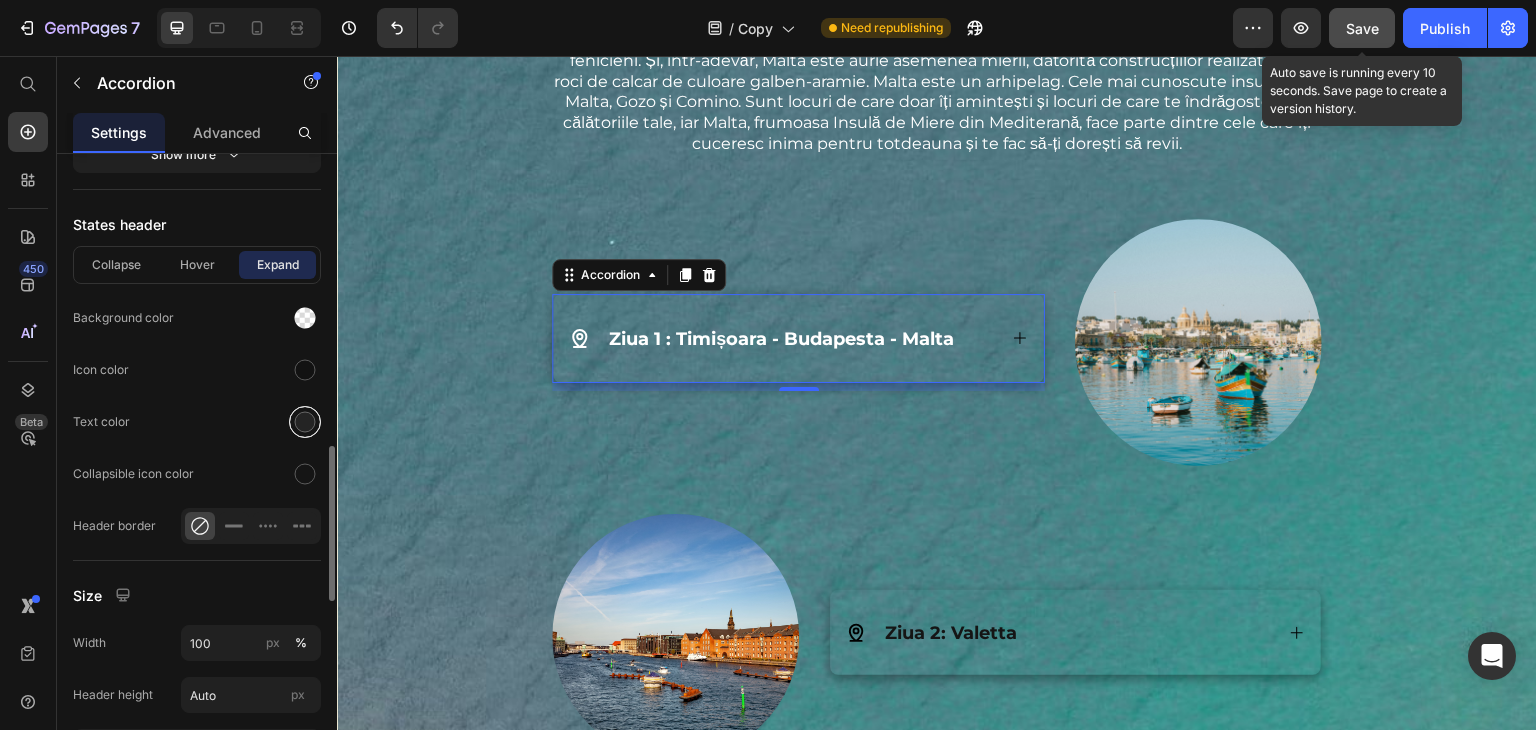 click at bounding box center [305, 422] 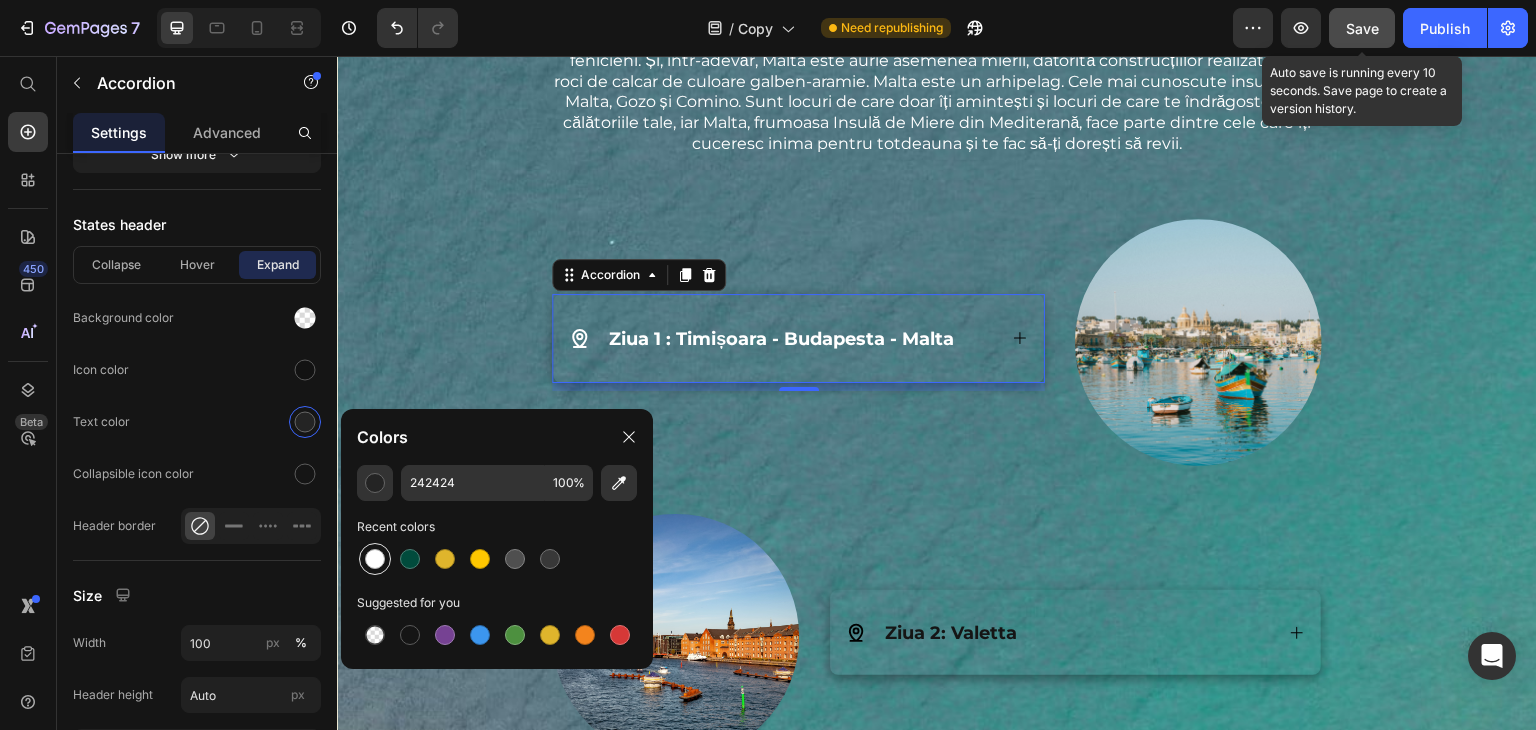 click at bounding box center [375, 559] 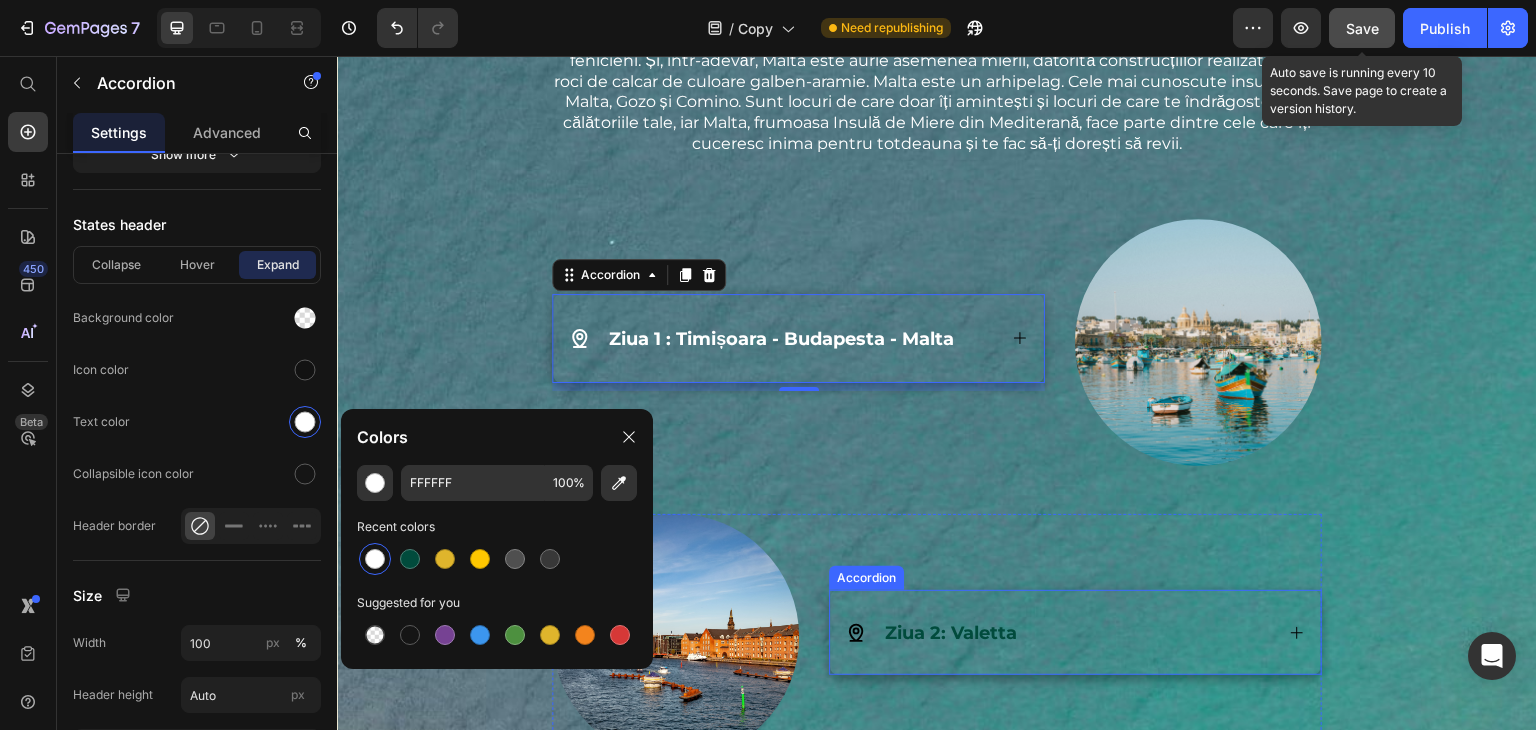 click on "Ziua 2: Valetta" at bounding box center (1075, 632) 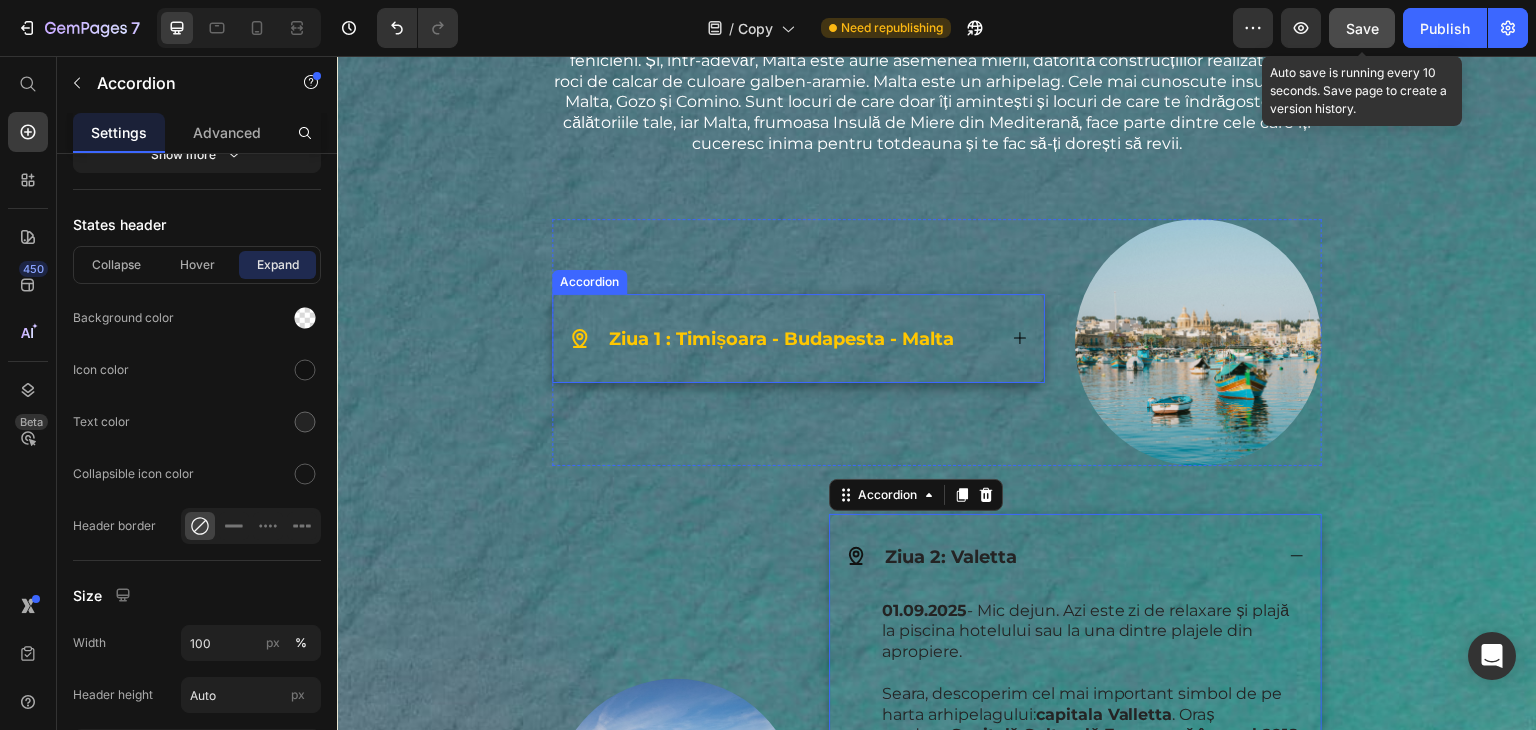 click on "Ziua 1 : Timișoara - Budapesta - Malta" at bounding box center [798, 338] 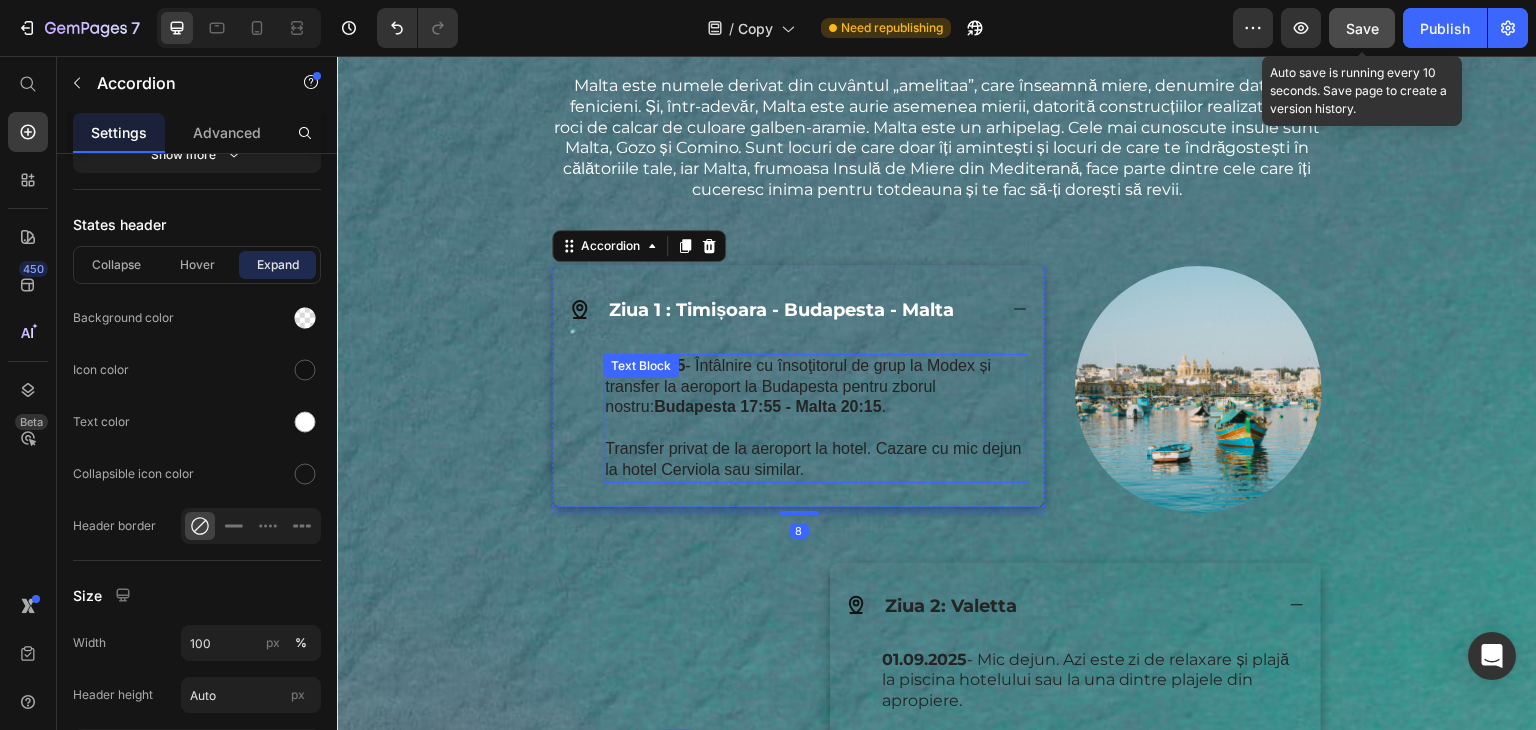 scroll, scrollTop: 2592, scrollLeft: 0, axis: vertical 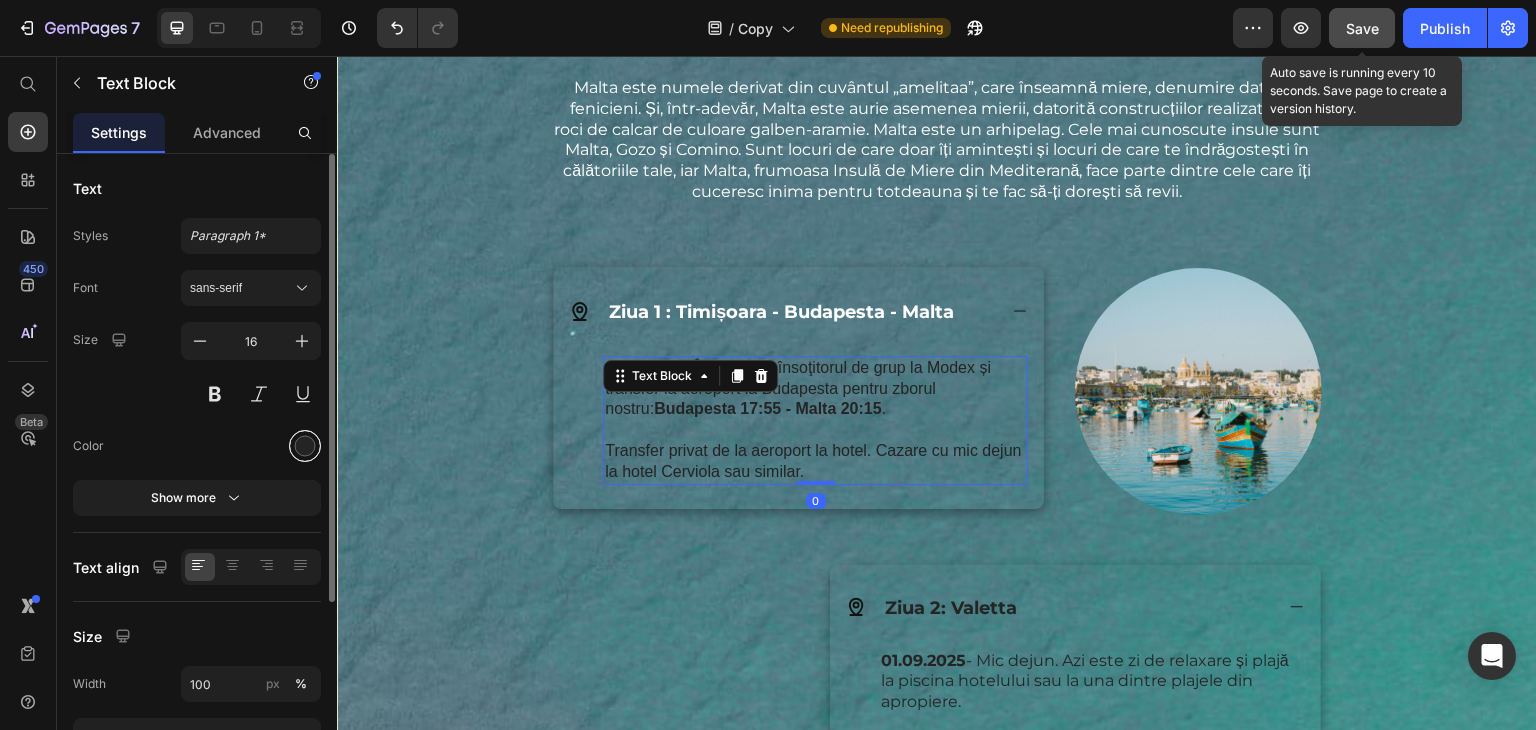 click at bounding box center (305, 446) 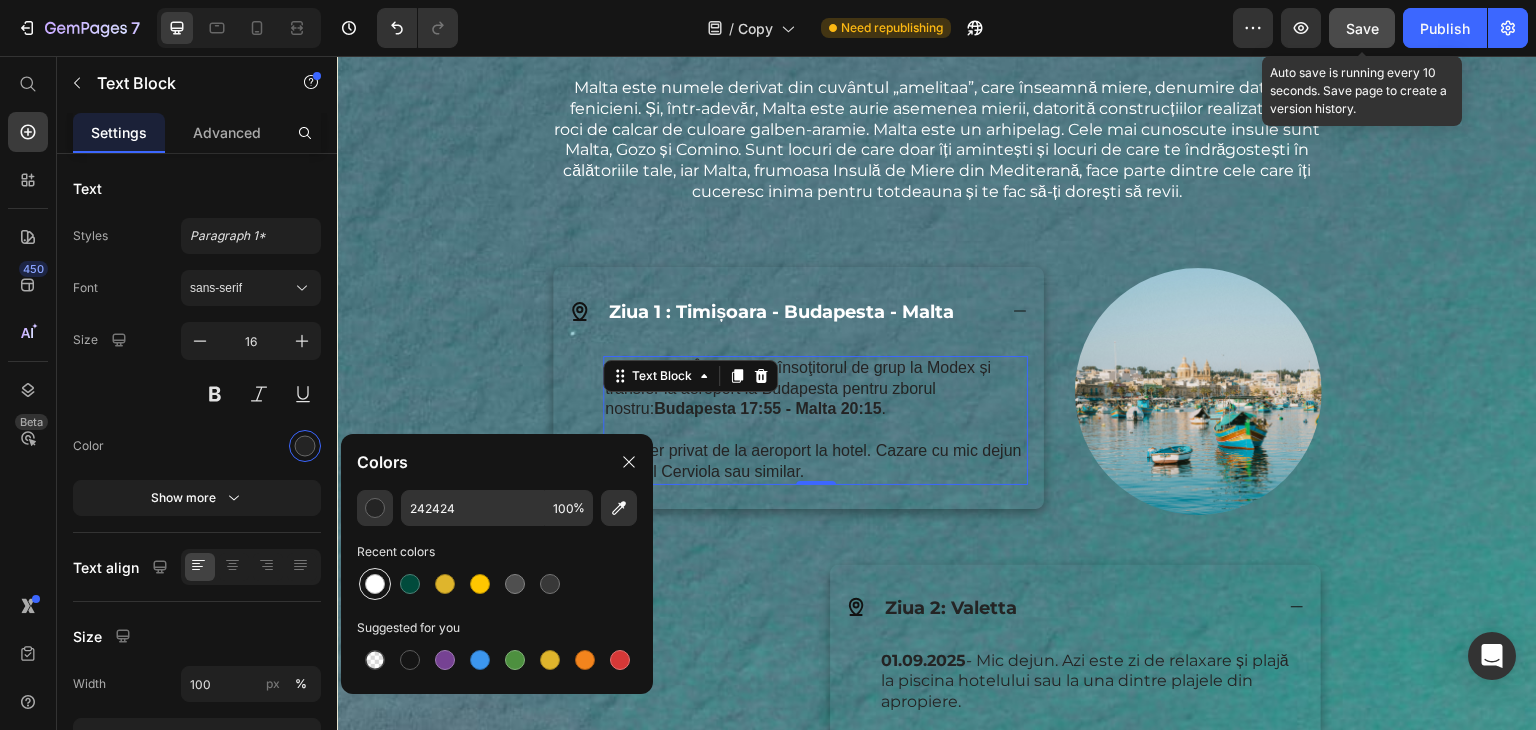 click at bounding box center (375, 584) 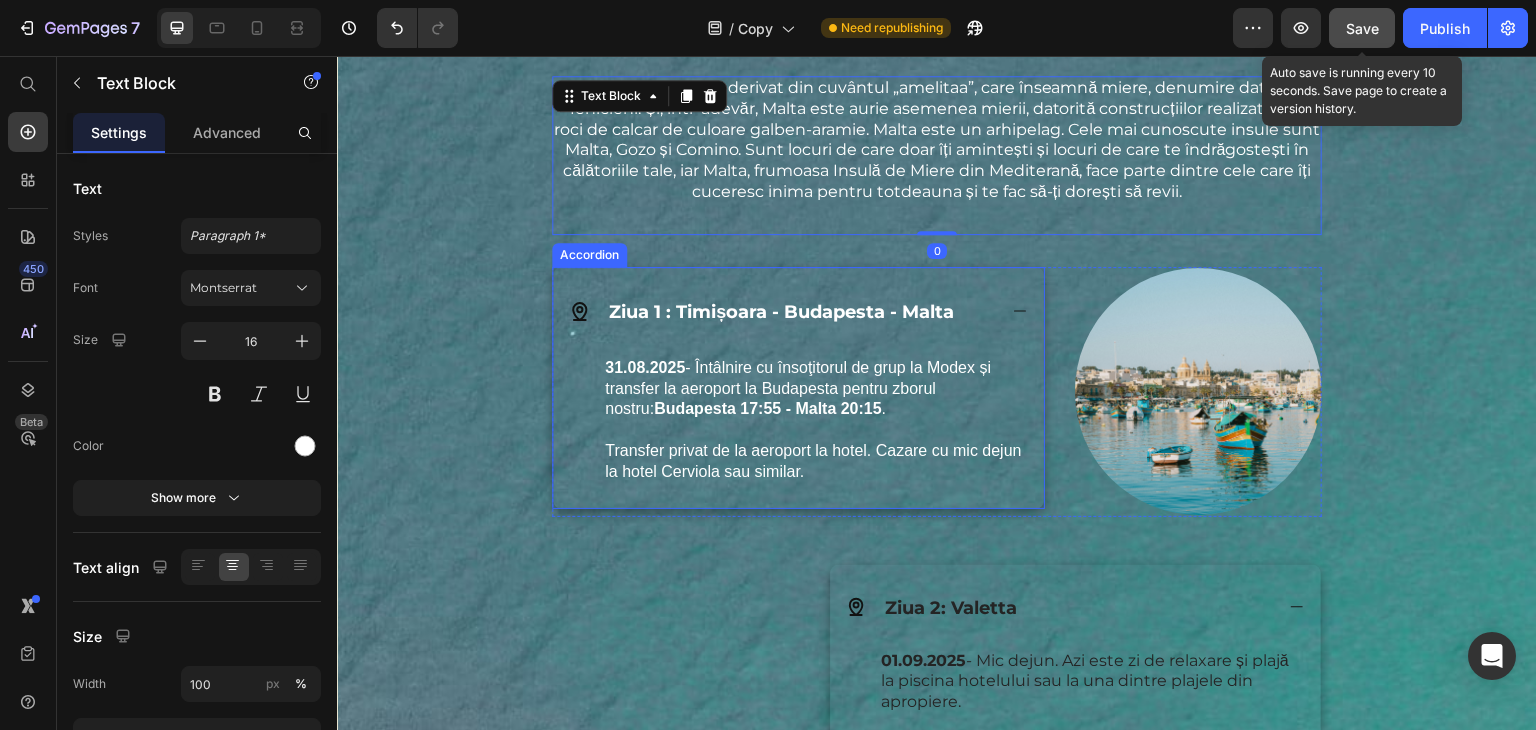 click on "Ziua 1 : Timișoara - Budapesta - Malta" at bounding box center [798, 311] 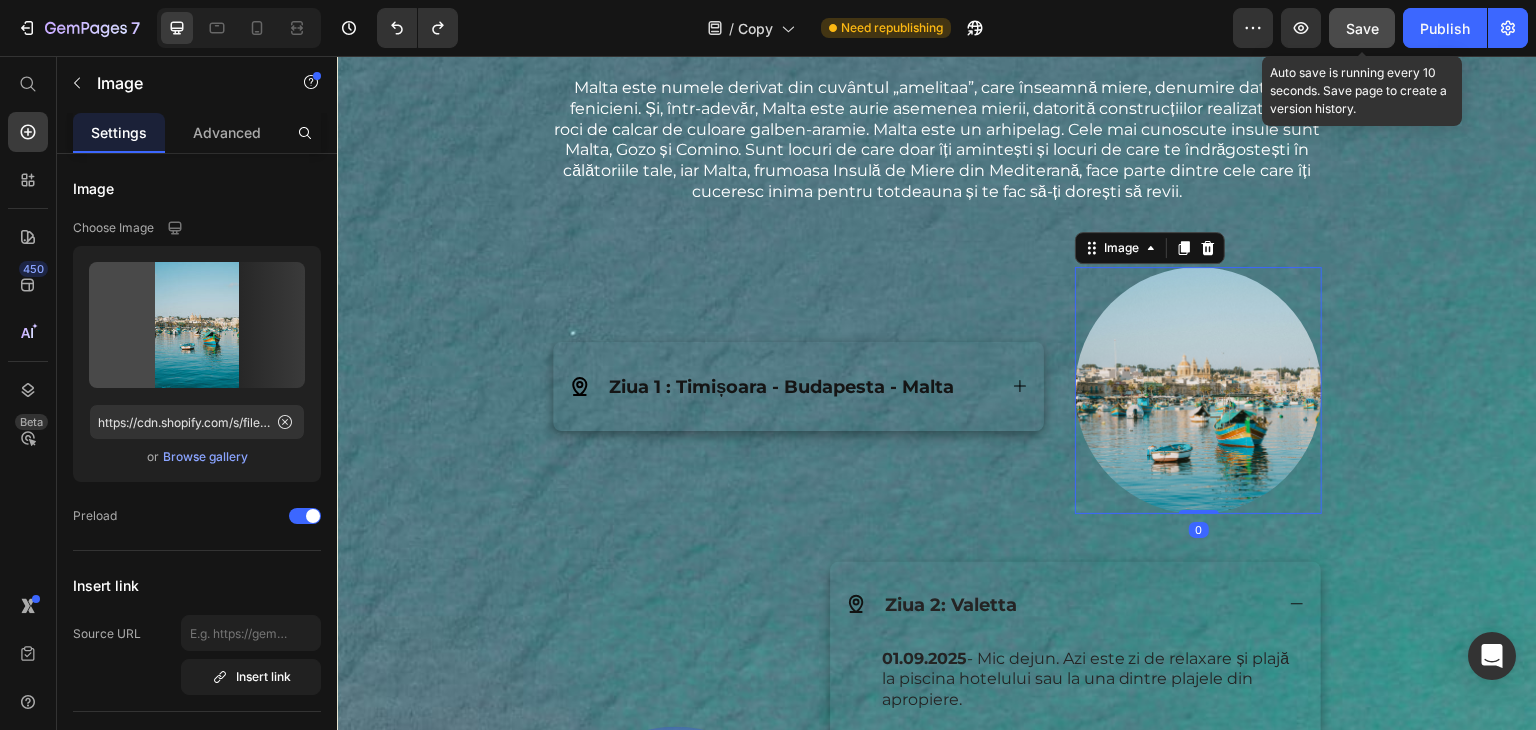scroll, scrollTop: 2432, scrollLeft: 0, axis: vertical 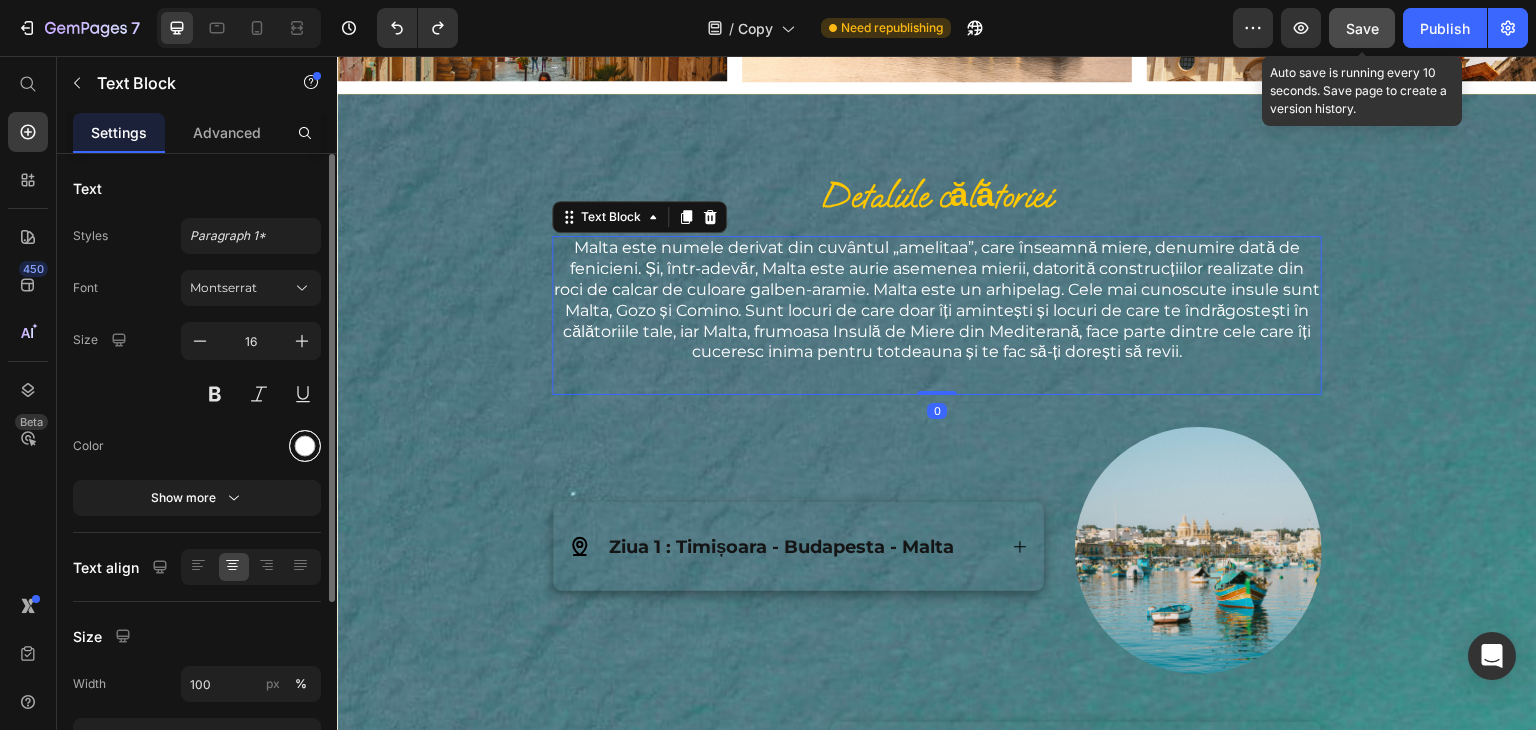 click at bounding box center [305, 446] 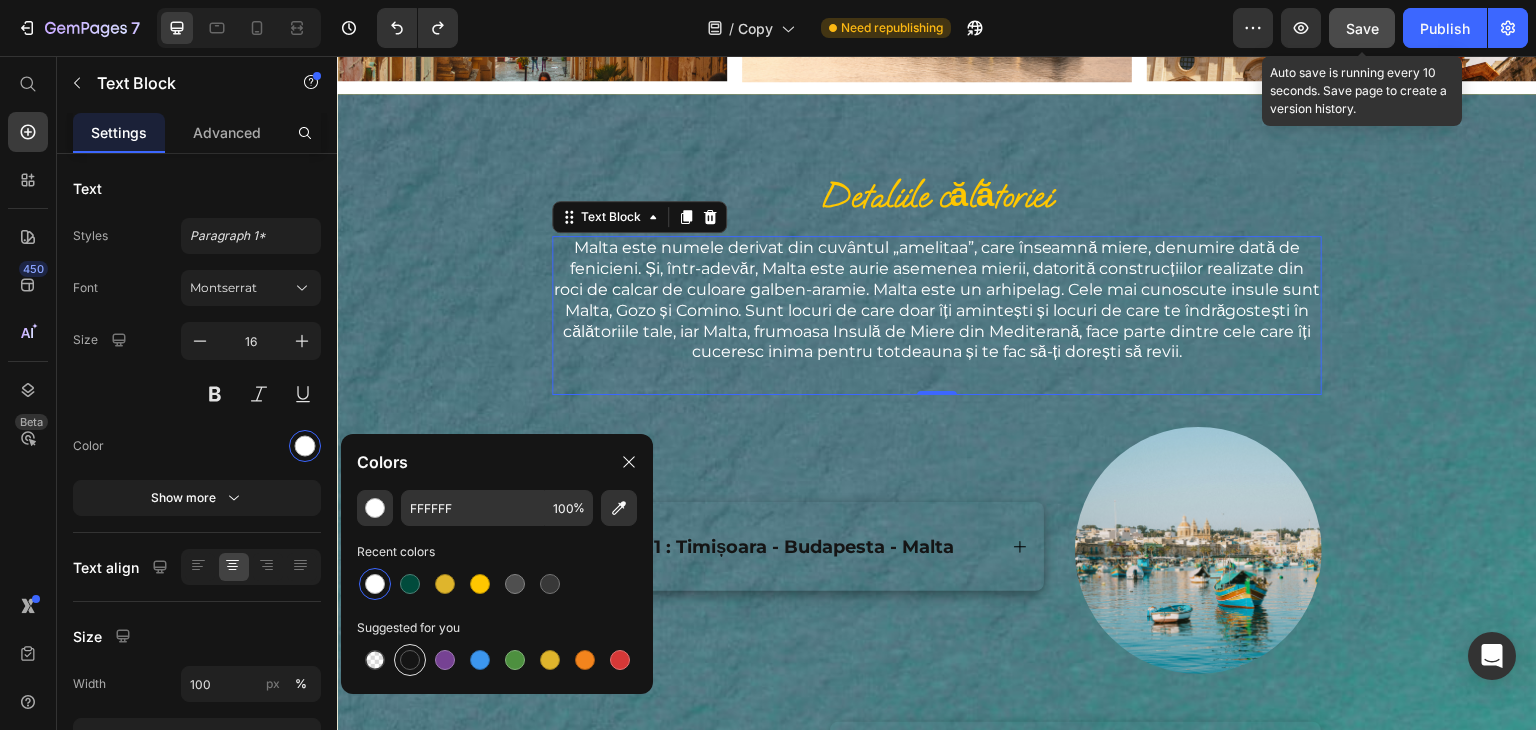 click at bounding box center (410, 660) 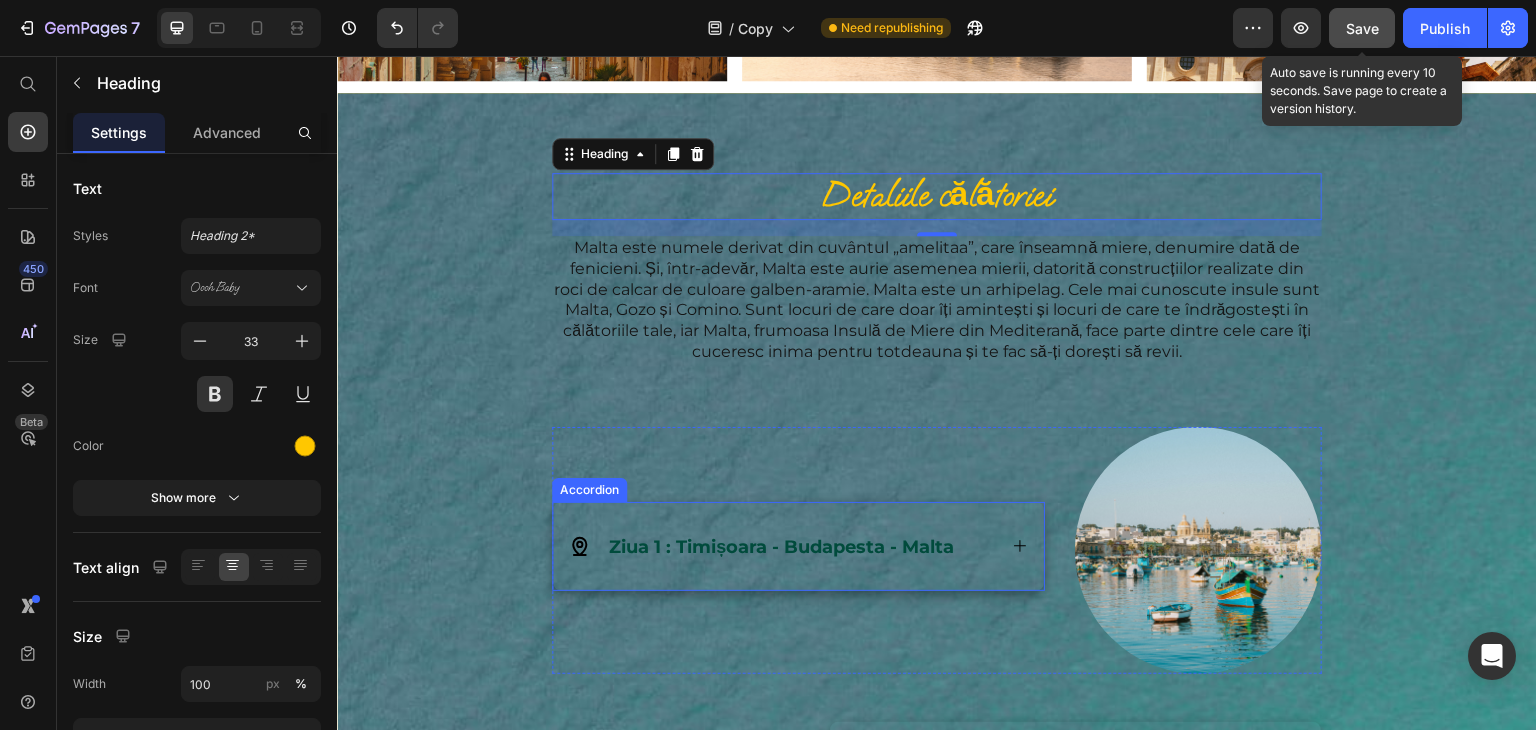 scroll, scrollTop: 2636, scrollLeft: 0, axis: vertical 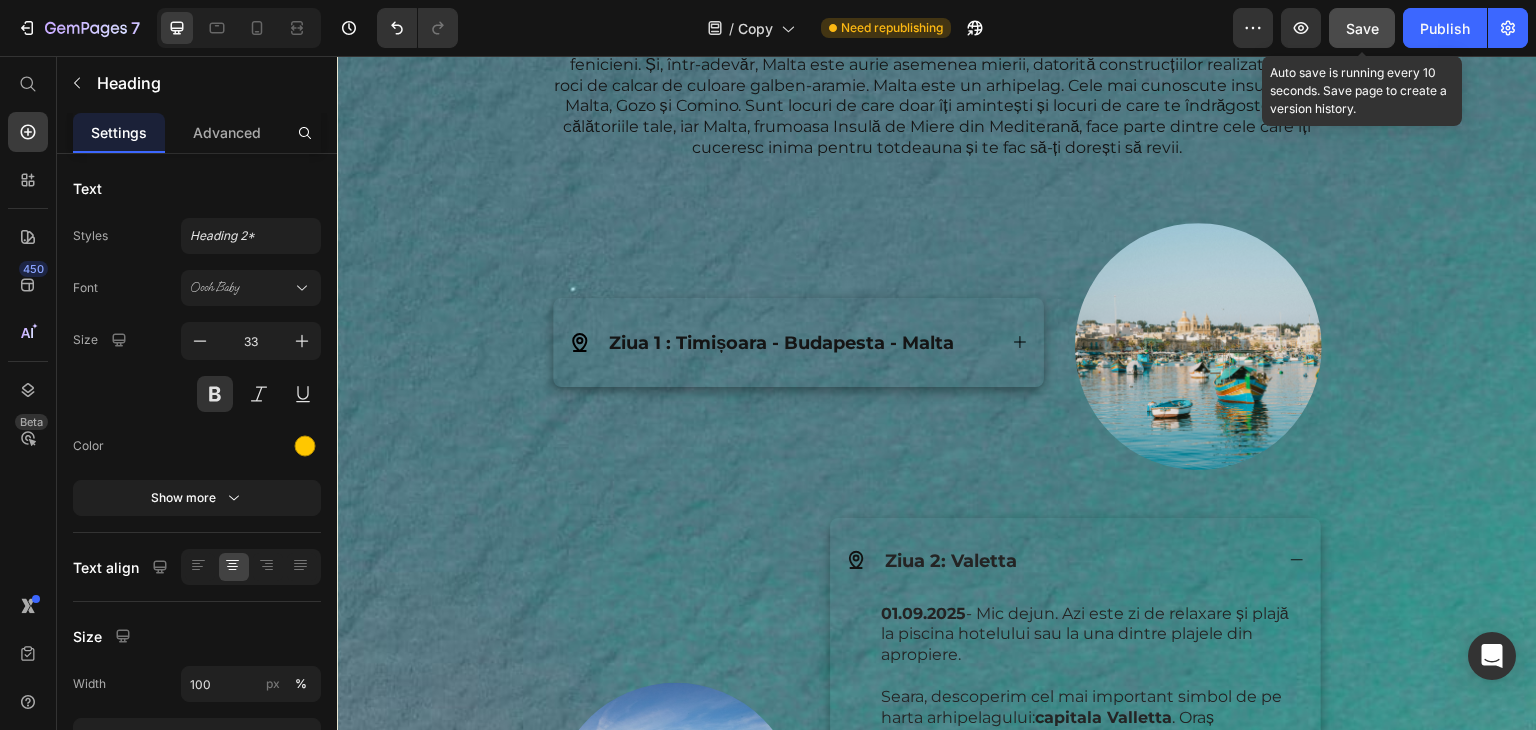 click on "Detaliile călătoriei Heading [COUNTRY] este numele derivat din cuvântul „amelitaa”, care înseamnă miere, denumire dată de fenicieni. Și, într-adevăr, [COUNTRY] este aurie asemenea mierii, datorită construcțiilor realizate din roci de calcar de culoare galben-aramie. [COUNTRY] este un arhipelag. Cele mai cunoscute insule sunt [COUNTRY], [ISLAND] și [ISLAND]. Sunt locuri de care doar îți amintești și locuri de care te îndrăgostești în călătoriile tale, iar [COUNTRY], frumoasa Insulă de Miere din Mediterană, face parte dintre cele care îți cuceresc inima pentru totdeauna și te fac să-ți dorești să revii. Text Block Row
Ziua 1 : [CITY] - [CITY] - [COUNTRY]   Accordion Image Row Image
Ziua 2: [CITY] [DATE] - Mic dejun. Azi este zi de relaxare și plajă la piscina hotelului sau la una dintre plajele din apropiere. capitala [CITY] . Oraș modern, Text Block" at bounding box center (937, 1440) 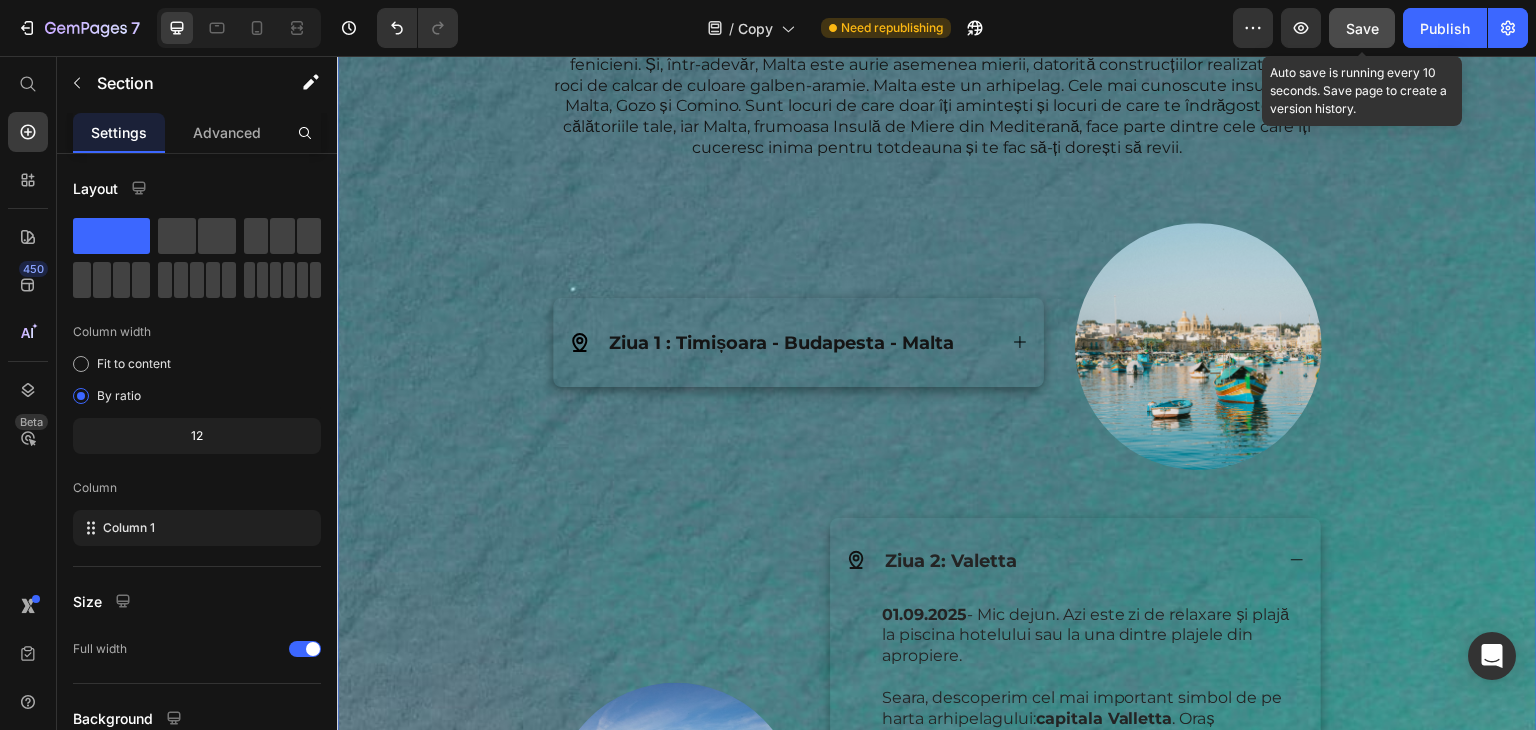 scroll, scrollTop: 2571, scrollLeft: 0, axis: vertical 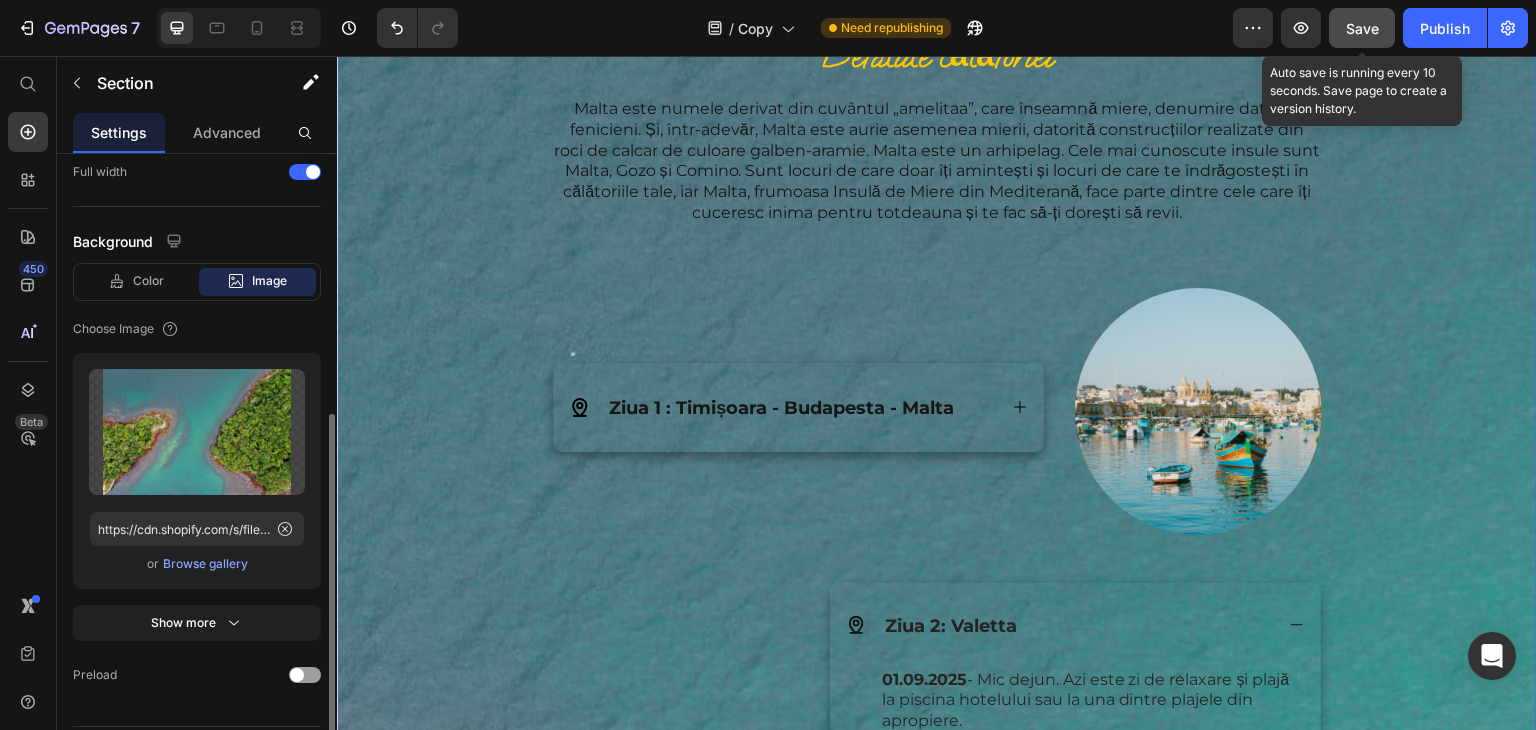 click at bounding box center (197, 432) 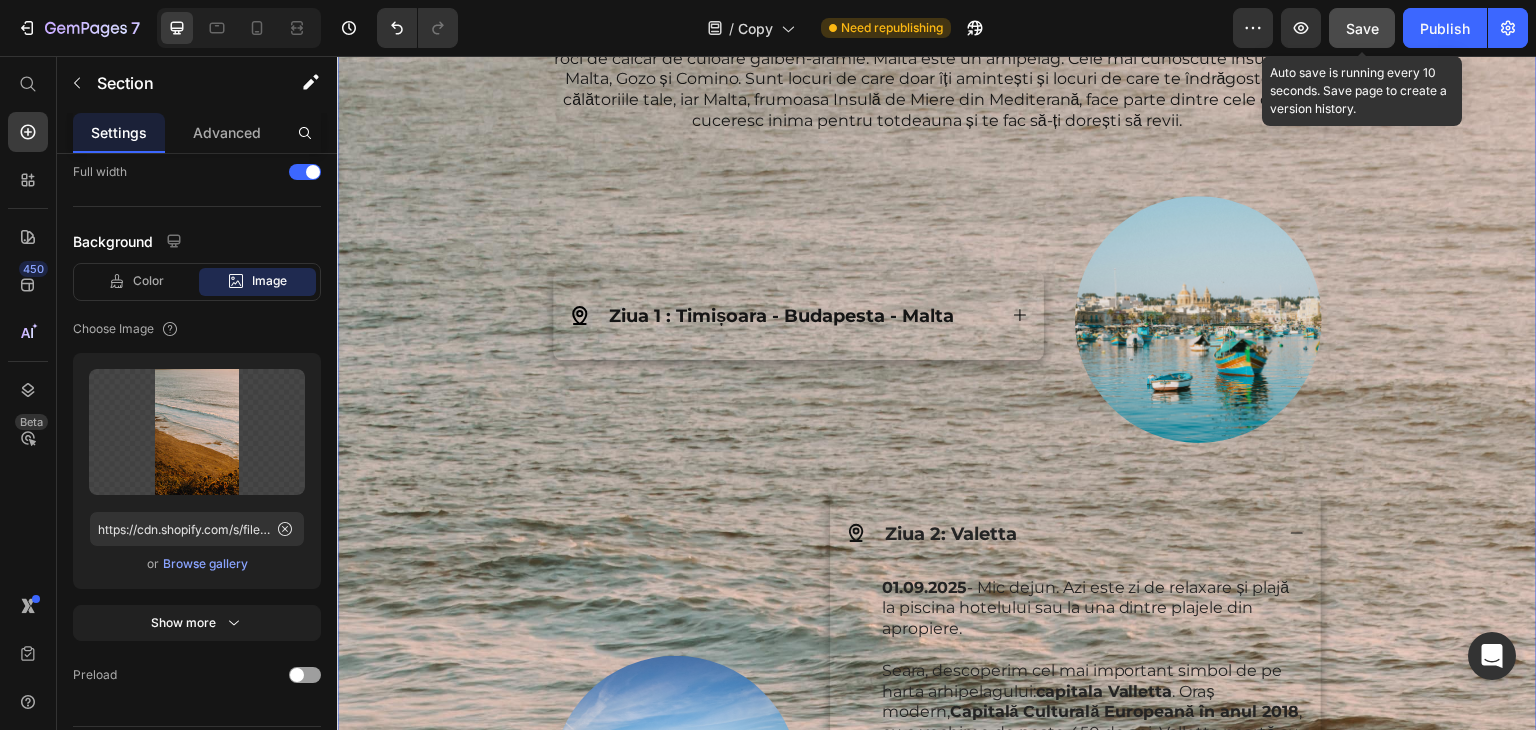 scroll, scrollTop: 2568, scrollLeft: 0, axis: vertical 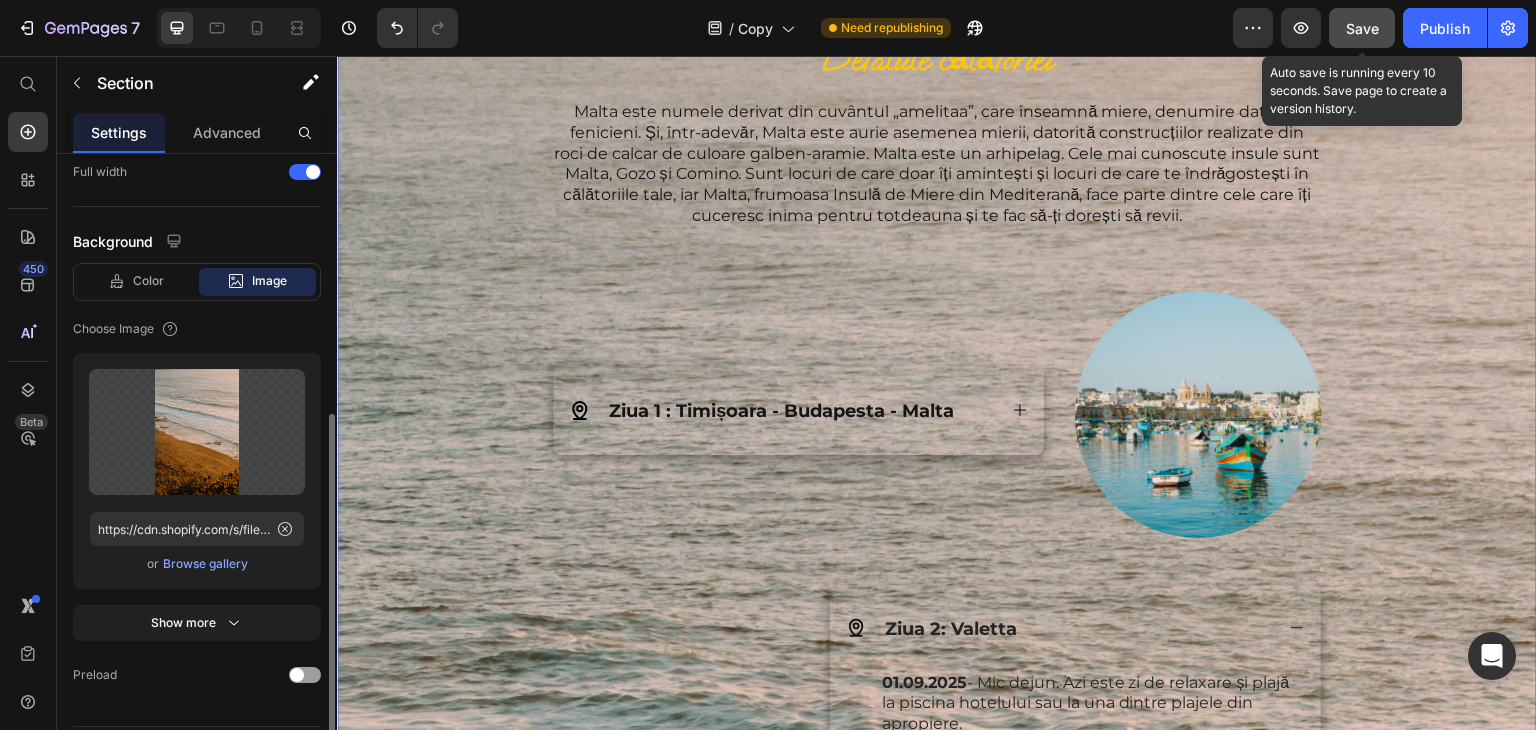 click on "Browse gallery" at bounding box center [205, 564] 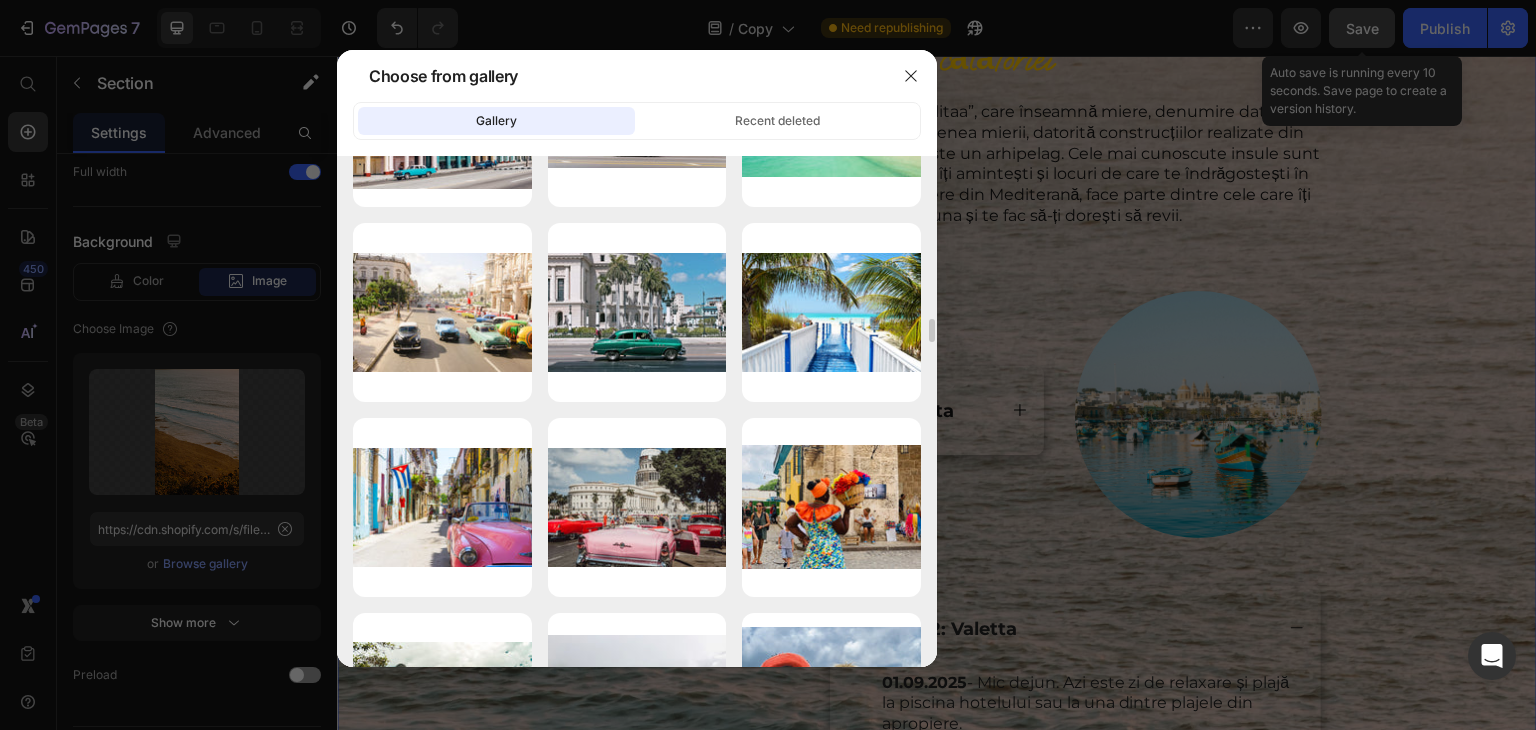 scroll, scrollTop: 6229, scrollLeft: 0, axis: vertical 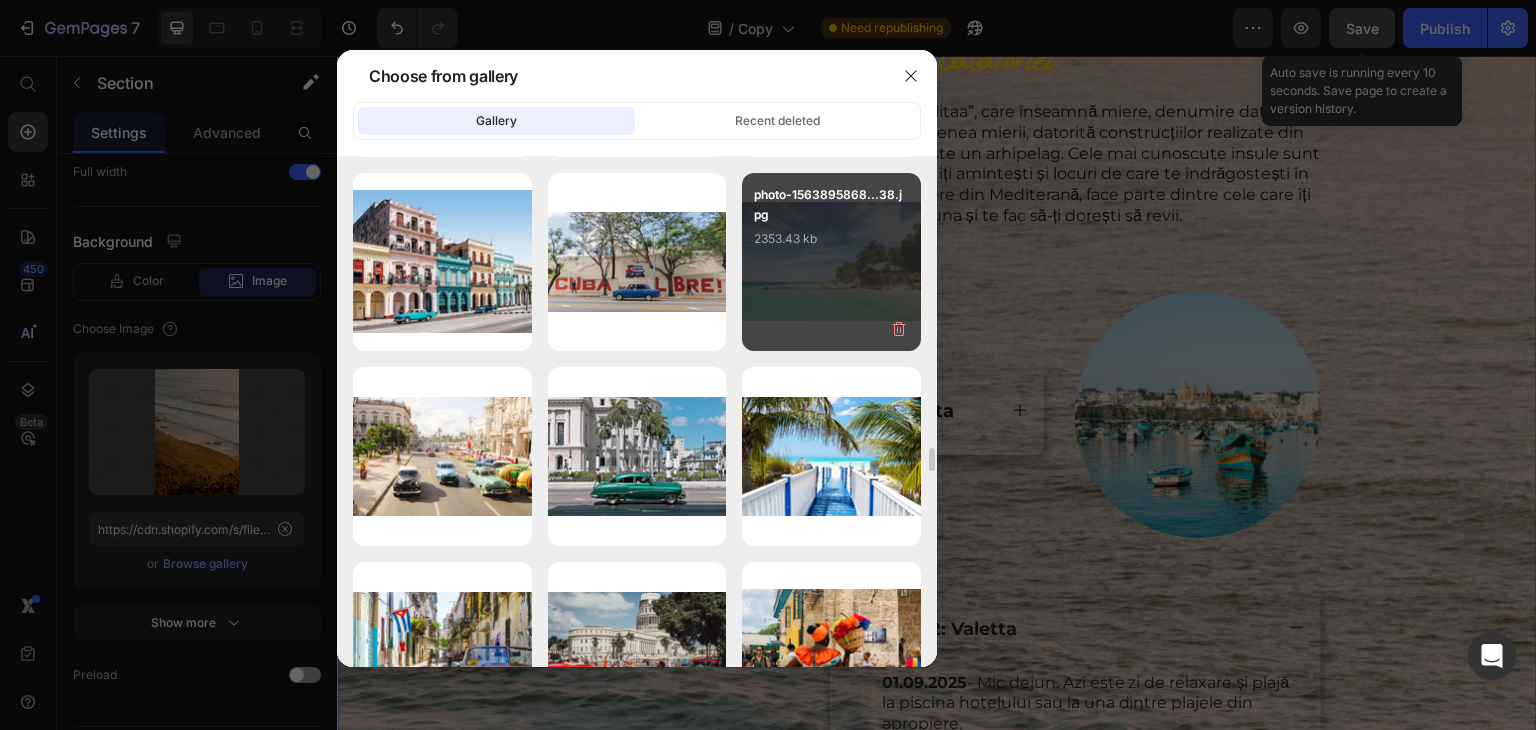 click on "photo-1563895868...38.jpg 2353.43 kb" at bounding box center [831, 262] 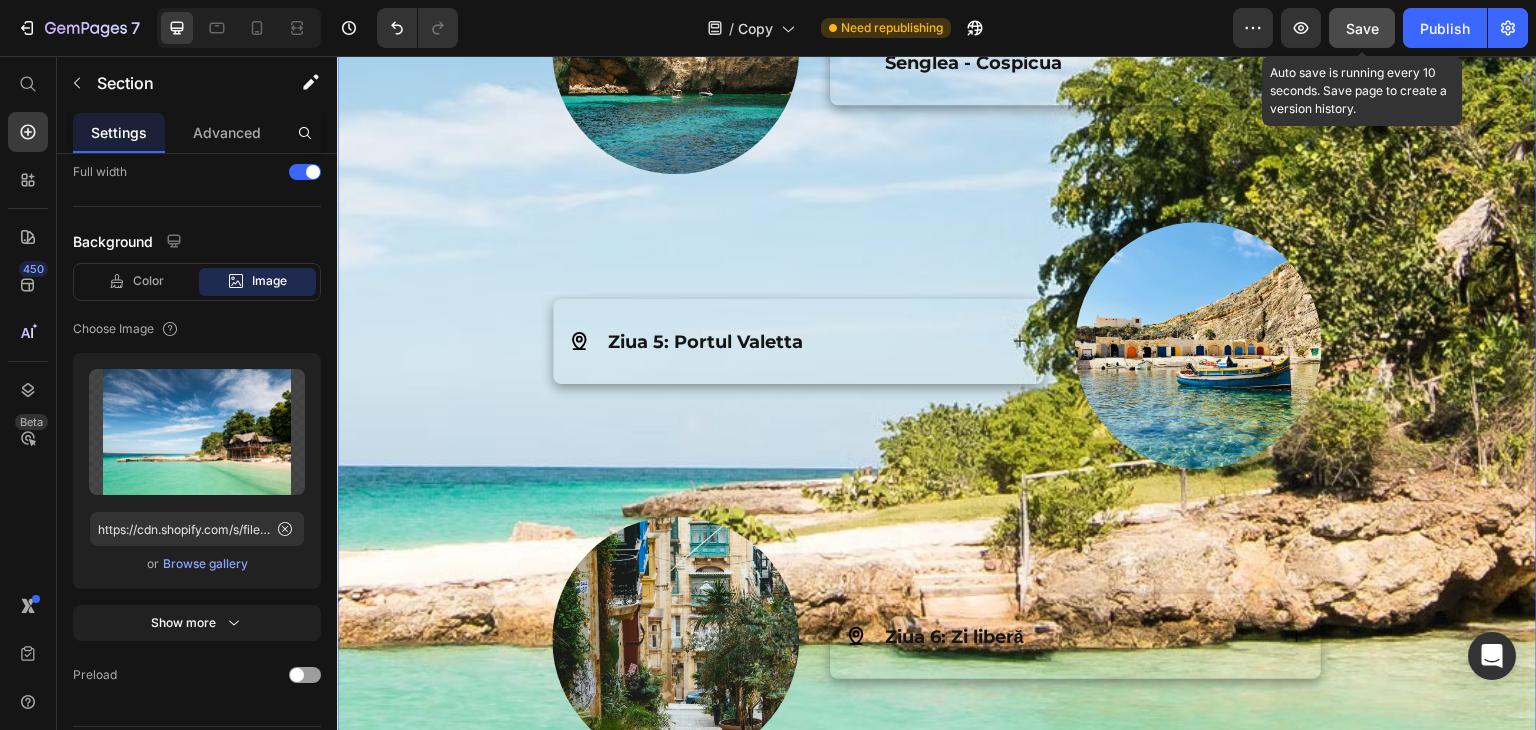 scroll, scrollTop: 4404, scrollLeft: 0, axis: vertical 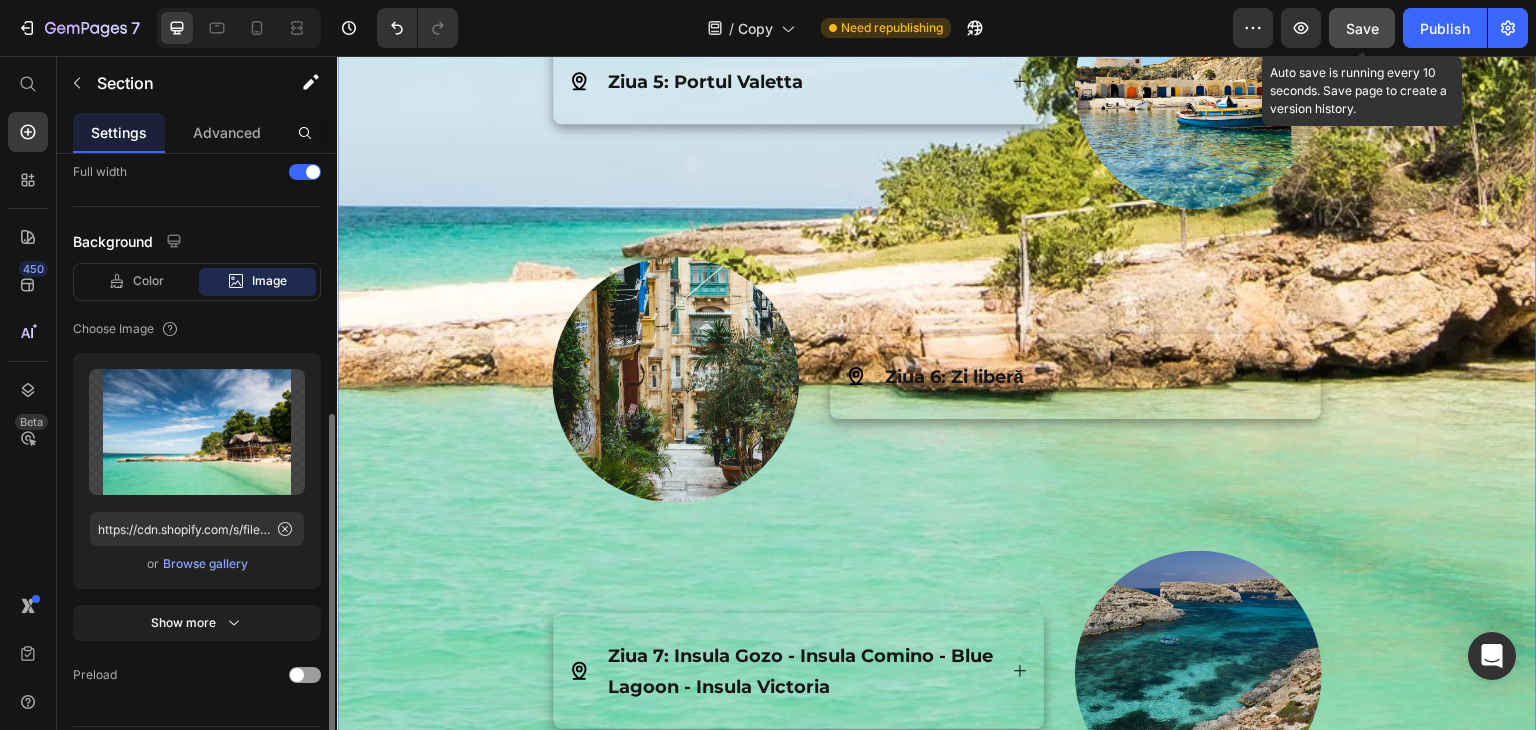click on "Browse gallery" at bounding box center [205, 564] 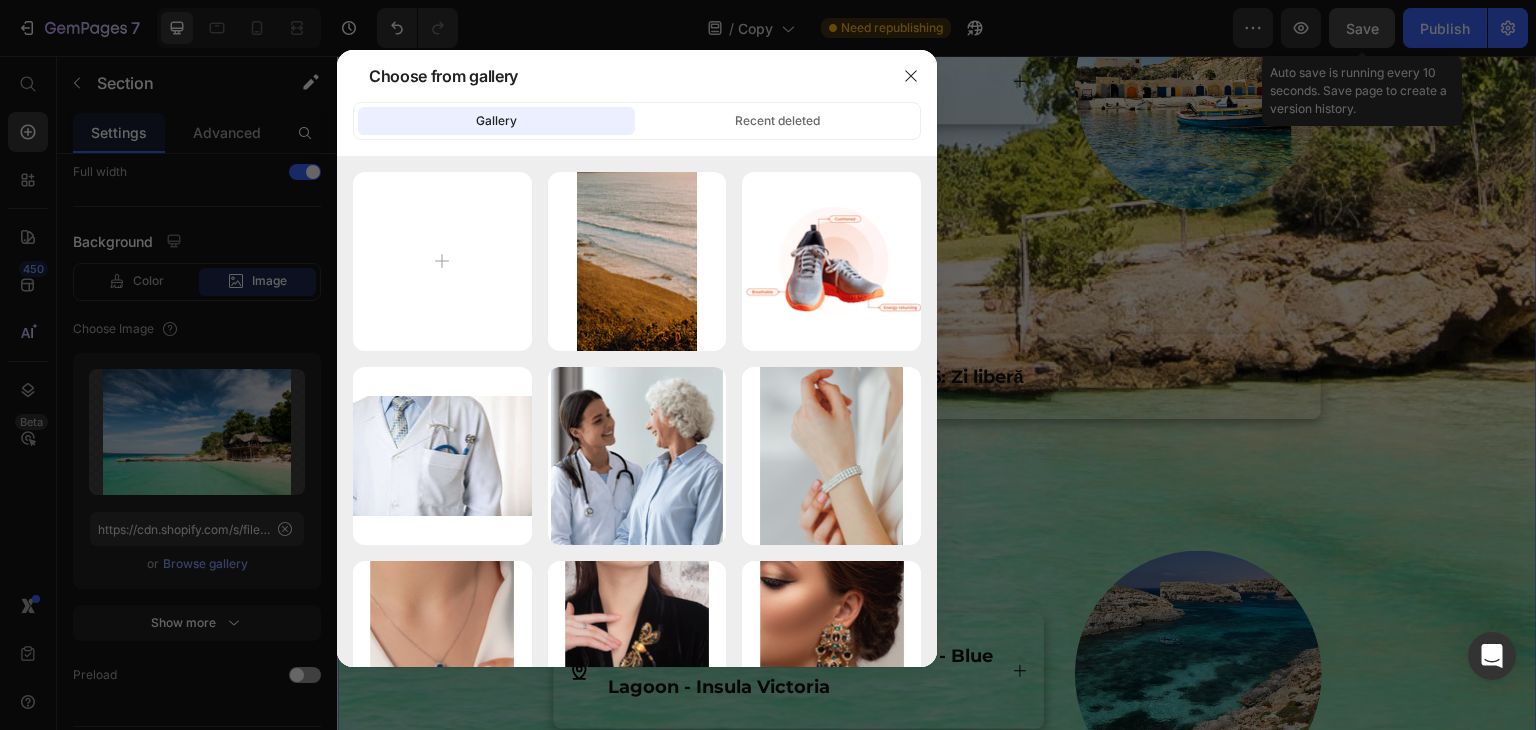 scroll, scrollTop: 1143, scrollLeft: 0, axis: vertical 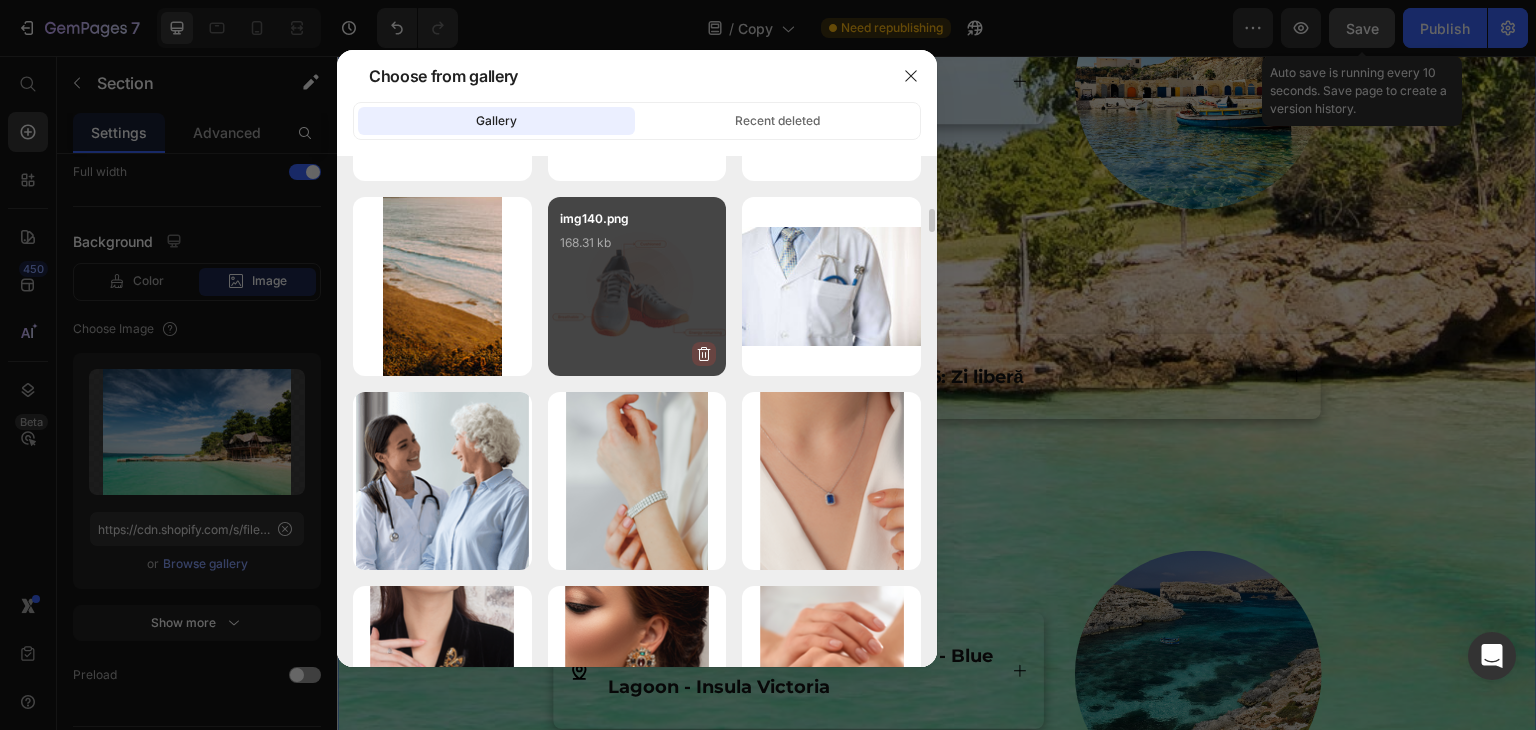 click 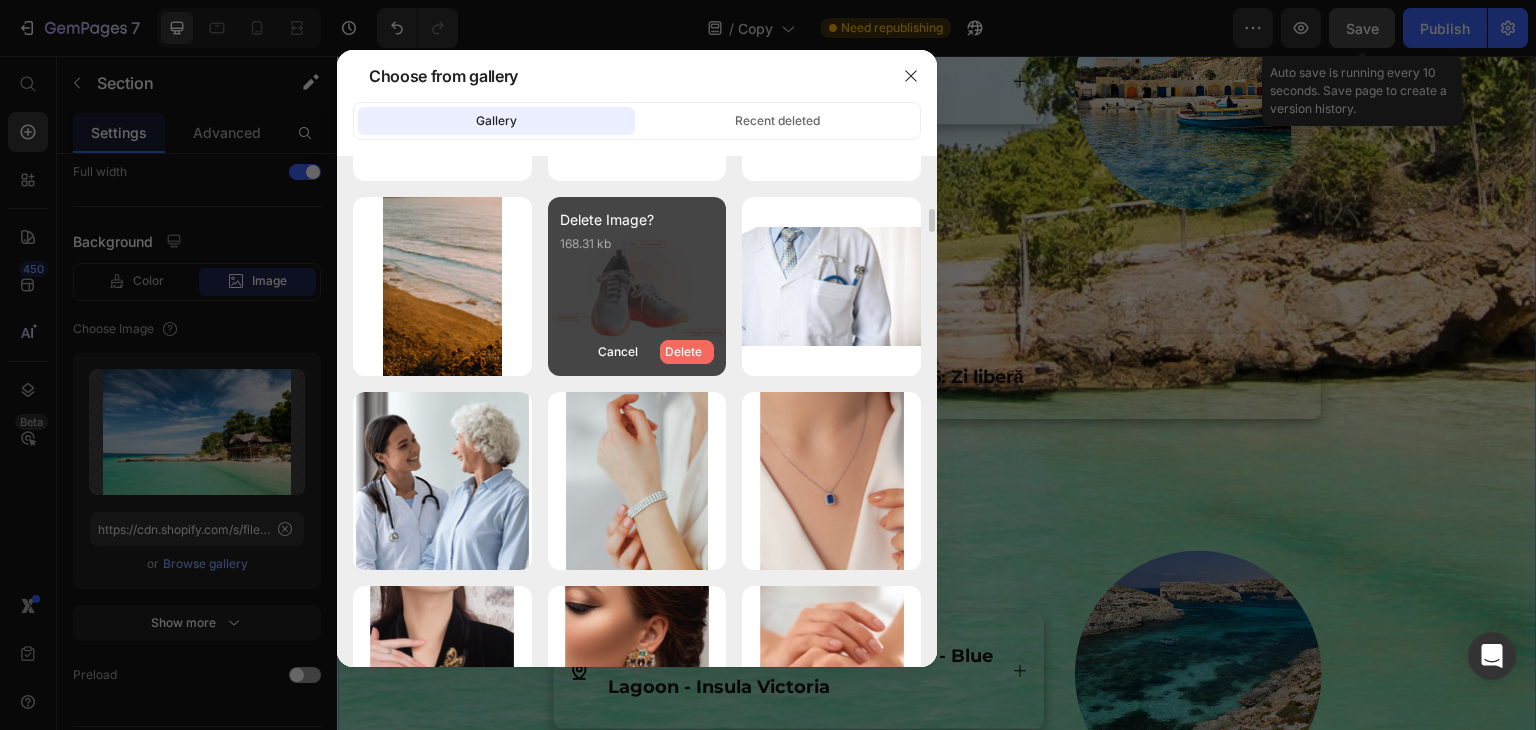 click on "Delete" at bounding box center (683, 352) 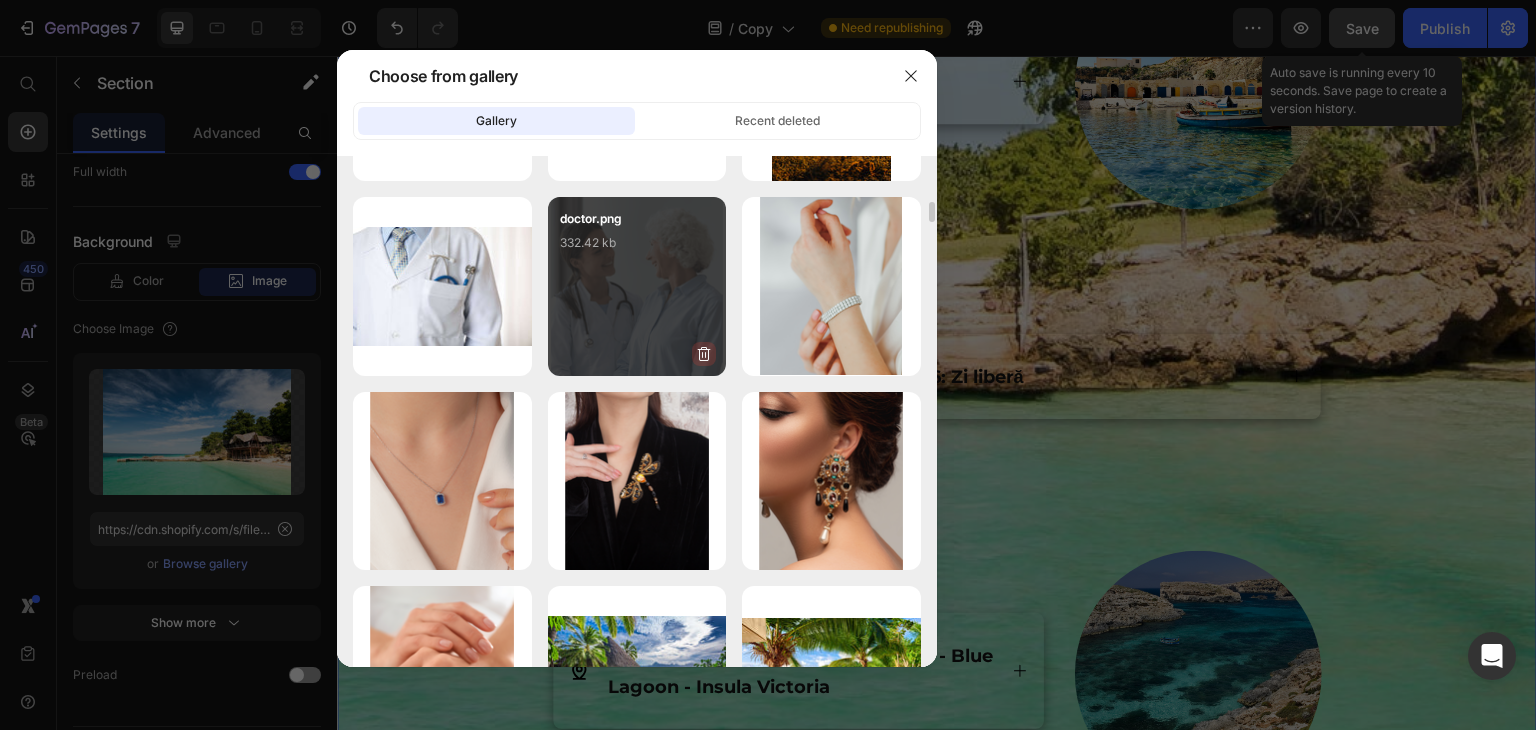 click 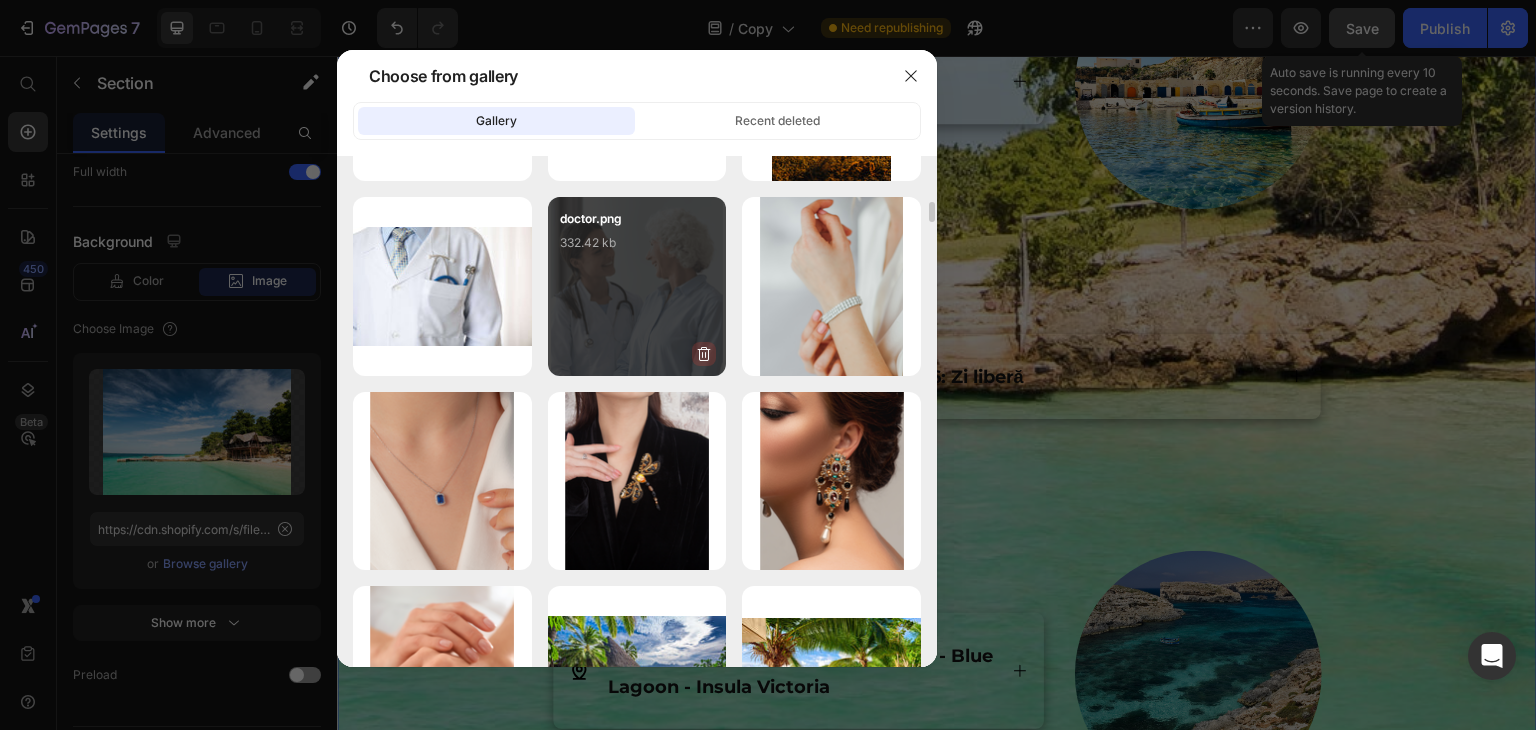 click 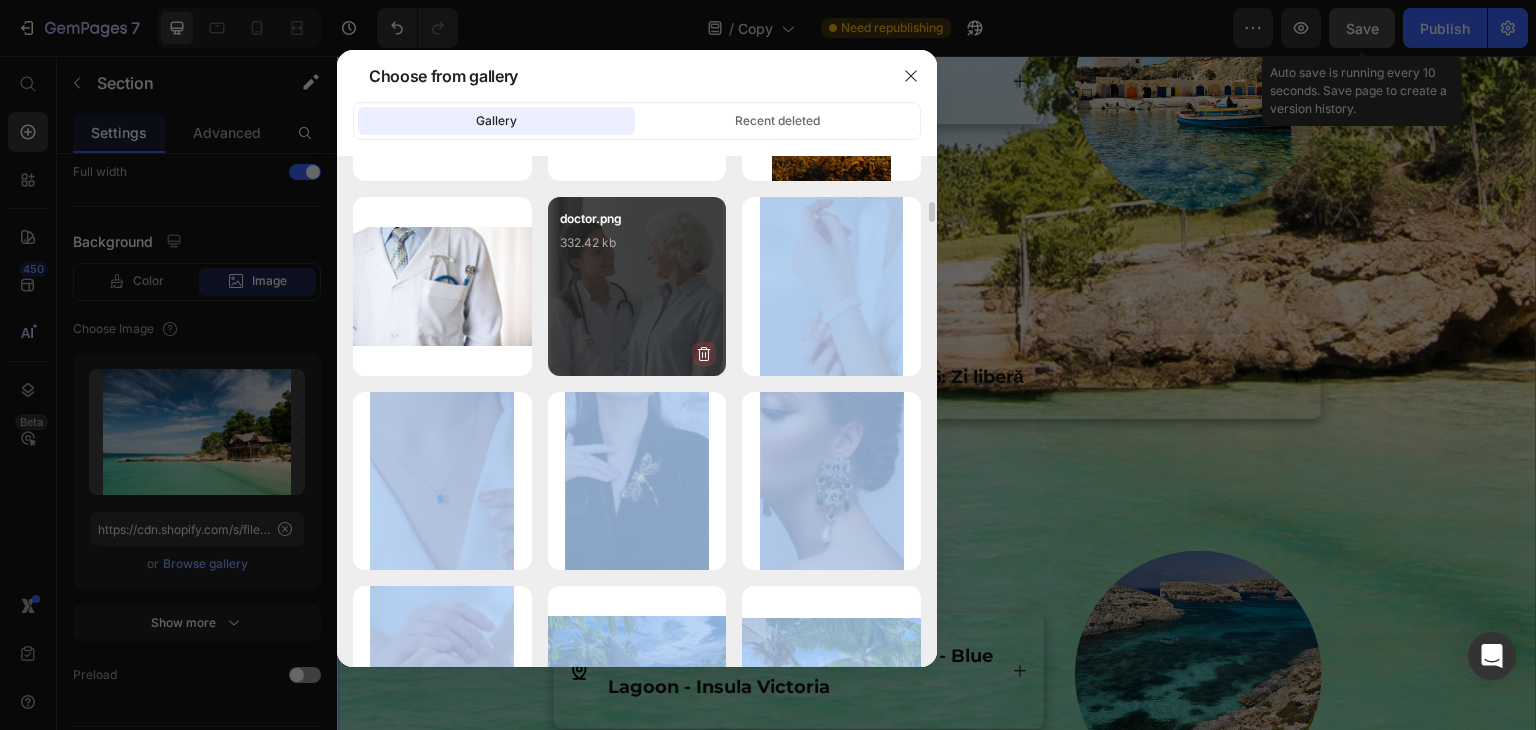 click 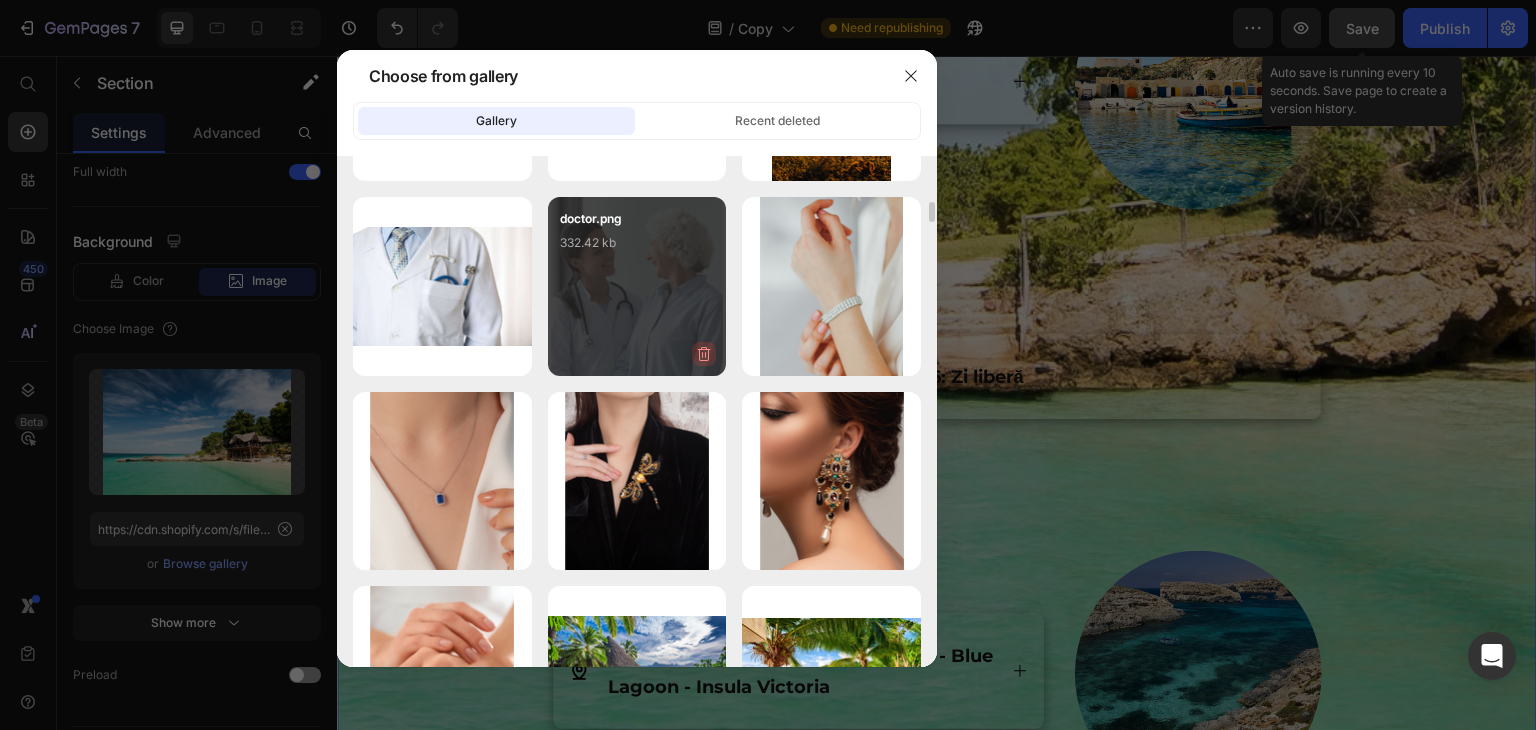 click at bounding box center (704, 354) 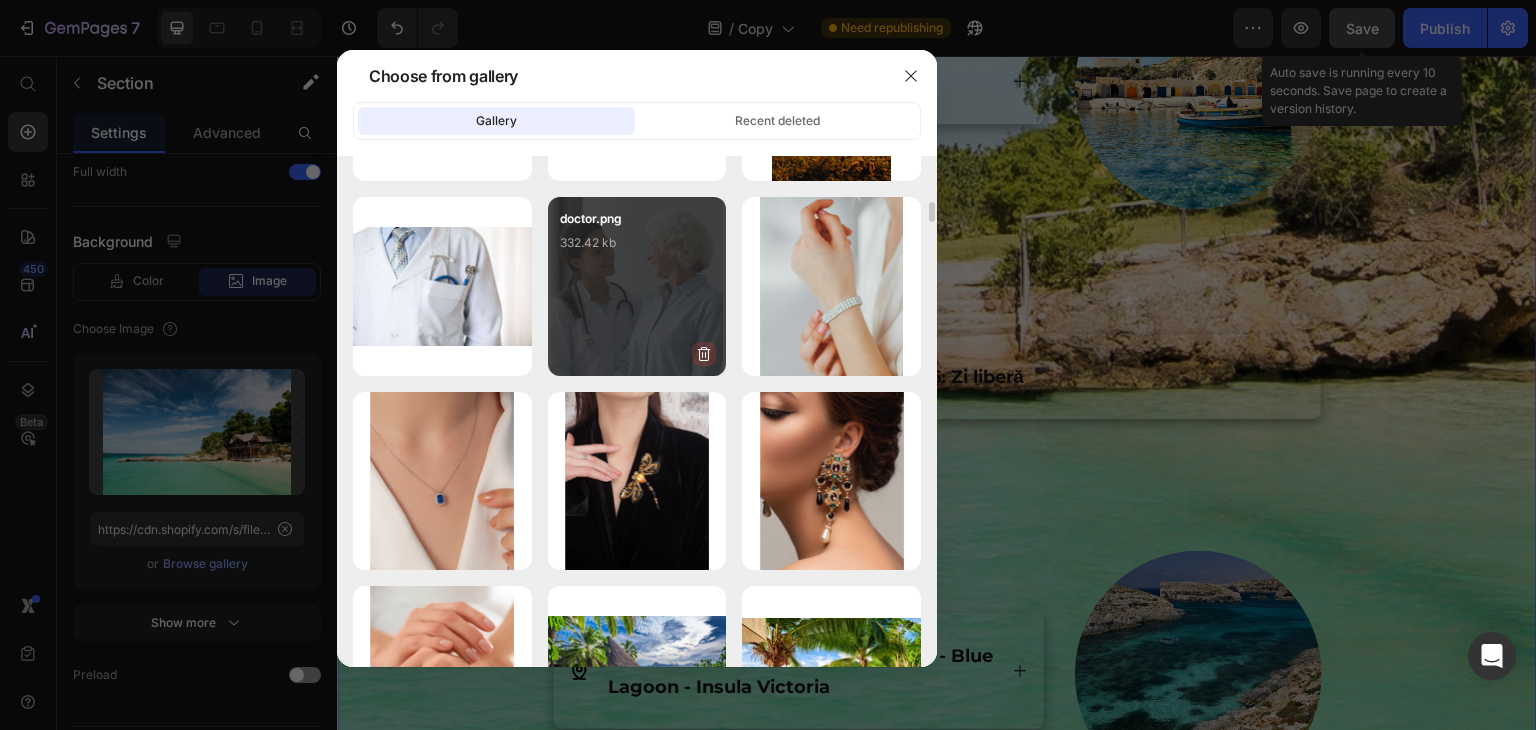 click 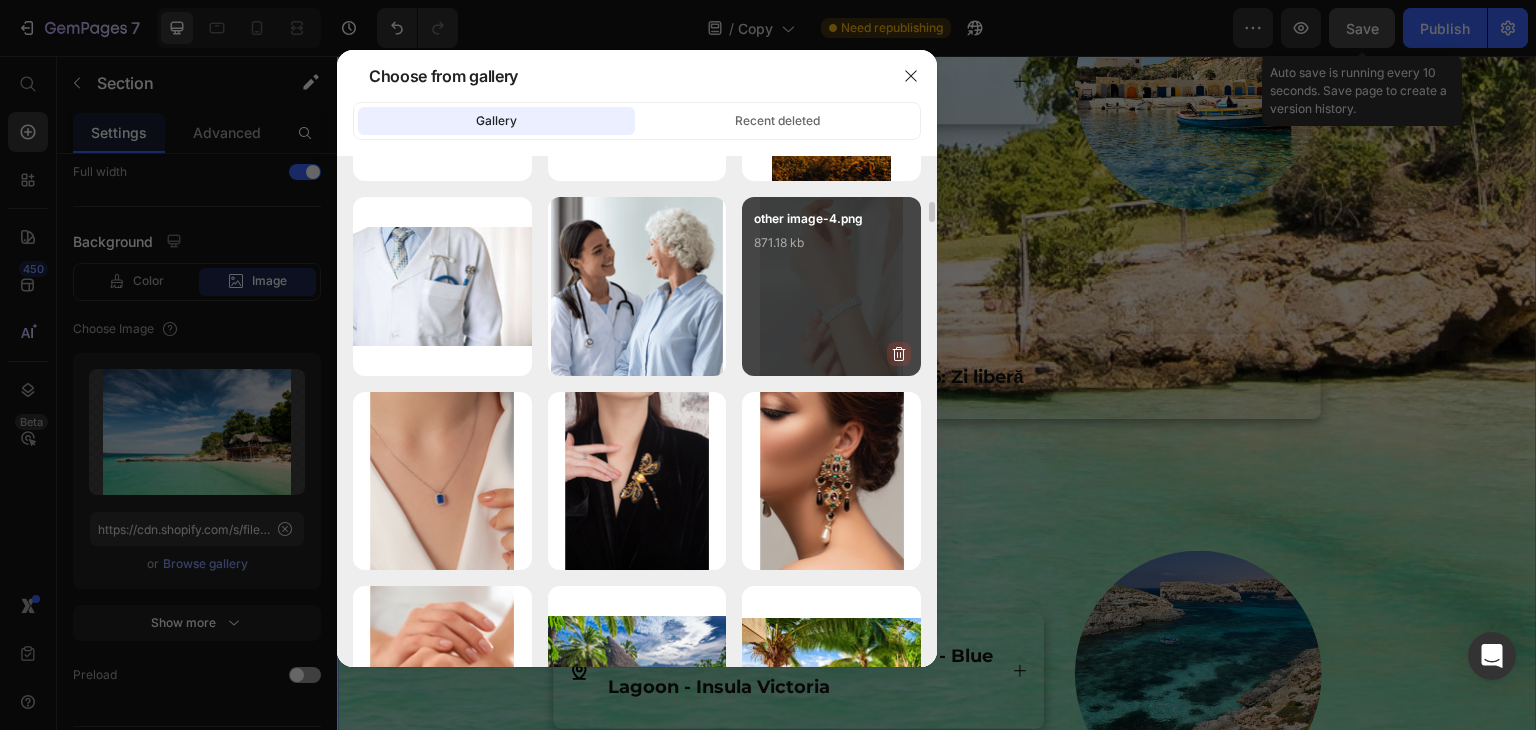 click 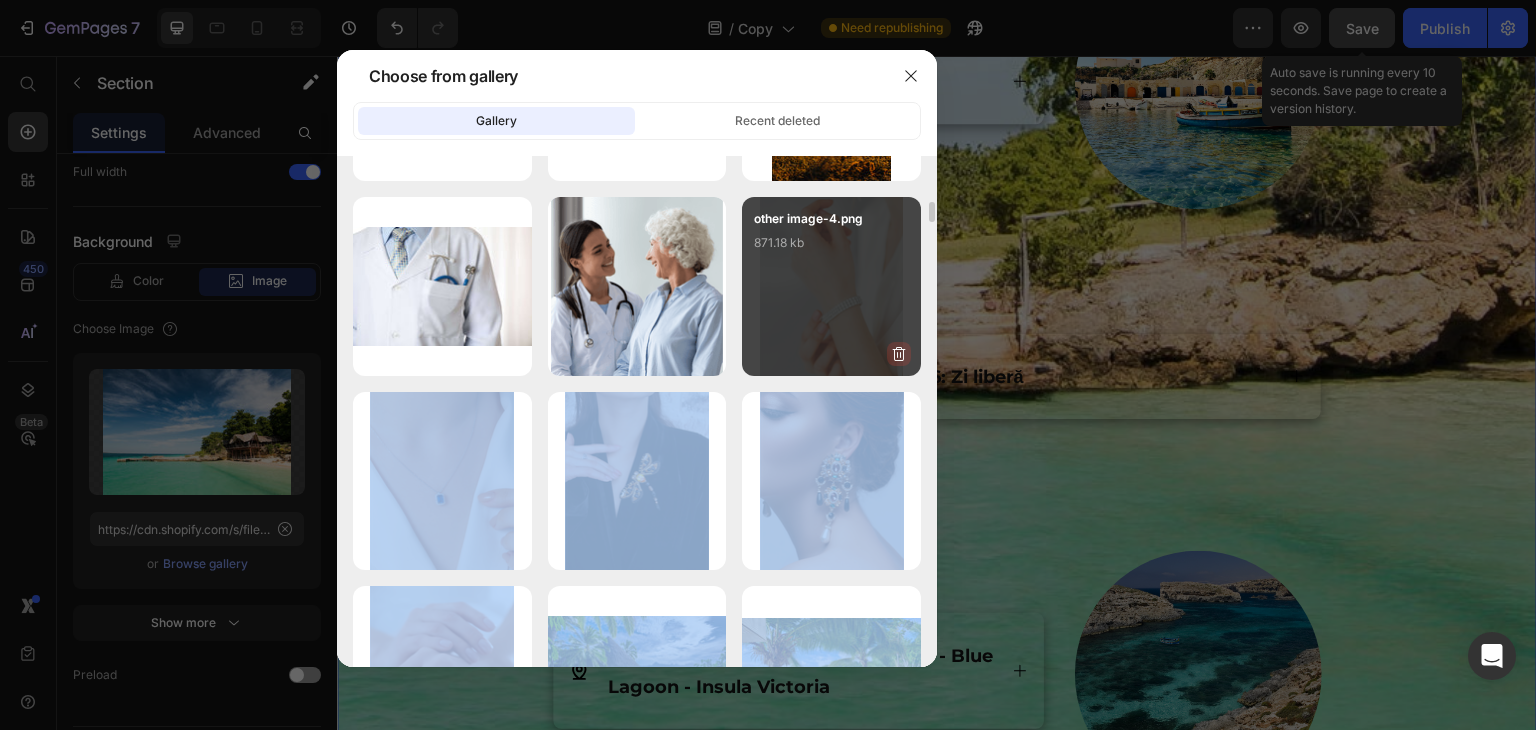 click 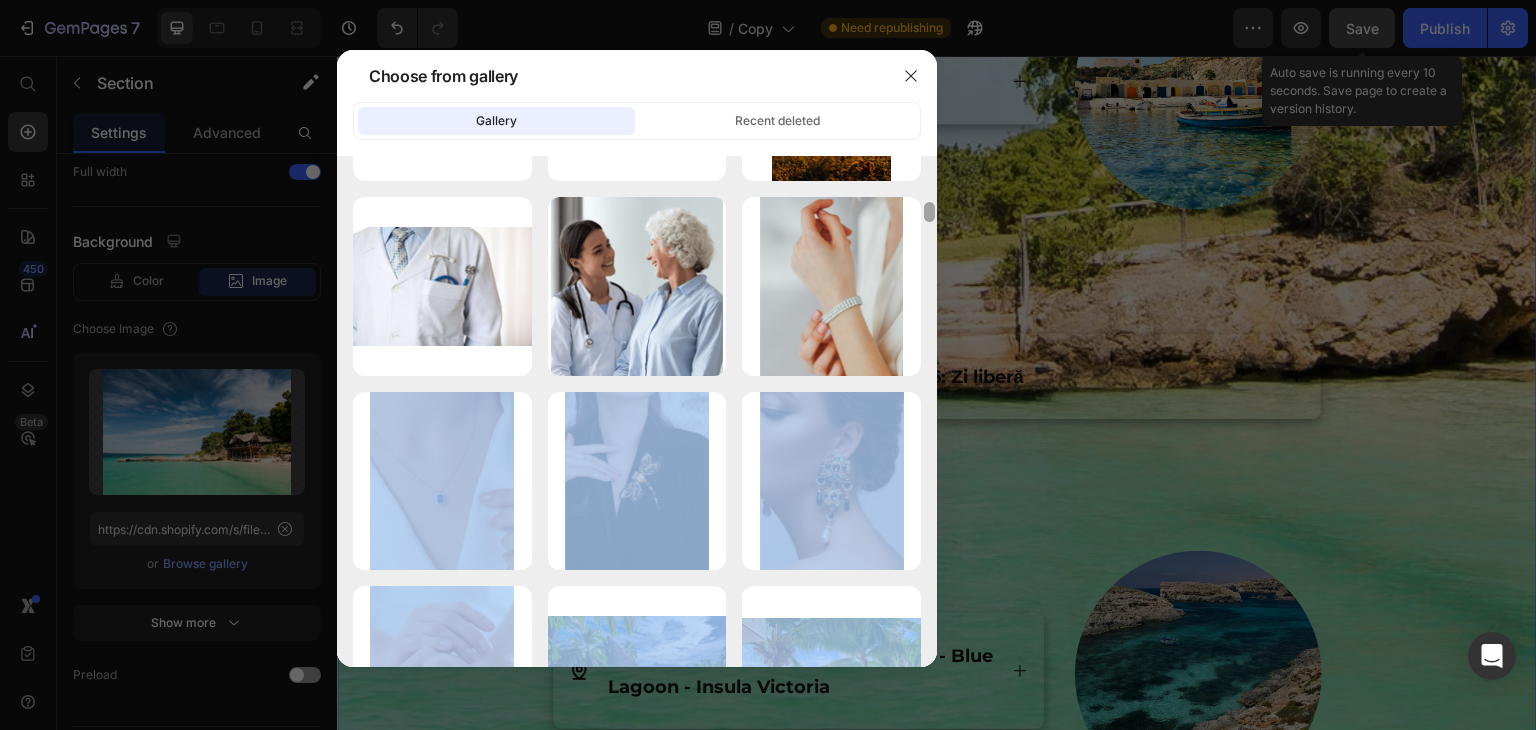 scroll, scrollTop: 1654, scrollLeft: 0, axis: vertical 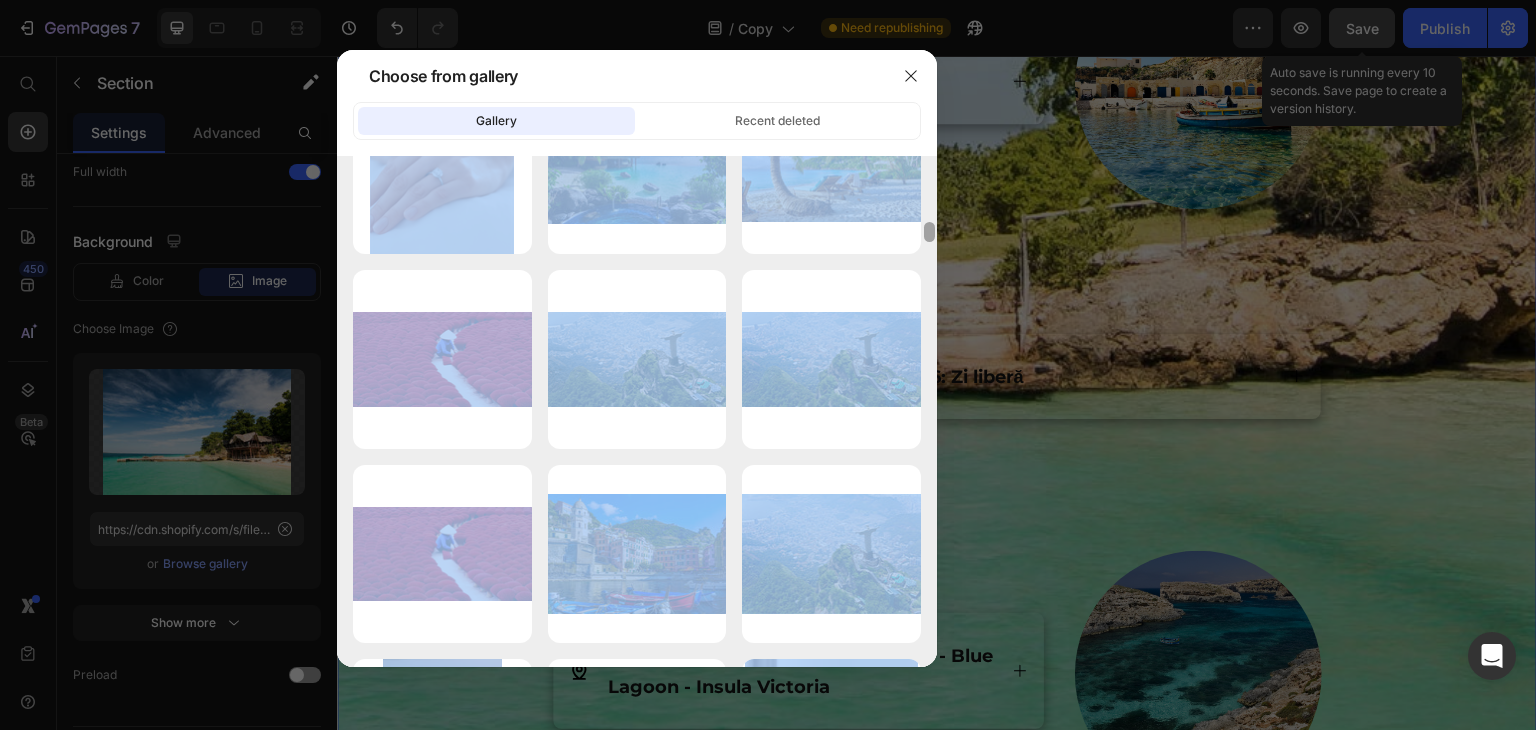 click at bounding box center [929, 411] 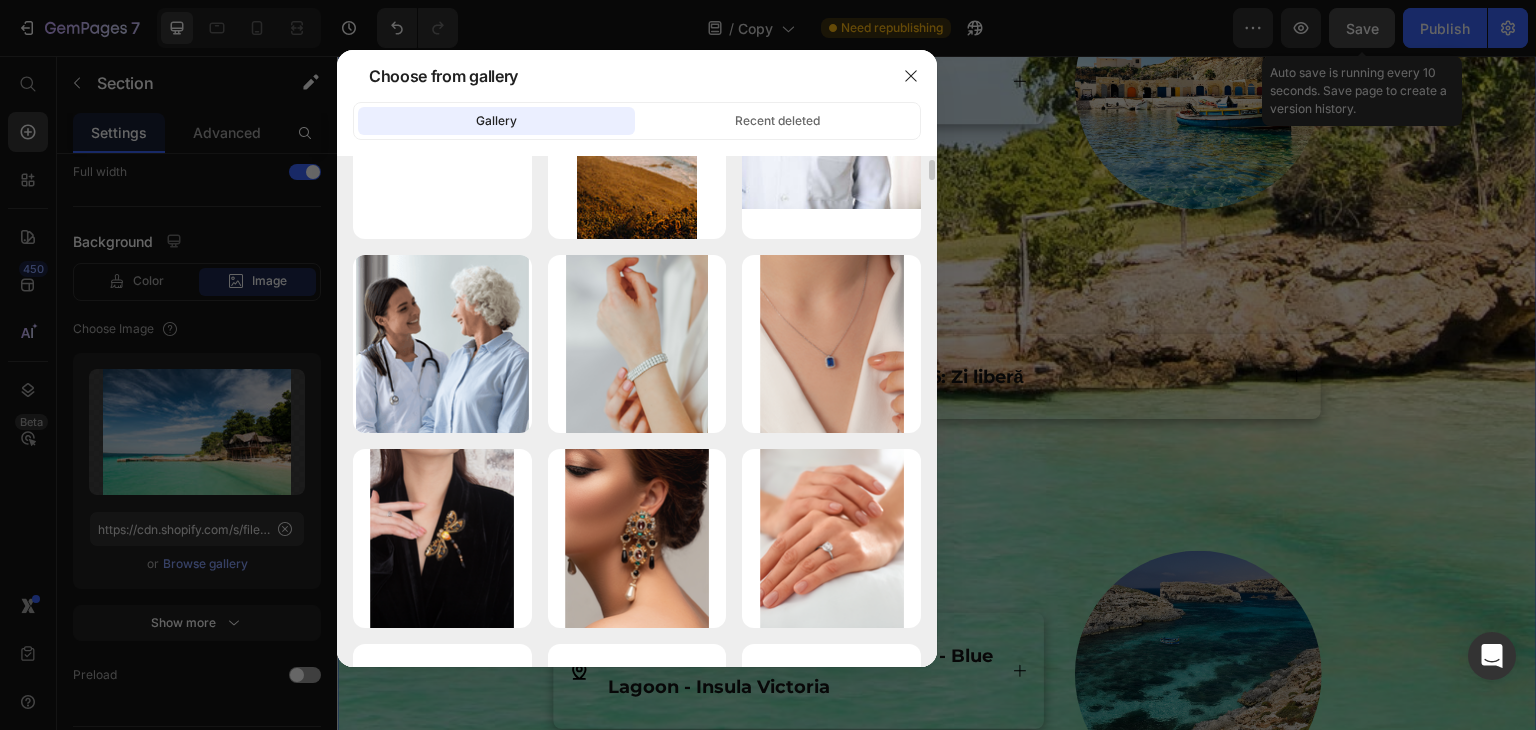 scroll, scrollTop: 111, scrollLeft: 0, axis: vertical 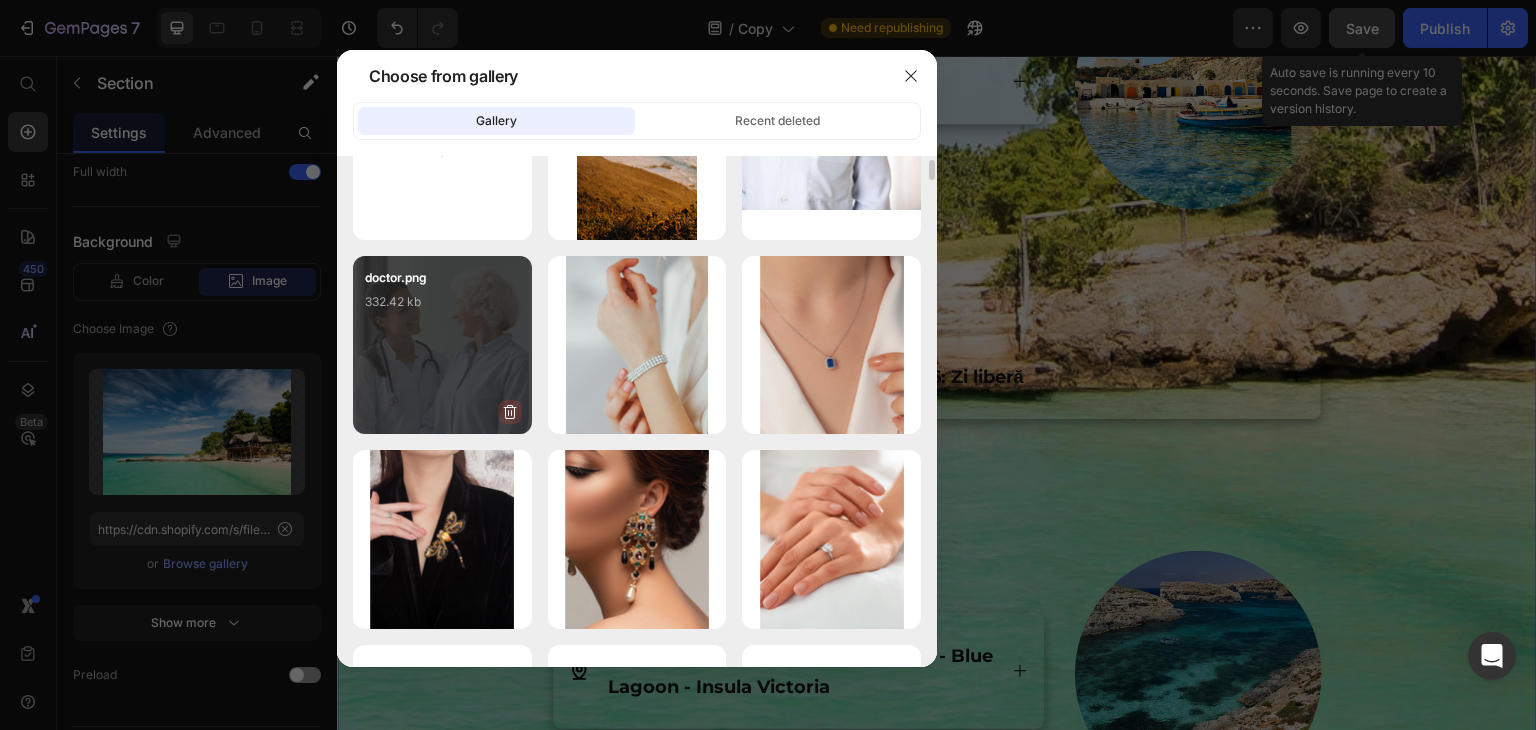 click 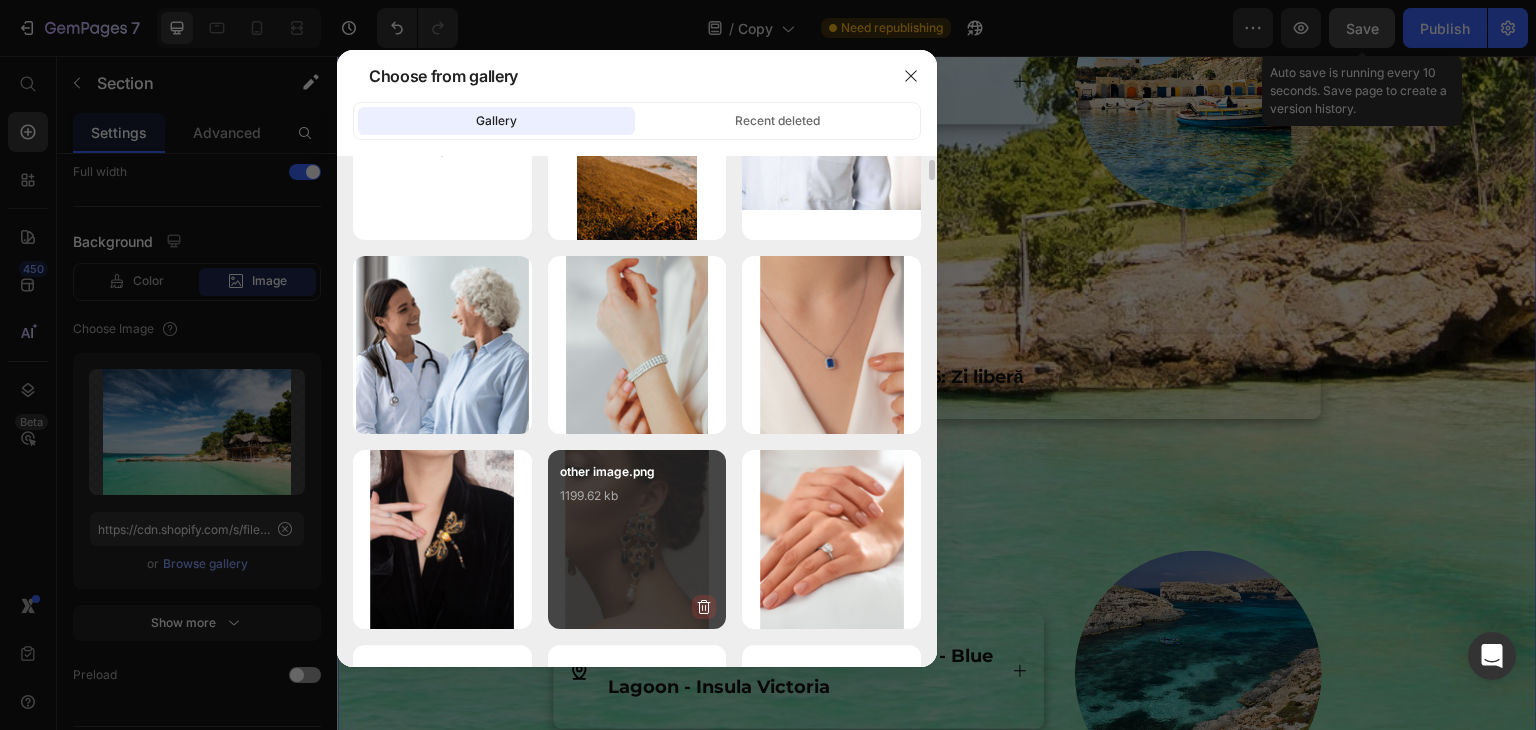 click 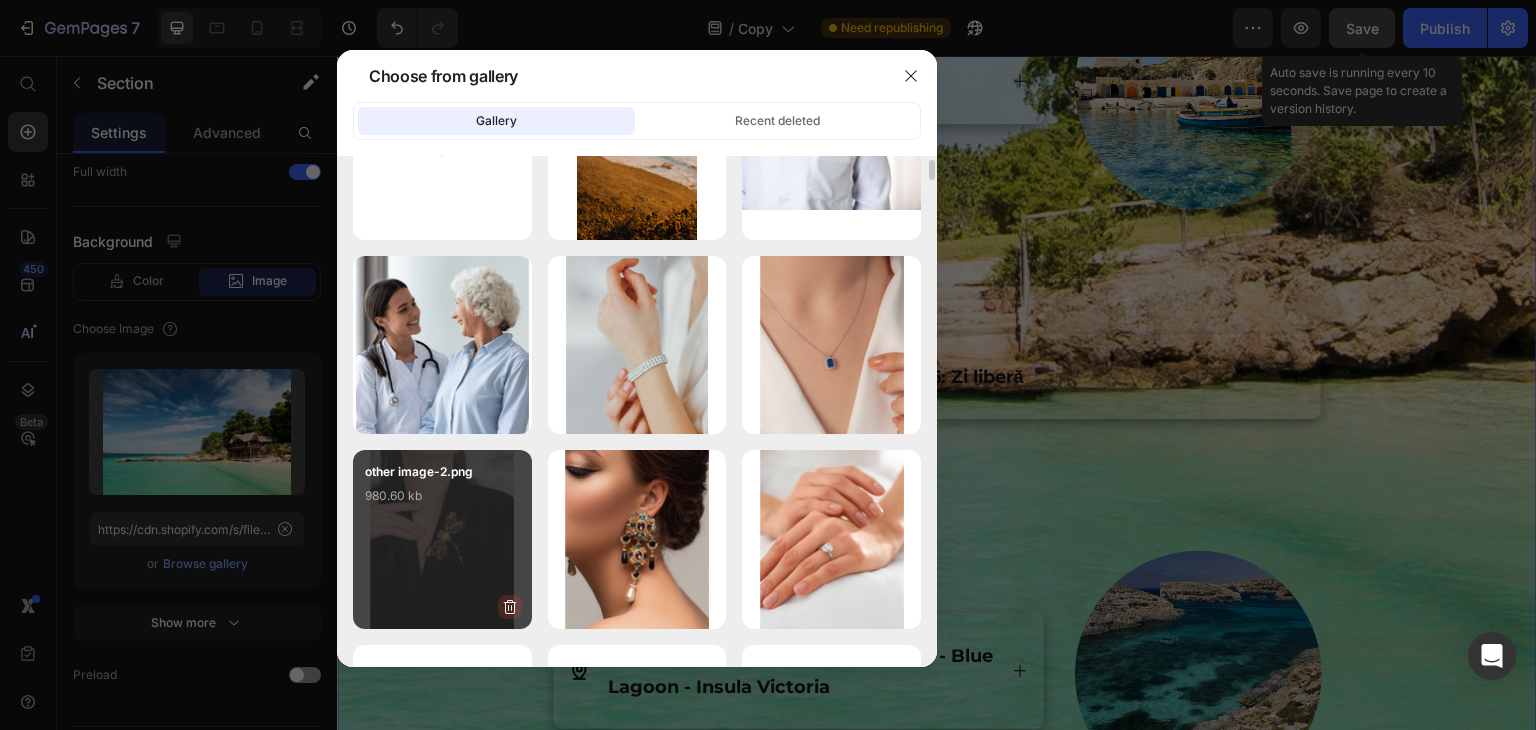 click 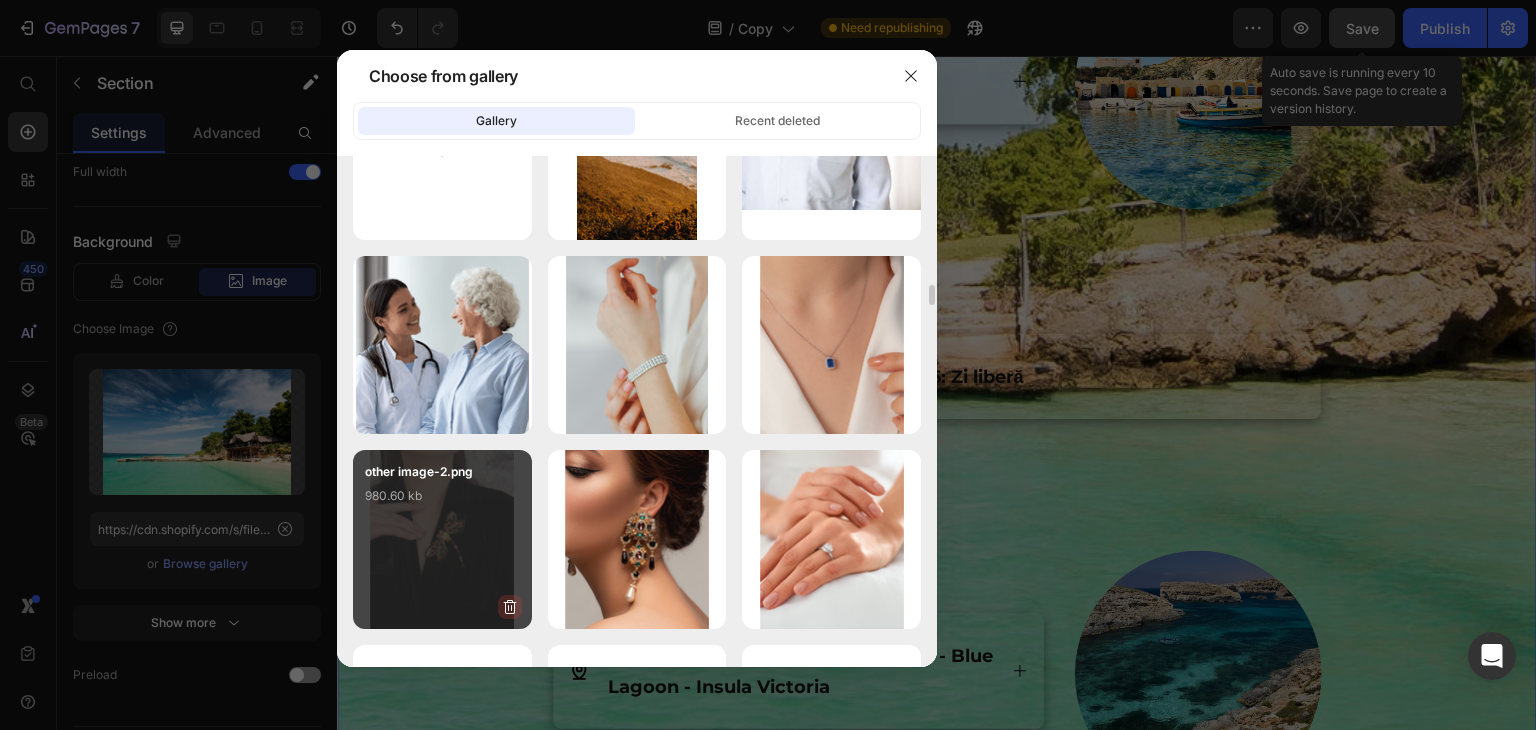 scroll, scrollTop: 312, scrollLeft: 0, axis: vertical 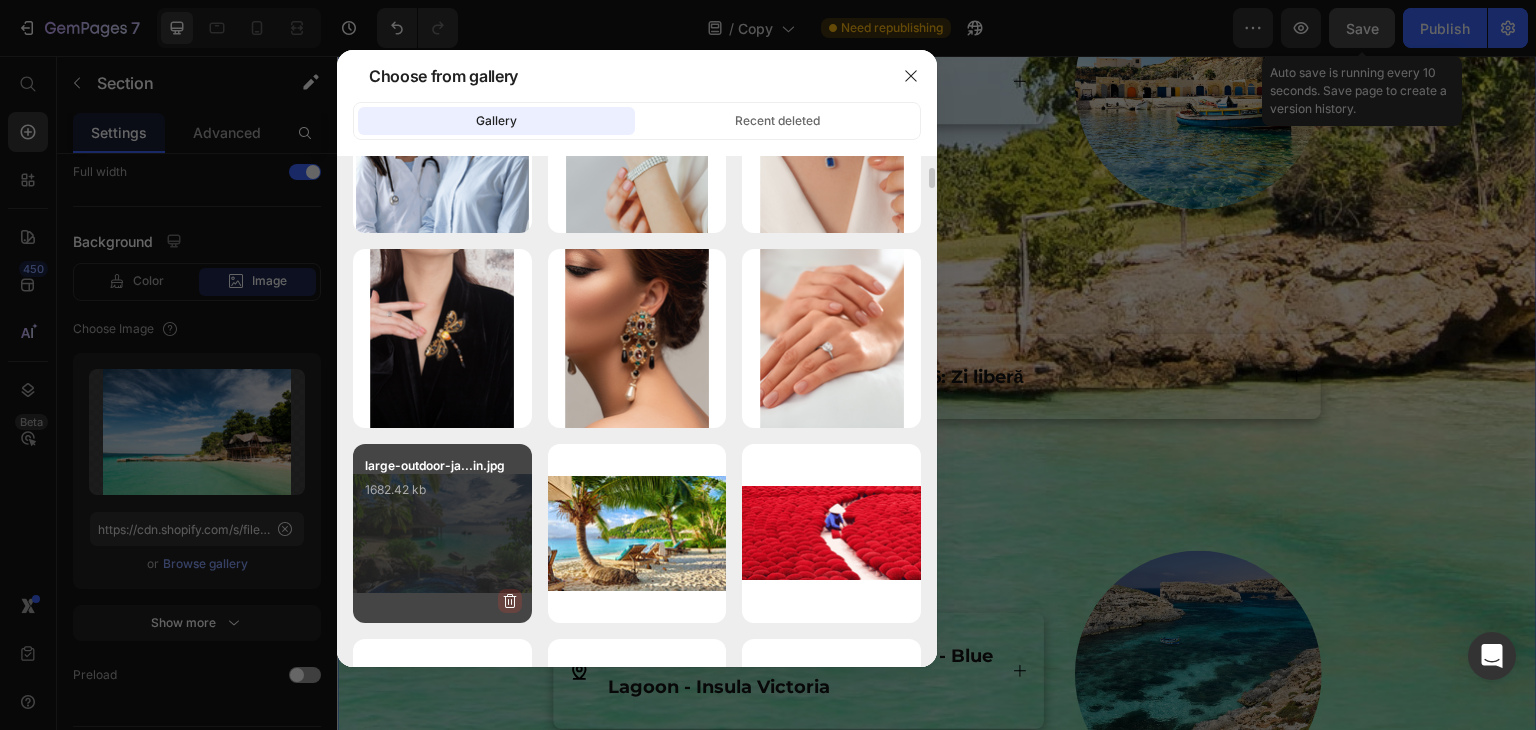 click 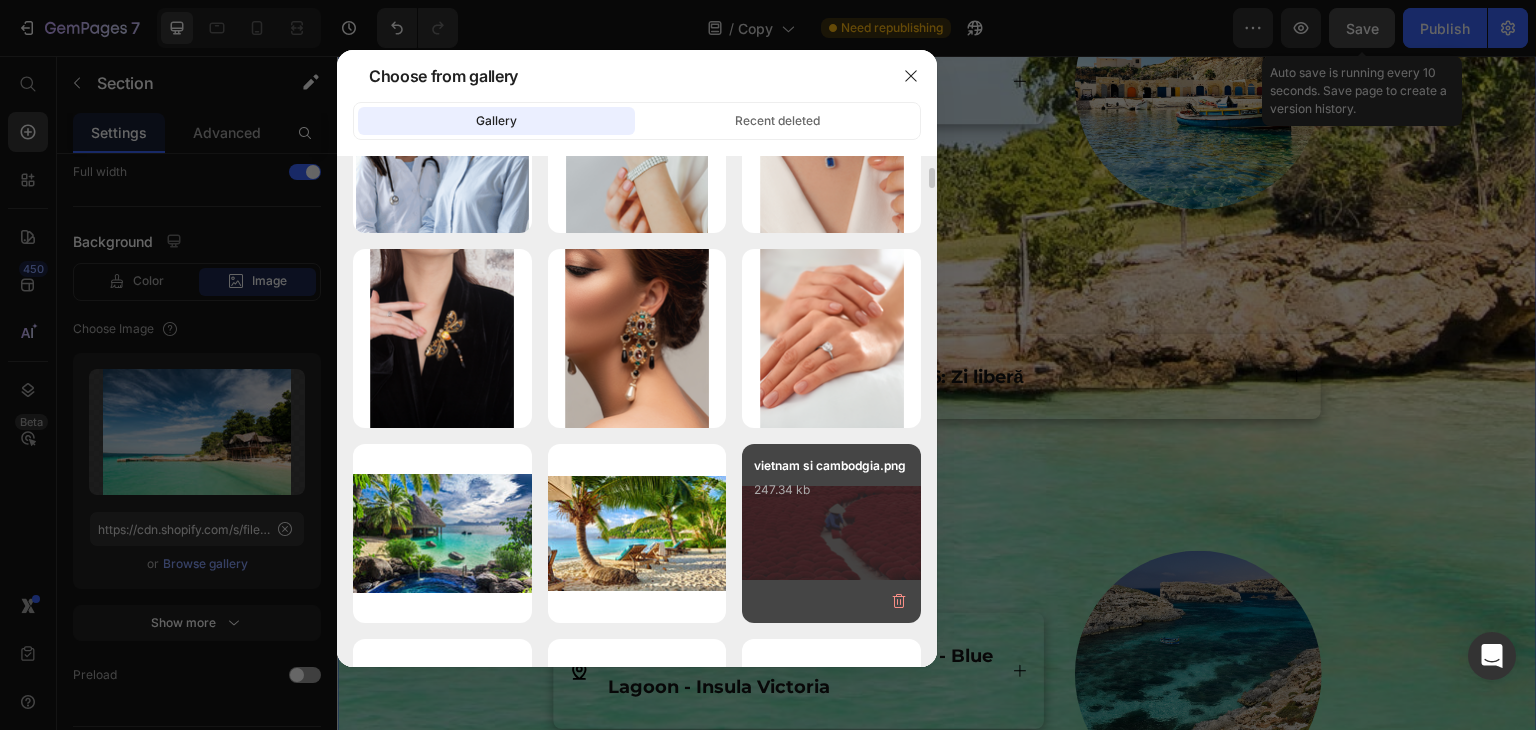 click on "vietnam si cambodgia.png 247.34 kb" at bounding box center [831, 533] 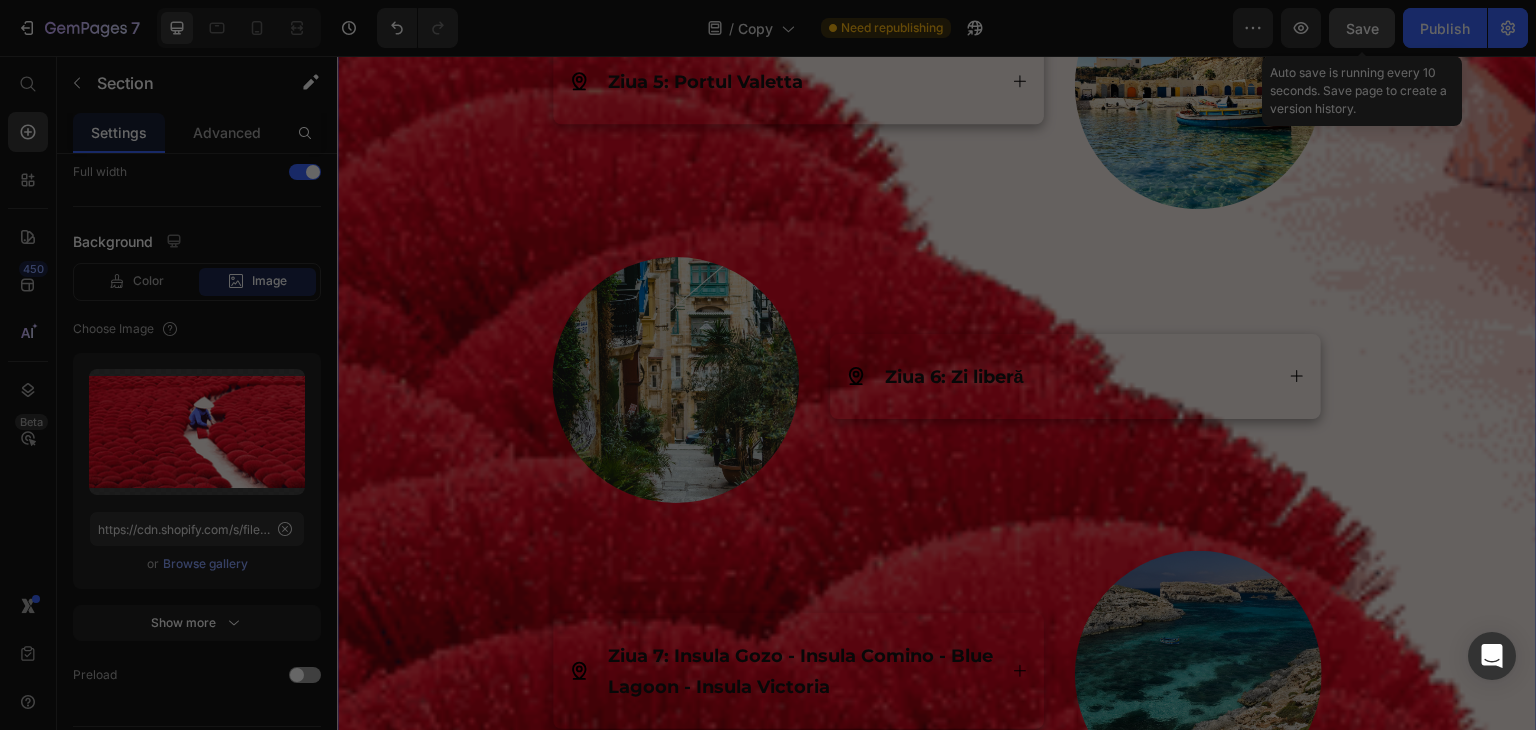scroll, scrollTop: 0, scrollLeft: 0, axis: both 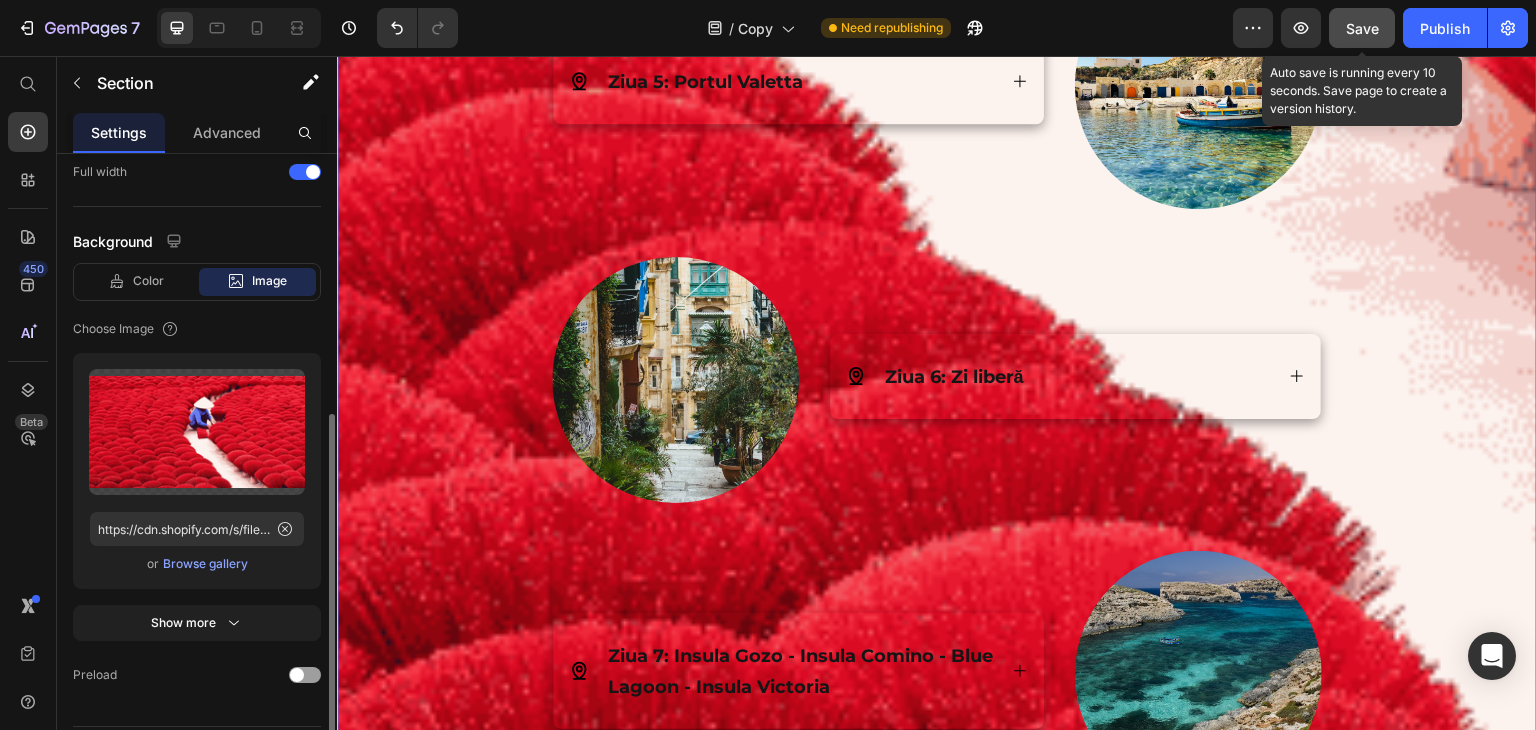 click on "Browse gallery" at bounding box center (205, 564) 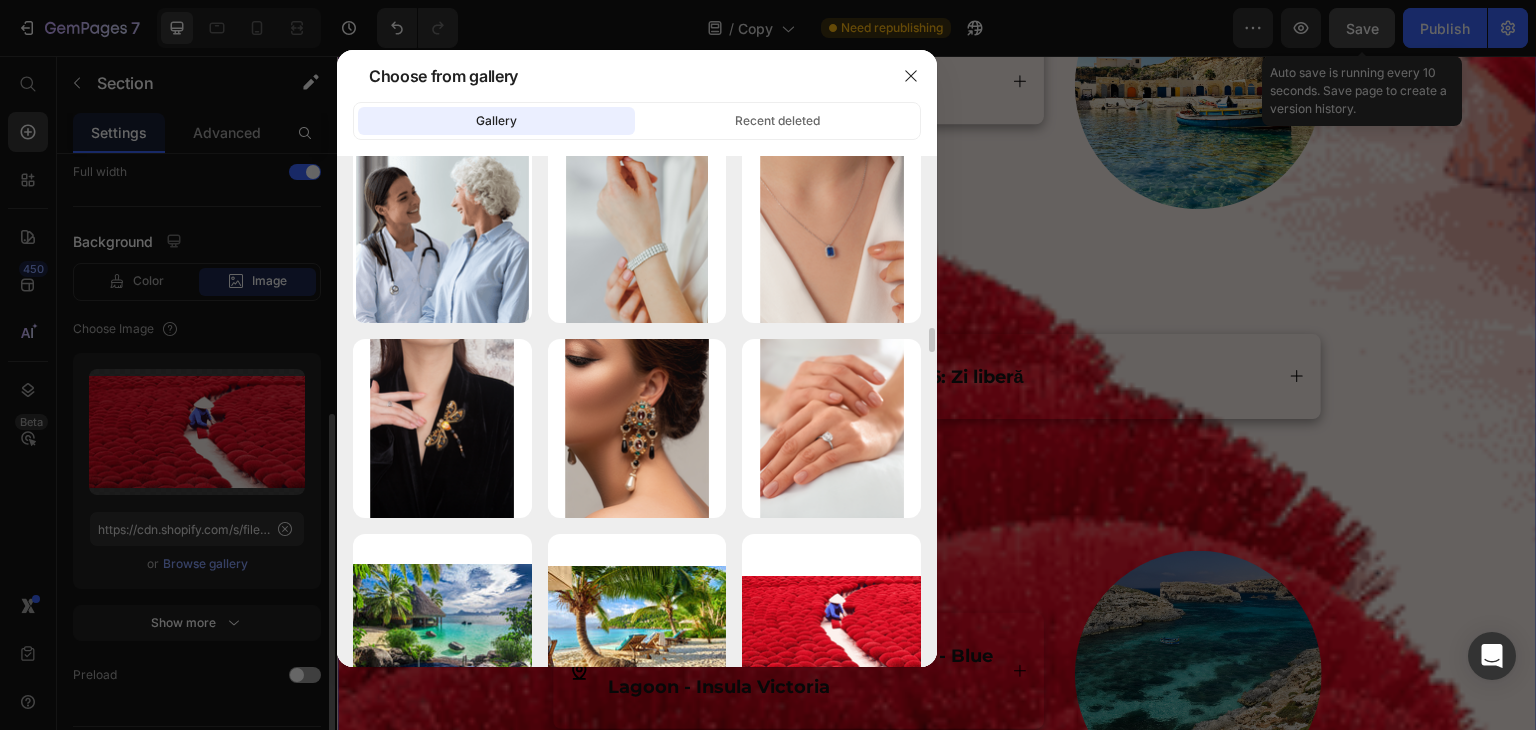 scroll, scrollTop: 3347, scrollLeft: 0, axis: vertical 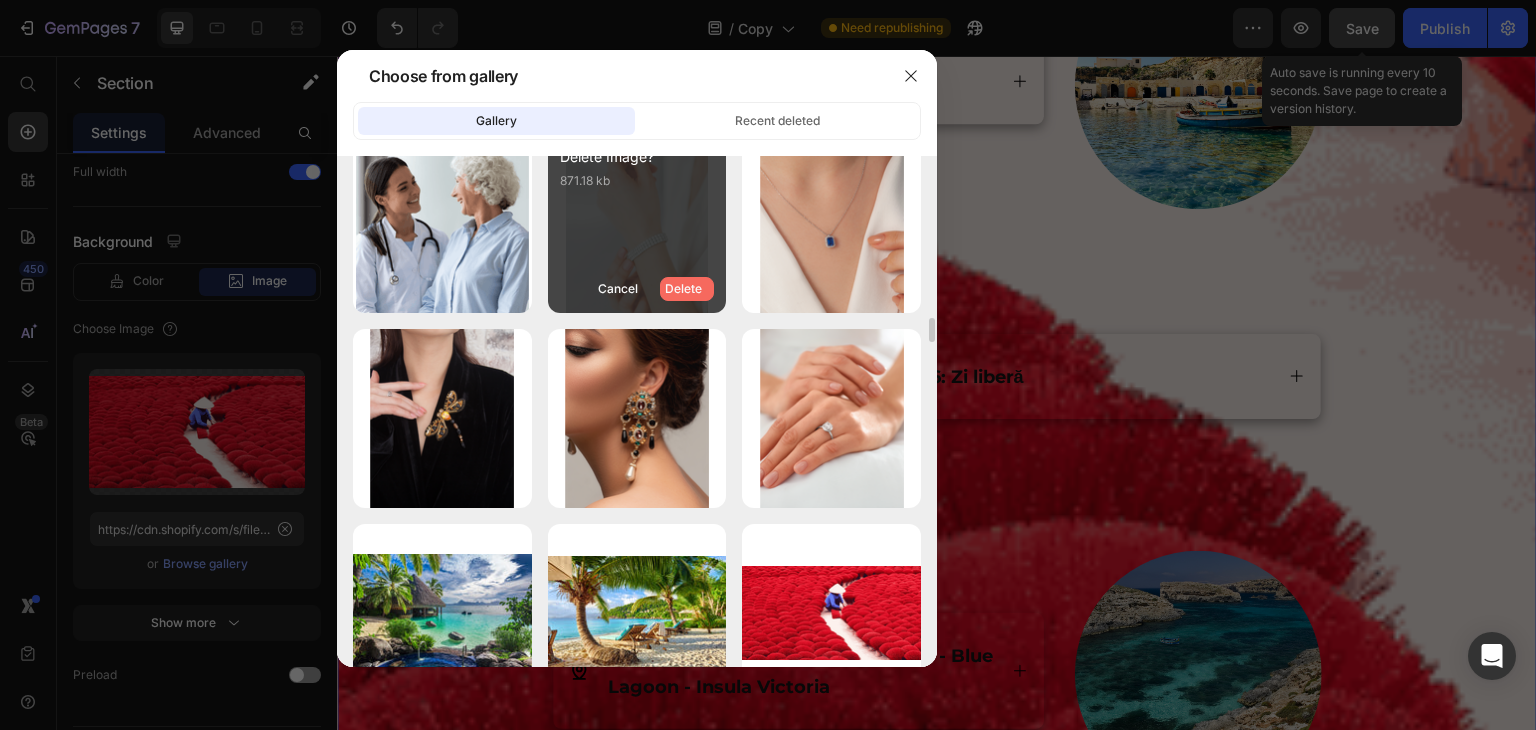 click on "Delete" at bounding box center [683, 289] 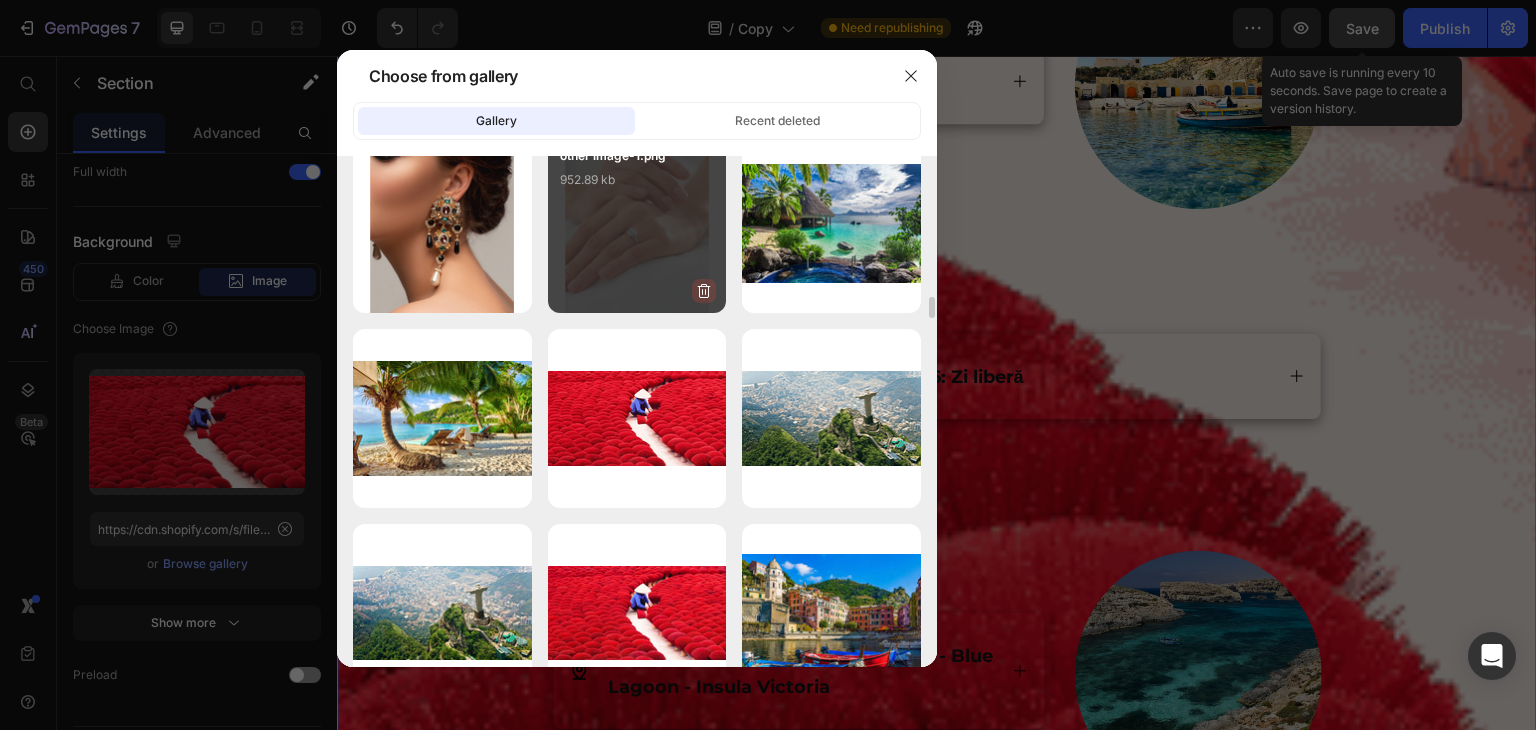 click 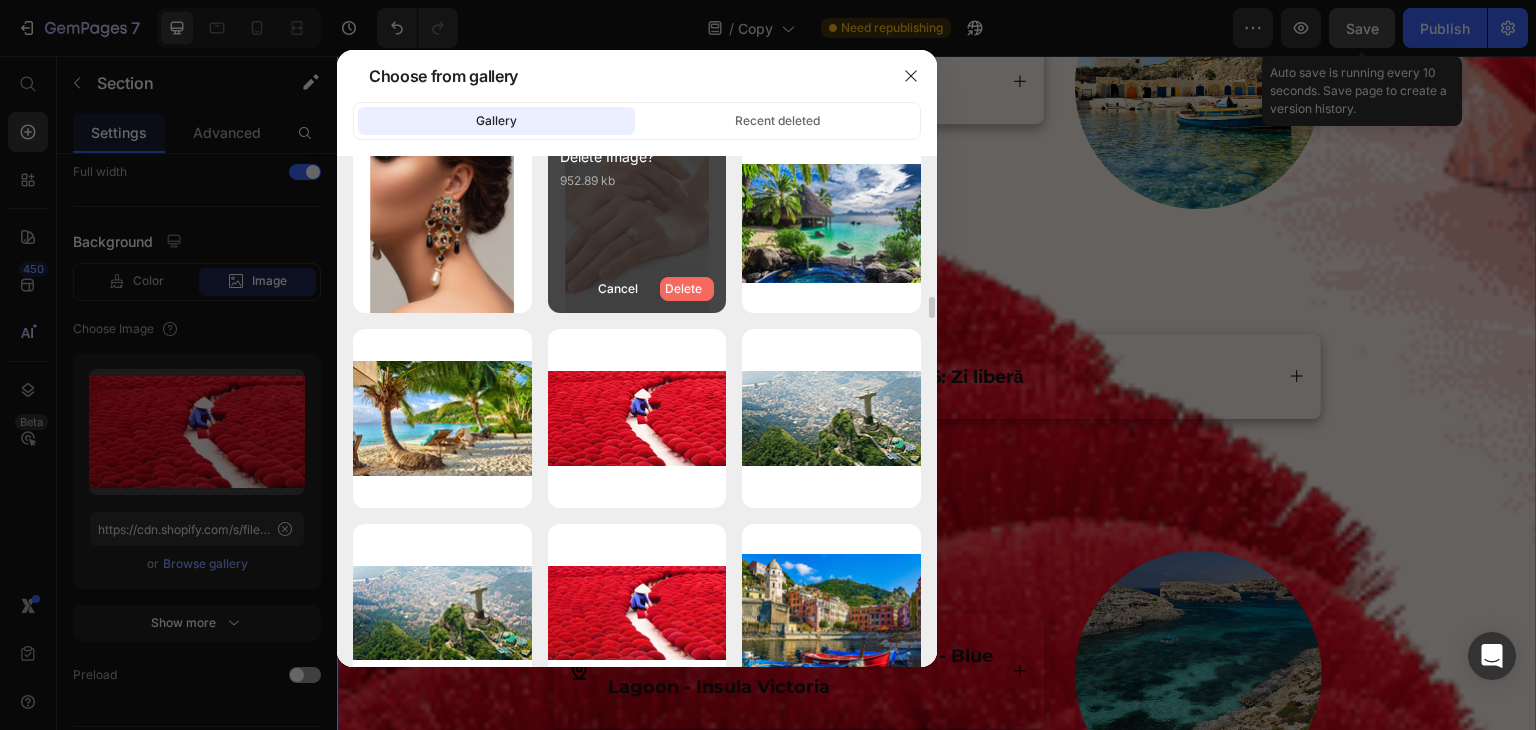 click on "Delete" at bounding box center [683, 289] 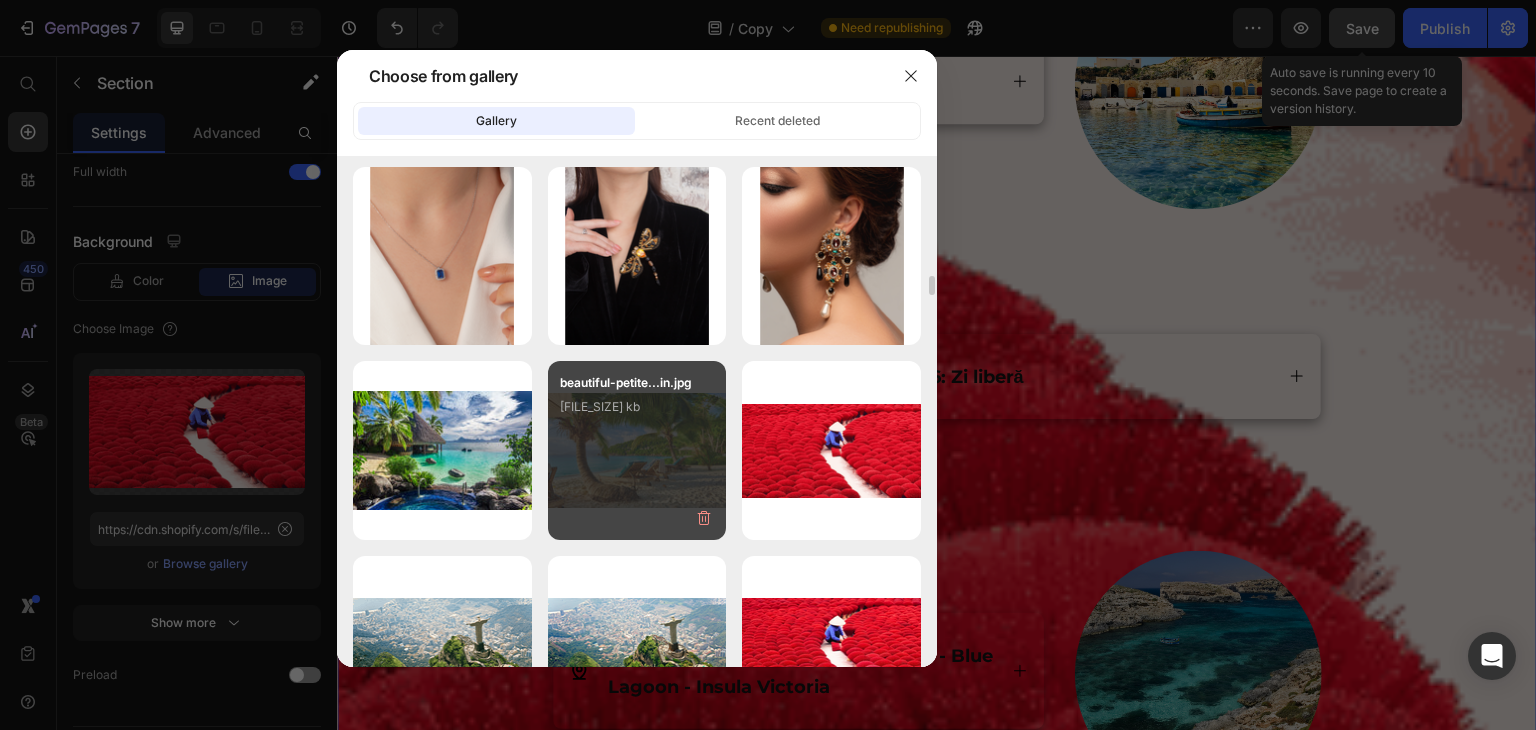 scroll, scrollTop: 3118, scrollLeft: 0, axis: vertical 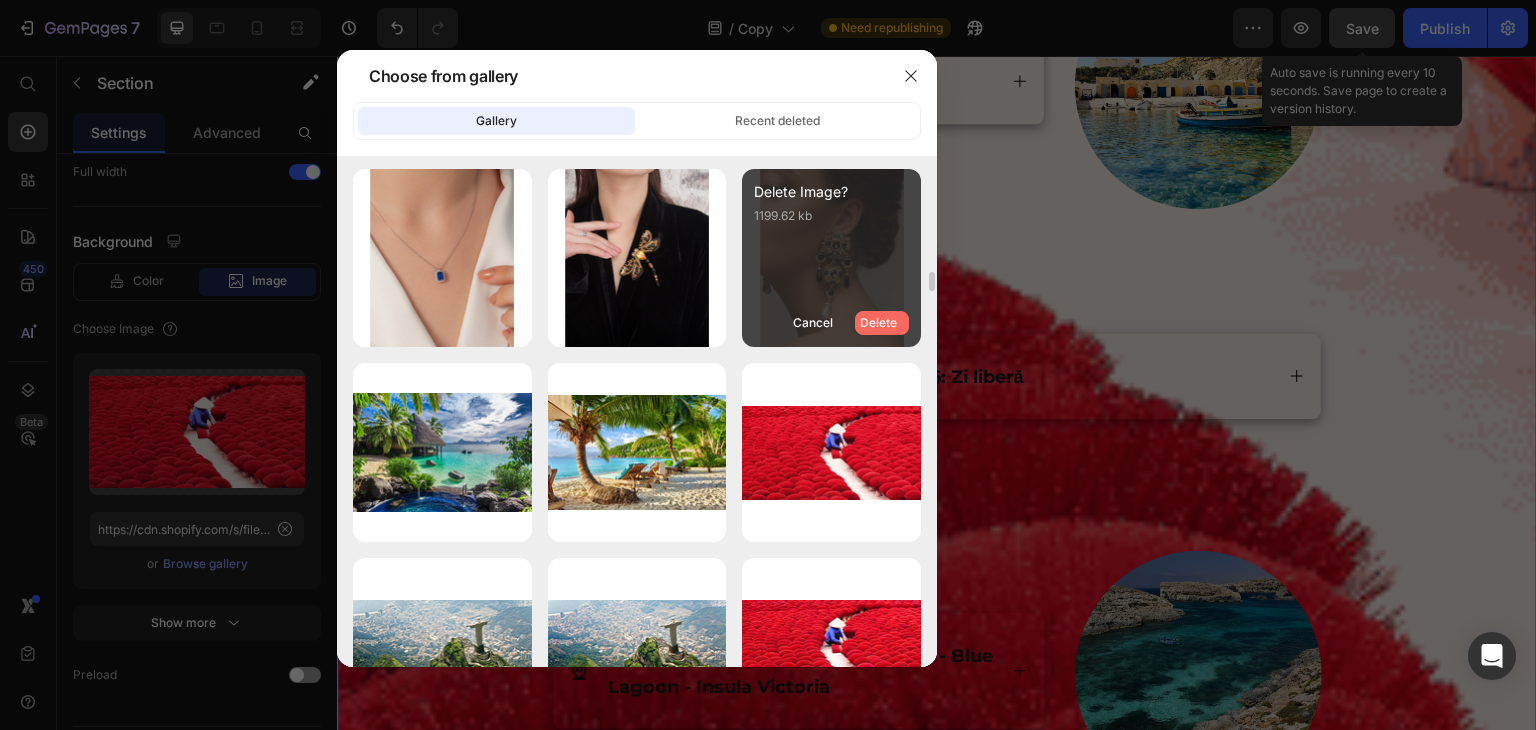click on "Delete" at bounding box center [878, 323] 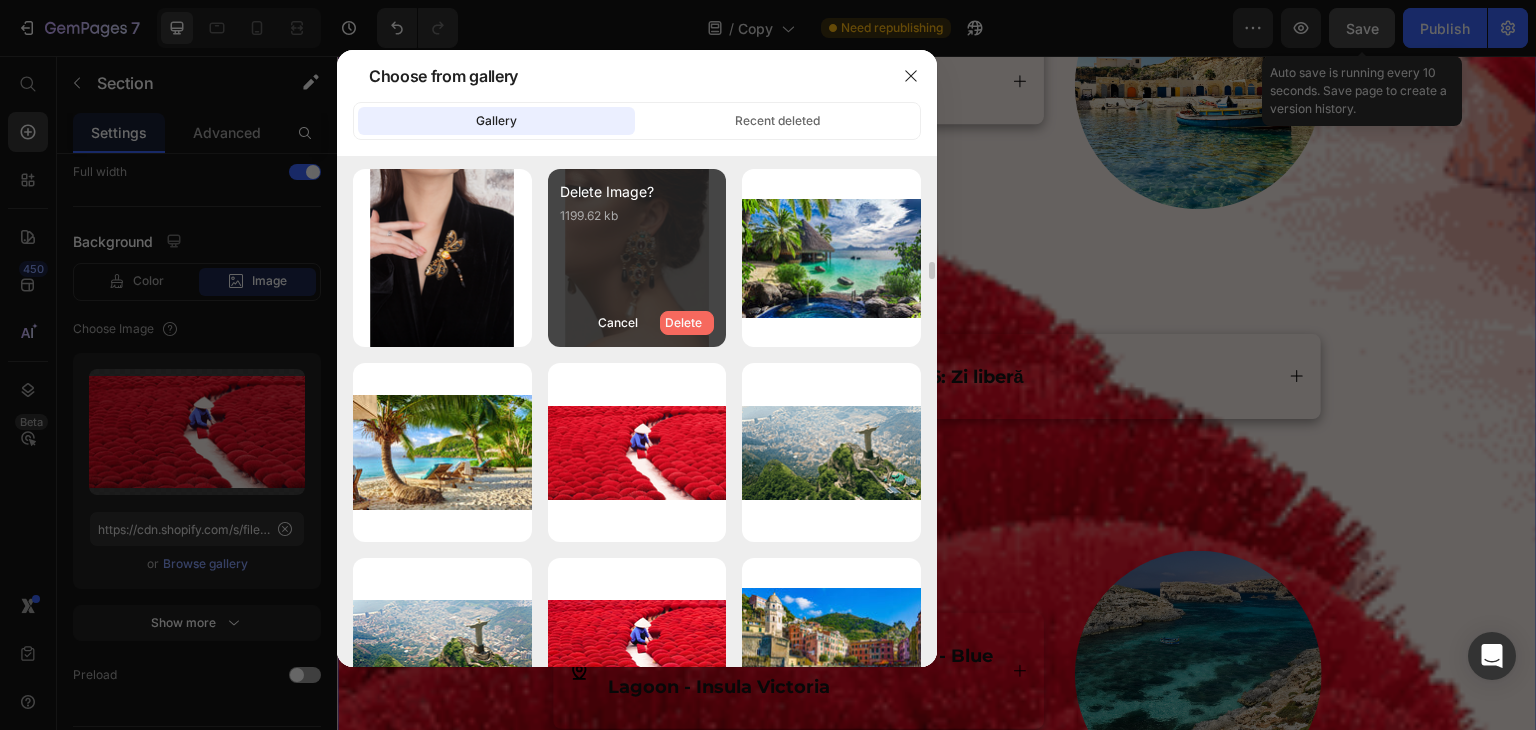click on "Delete" at bounding box center [683, 323] 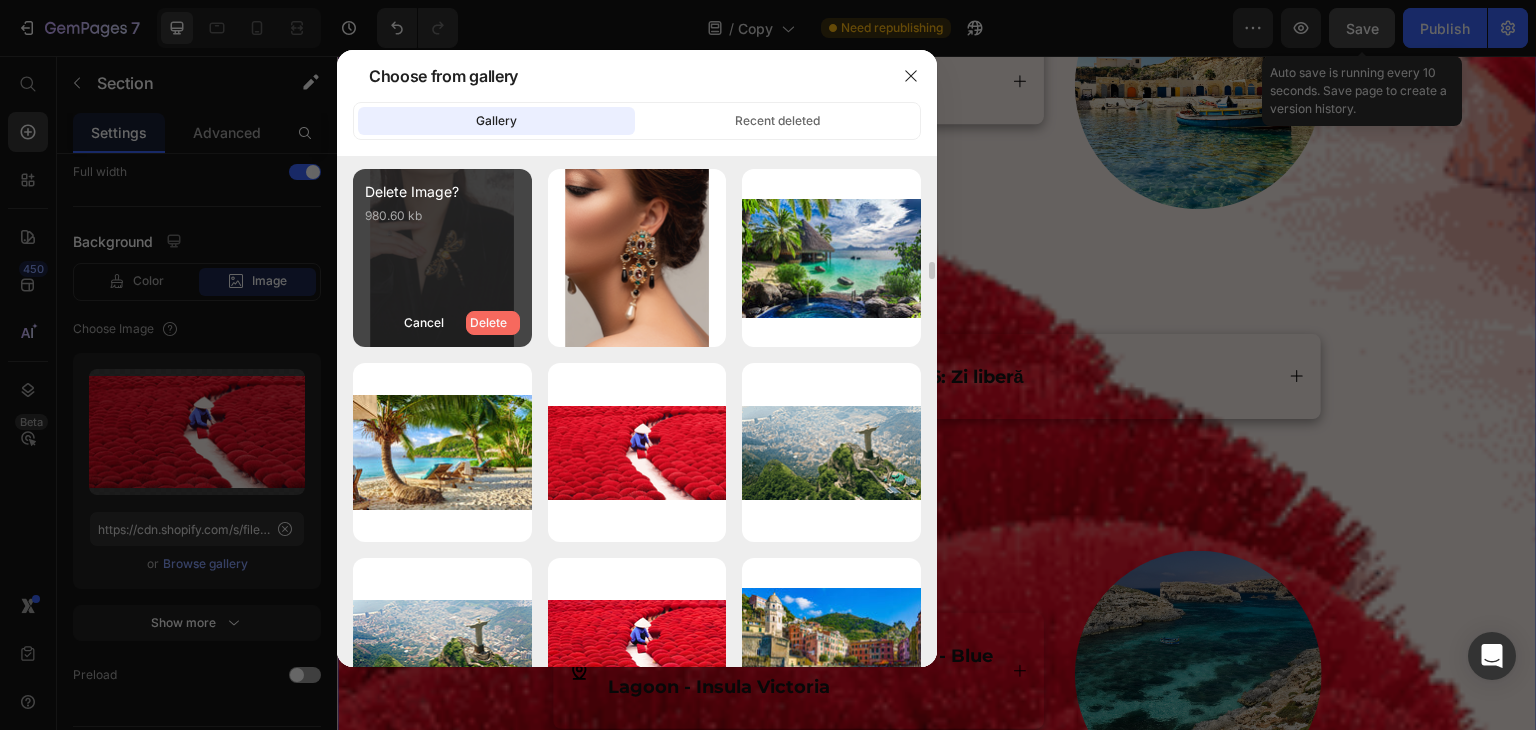 click on "Delete" at bounding box center [488, 323] 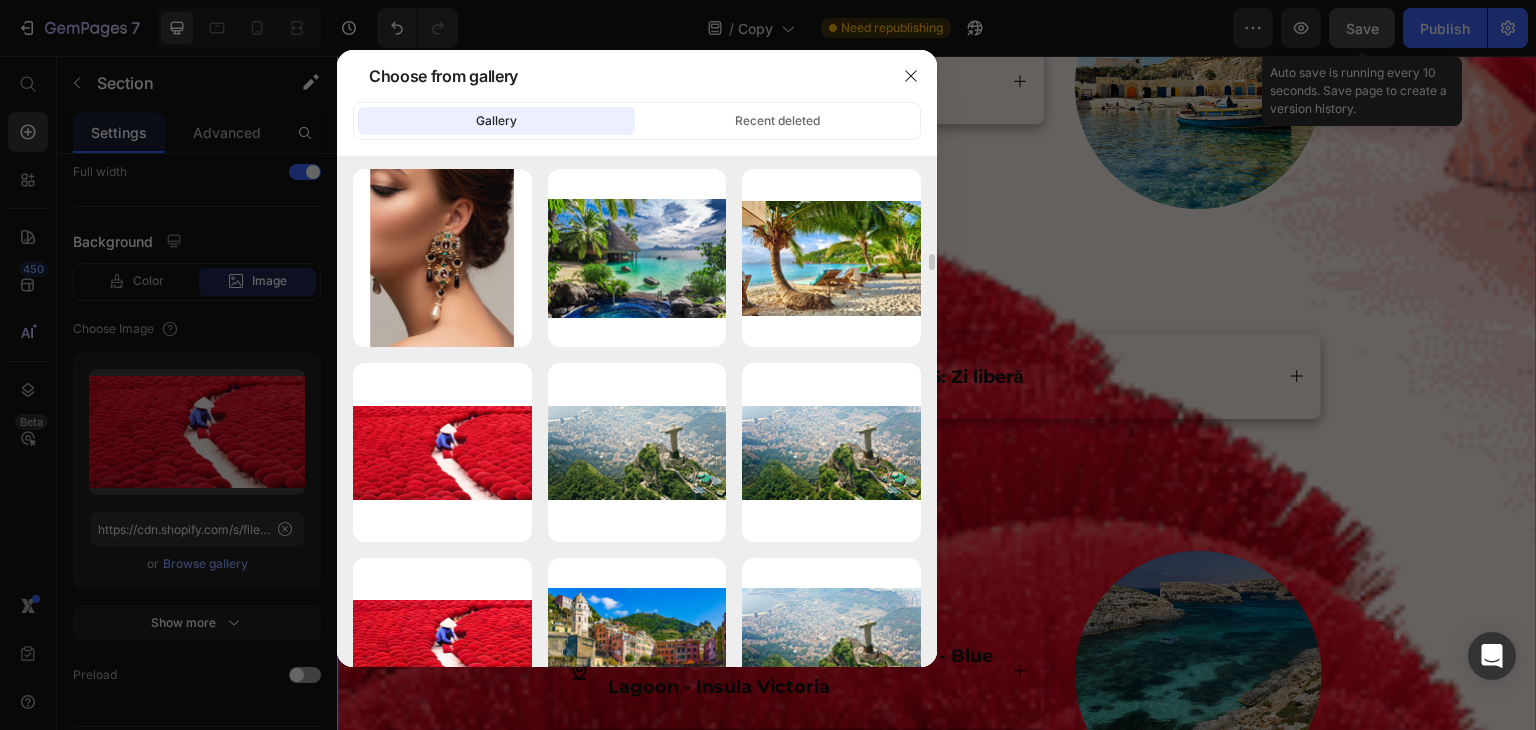 click on "Delete" at bounding box center [0, 0] 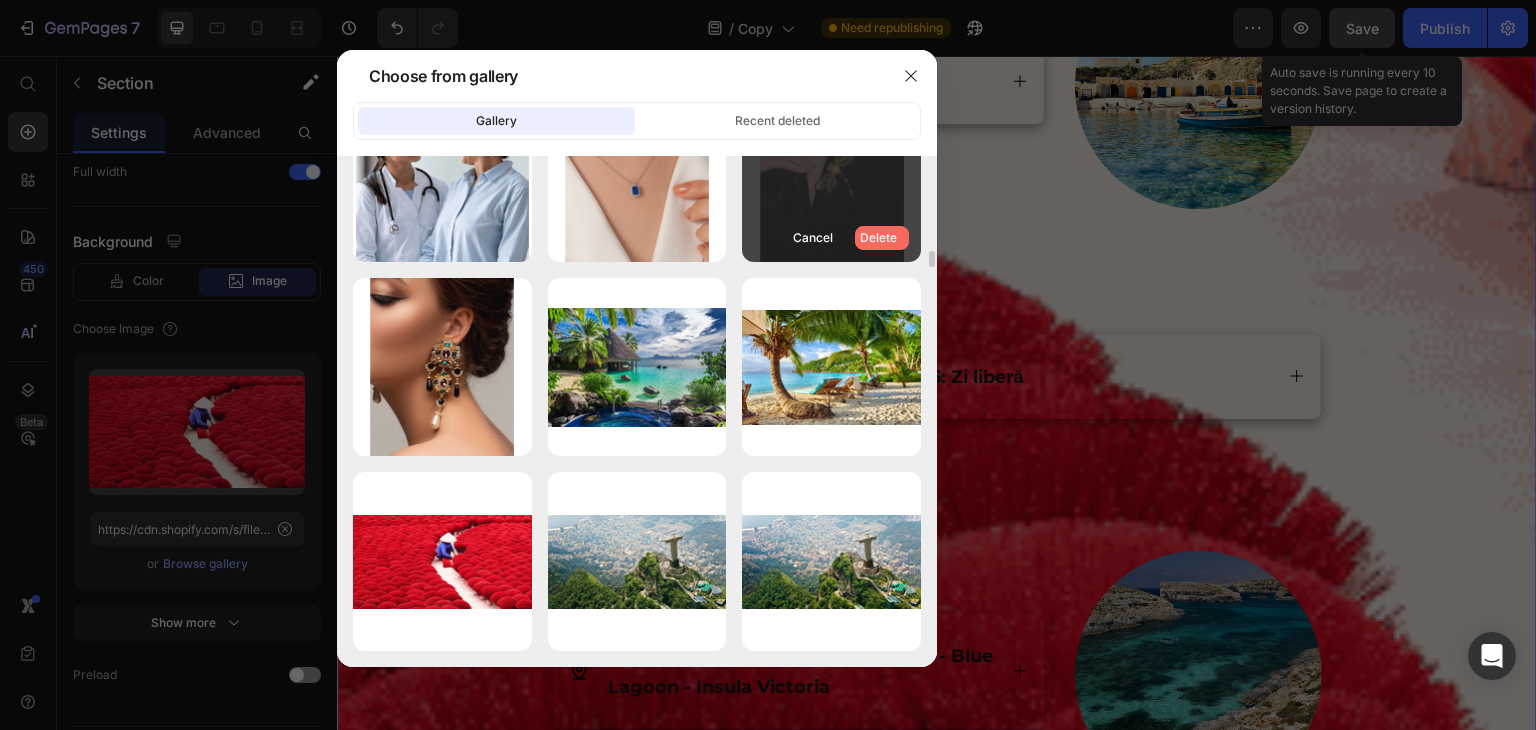 scroll, scrollTop: 2996, scrollLeft: 0, axis: vertical 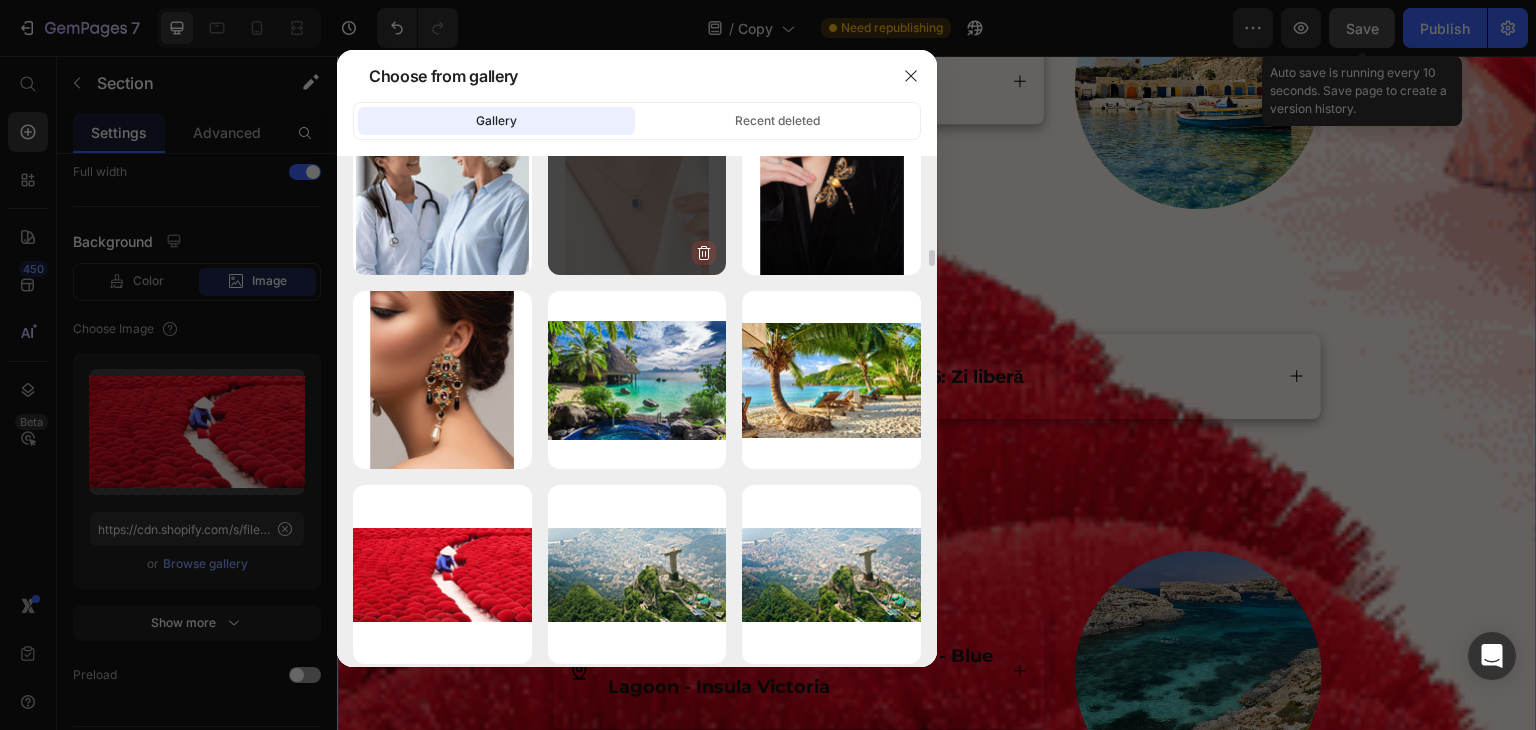 click 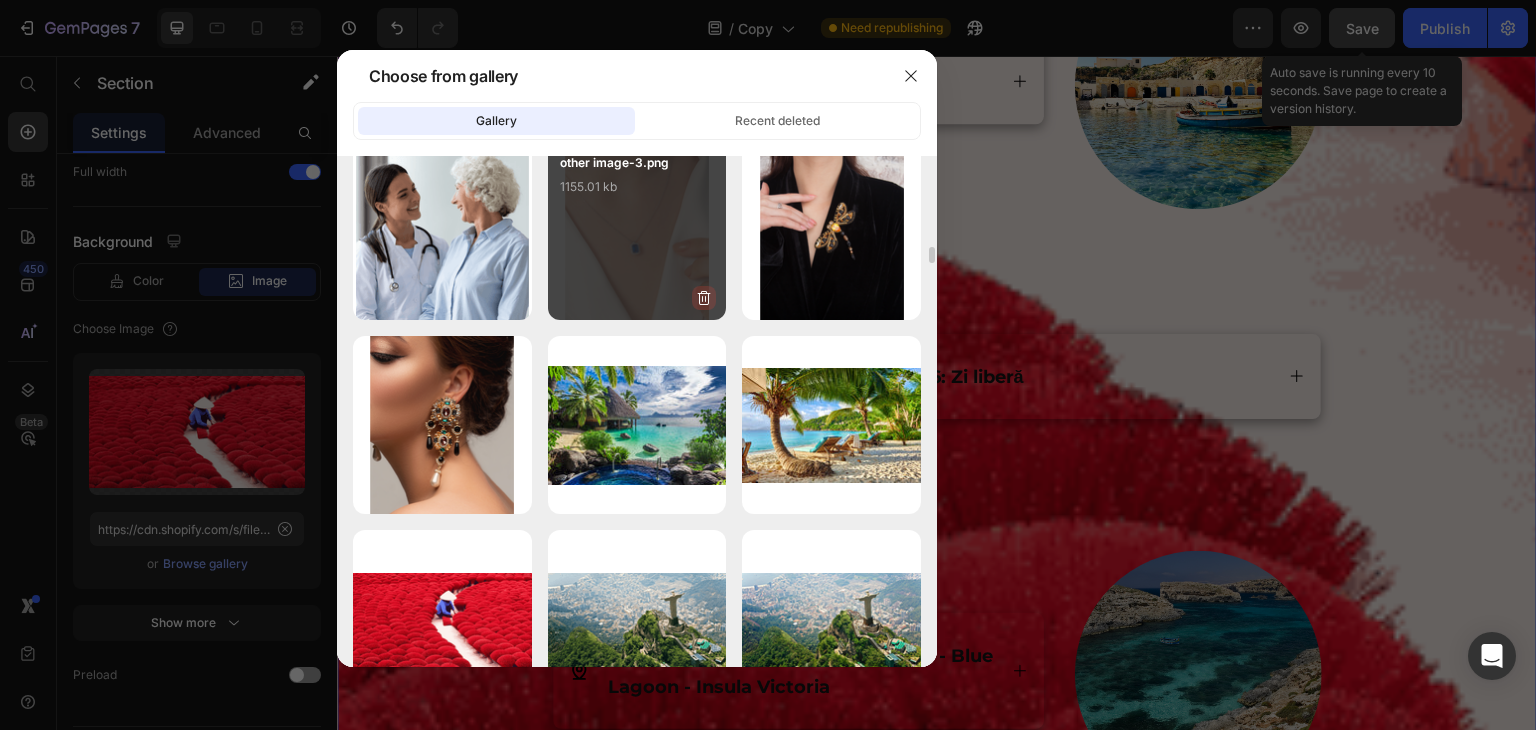 scroll, scrollTop: 2947, scrollLeft: 0, axis: vertical 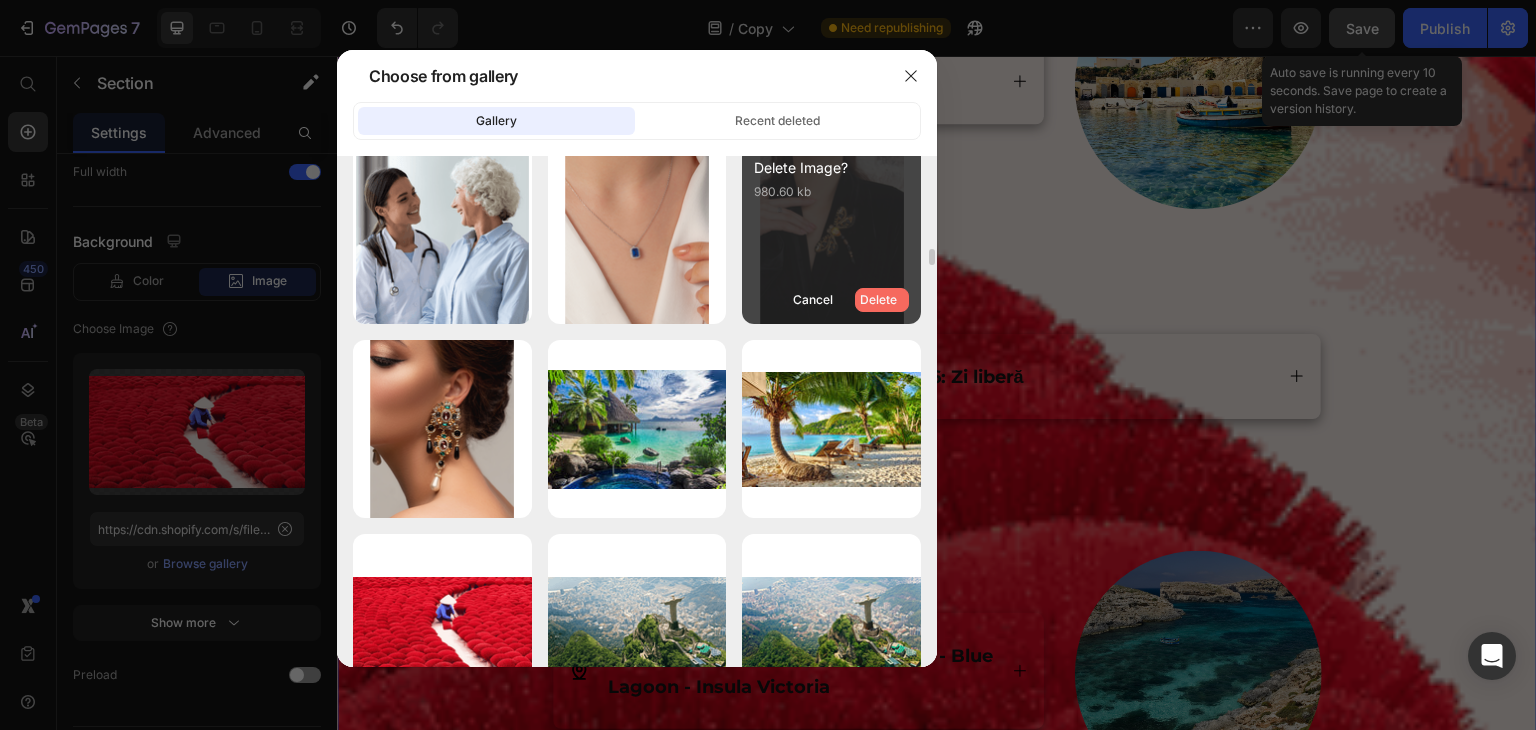 click on "Delete" at bounding box center (878, 300) 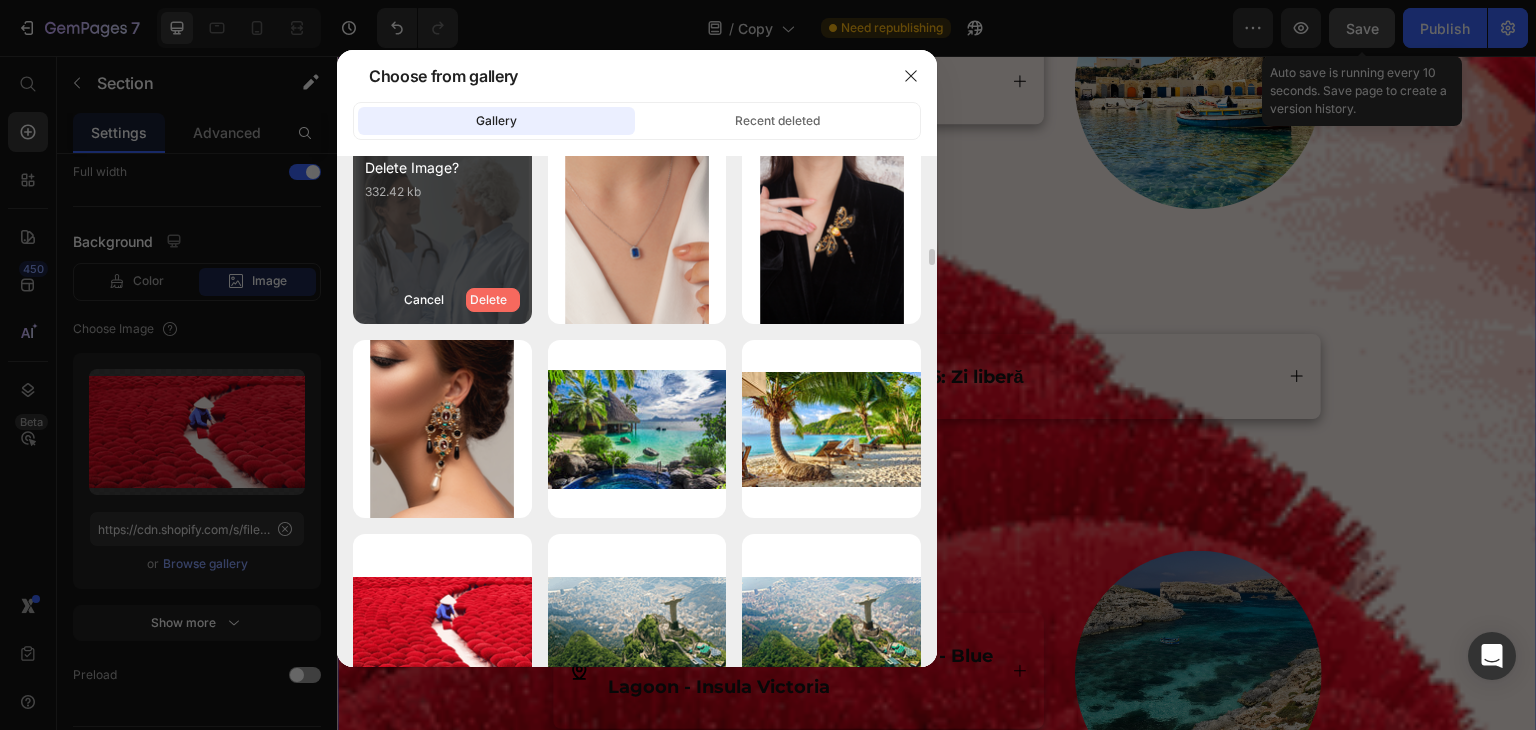 click on "Delete" at bounding box center [488, 300] 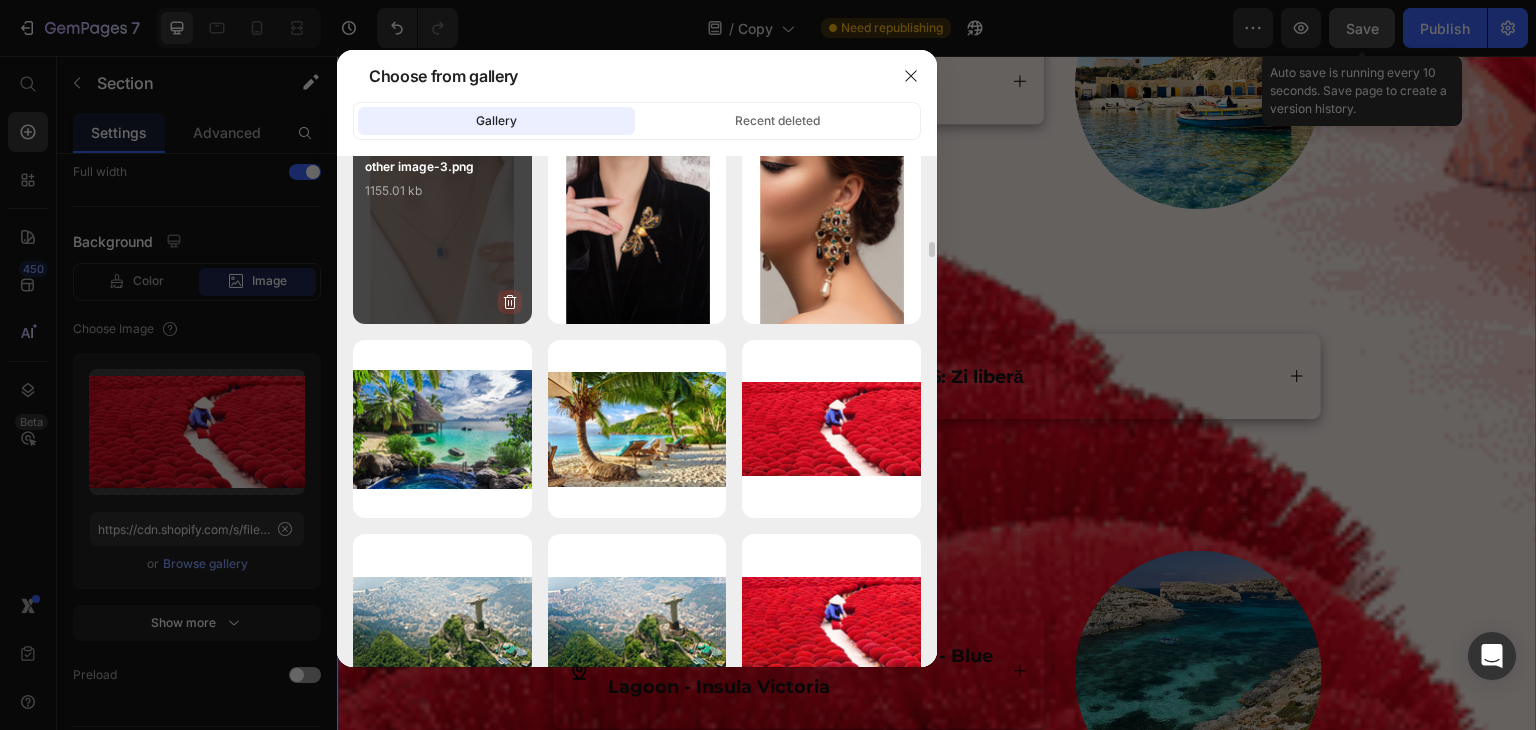 click 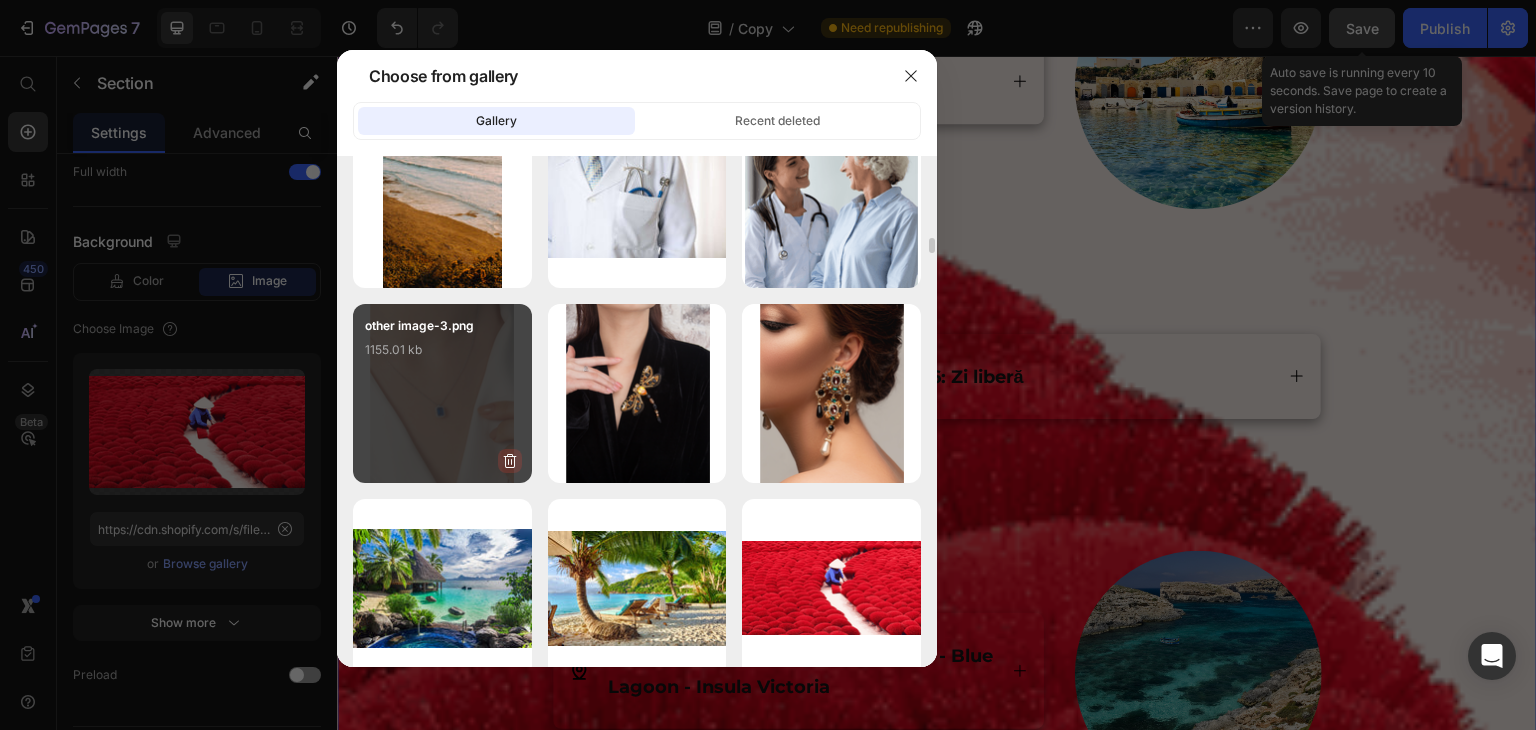 scroll, scrollTop: 2788, scrollLeft: 0, axis: vertical 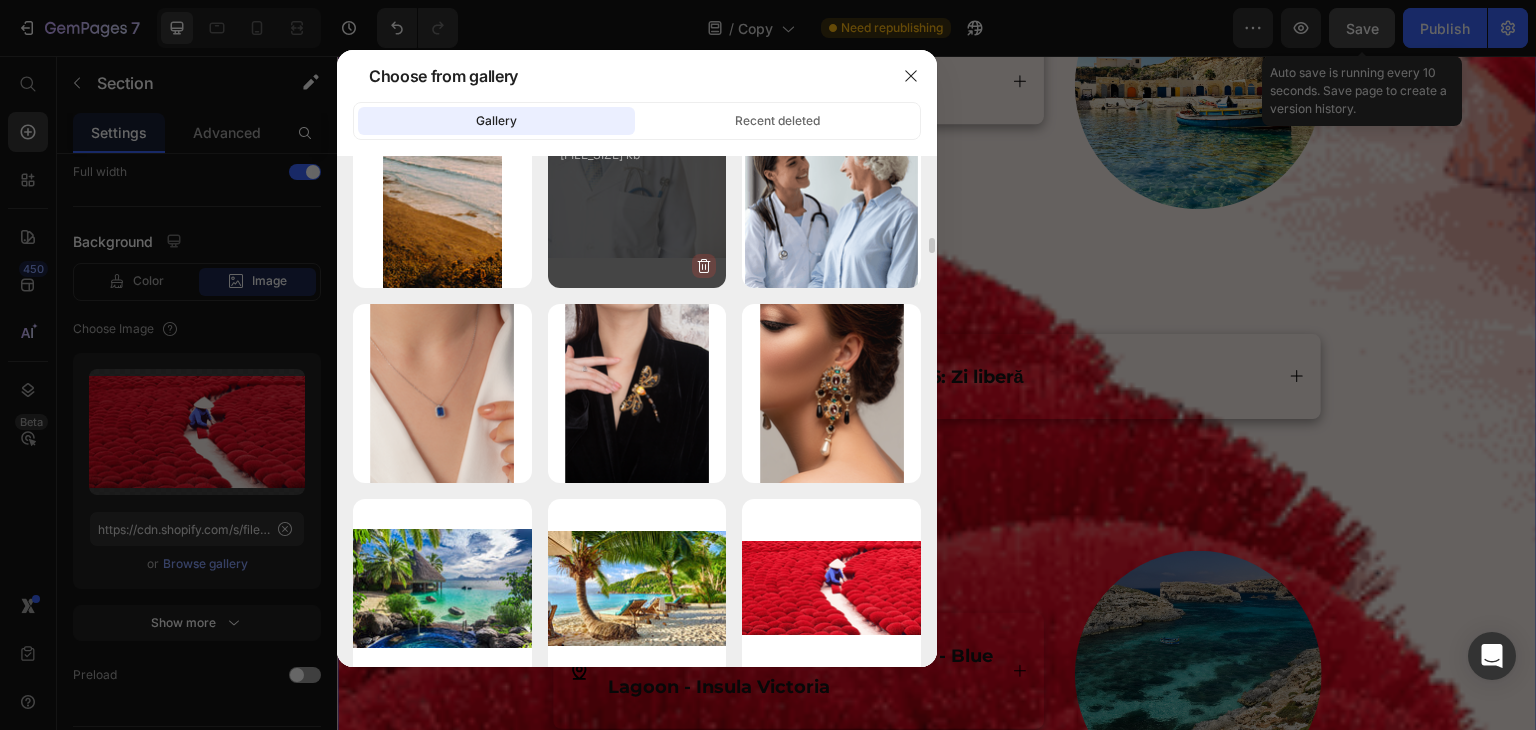 click 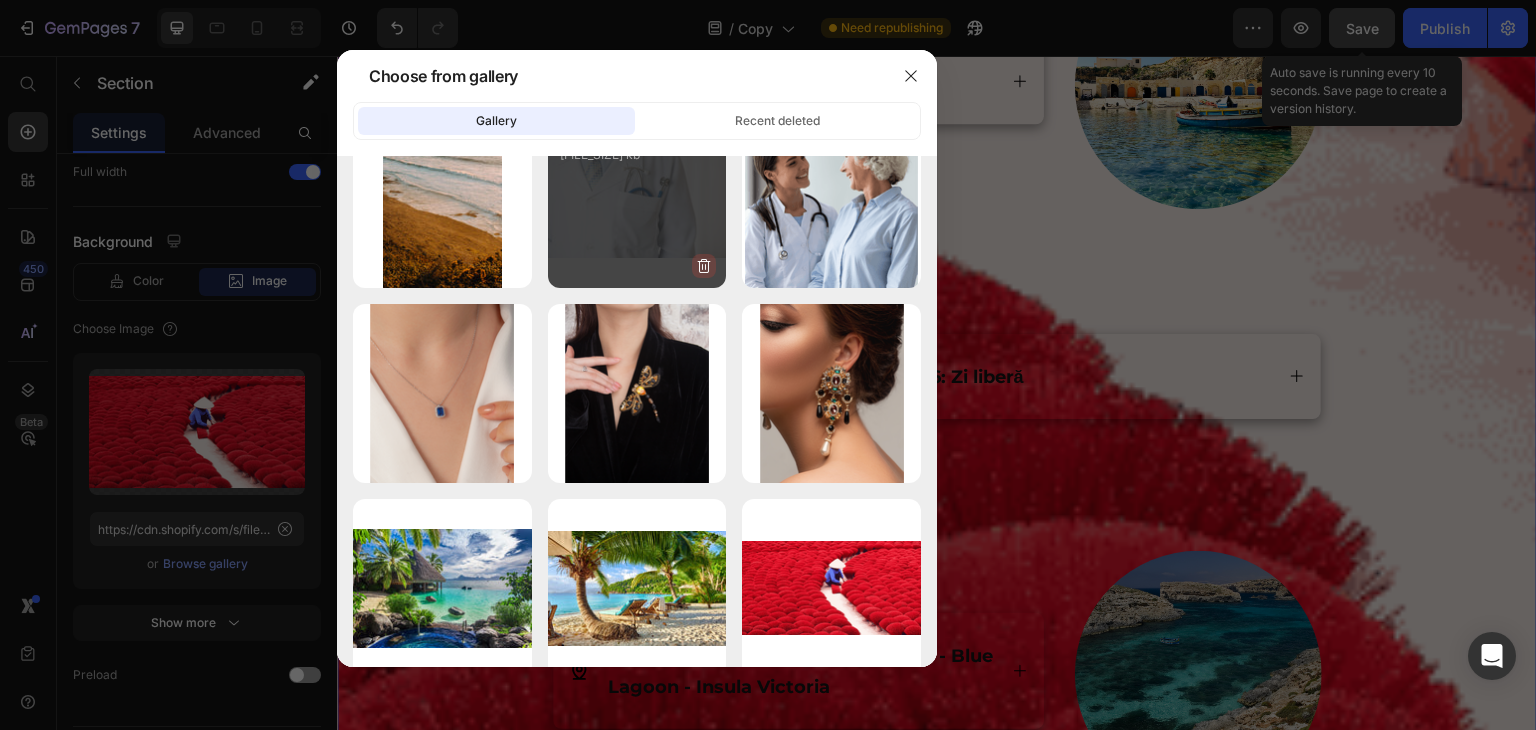 scroll, scrollTop: 2660, scrollLeft: 0, axis: vertical 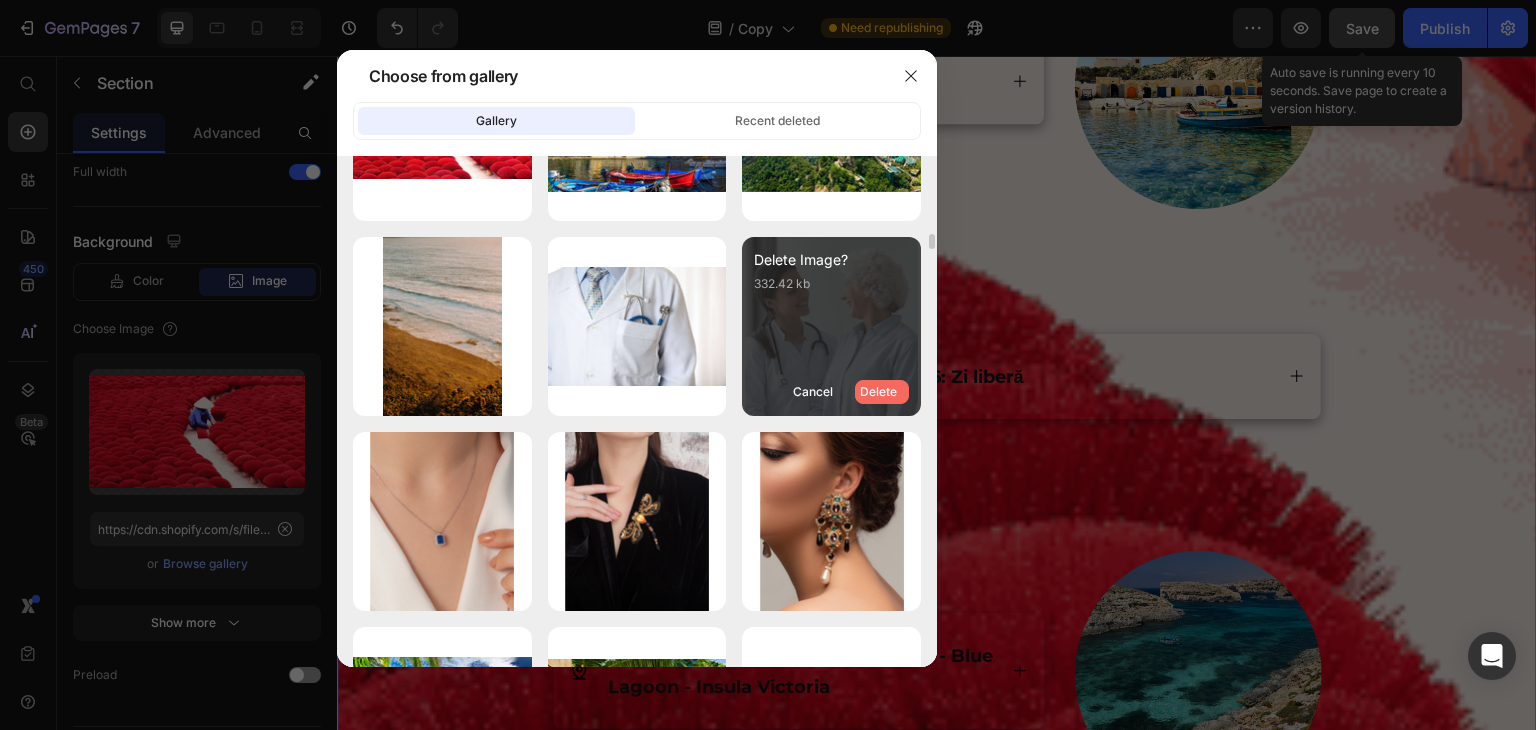 click on "Delete" at bounding box center (878, 392) 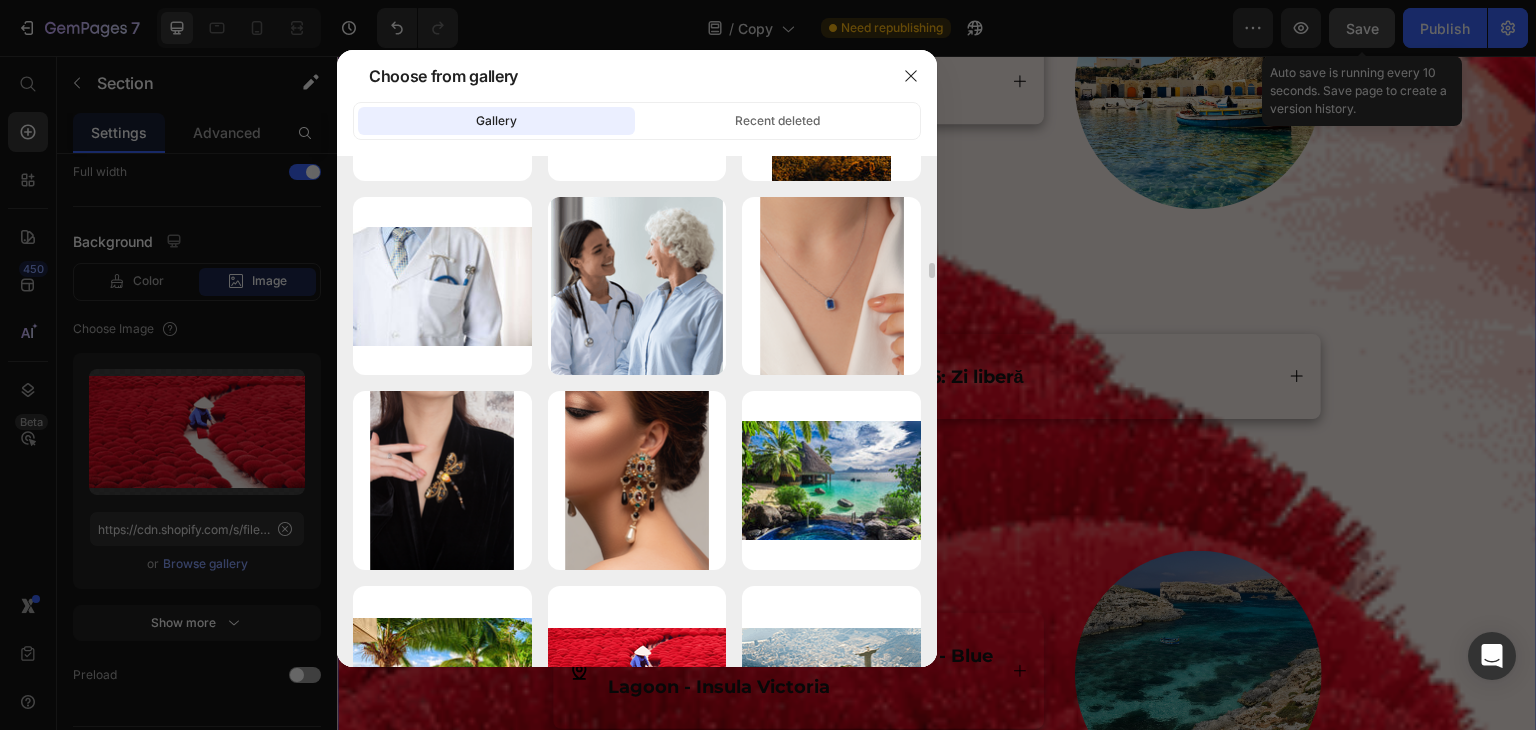 scroll, scrollTop: 3672, scrollLeft: 0, axis: vertical 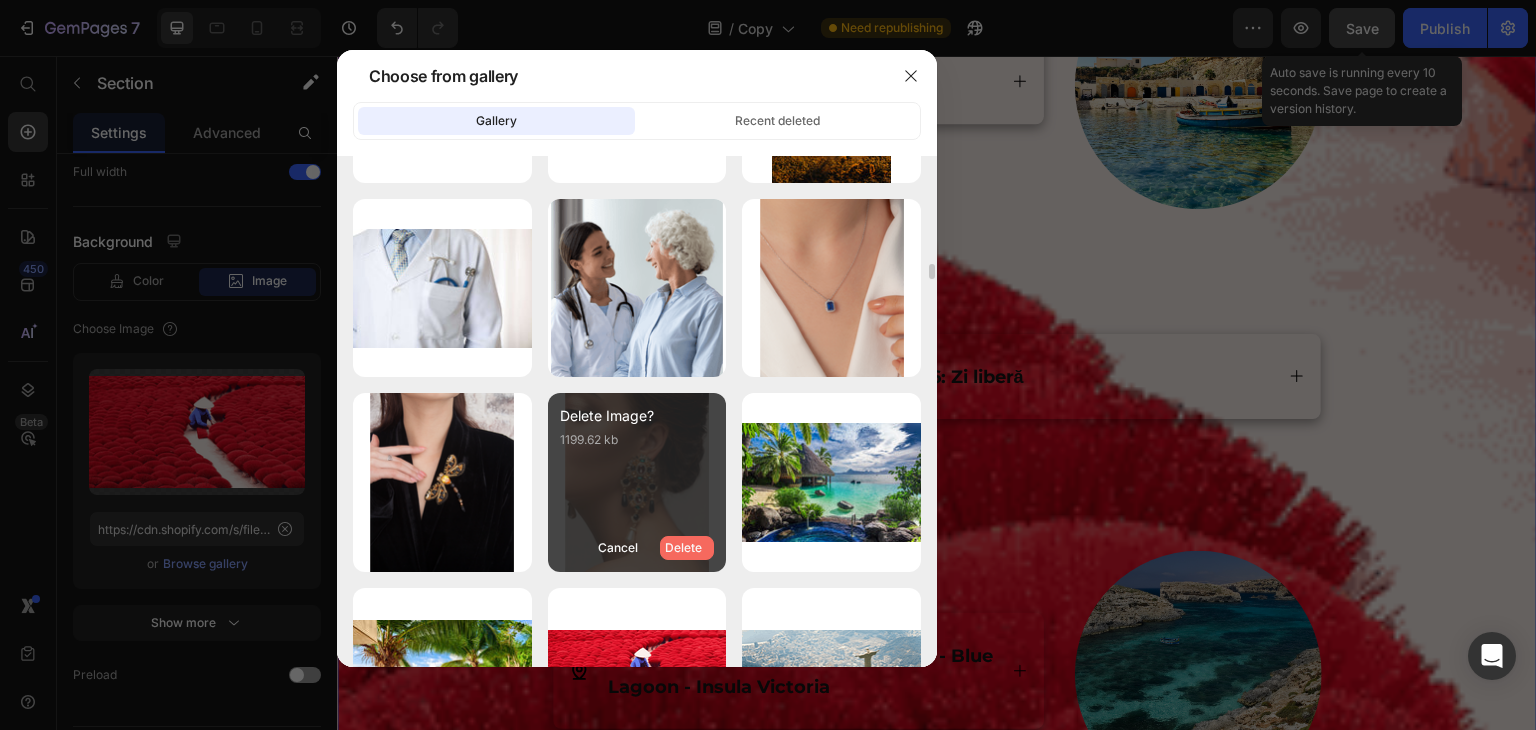 click on "Delete" at bounding box center (683, 548) 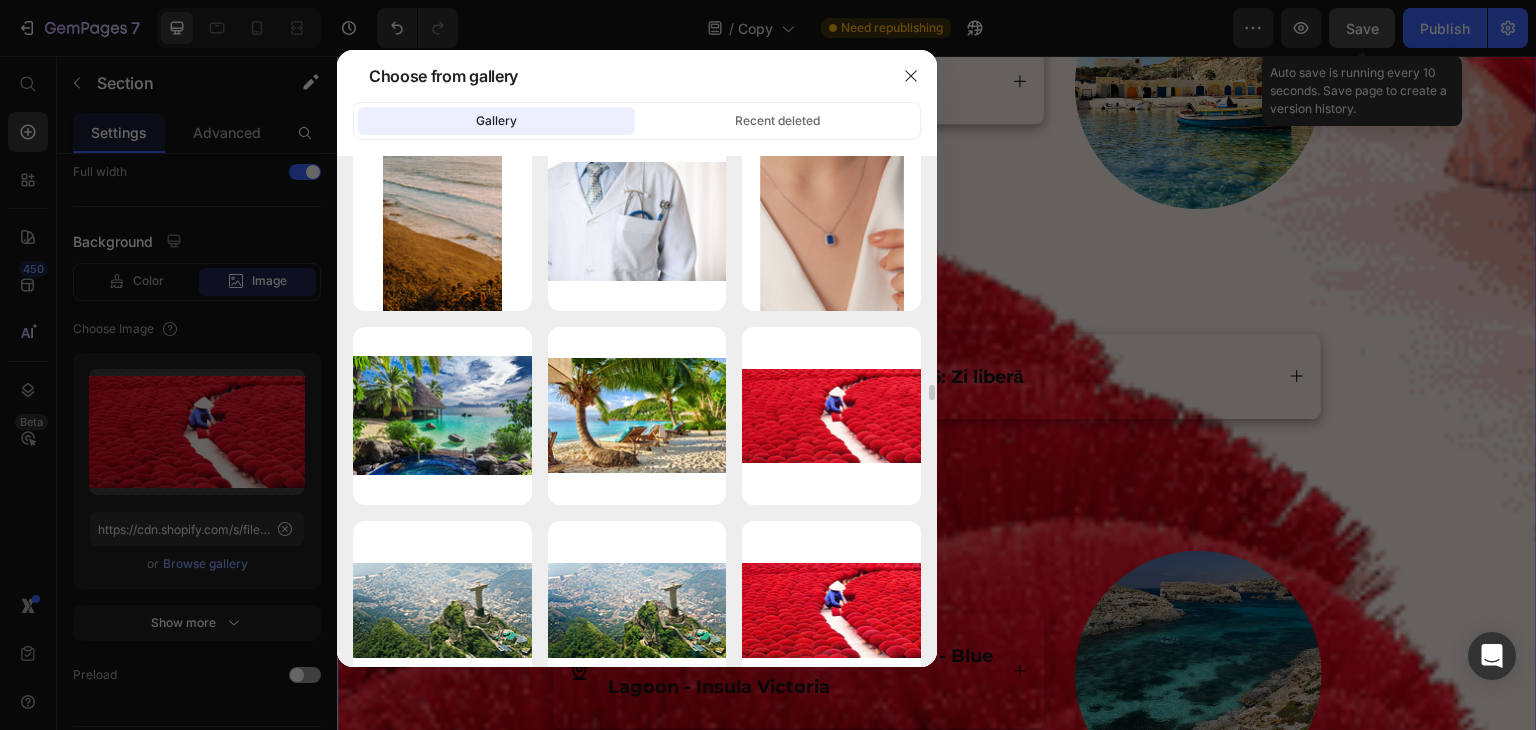 scroll, scrollTop: 7826, scrollLeft: 0, axis: vertical 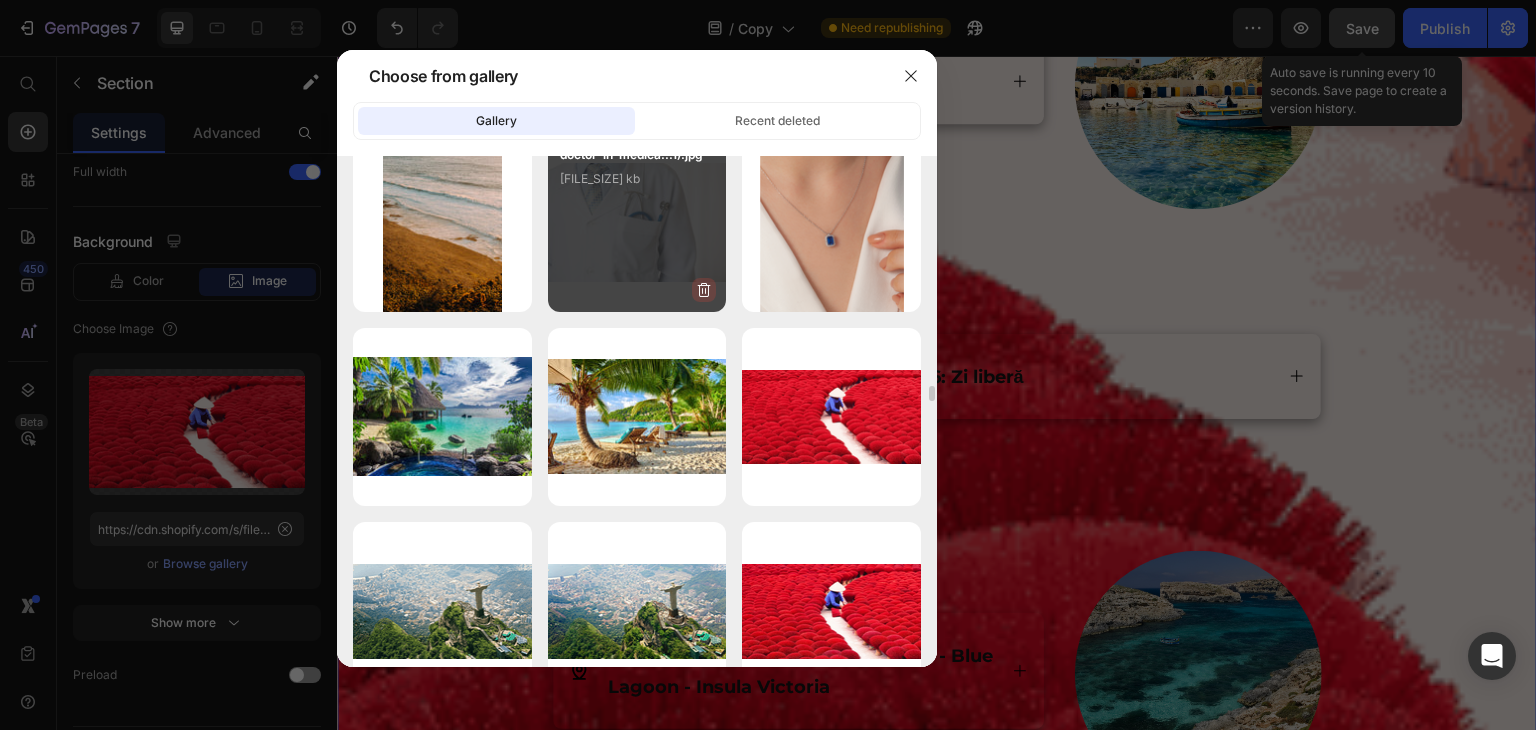 click 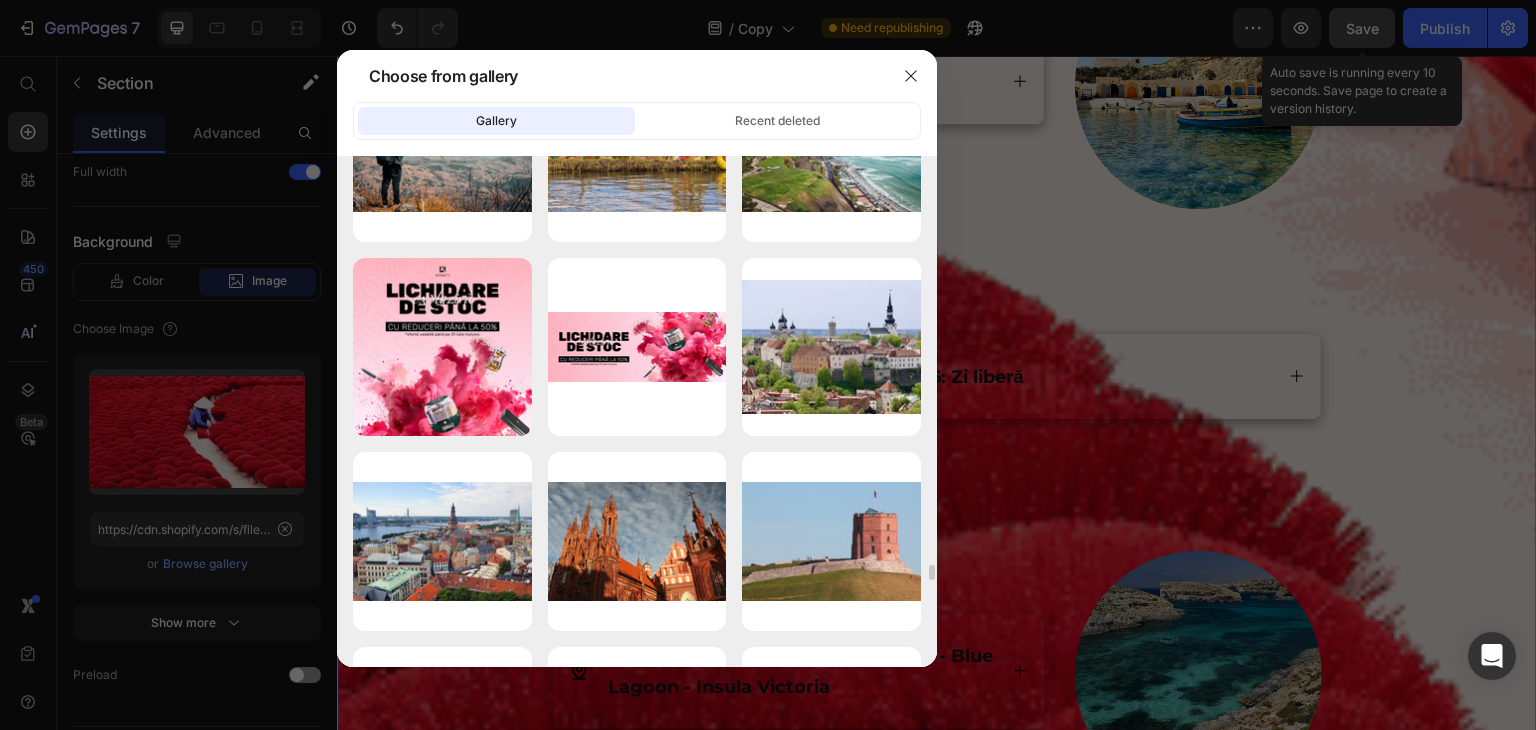 scroll, scrollTop: 13734, scrollLeft: 0, axis: vertical 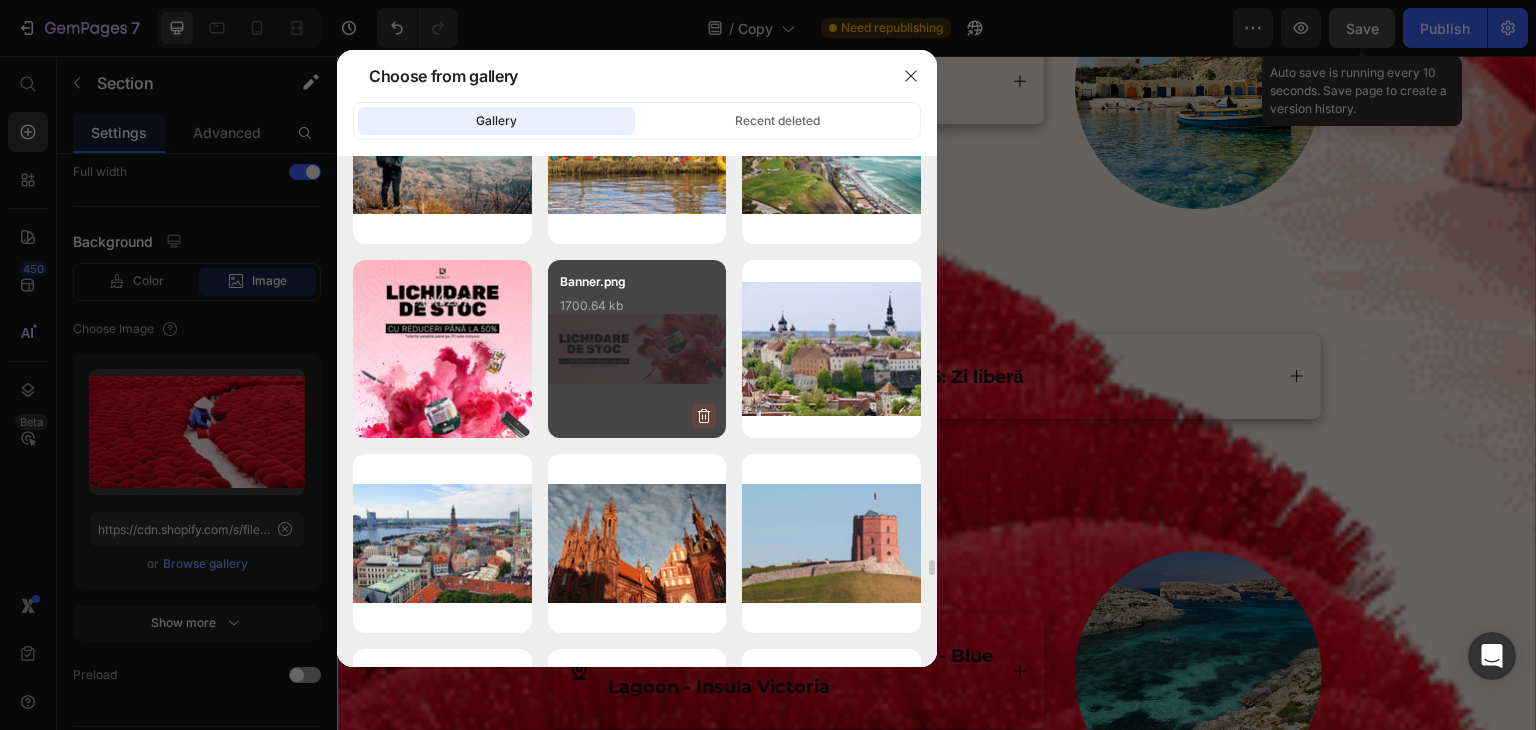 click 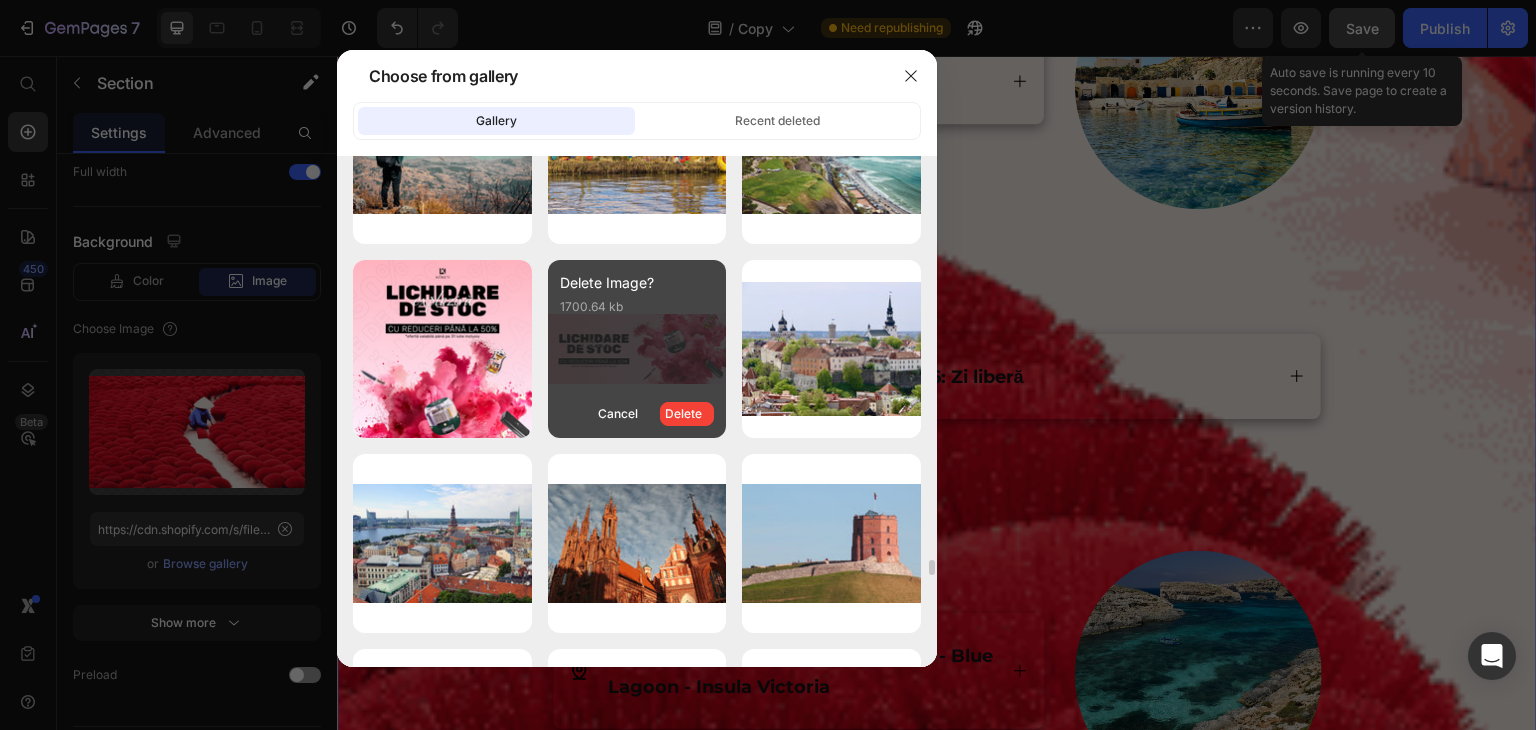 click on "Delete" at bounding box center [687, 414] 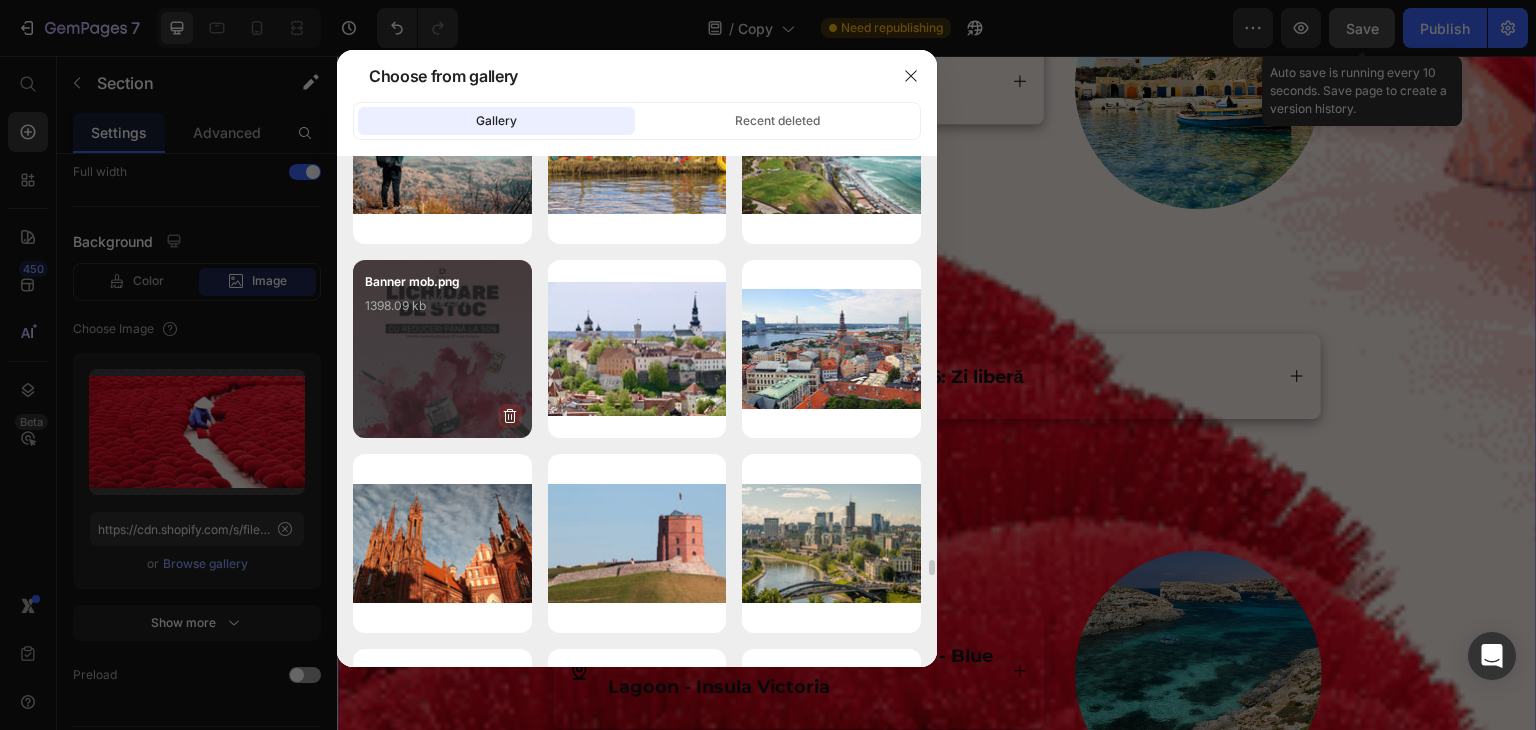 click 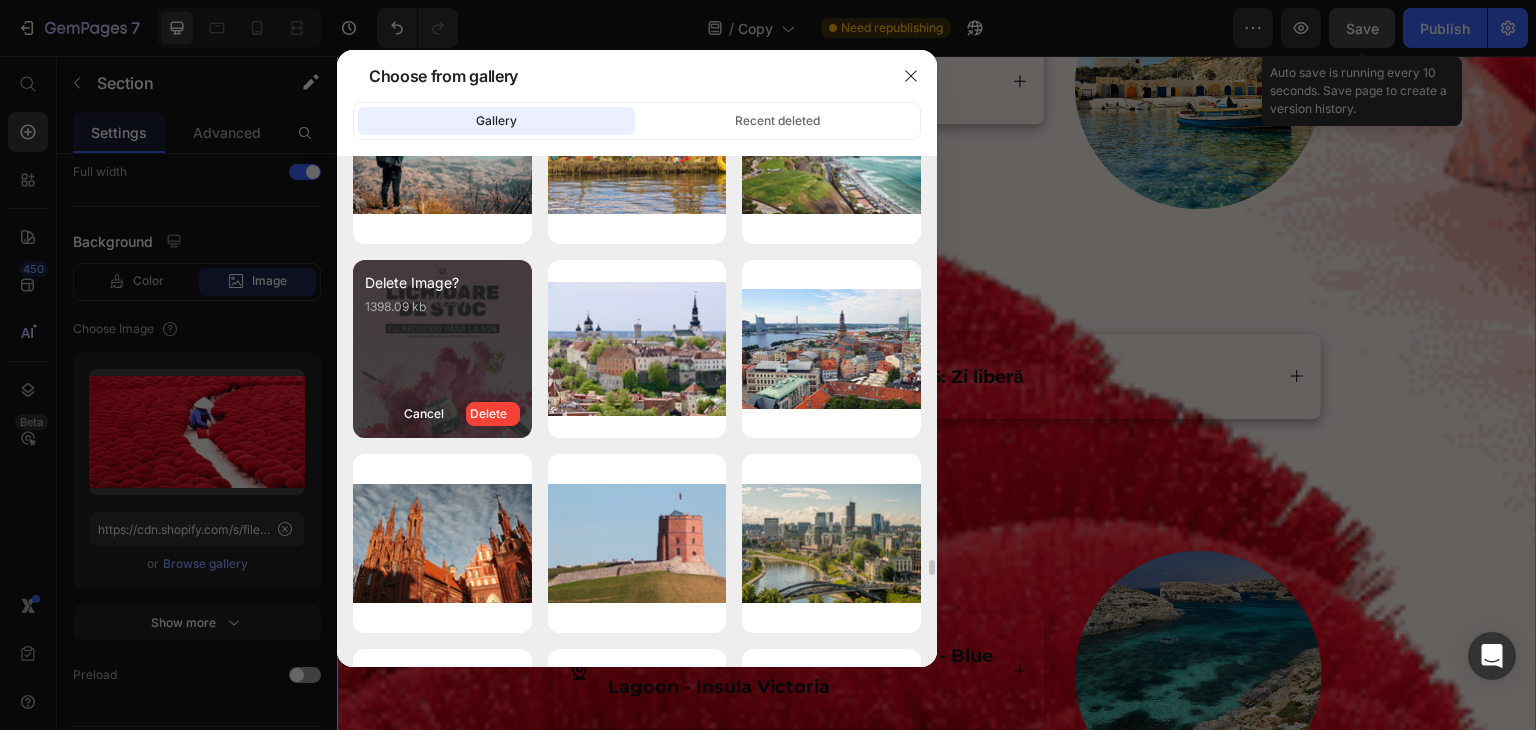 click on "Delete" at bounding box center (493, 414) 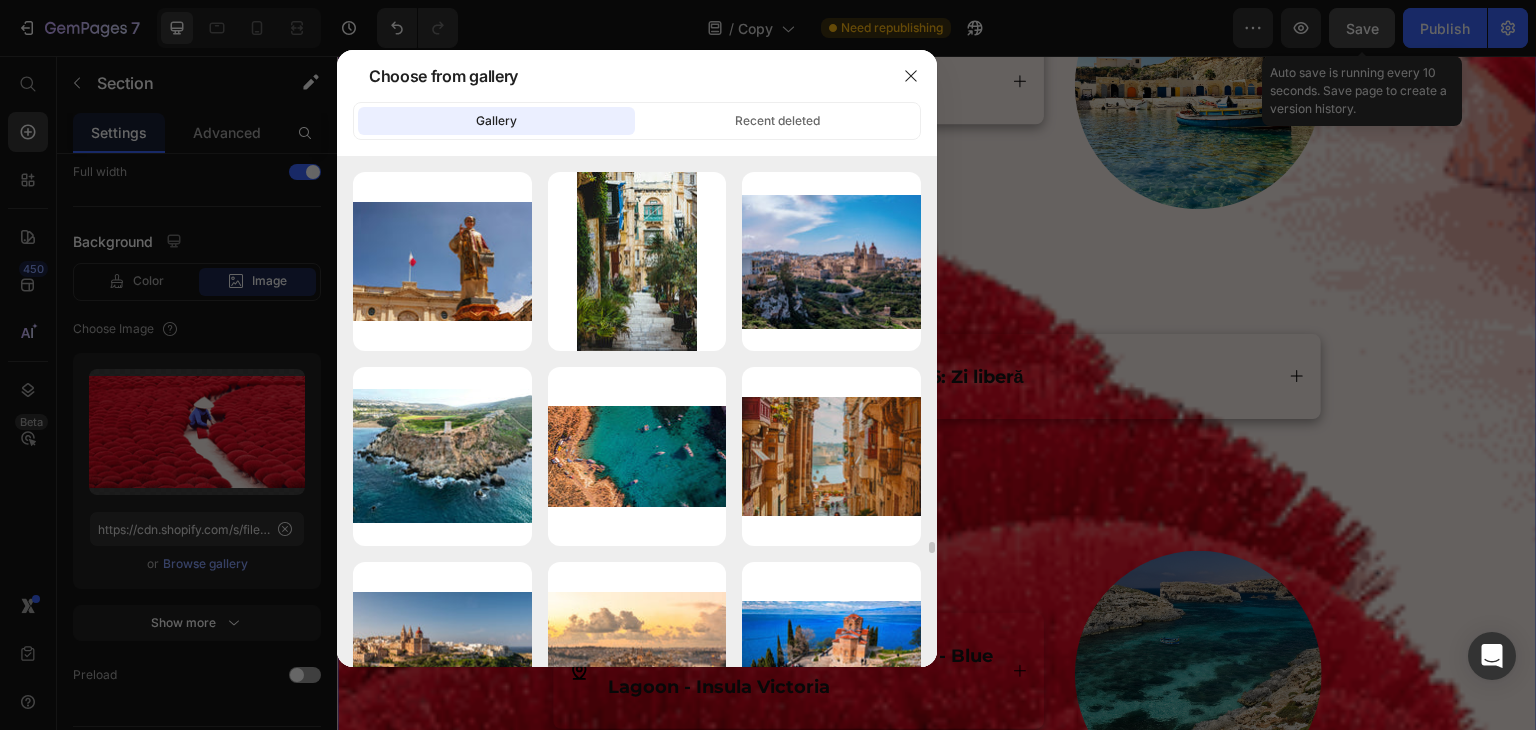 scroll, scrollTop: 16880, scrollLeft: 0, axis: vertical 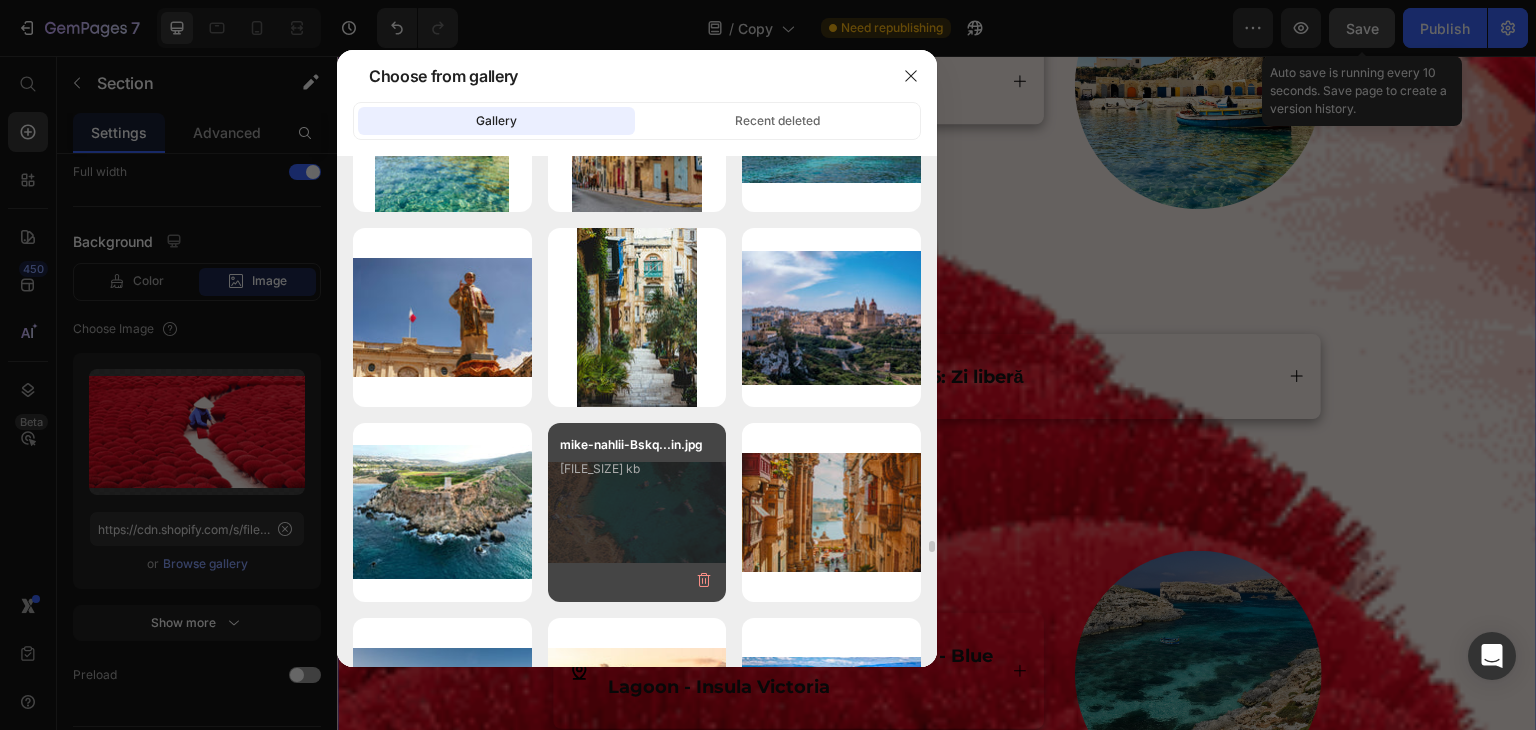 click on "[FIRST]-[LAST] [SIZE]" at bounding box center (637, 512) 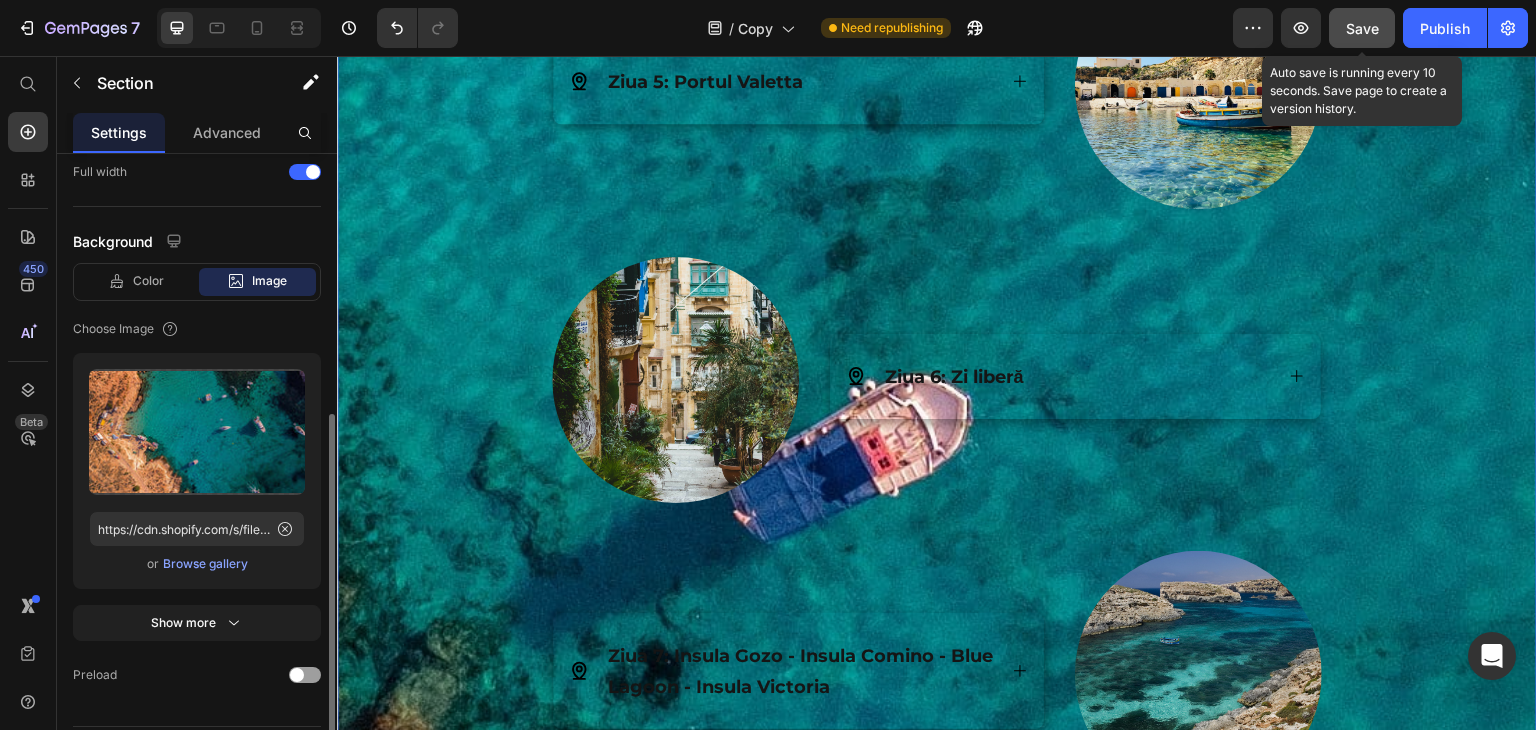 click on "Browse gallery" at bounding box center (205, 564) 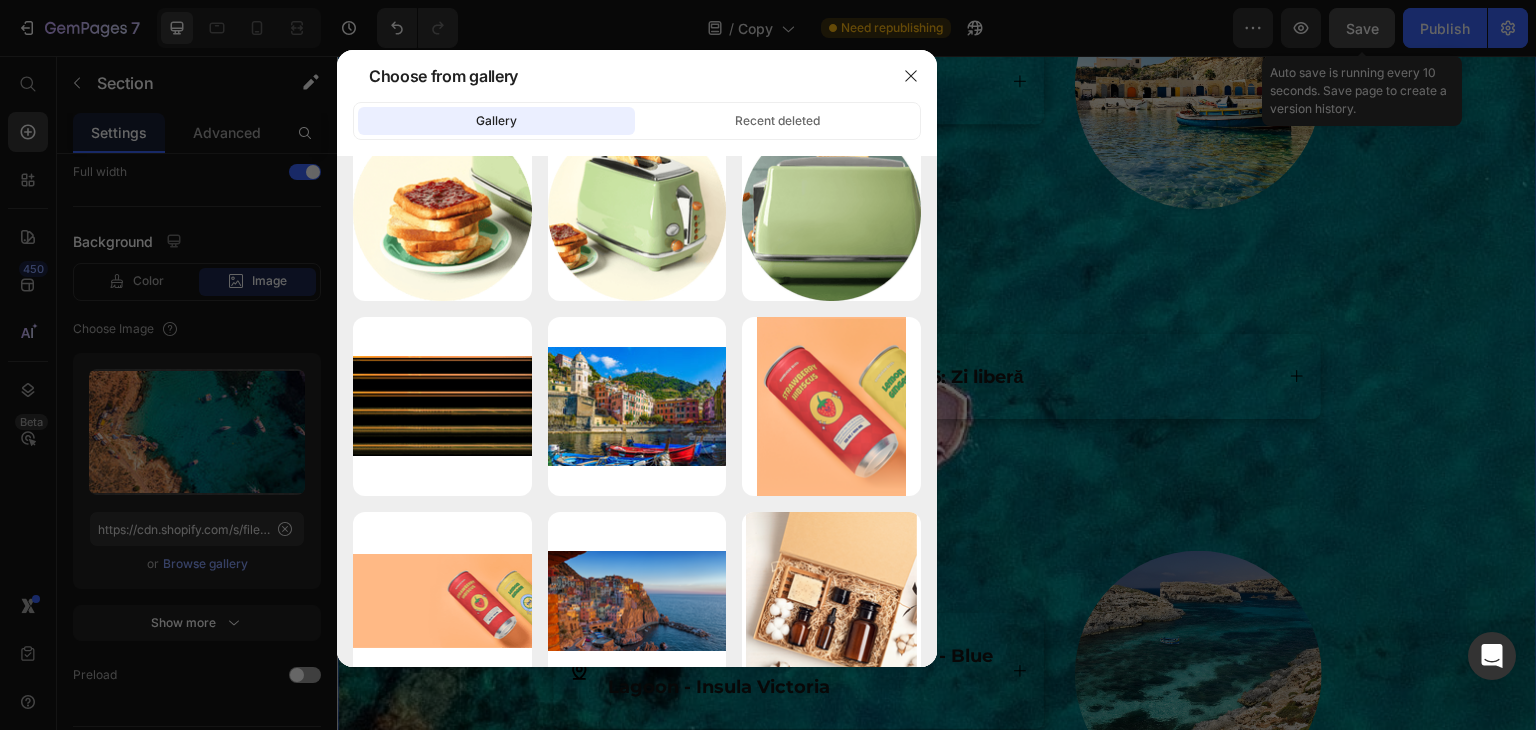 scroll, scrollTop: 14067, scrollLeft: 0, axis: vertical 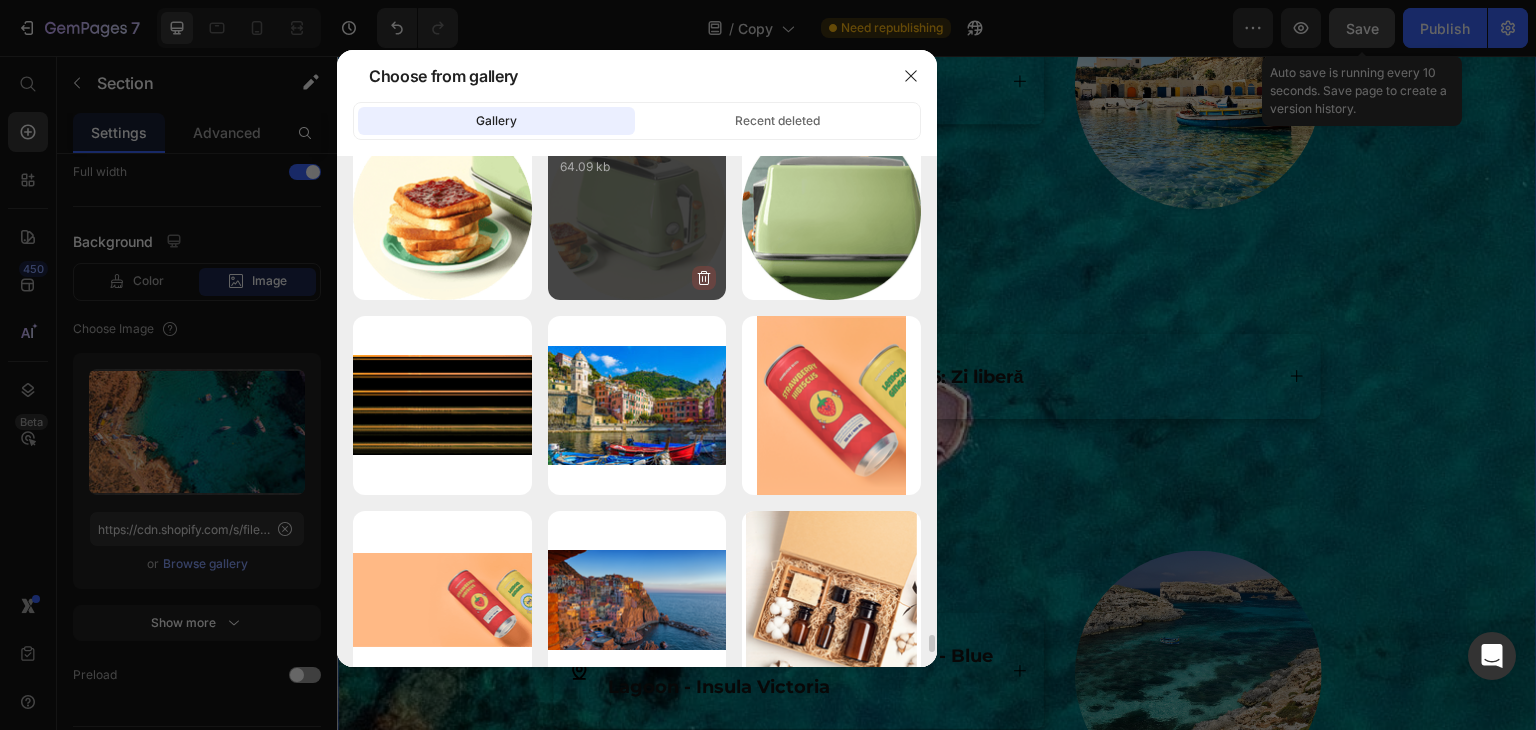 click 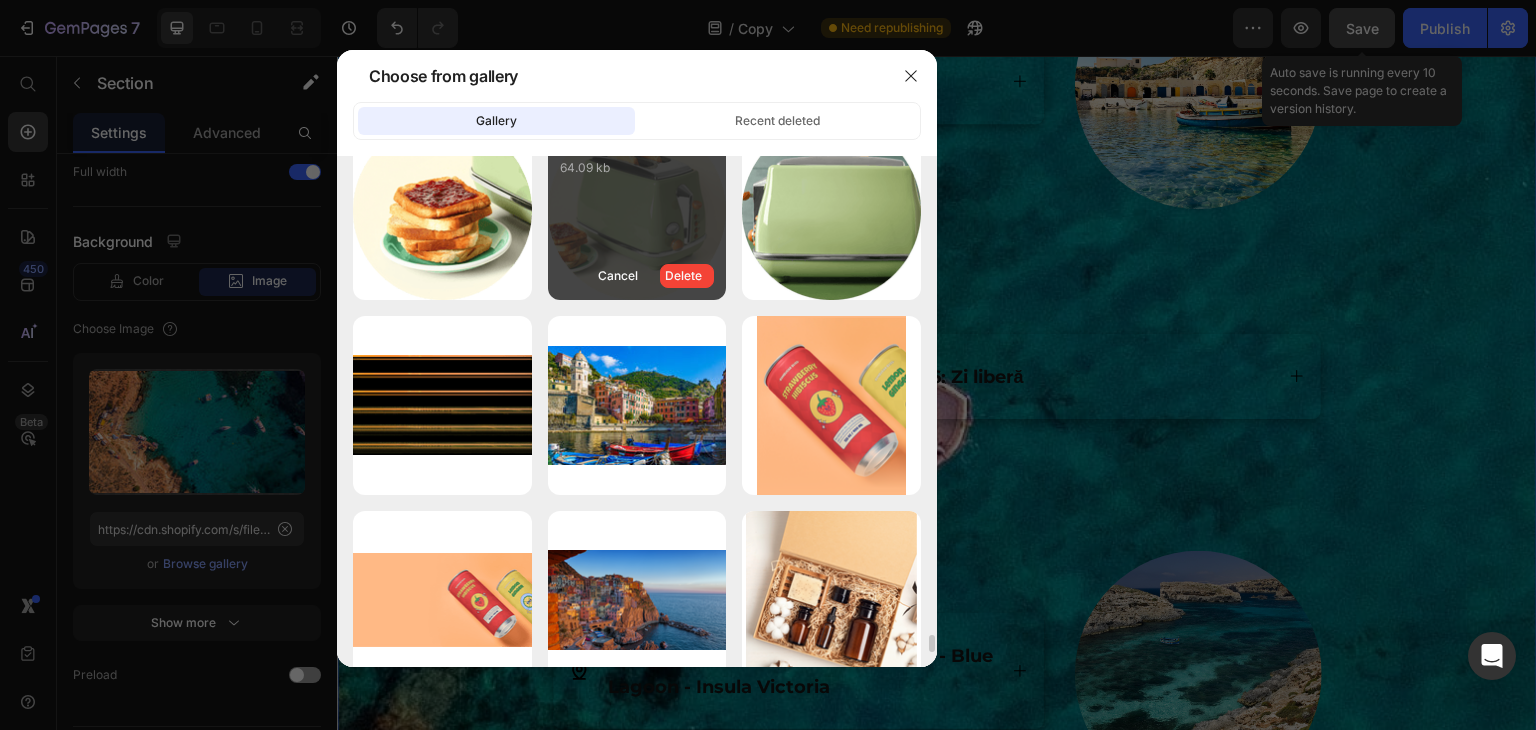 click on "Delete" at bounding box center [687, 276] 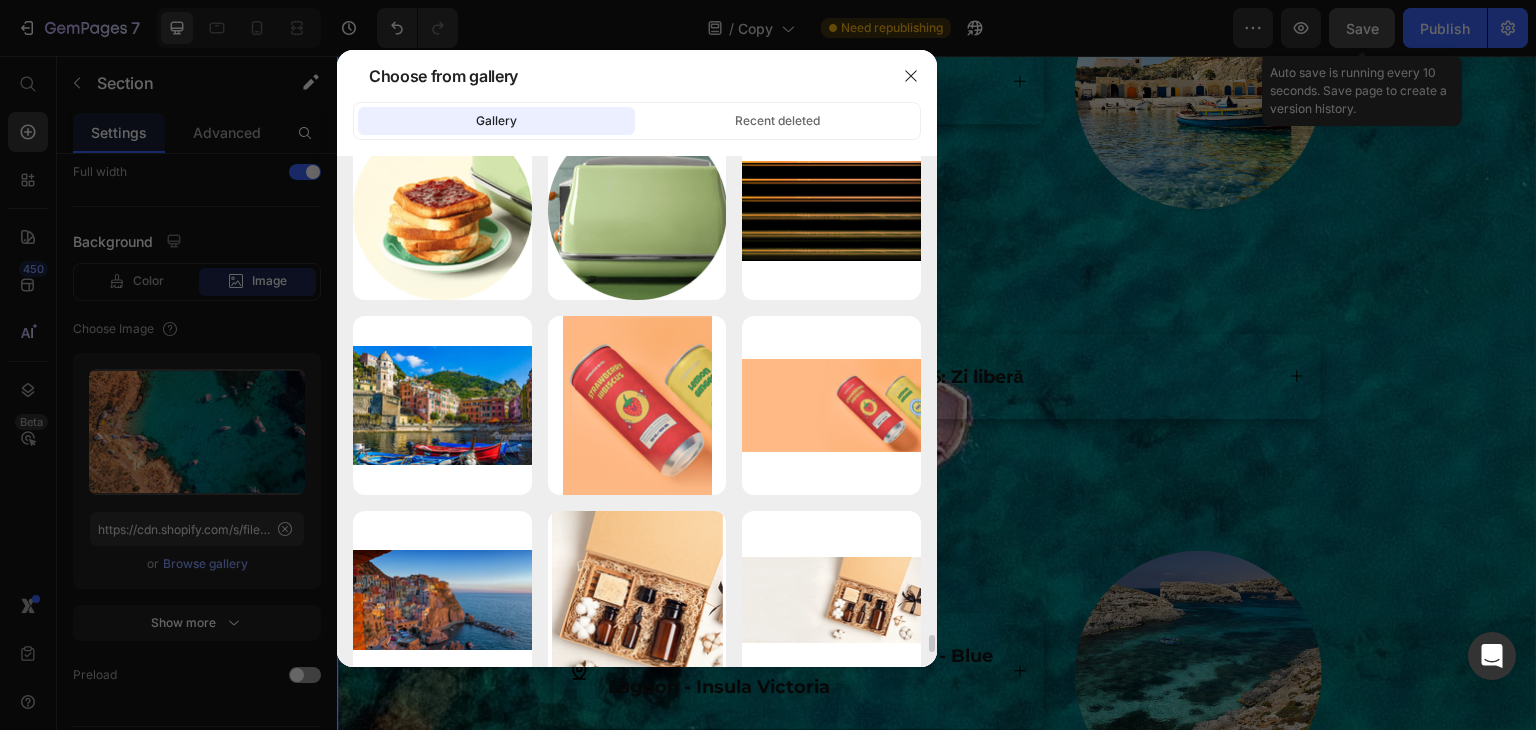 click 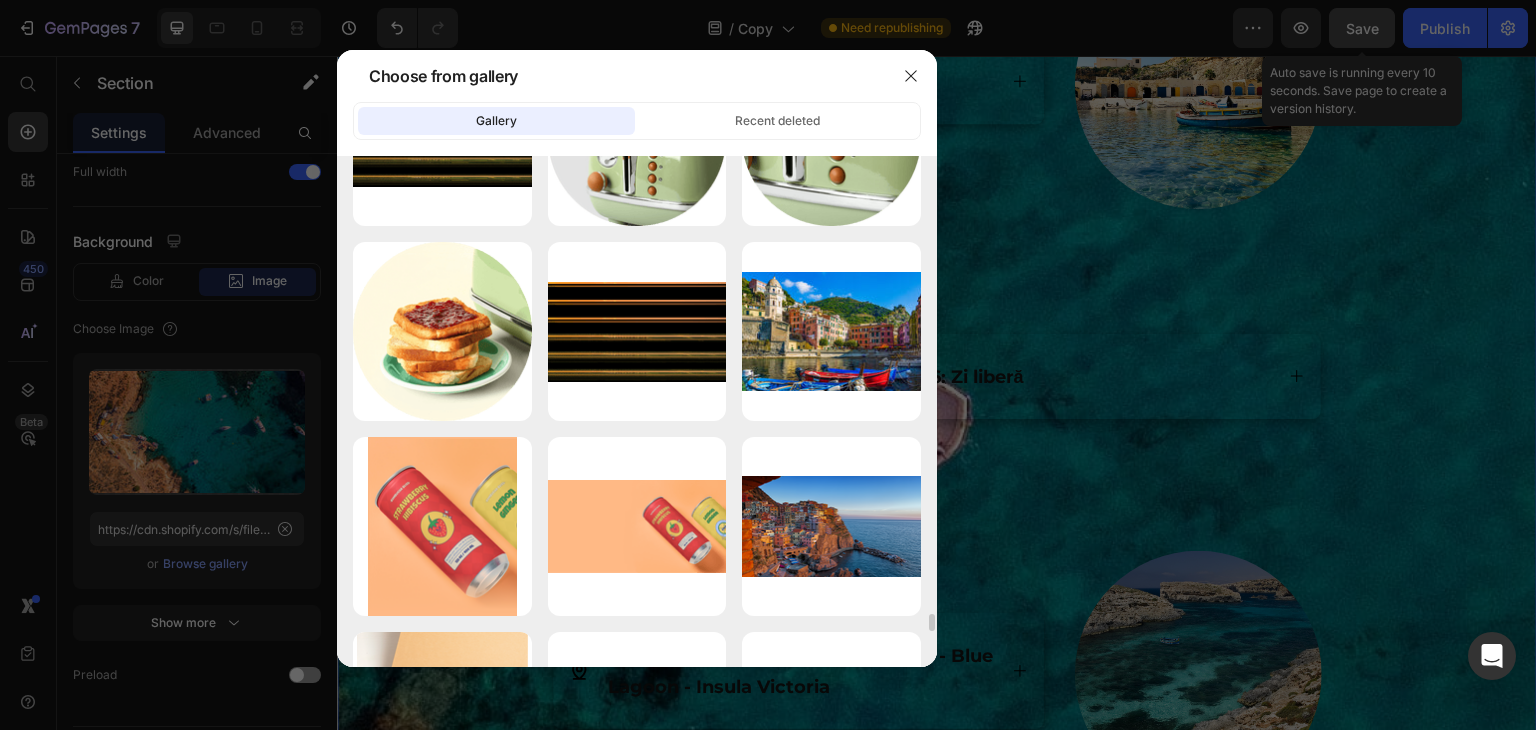 scroll, scrollTop: 13911, scrollLeft: 0, axis: vertical 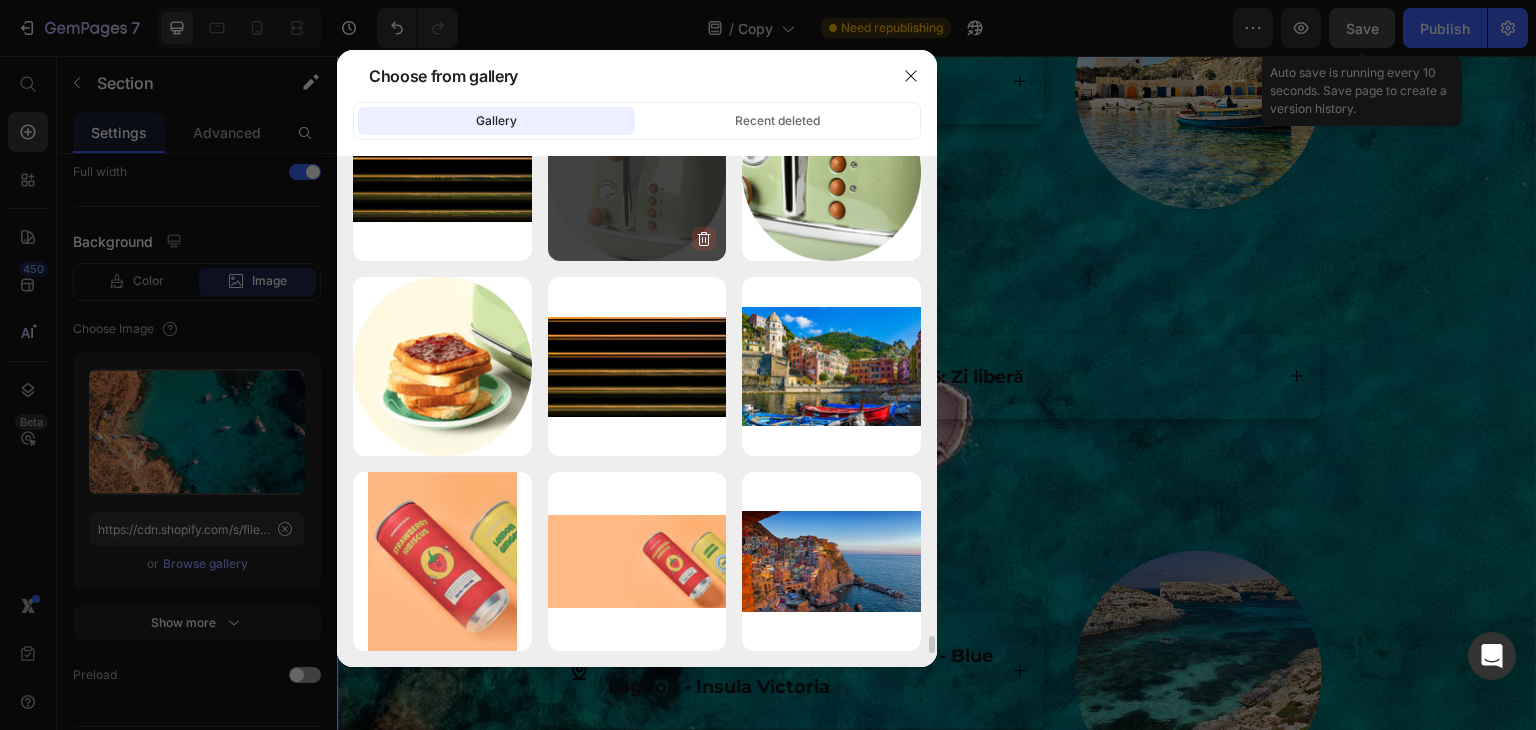 click 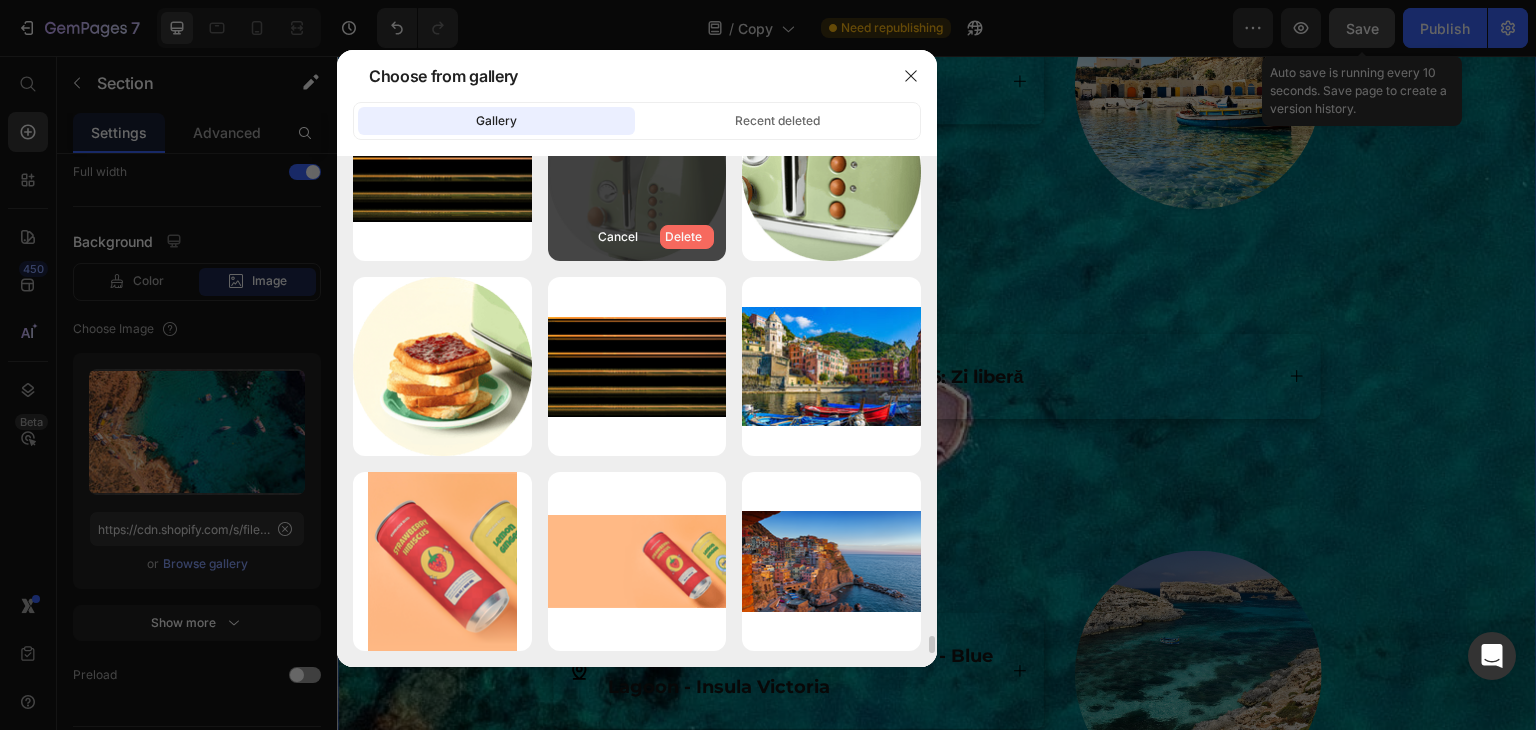 click on "Delete" at bounding box center (683, 237) 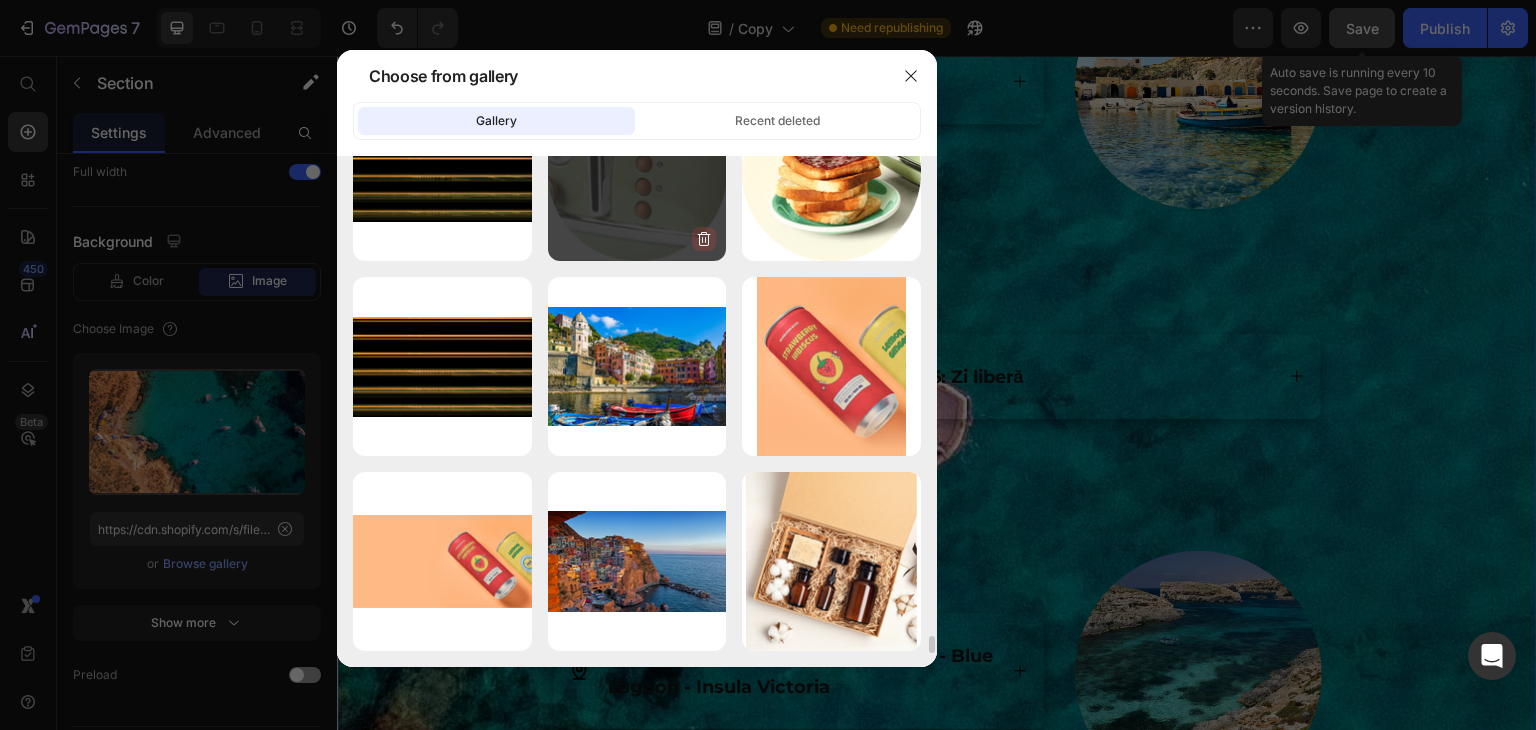 click 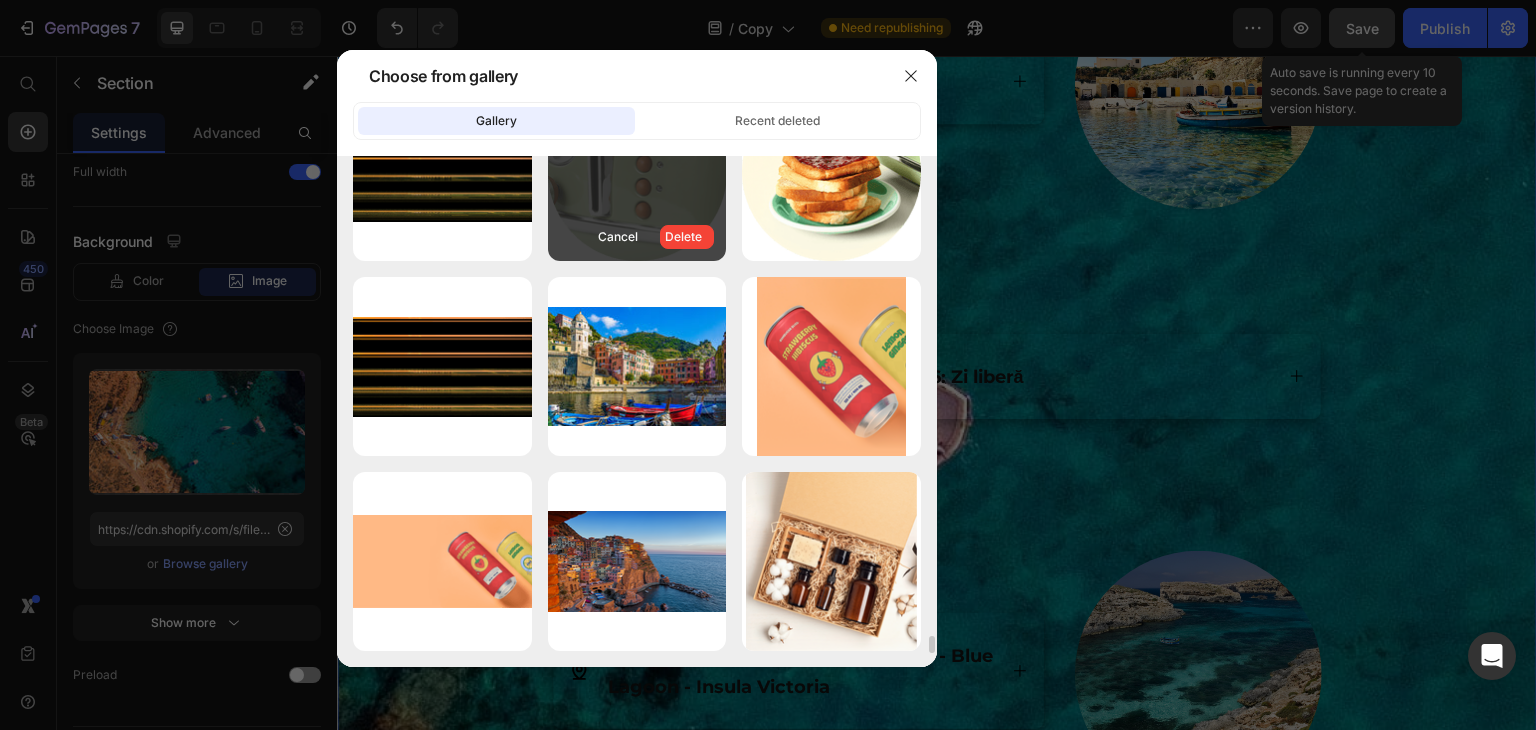 click on "Delete" at bounding box center (687, 237) 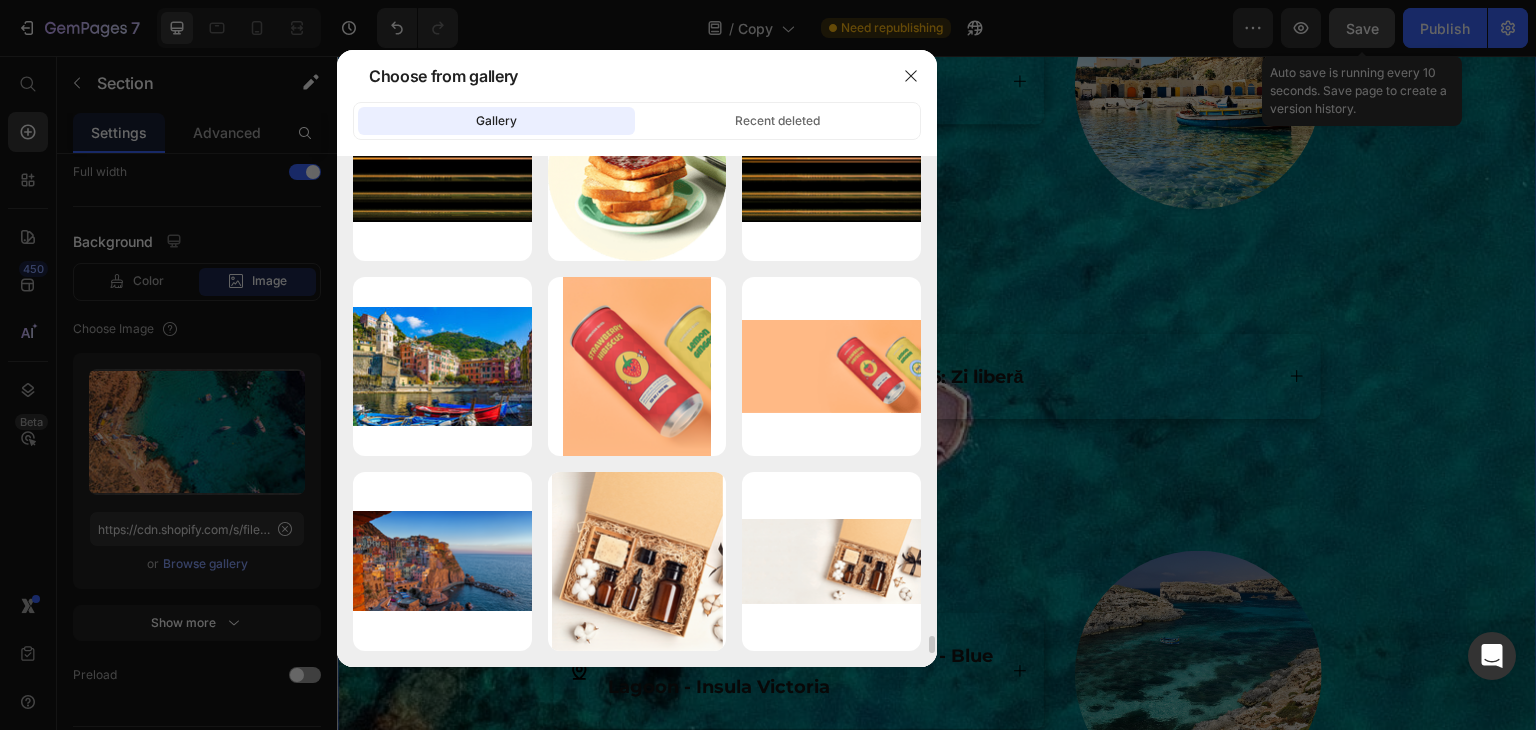 click 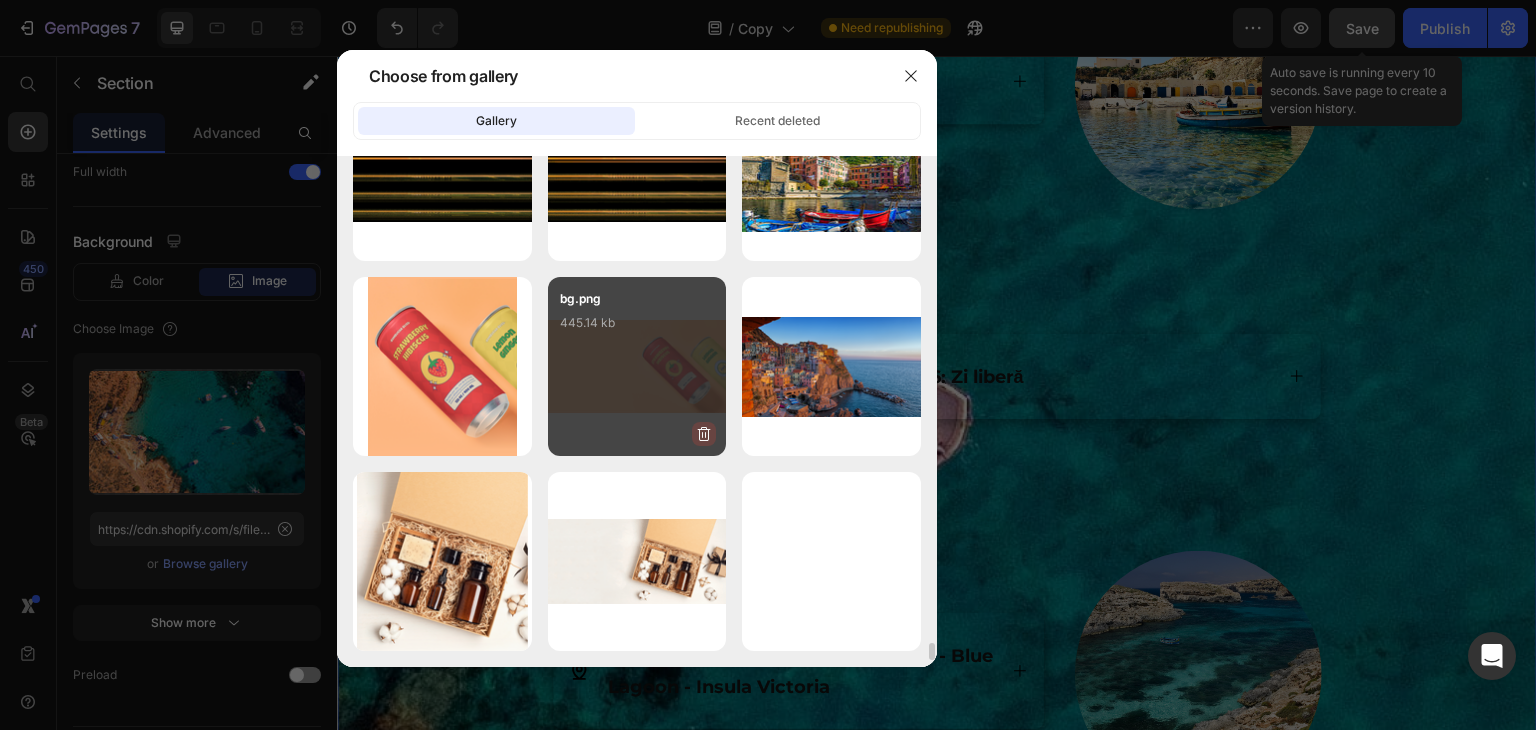click 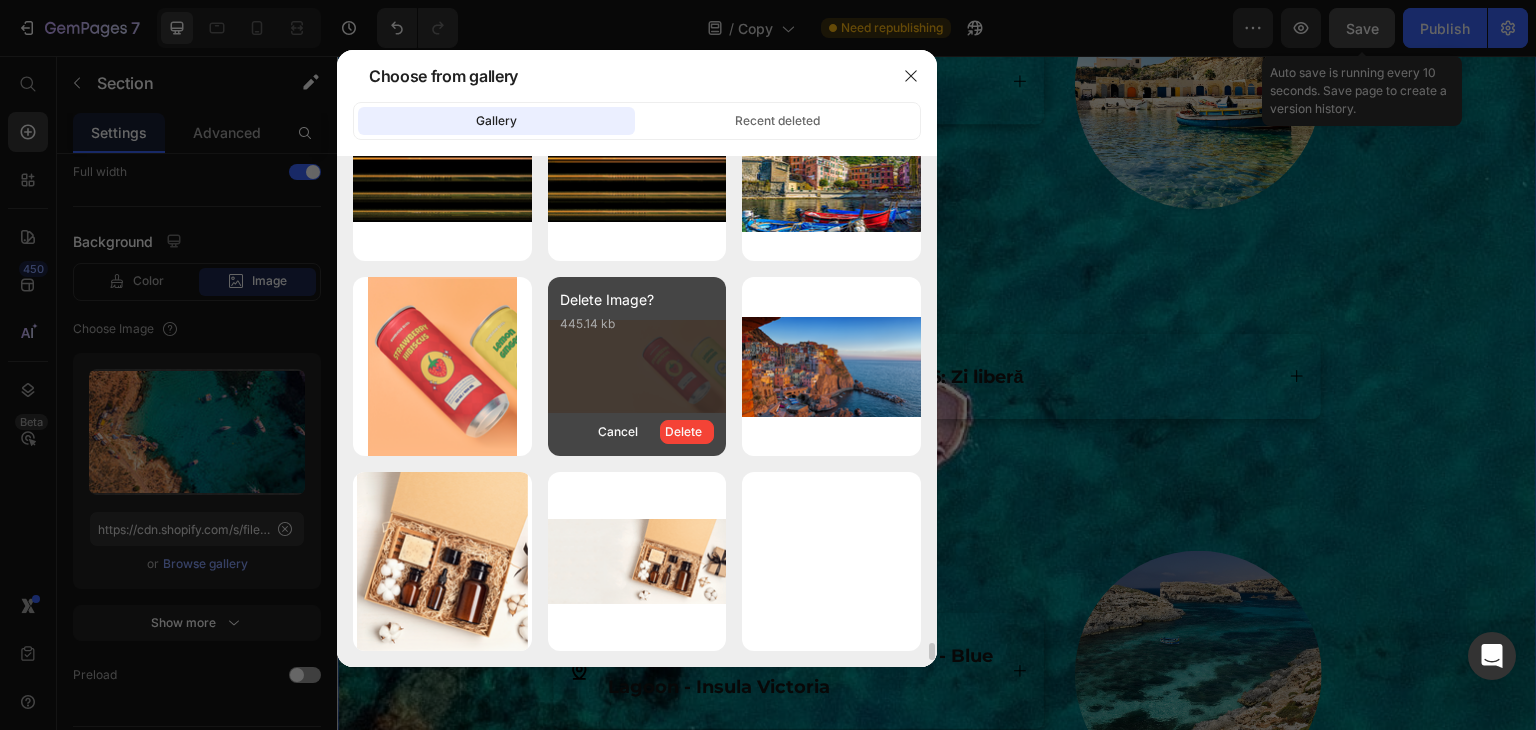 click on "Delete" at bounding box center (687, 432) 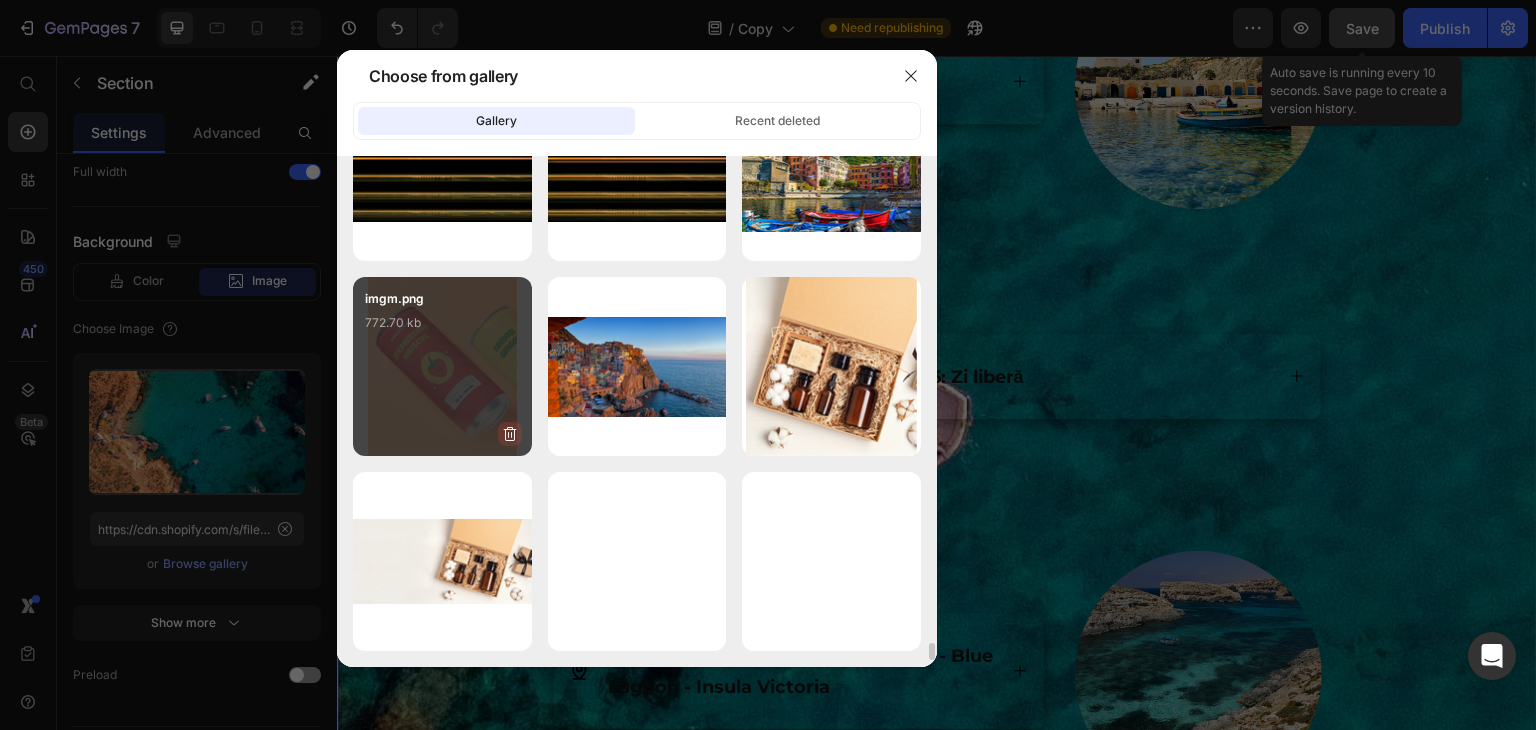click 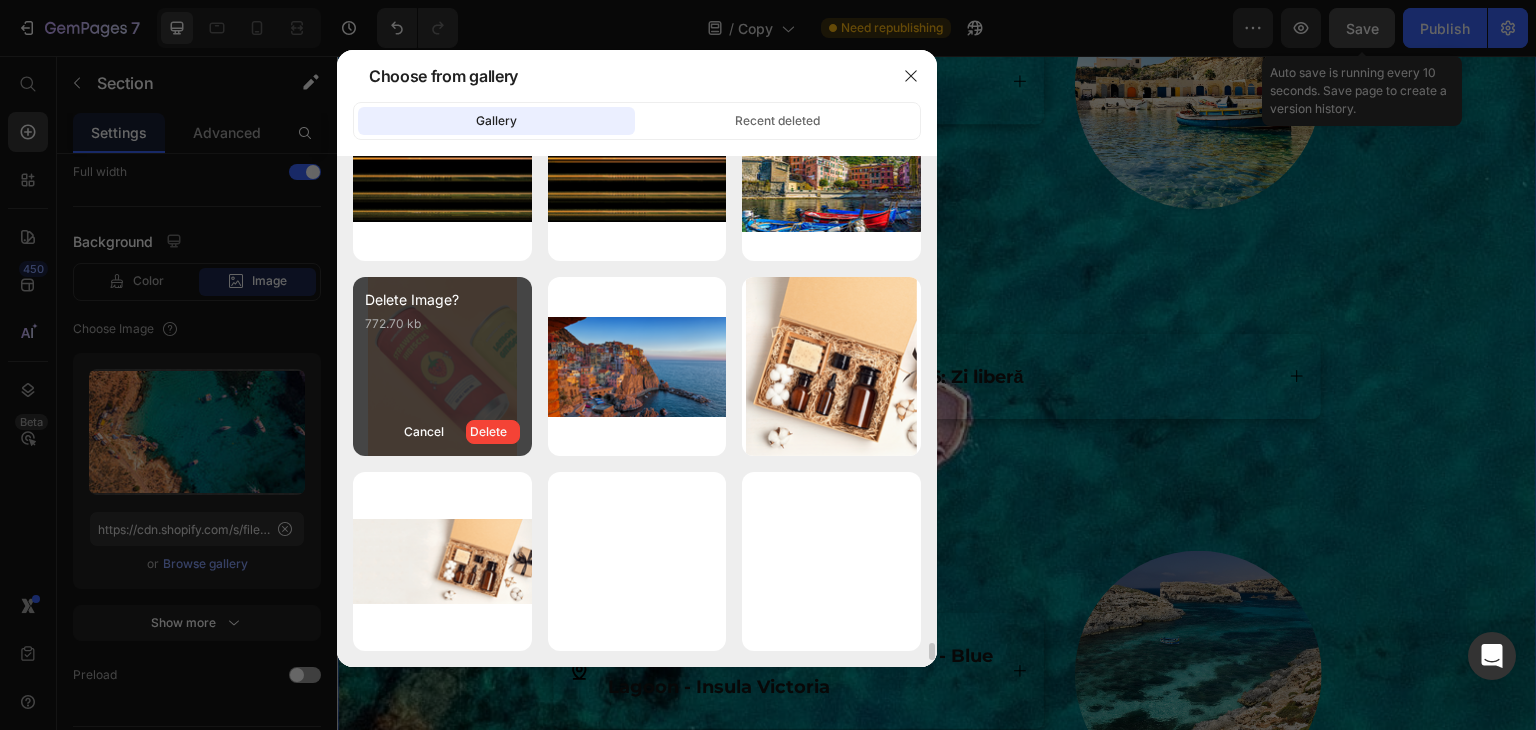 click on "Delete" at bounding box center [493, 432] 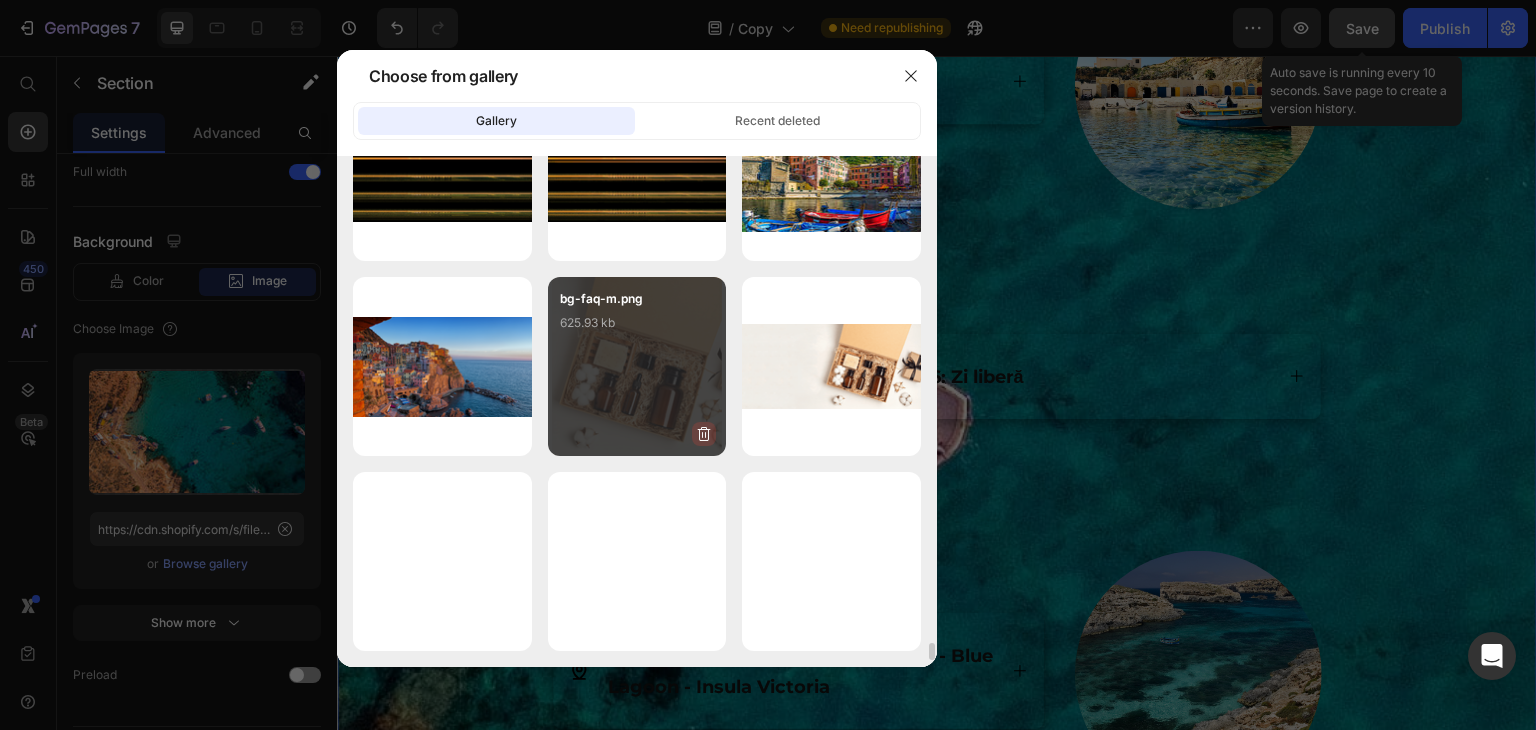 click 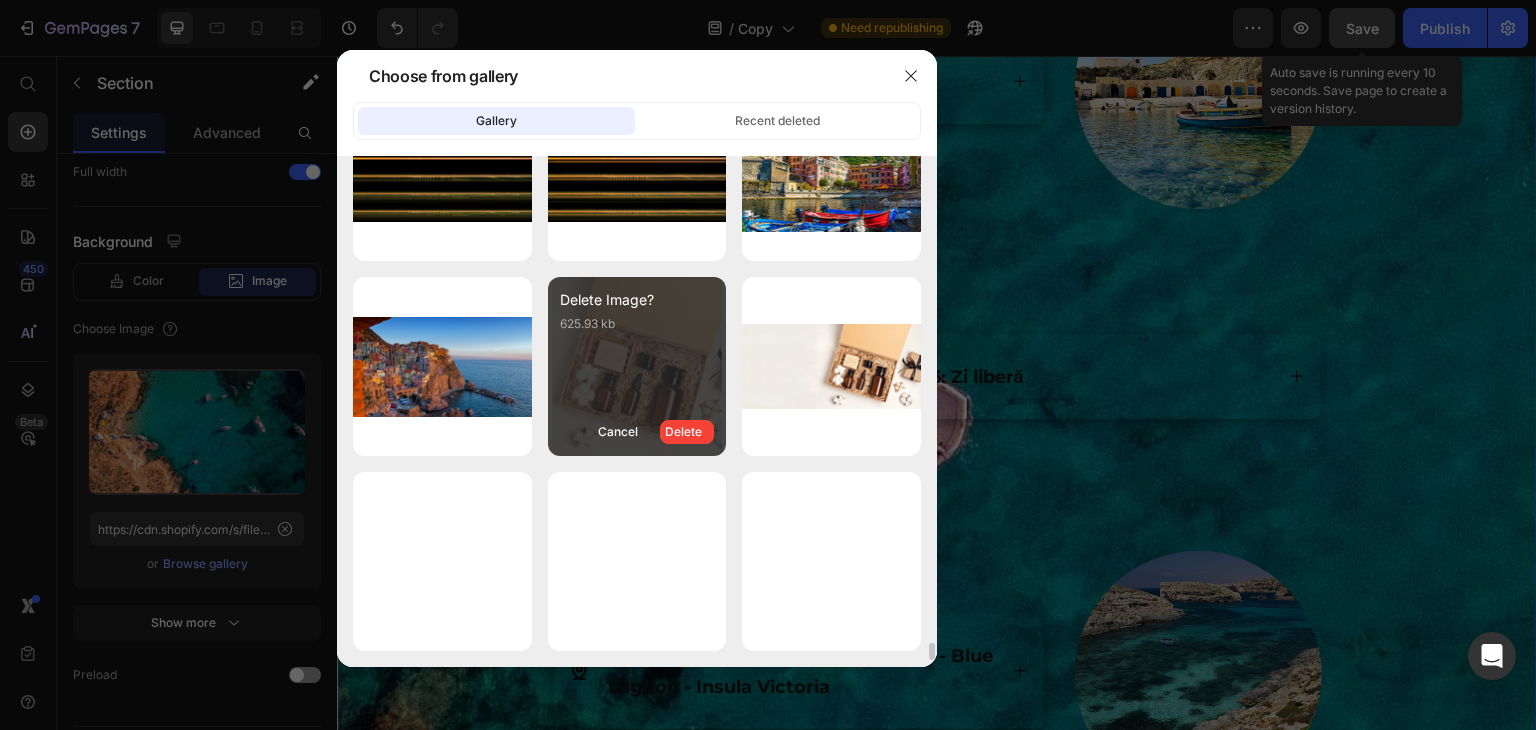 click on "Delete" at bounding box center [687, 432] 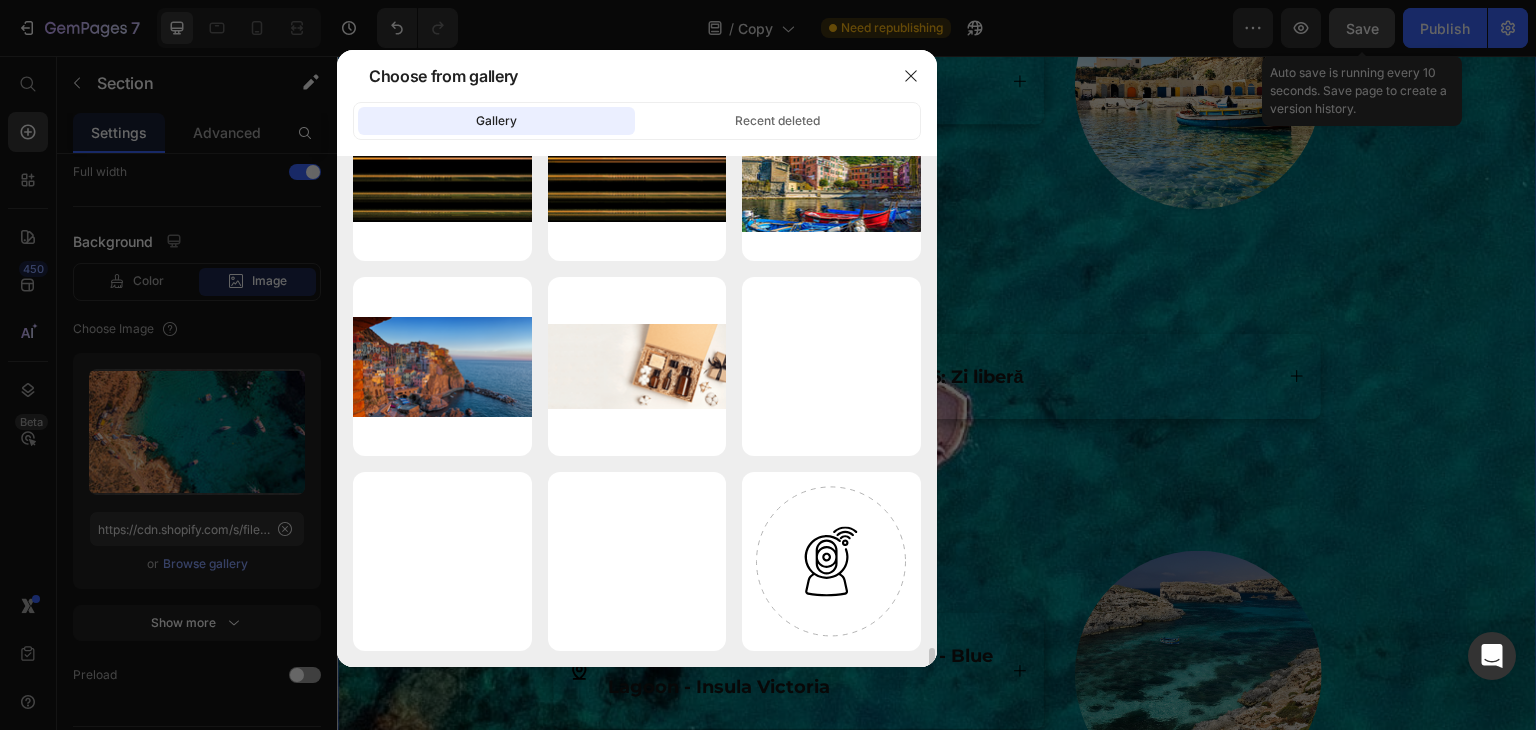 scroll, scrollTop: 13910, scrollLeft: 0, axis: vertical 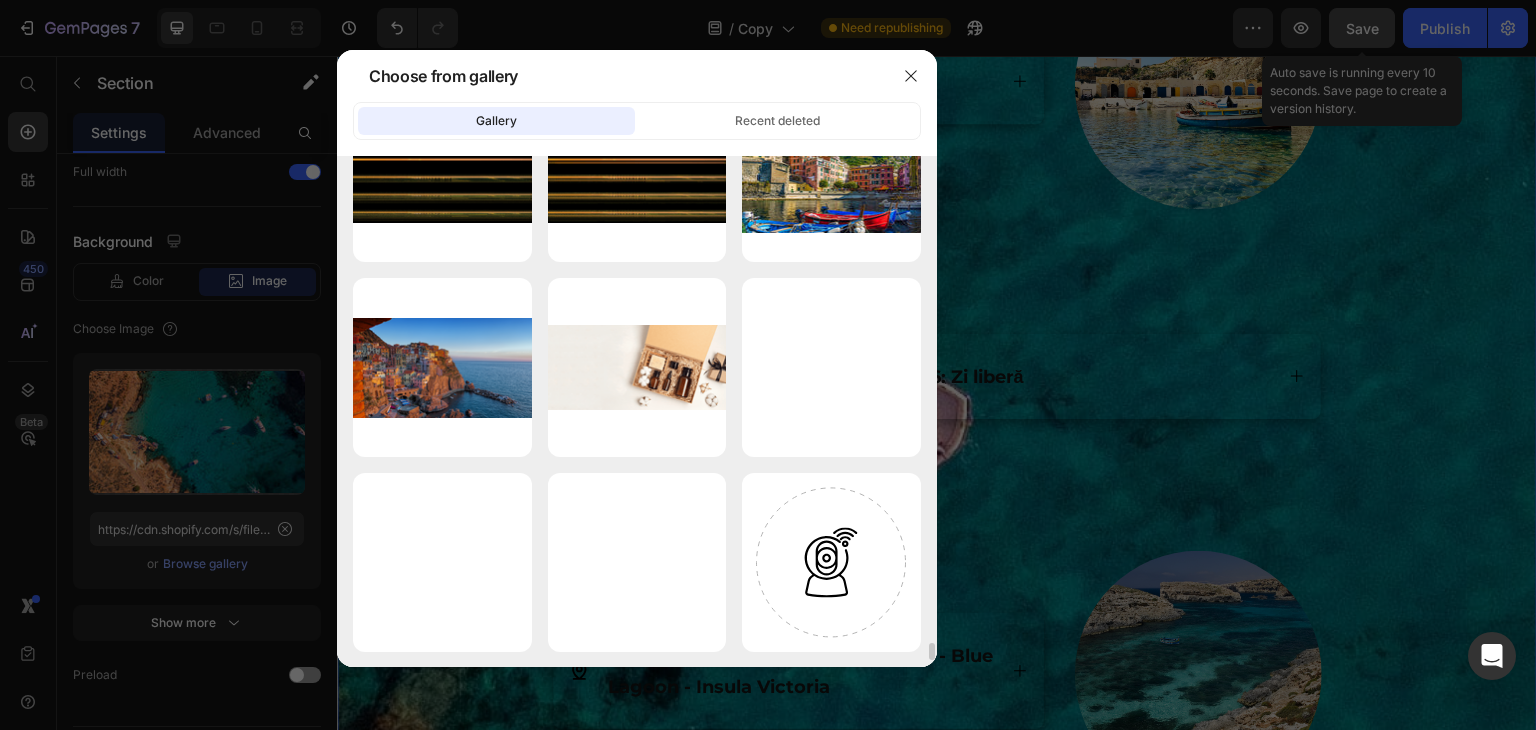 click 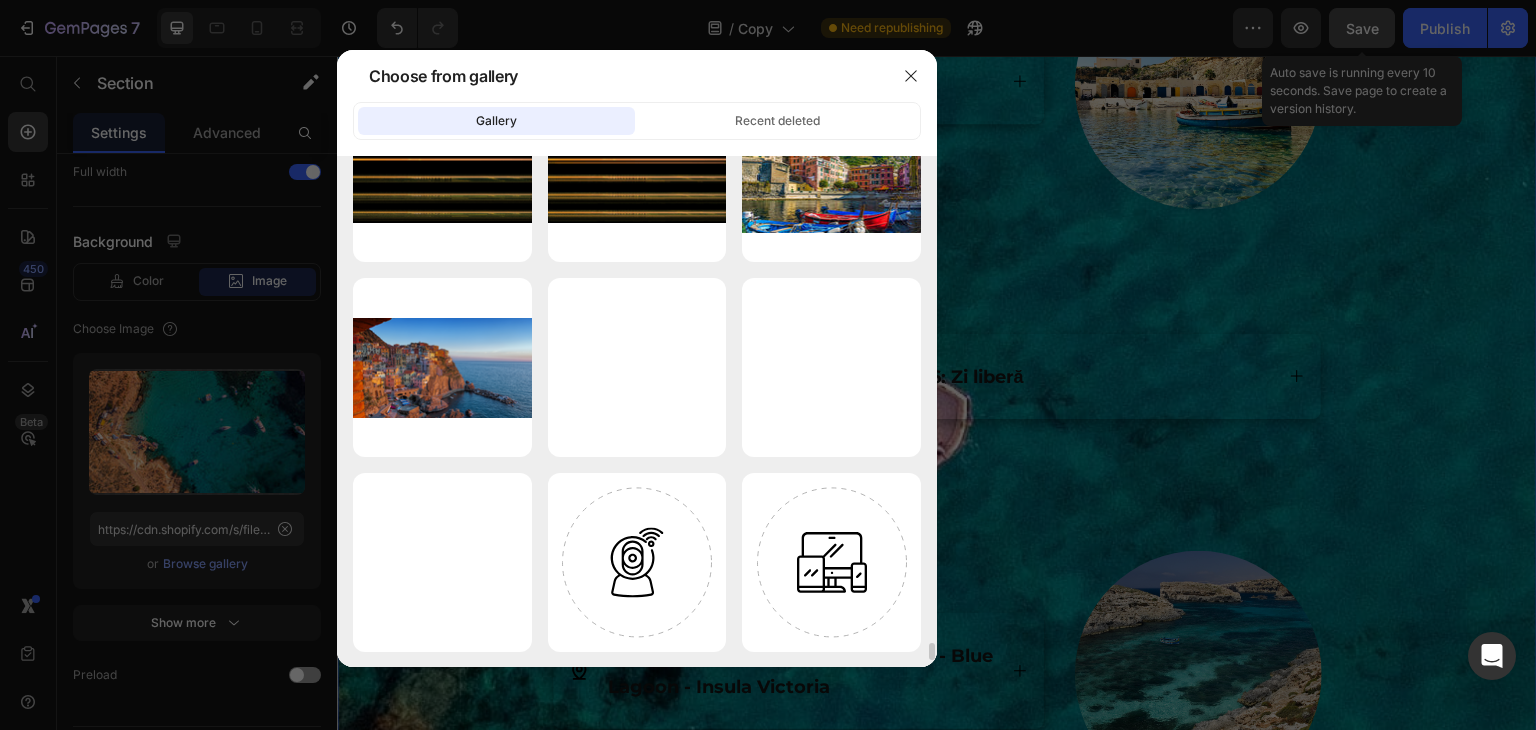 click 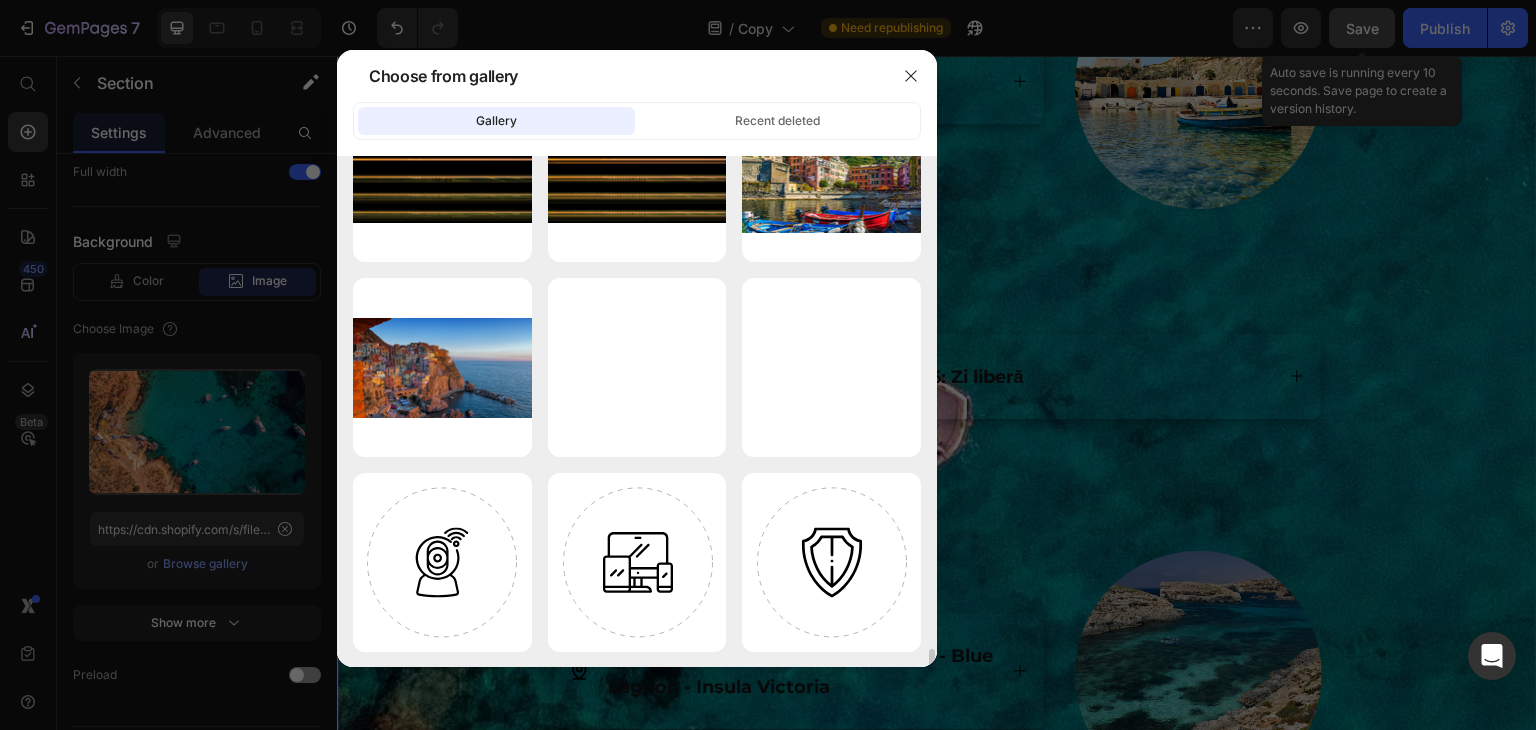 click 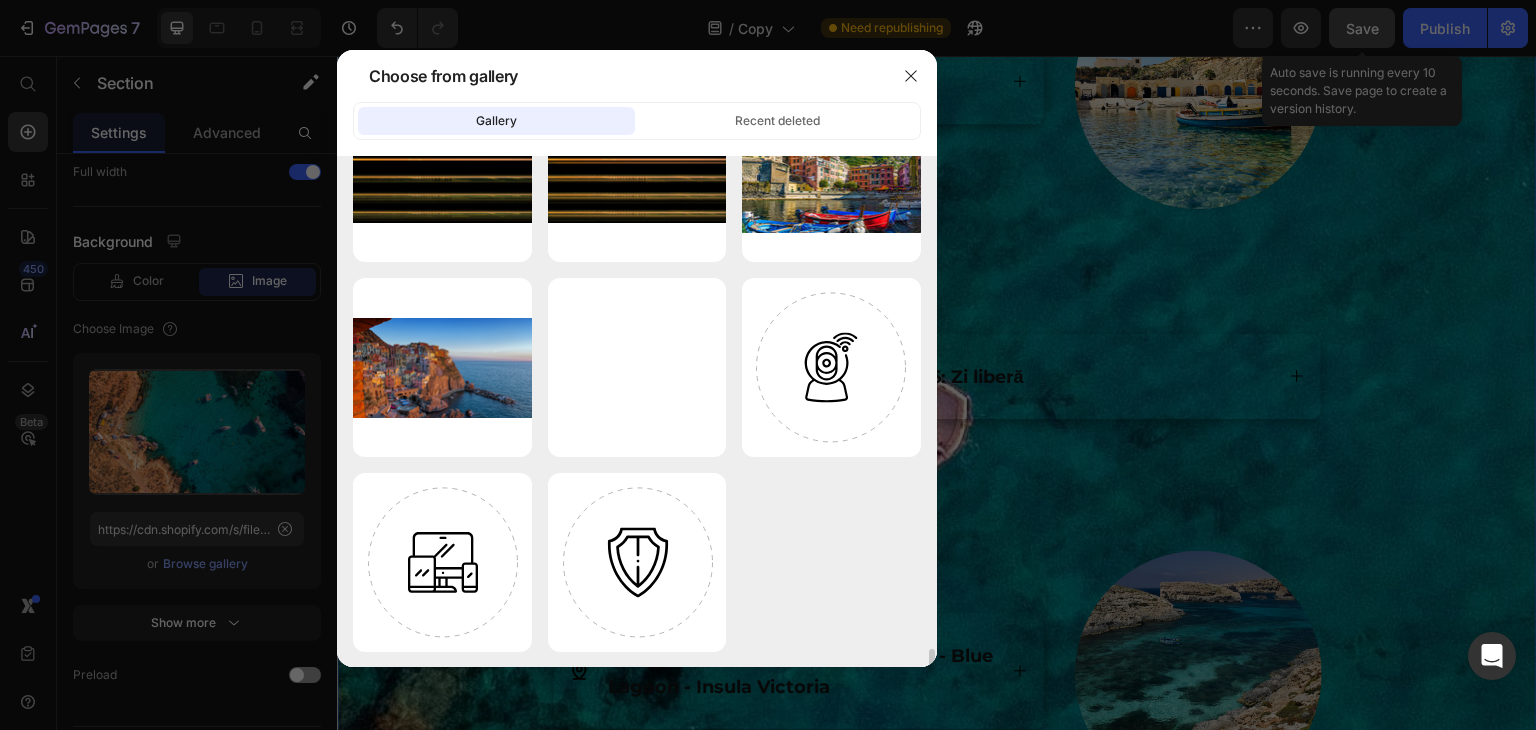 click 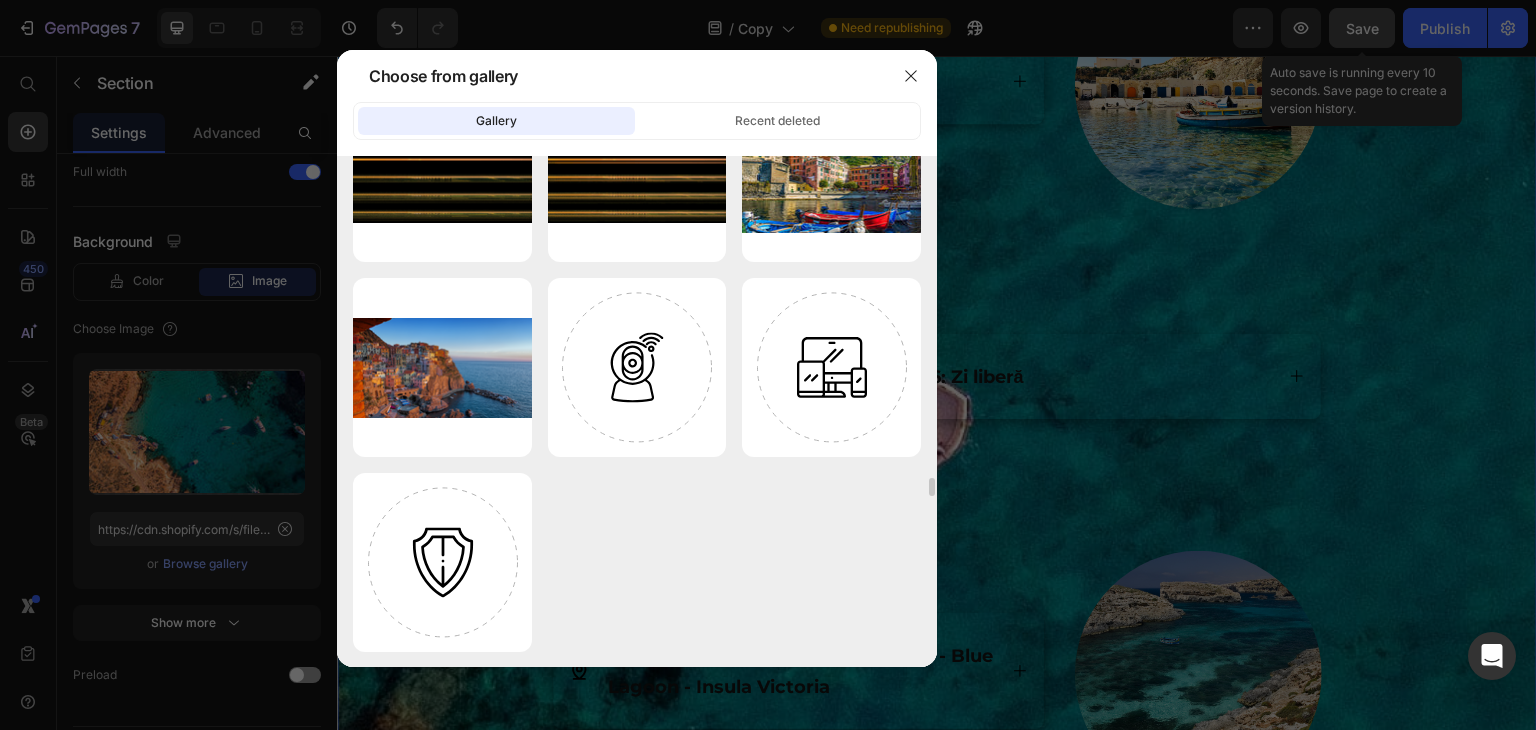 scroll, scrollTop: 13734, scrollLeft: 0, axis: vertical 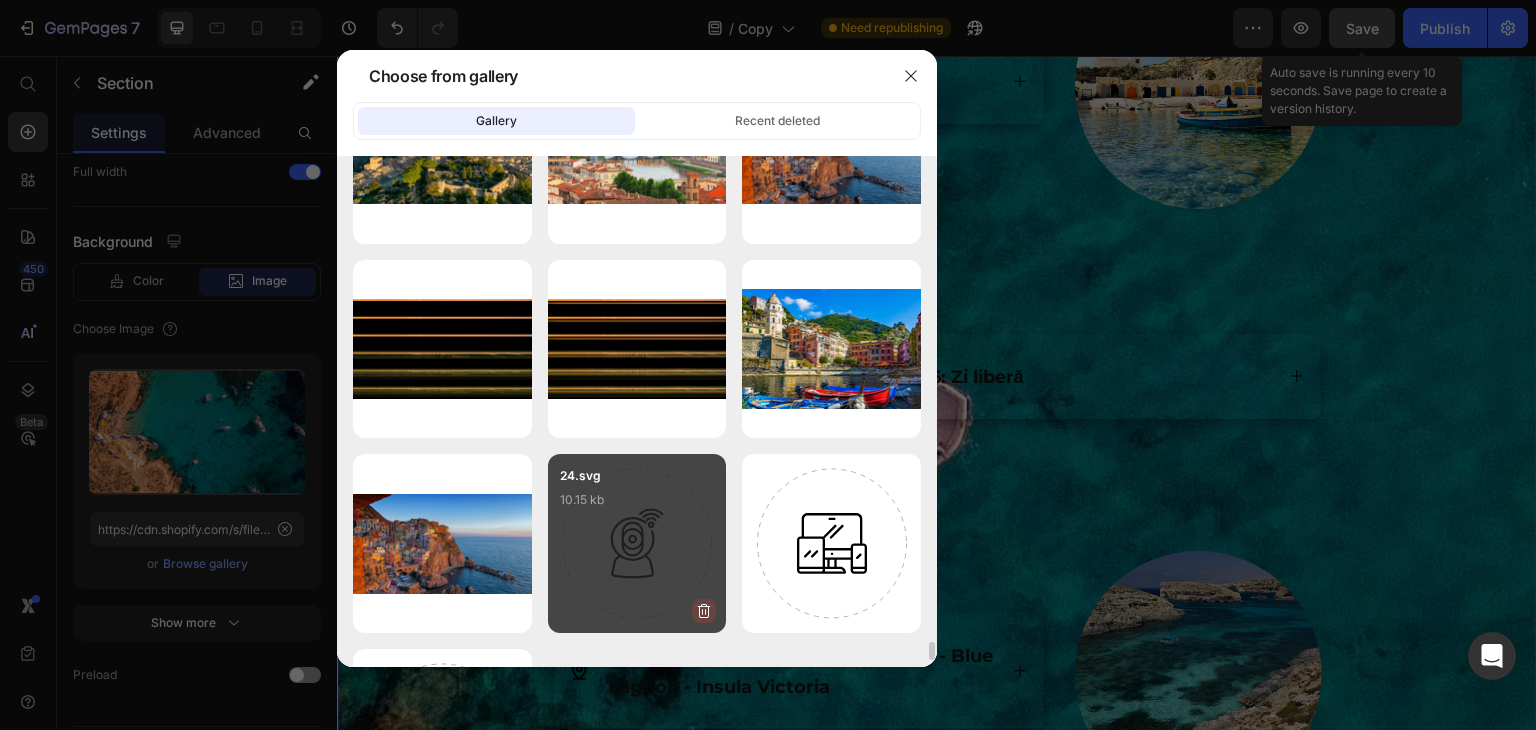 click 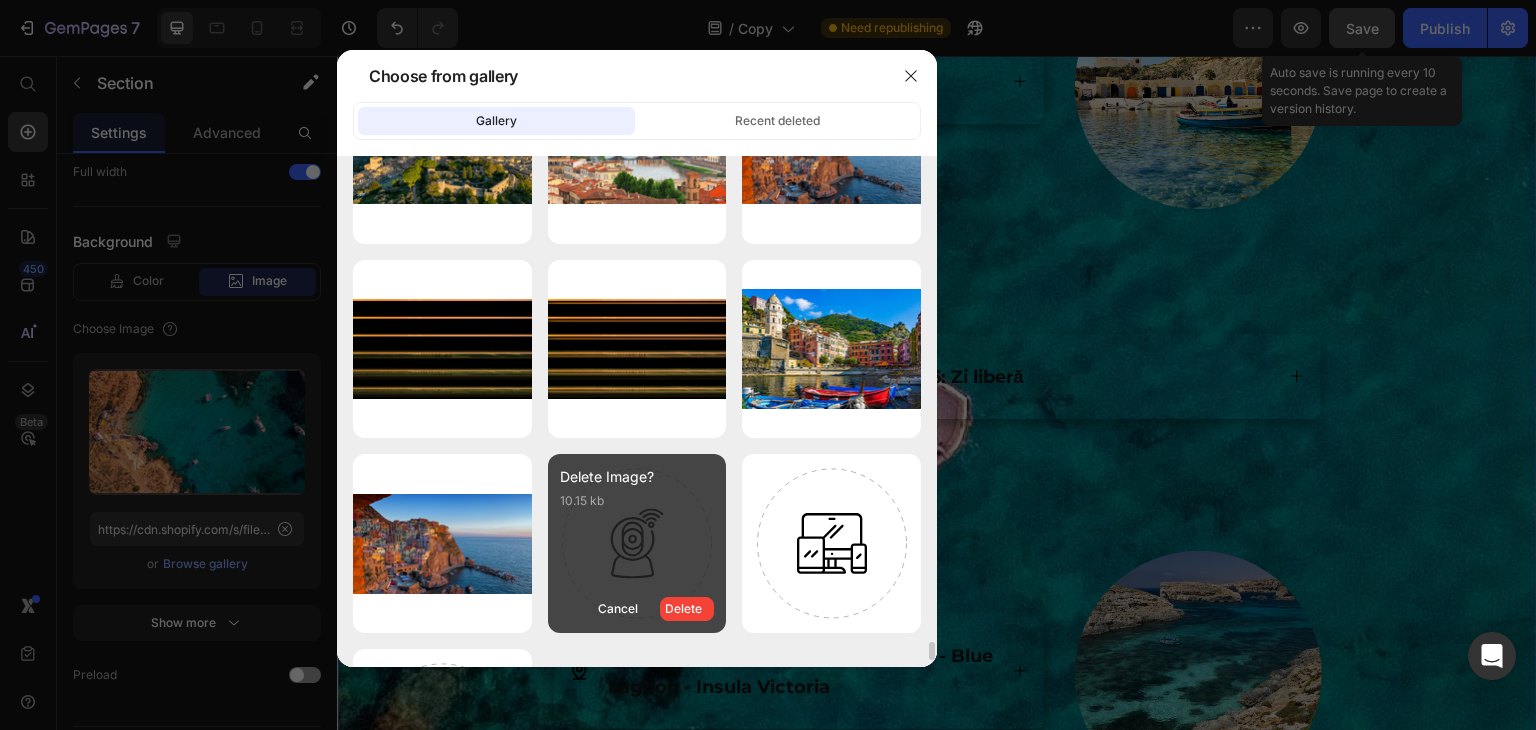 click on "Delete" at bounding box center (687, 609) 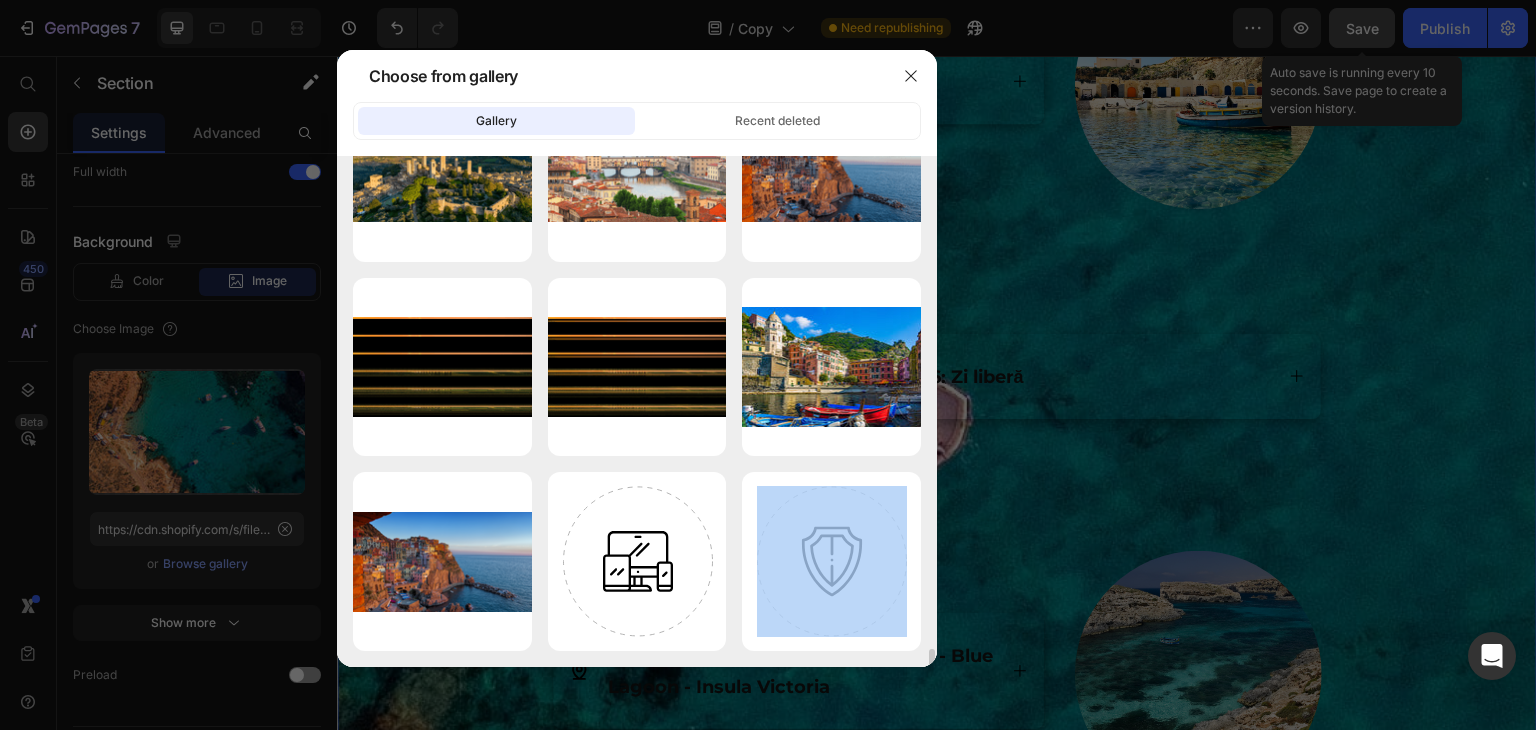 click on ".svg [FILE_SIZE] kb" at bounding box center (0, 0) 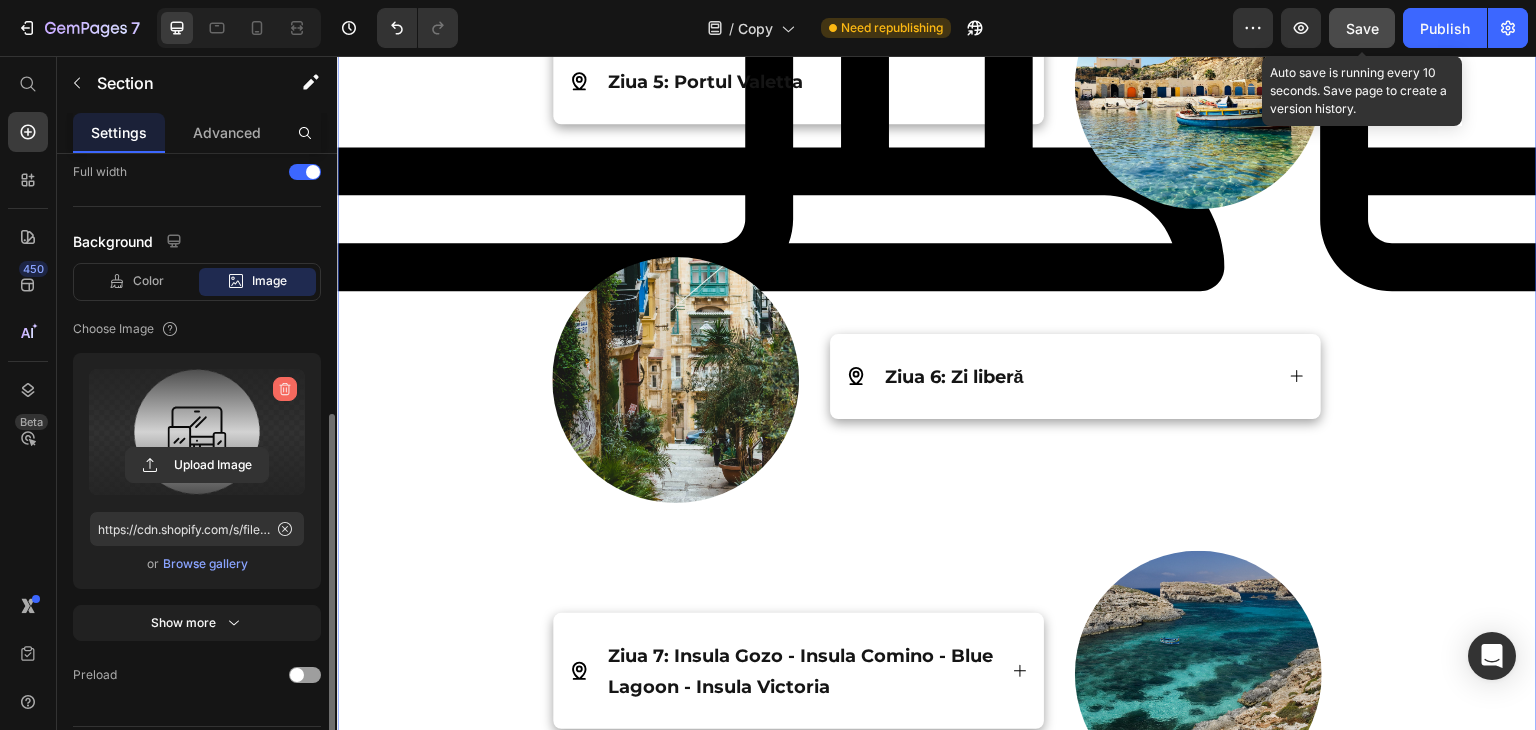 click 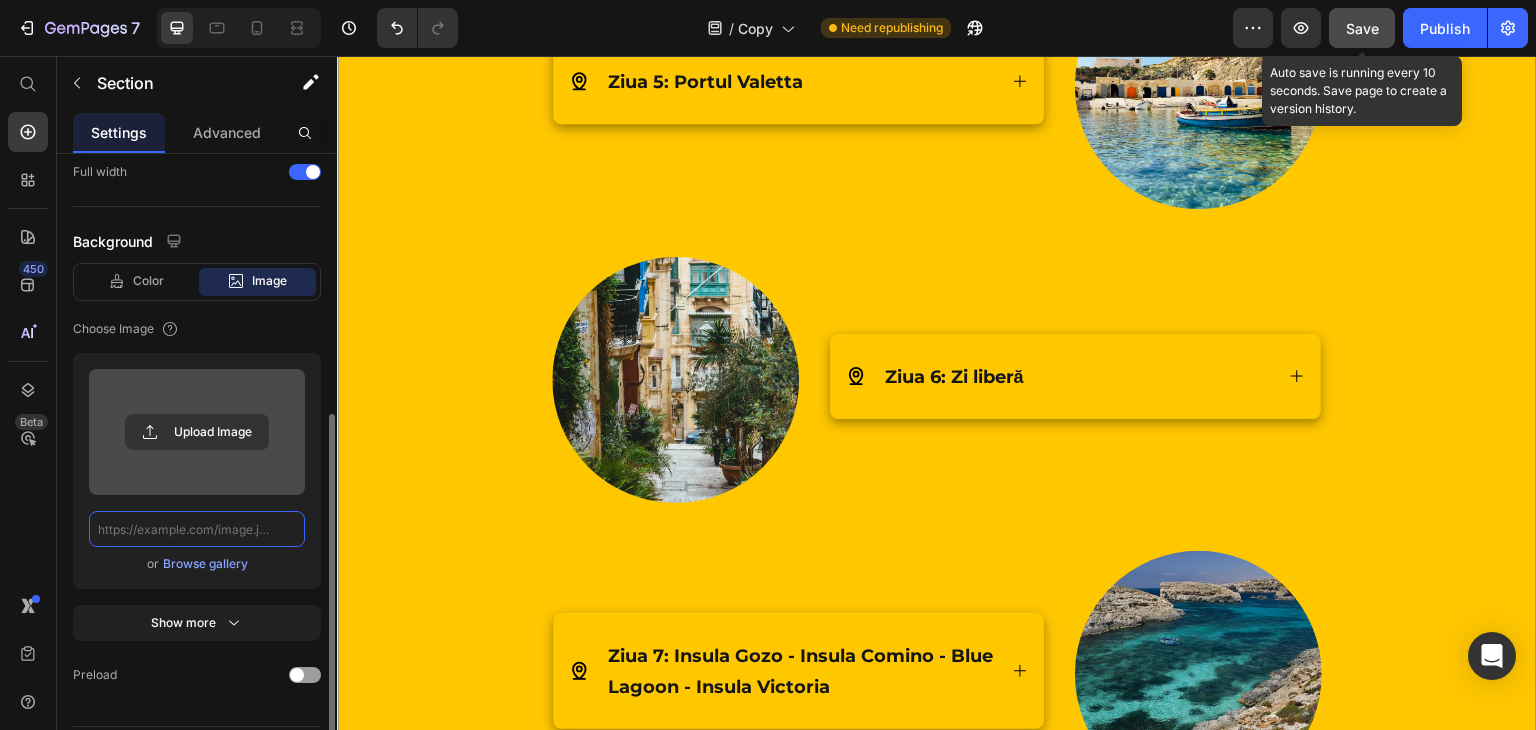 scroll, scrollTop: 0, scrollLeft: 0, axis: both 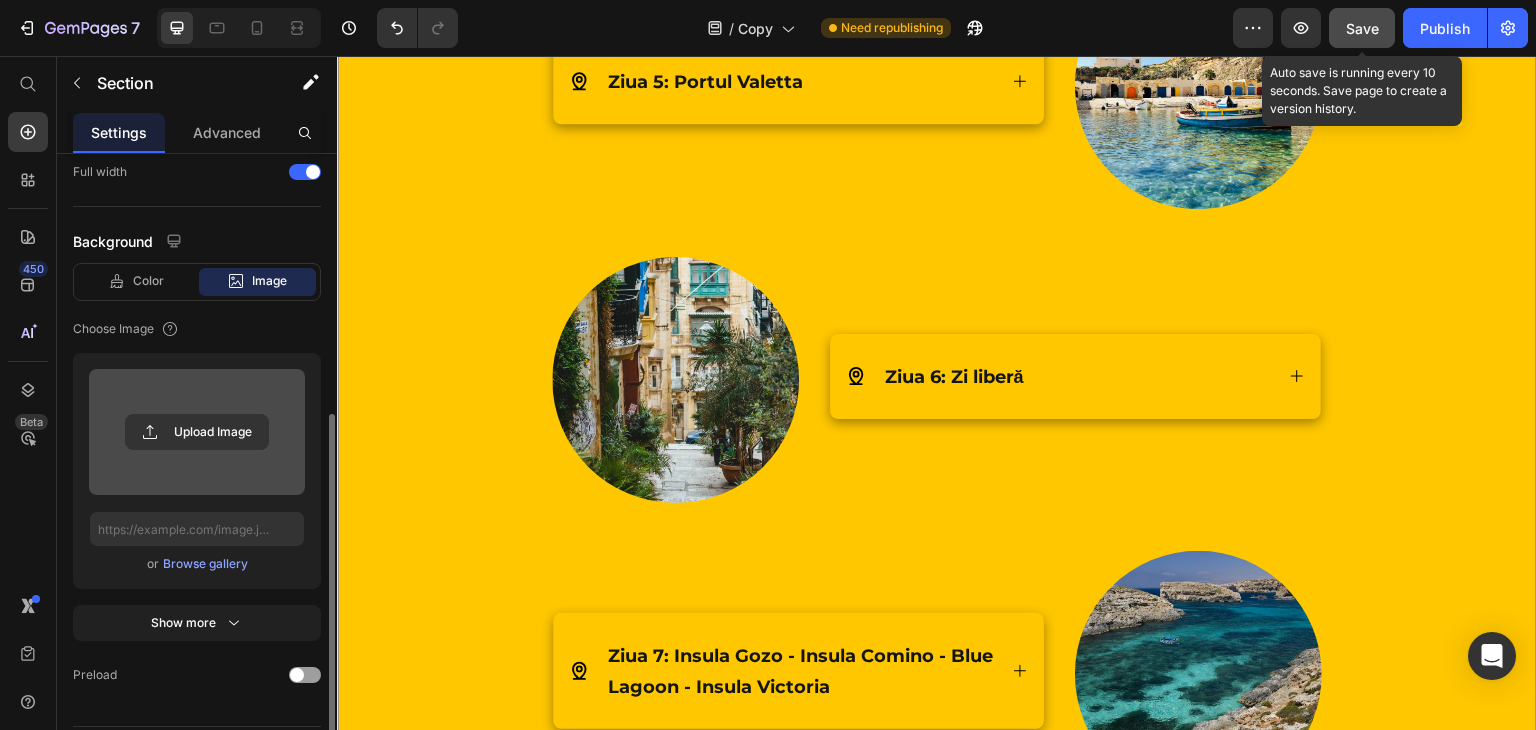 click on "Browse gallery" at bounding box center [205, 564] 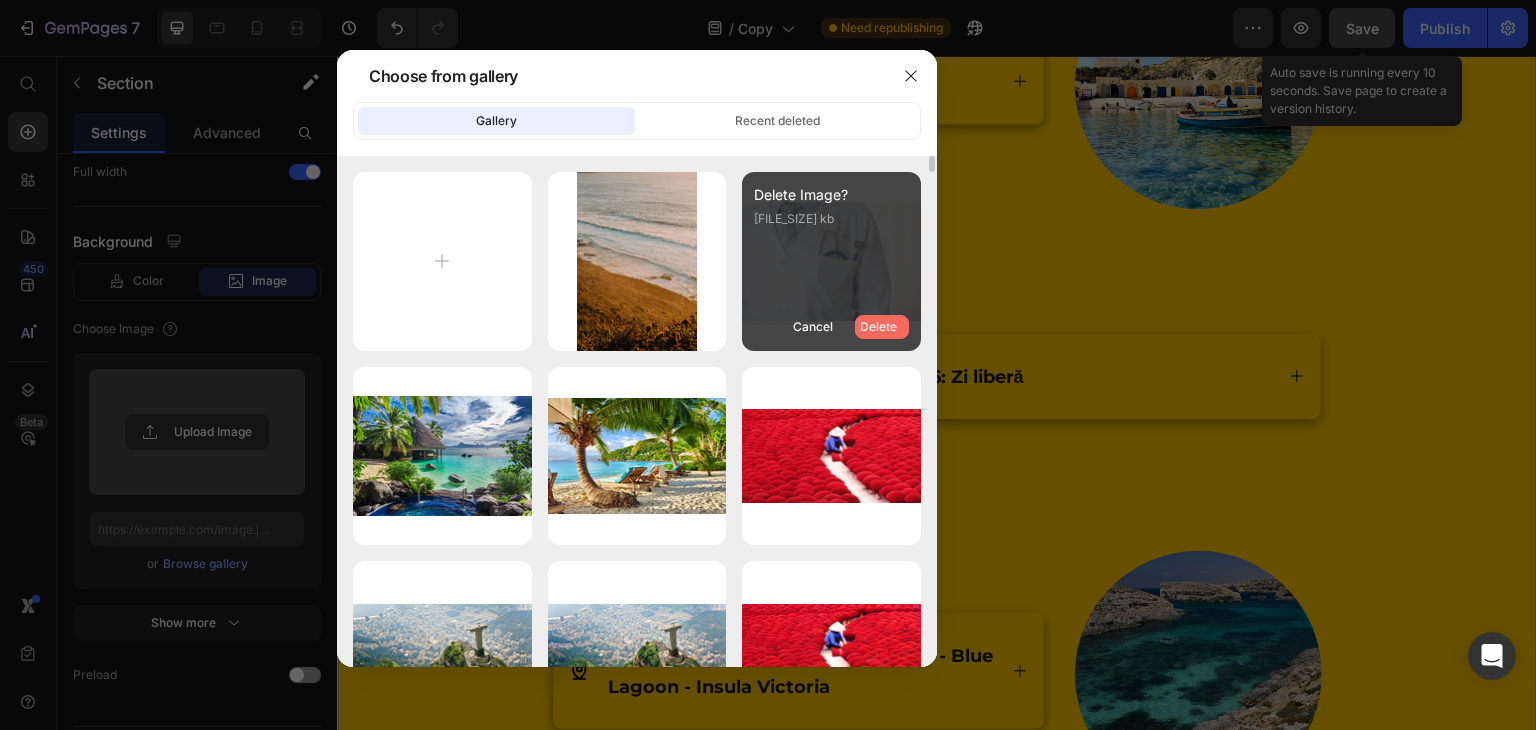 click on "Delete" at bounding box center (878, 327) 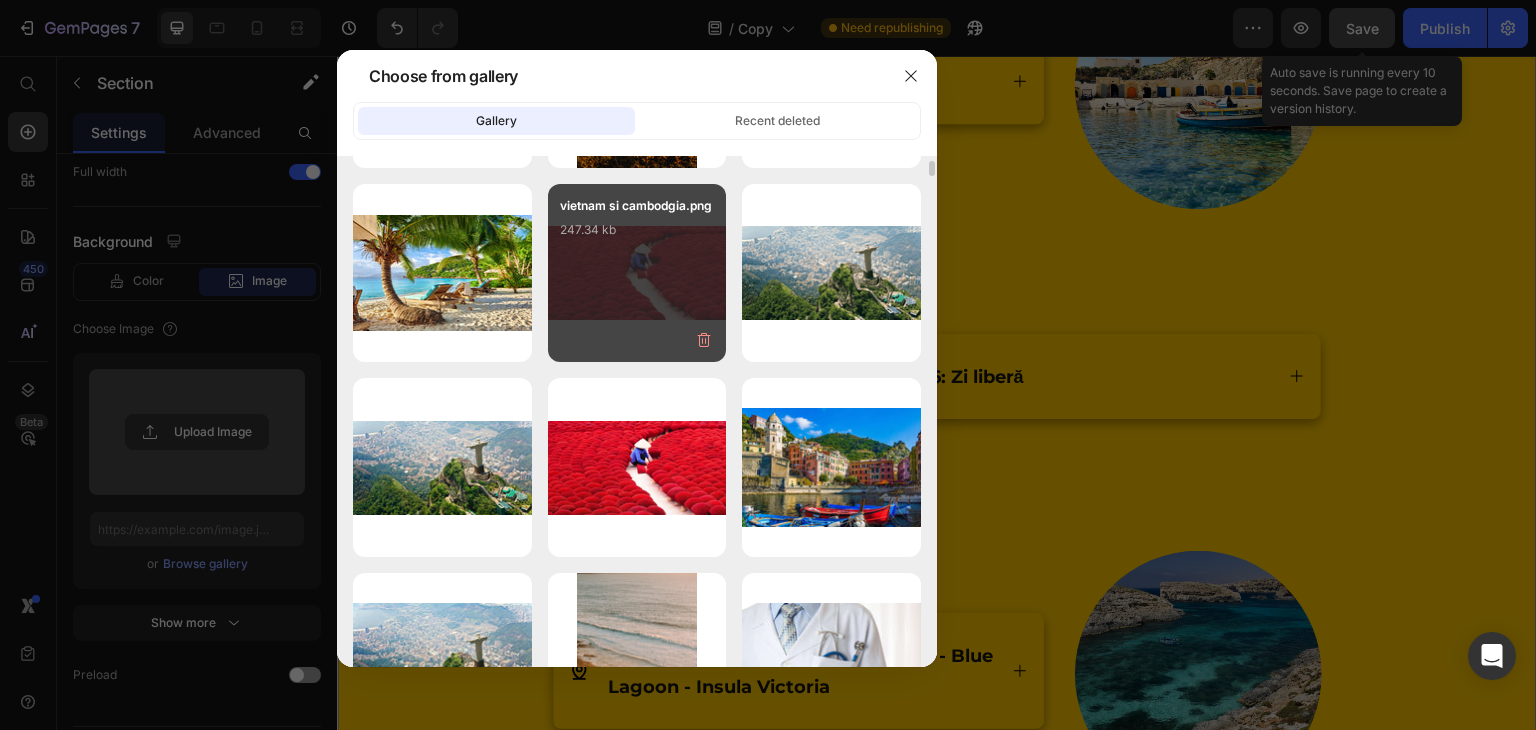 scroll, scrollTop: 326, scrollLeft: 0, axis: vertical 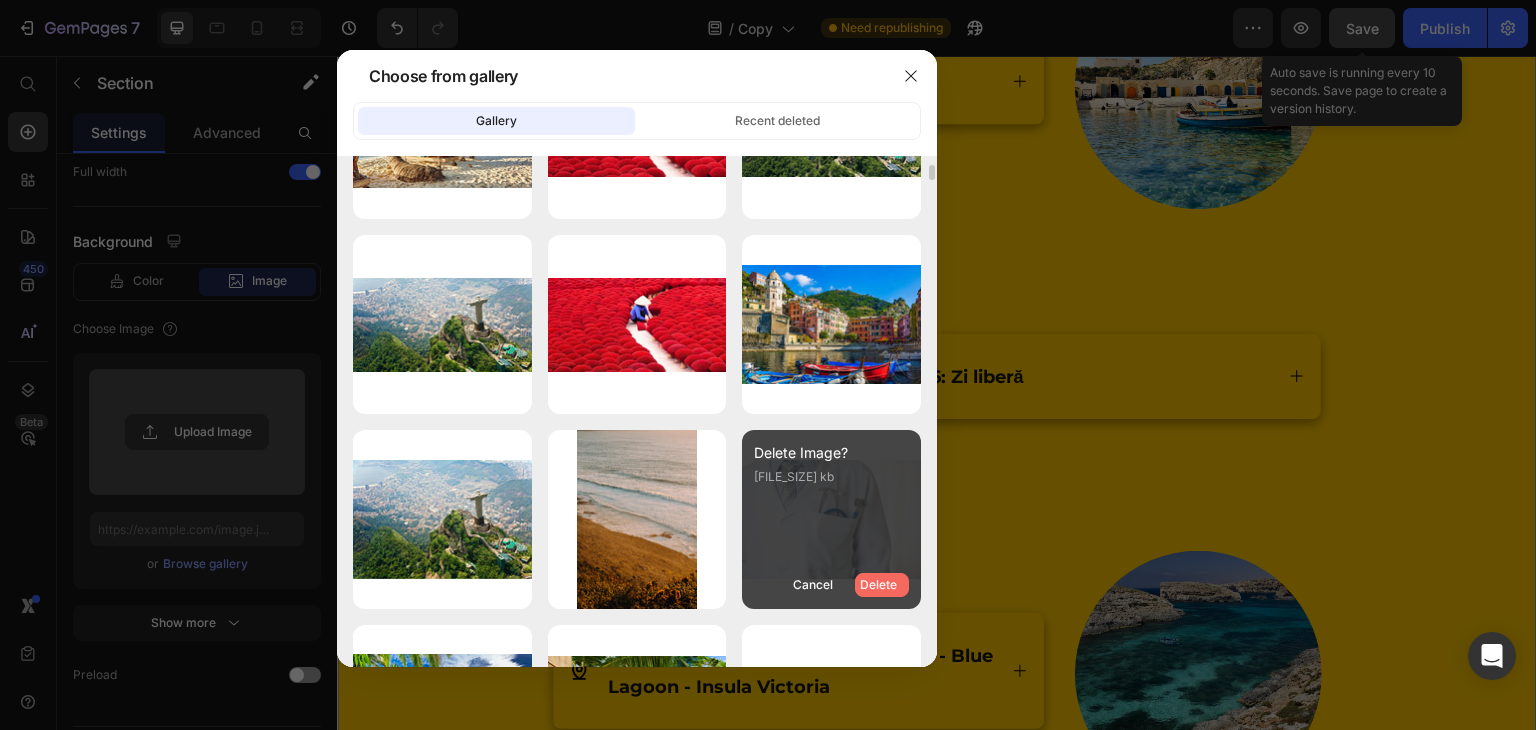 click on "Delete" at bounding box center [878, 585] 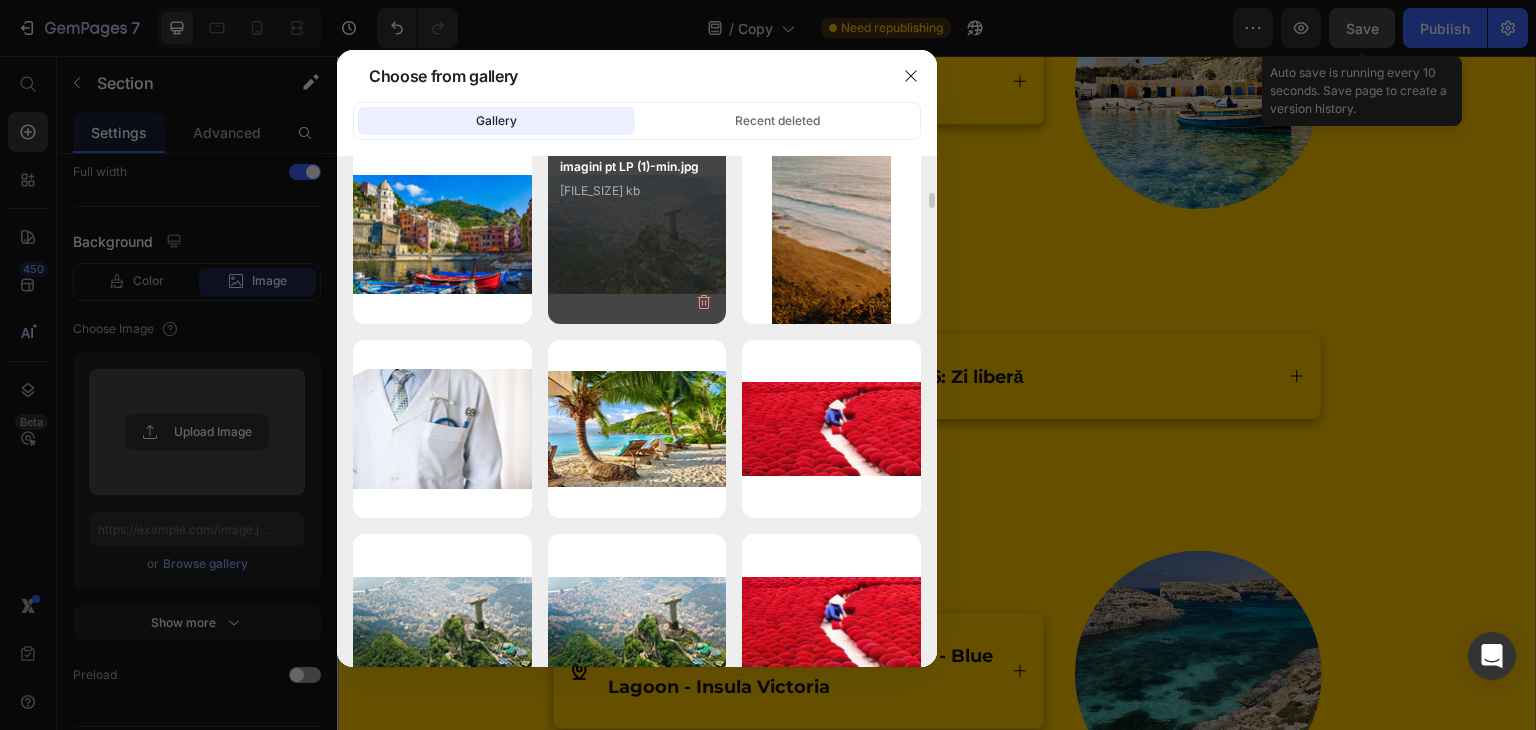 scroll, scrollTop: 1196, scrollLeft: 0, axis: vertical 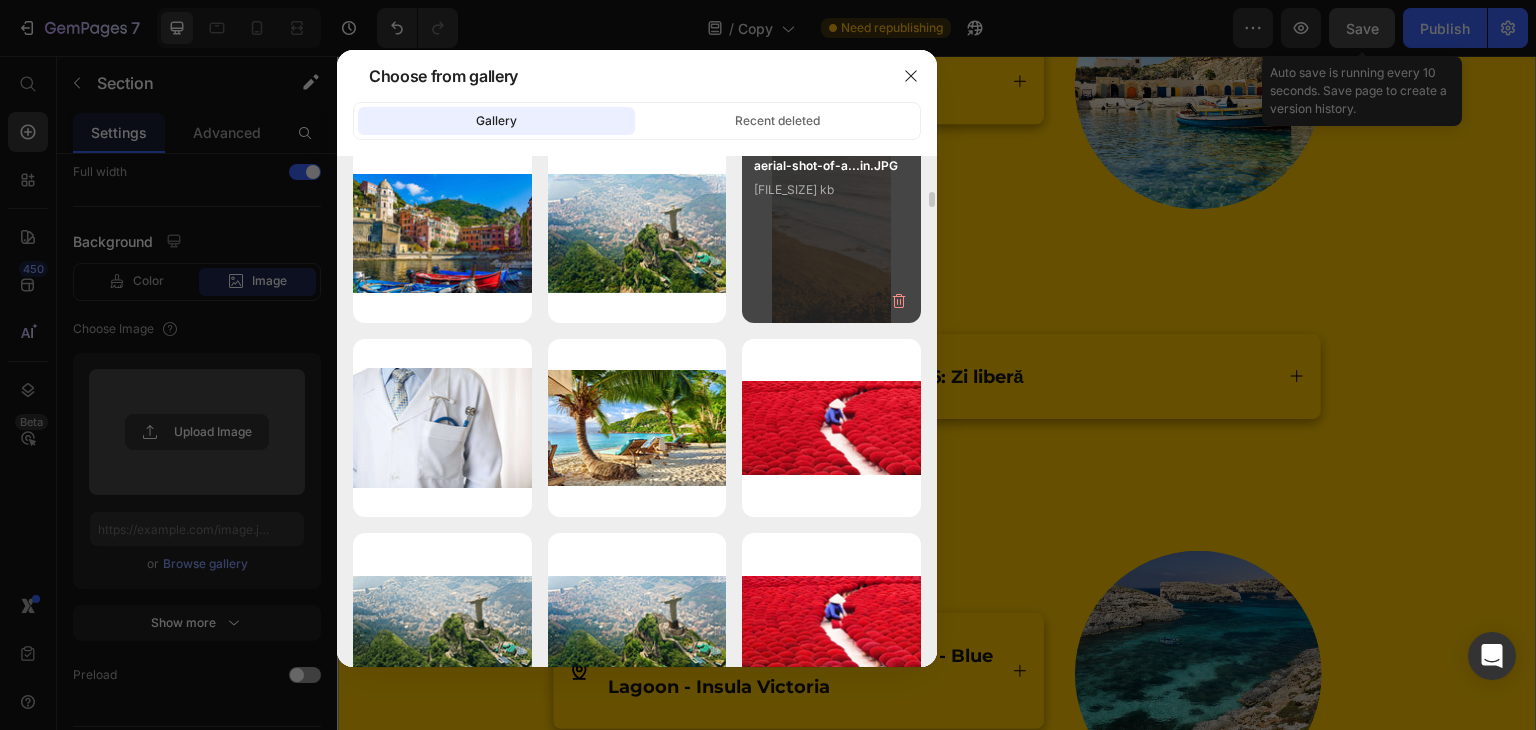 click on "aerial-shot-of-a...in.JPG 1637.96 kb" at bounding box center (831, 196) 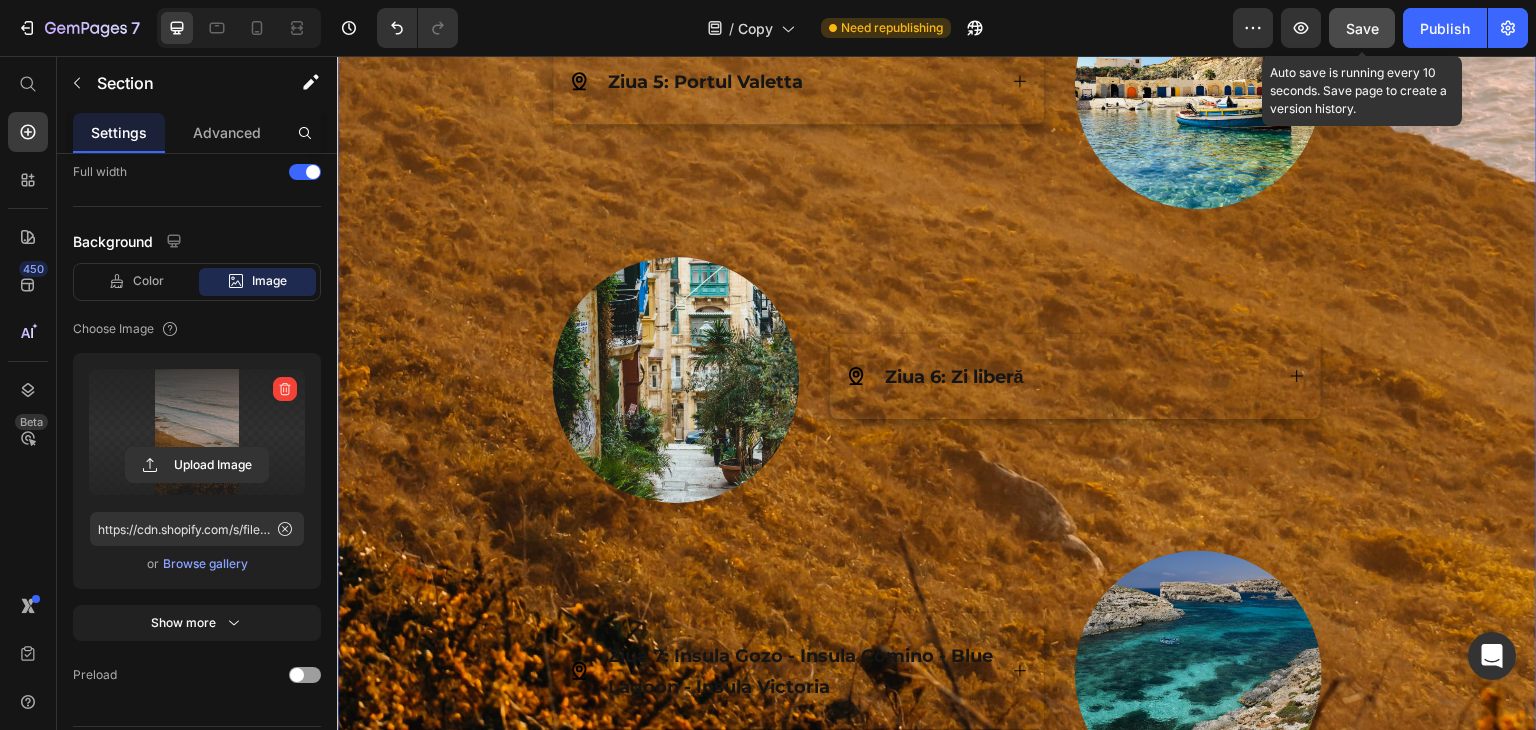 click at bounding box center (197, 432) 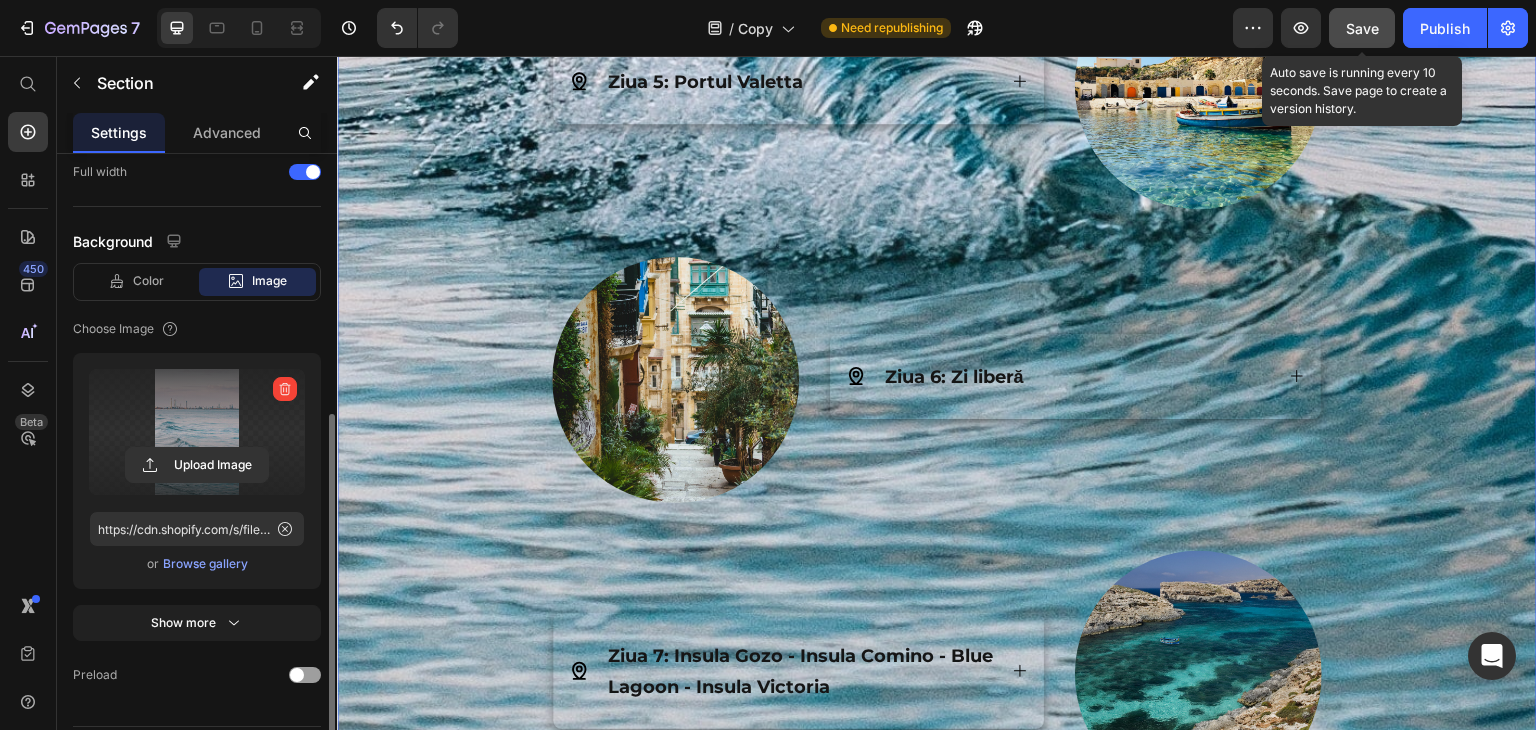 click on "Browse gallery" at bounding box center [205, 564] 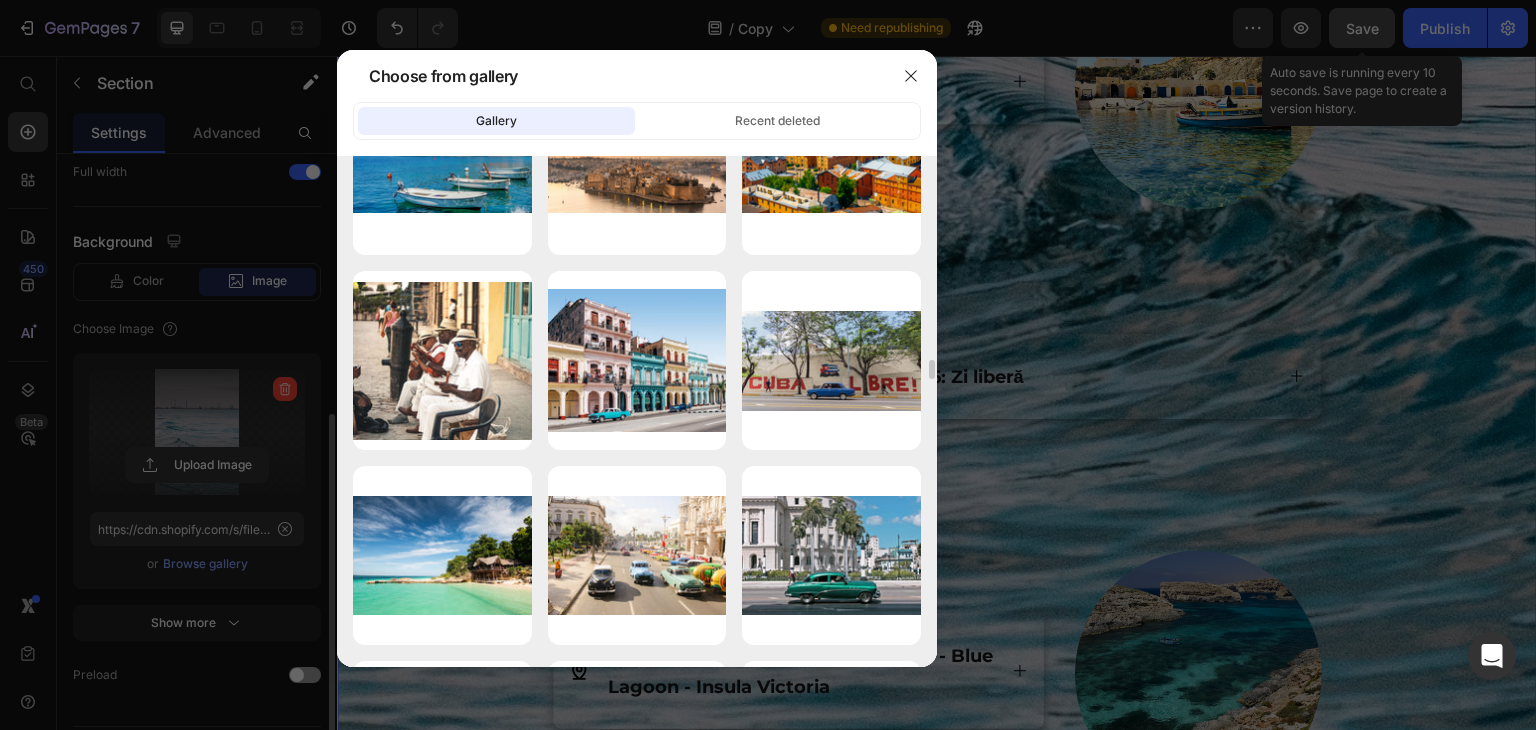 scroll, scrollTop: 3296, scrollLeft: 0, axis: vertical 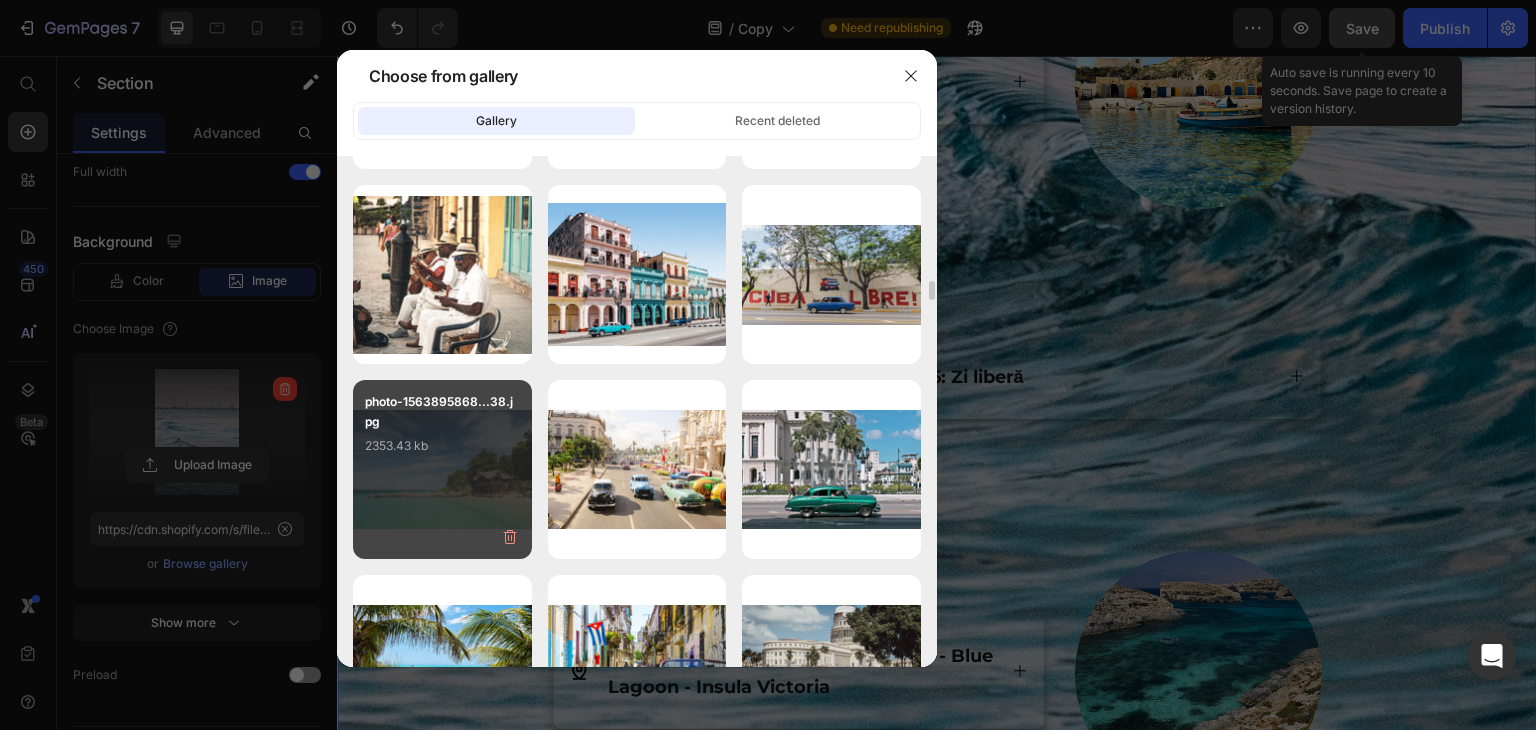click on "2353.43 kb" at bounding box center [442, 446] 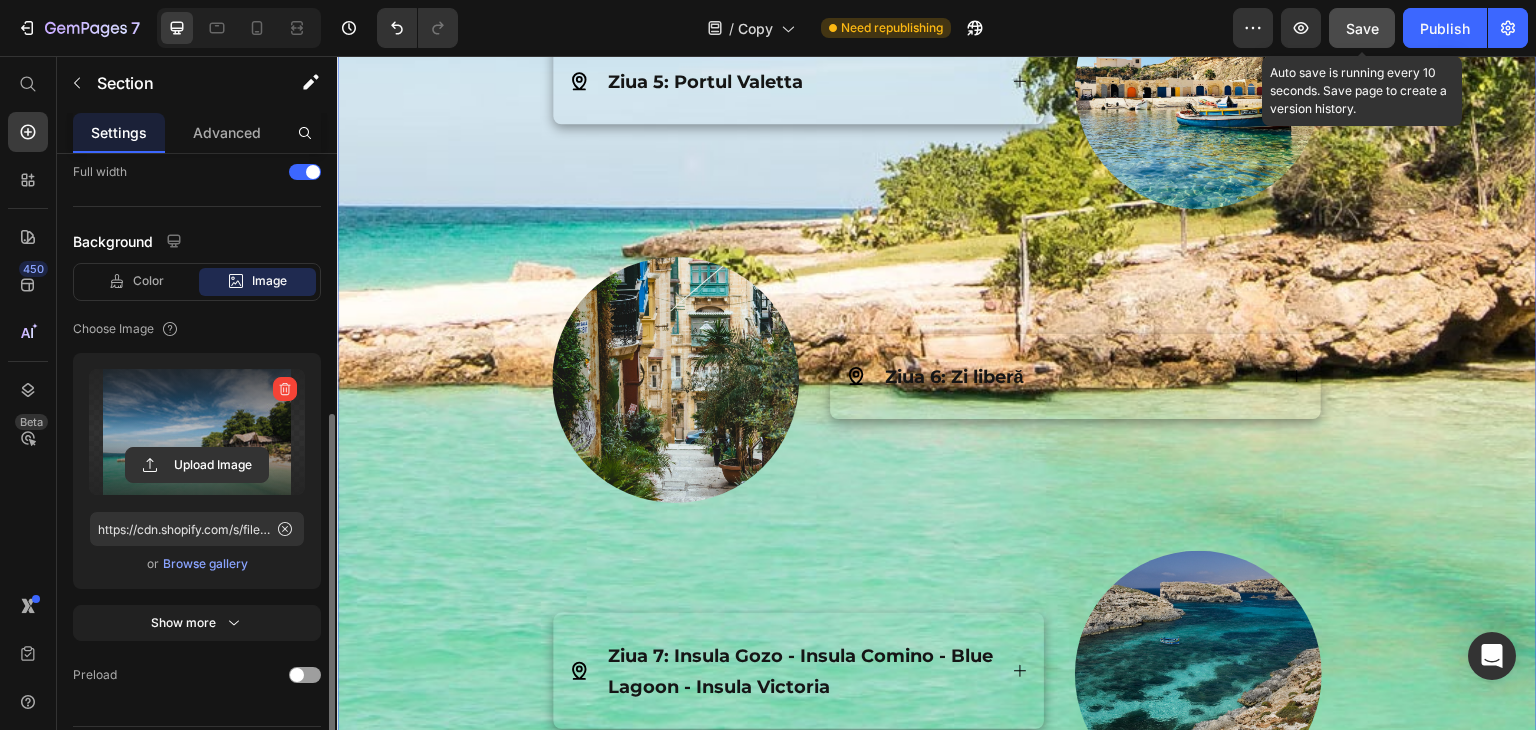 click on "Browse gallery" at bounding box center (205, 564) 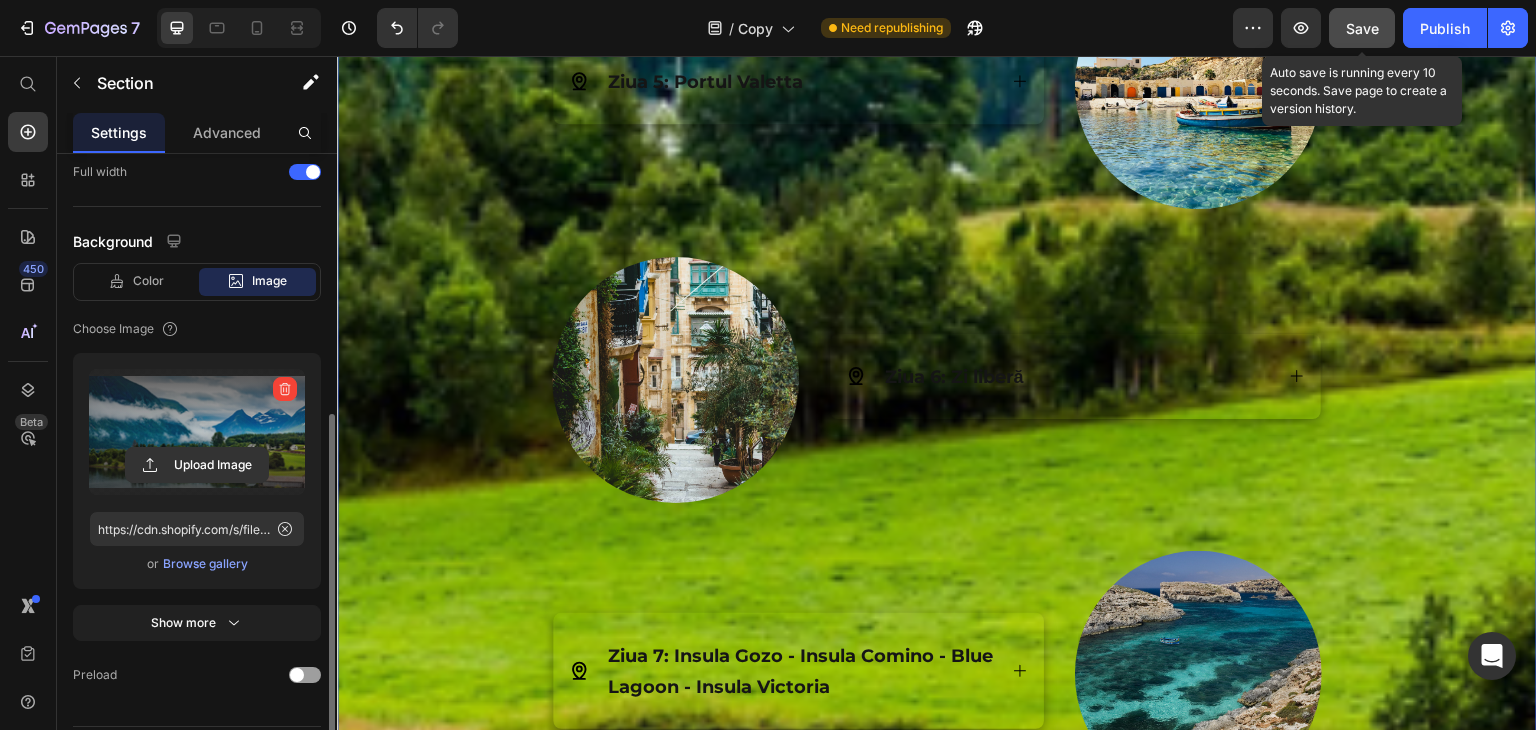 click on "Browse gallery" at bounding box center (205, 564) 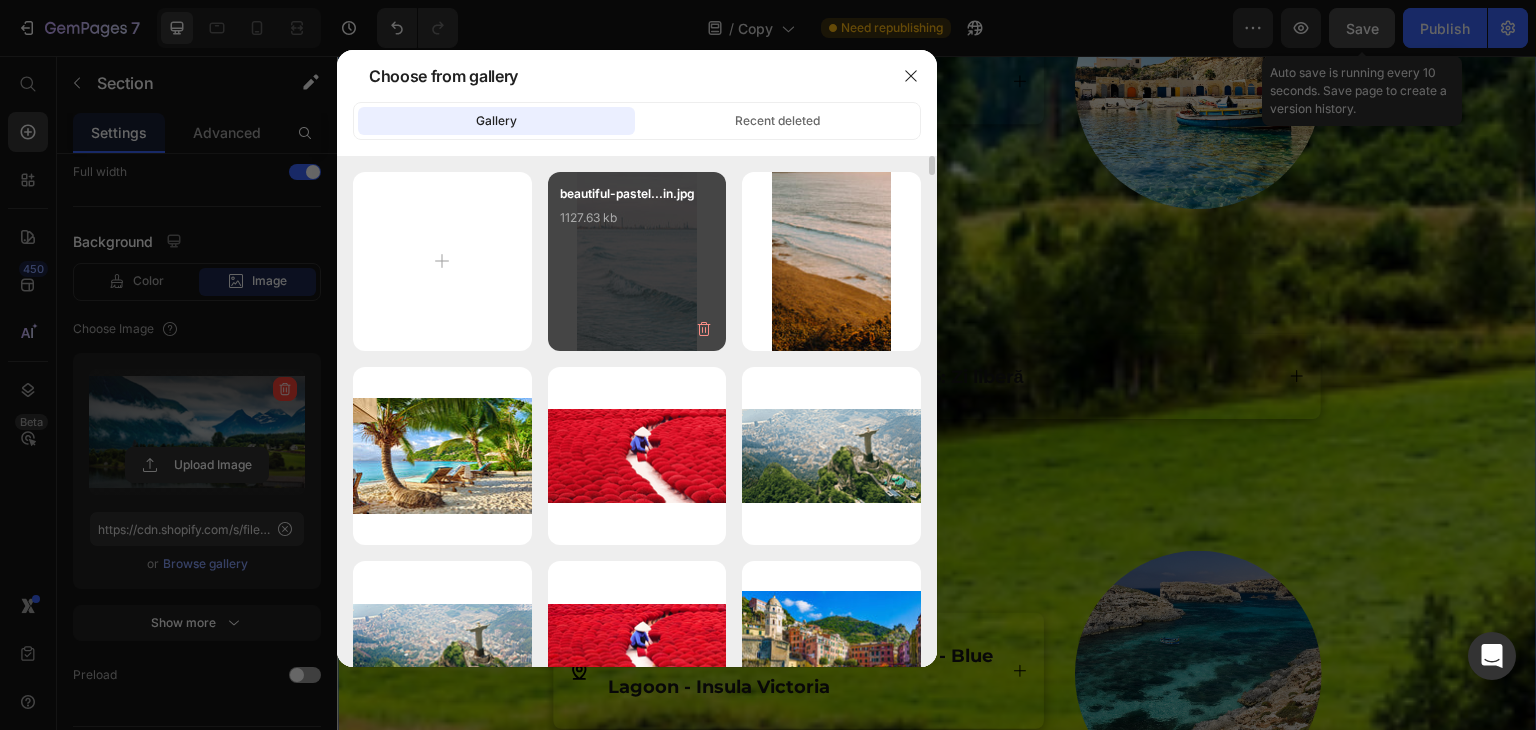 scroll, scrollTop: 0, scrollLeft: 0, axis: both 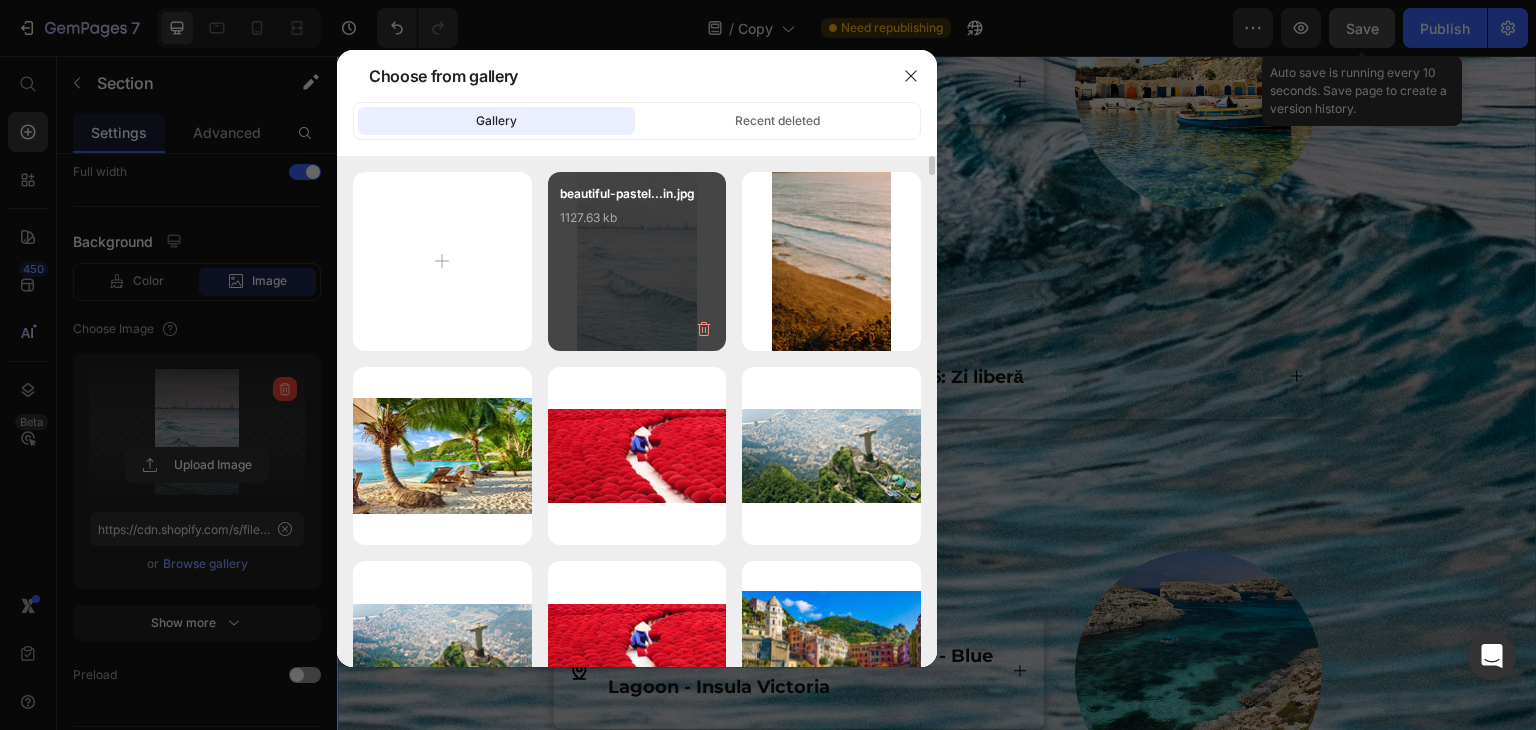 type on "https://cdn.shopify.com/s/files/1/0894/6981/3066/files/gempages_561532872163328805-0d948922-cb55-41b8-b5de-b00e1cd9d3f0.jpg" 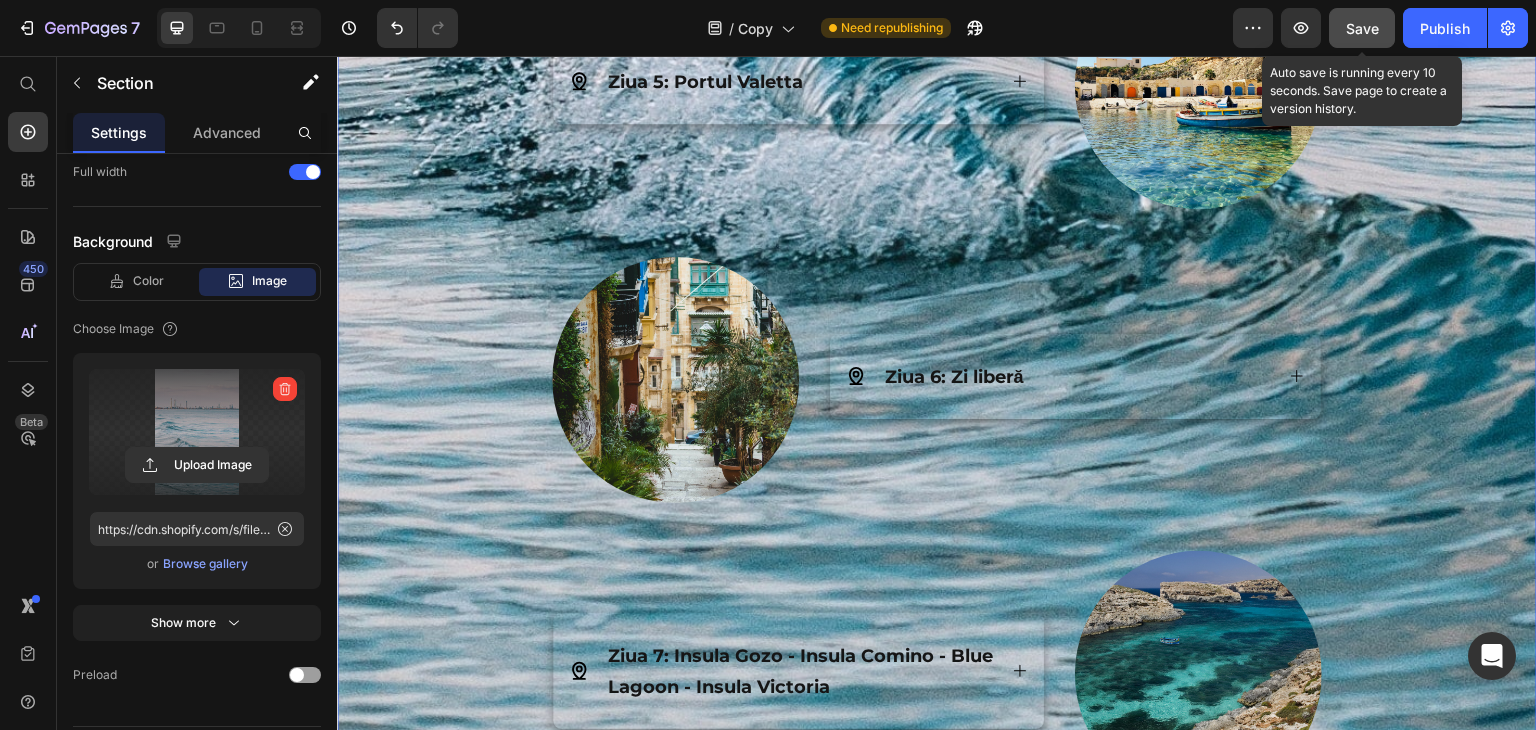 click at bounding box center [197, 432] 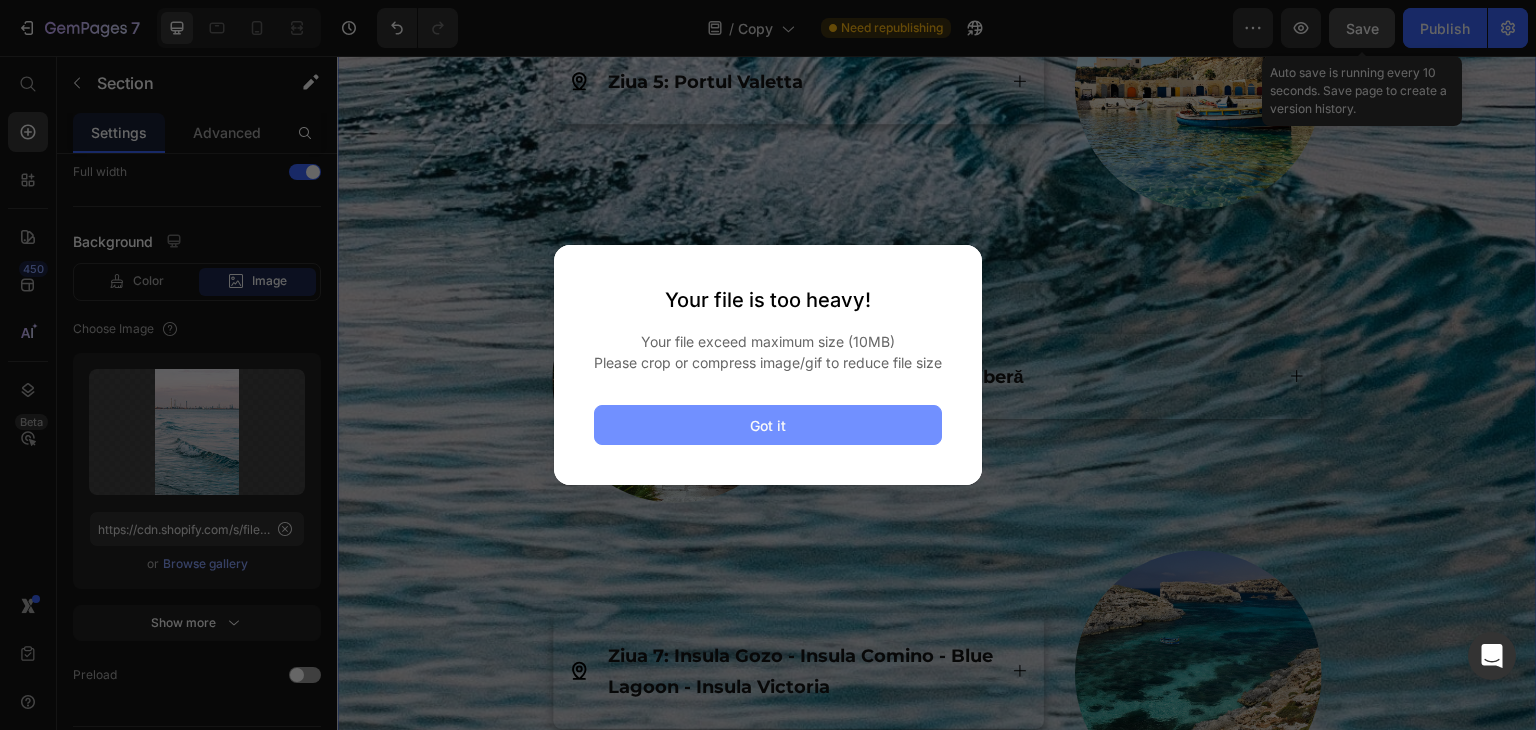 click on "Got it" at bounding box center [768, 425] 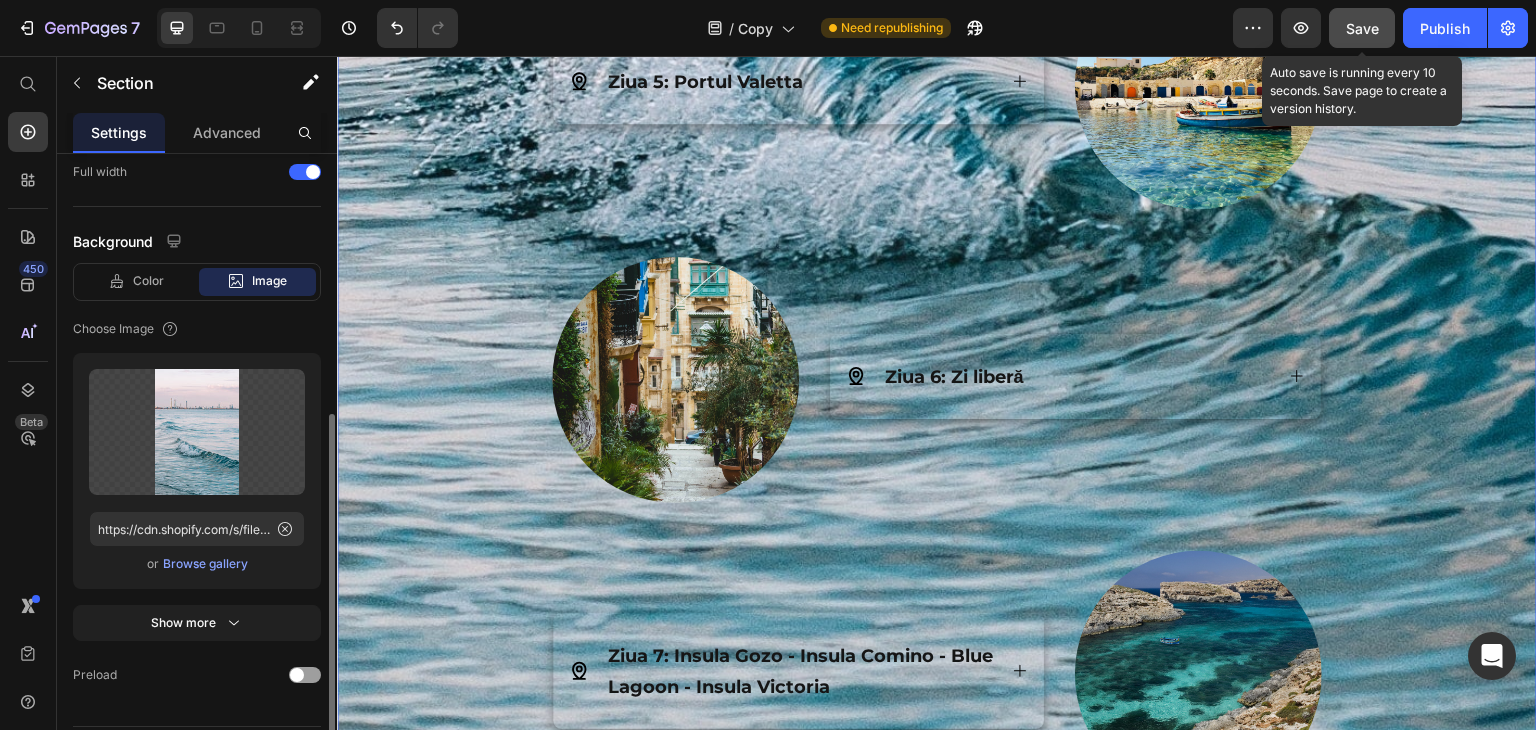 click on "Browse gallery" at bounding box center (205, 564) 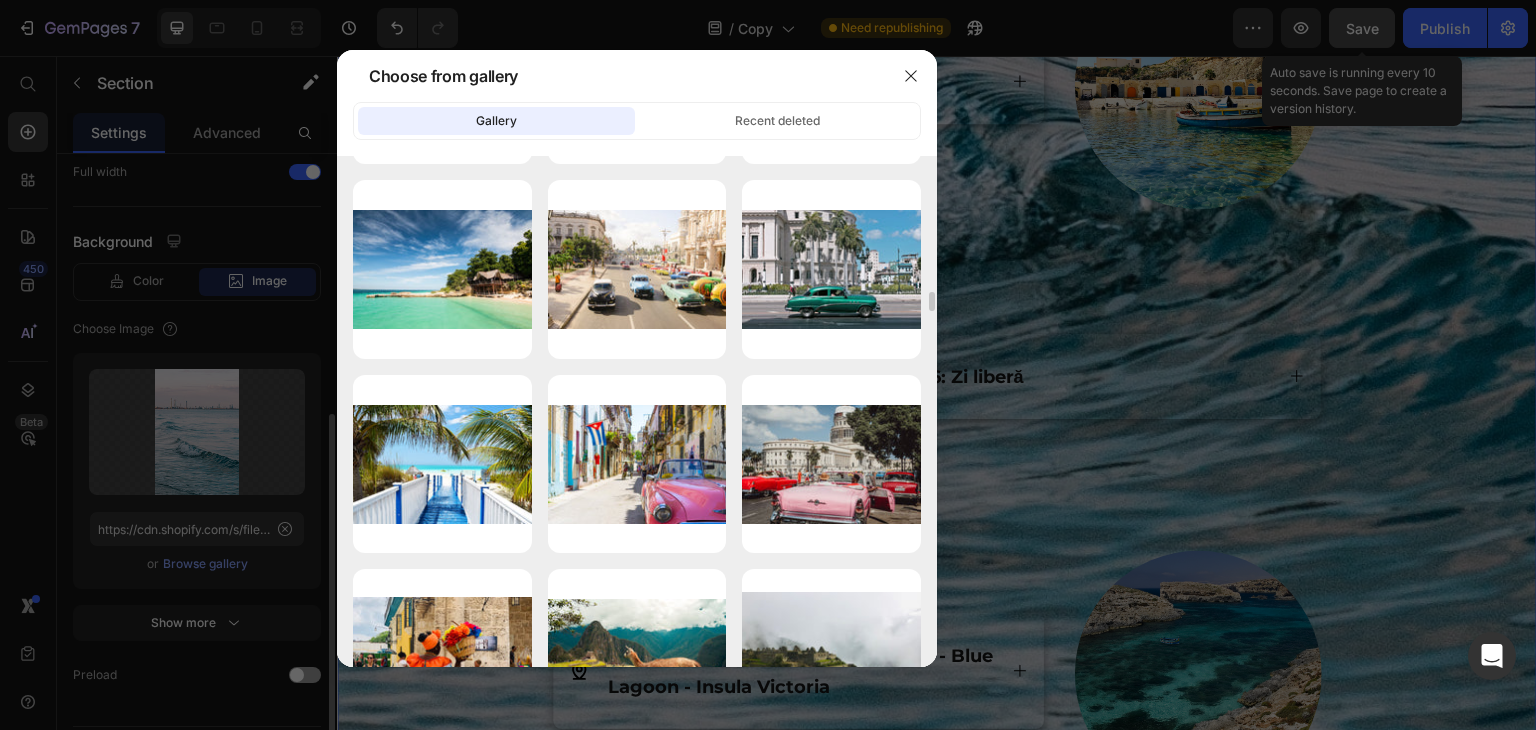 scroll, scrollTop: 3499, scrollLeft: 0, axis: vertical 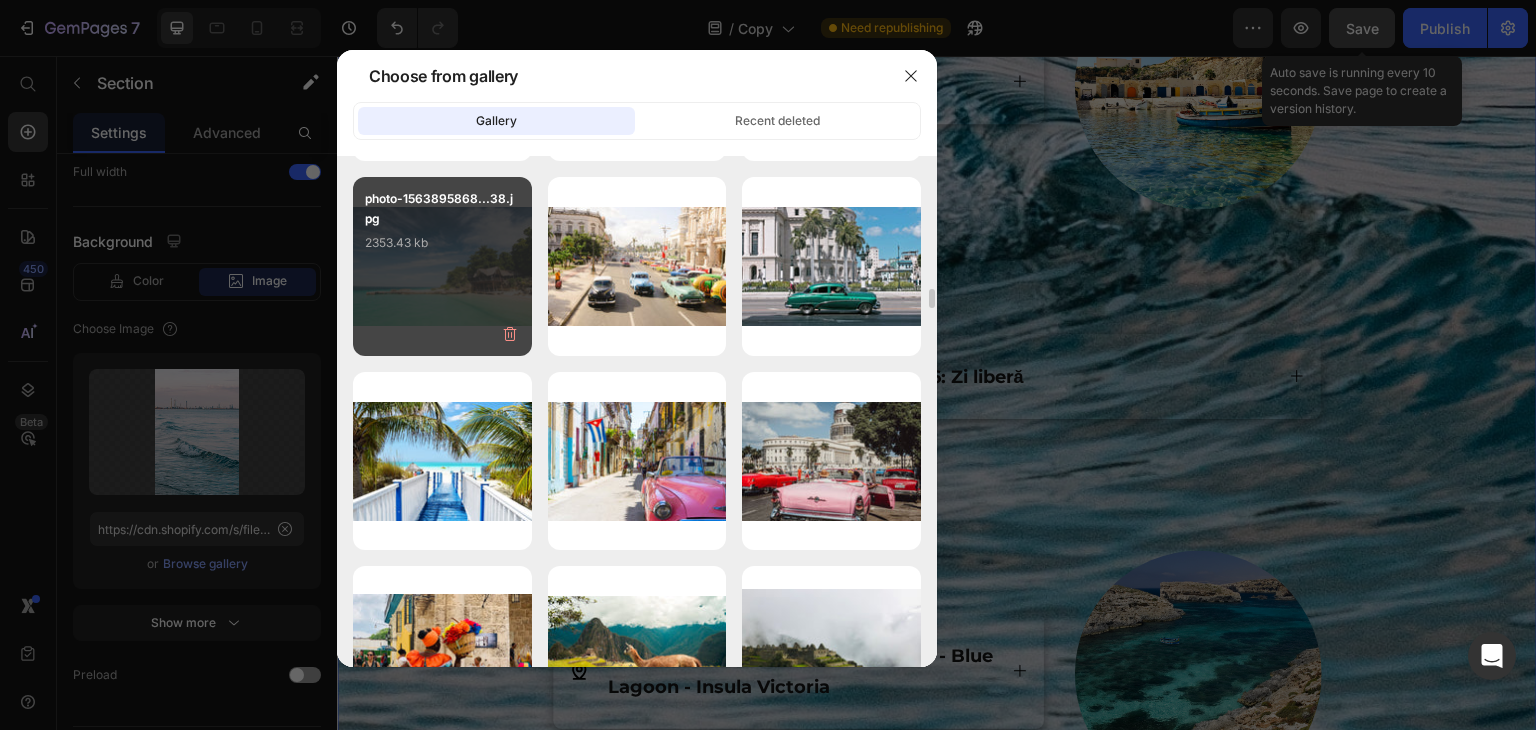 click on "2353.43 kb" at bounding box center [442, 243] 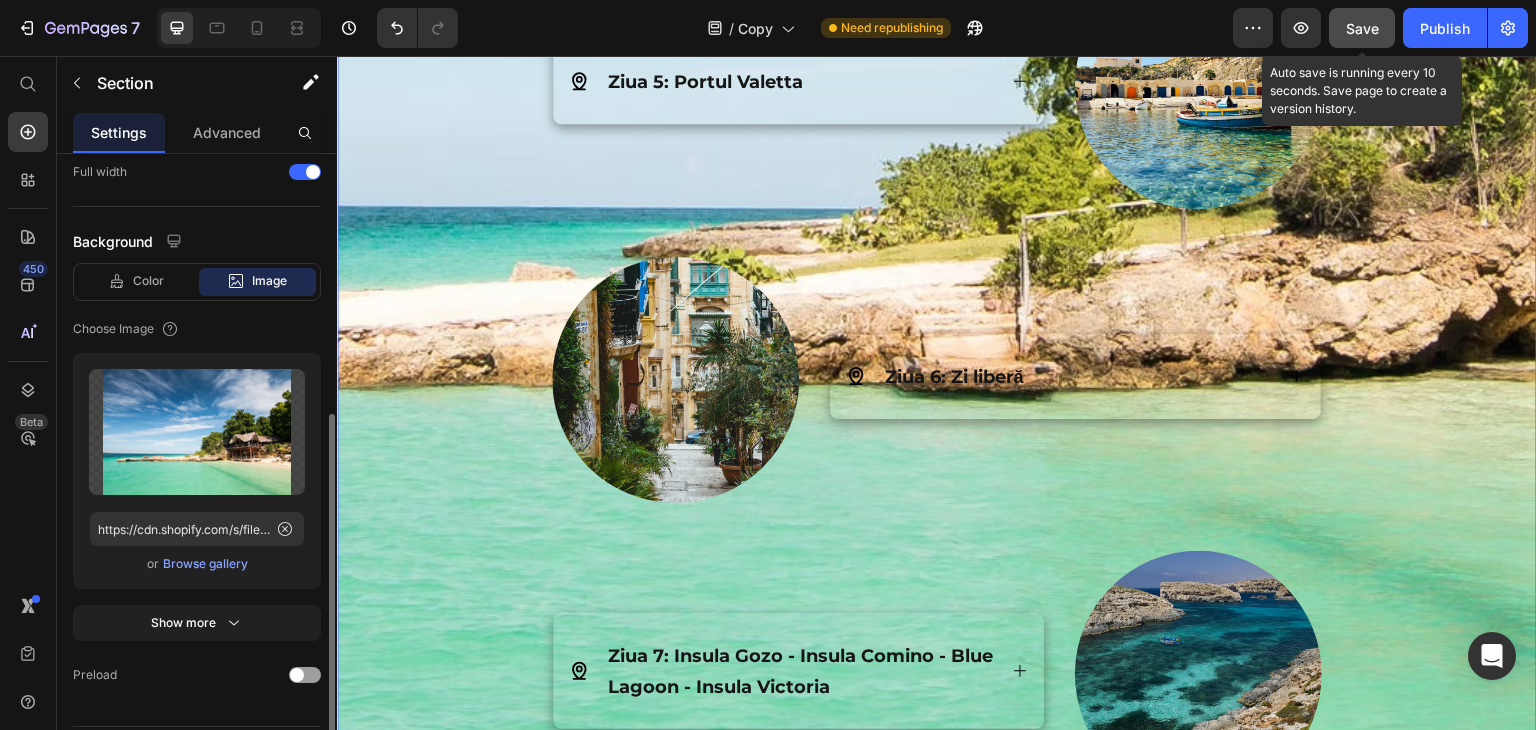 click on "Browse gallery" at bounding box center [205, 564] 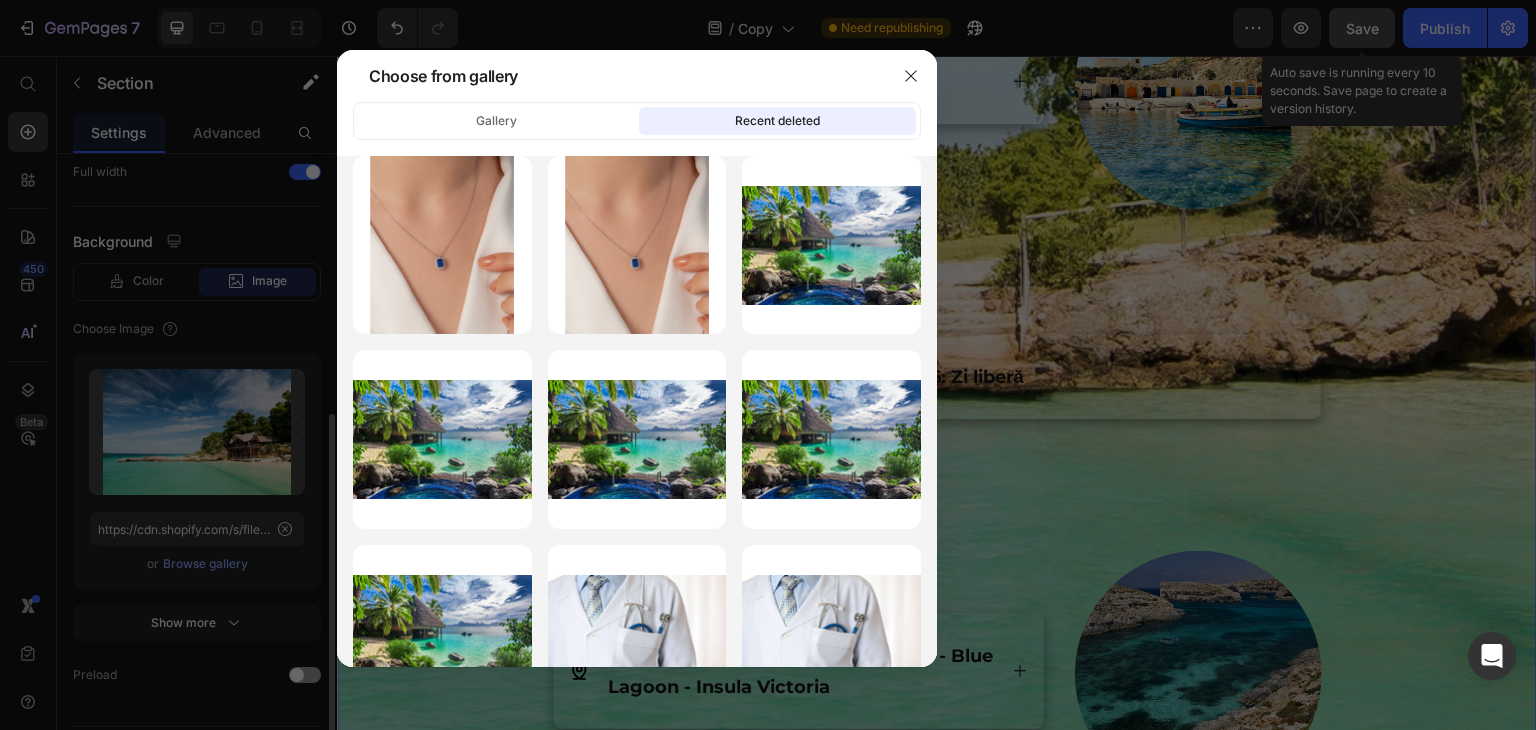 scroll, scrollTop: 3400, scrollLeft: 0, axis: vertical 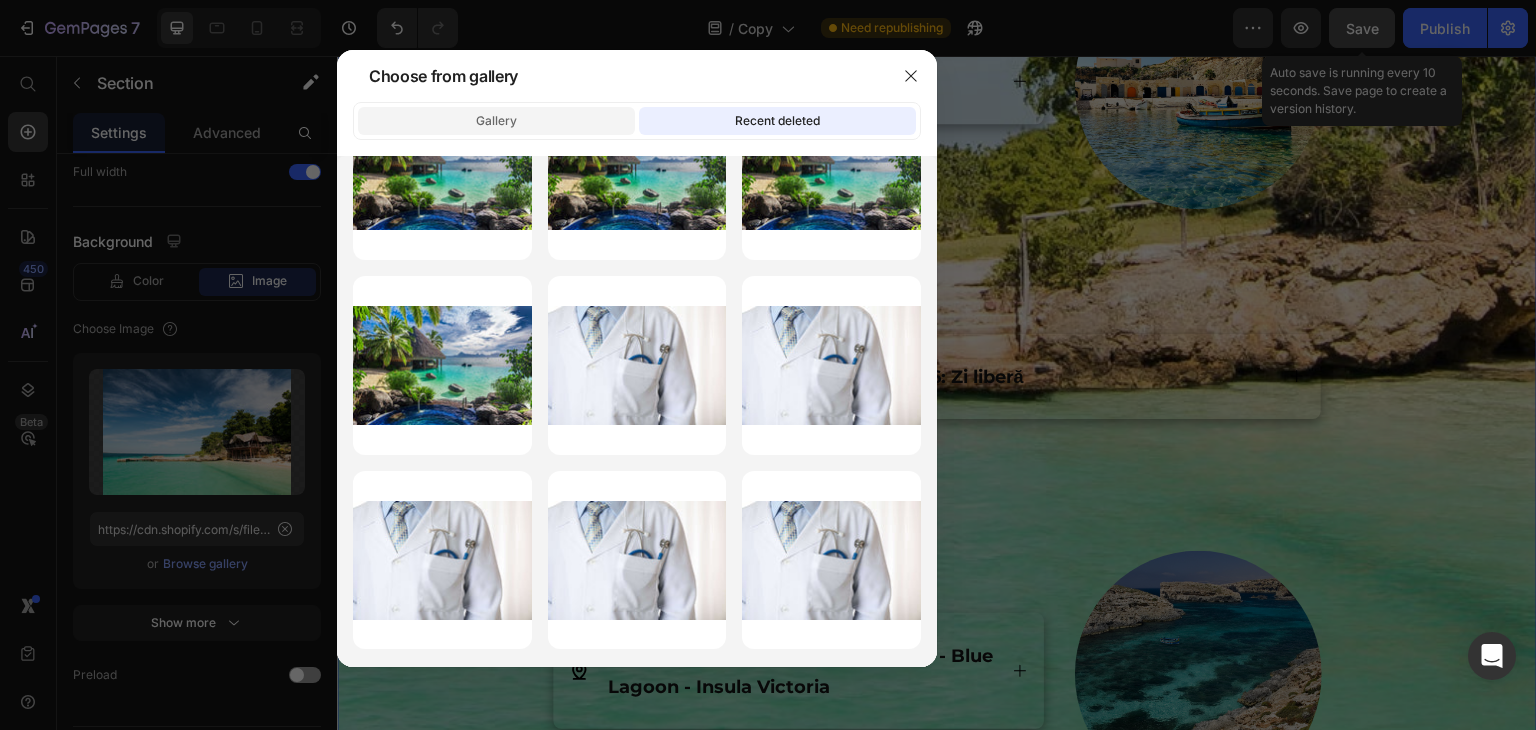 click on "Gallery" 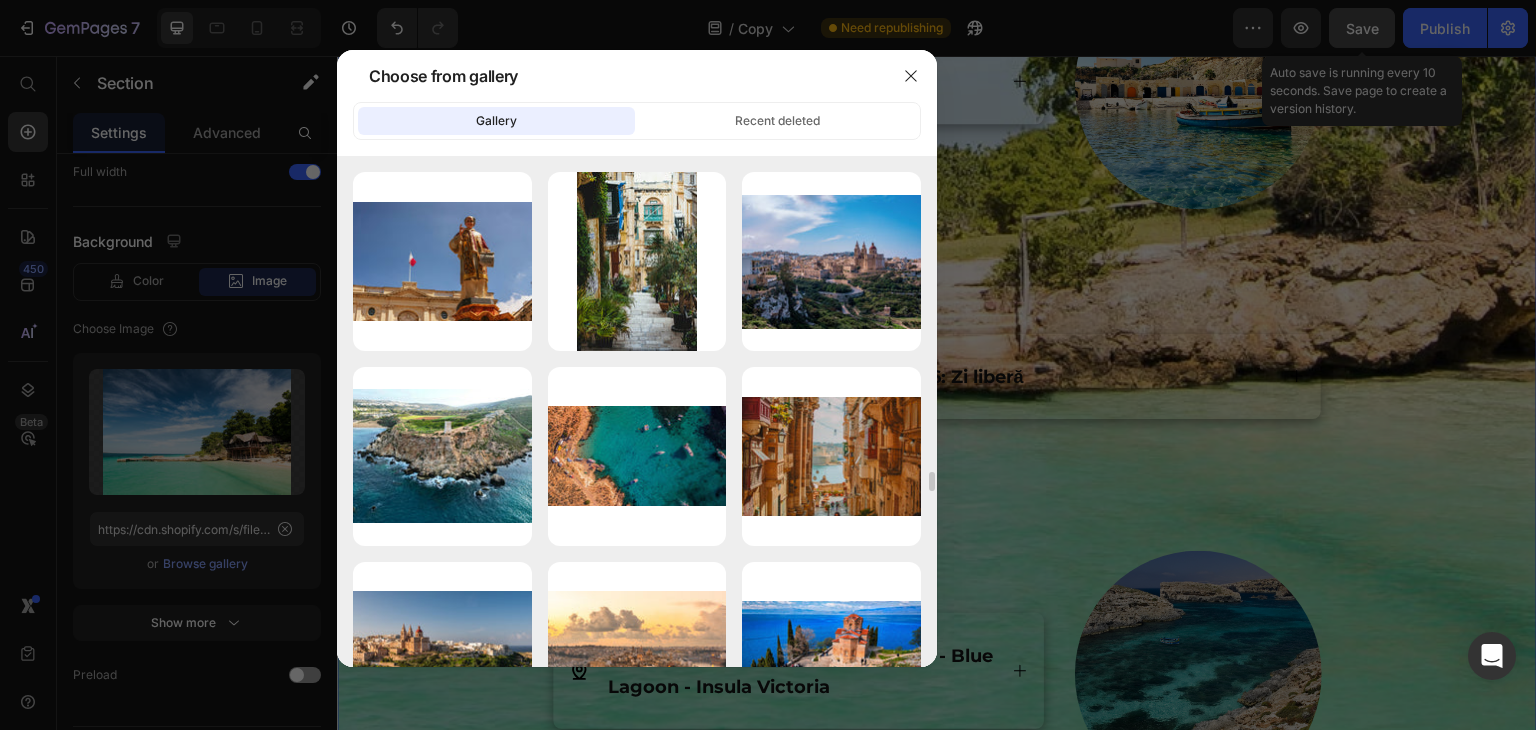 scroll, scrollTop: 7592, scrollLeft: 0, axis: vertical 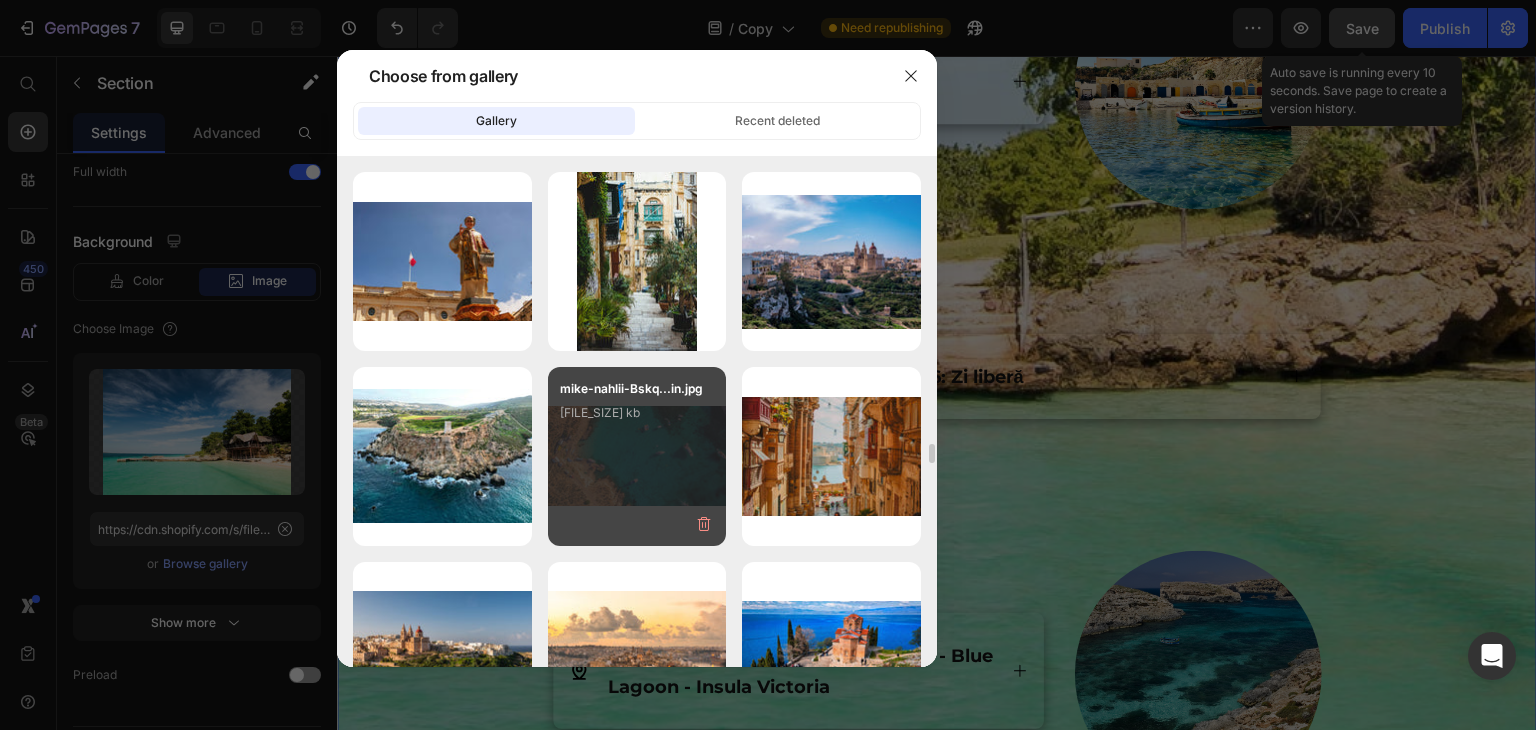 click on "[FIRST]-[LAST] [SIZE]" at bounding box center (637, 419) 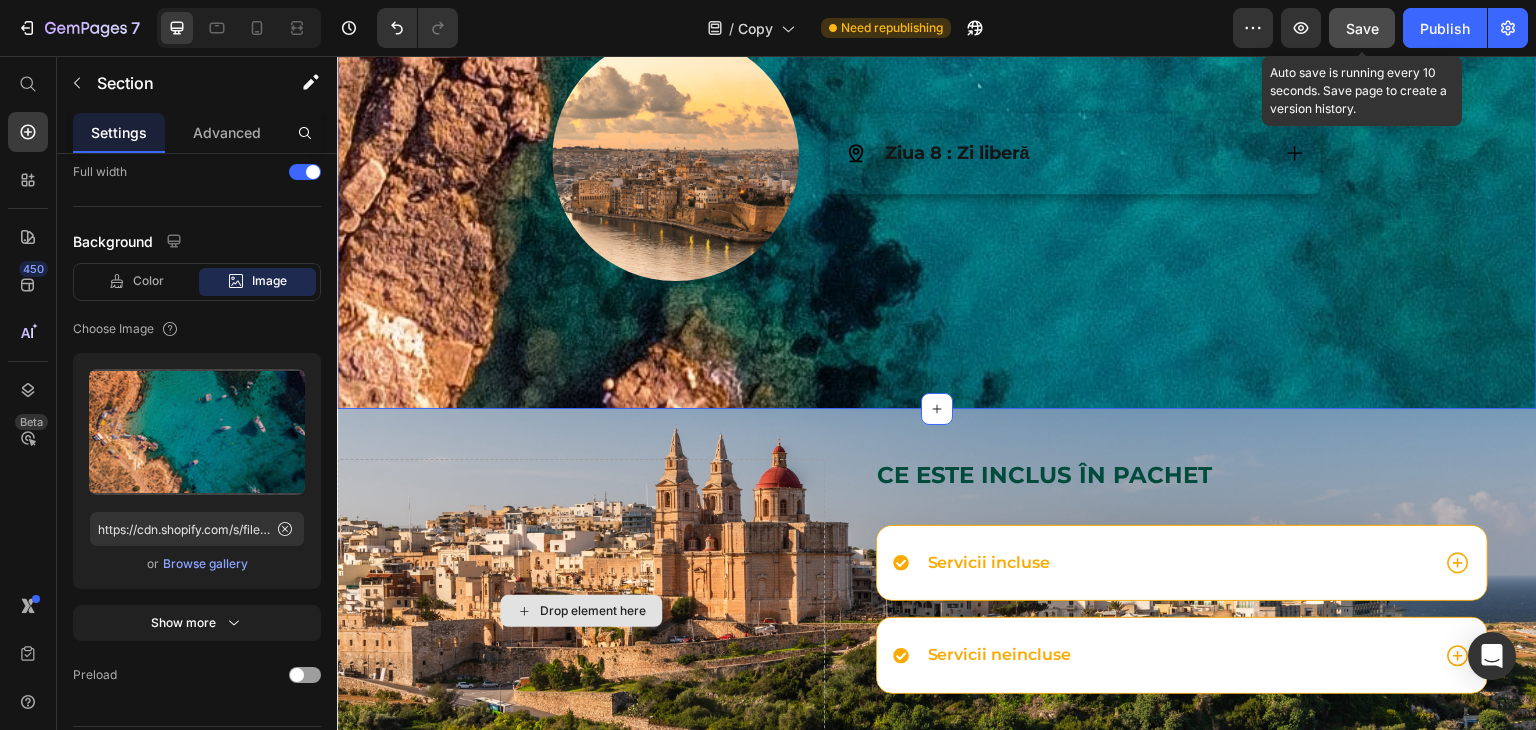 scroll, scrollTop: 5219, scrollLeft: 0, axis: vertical 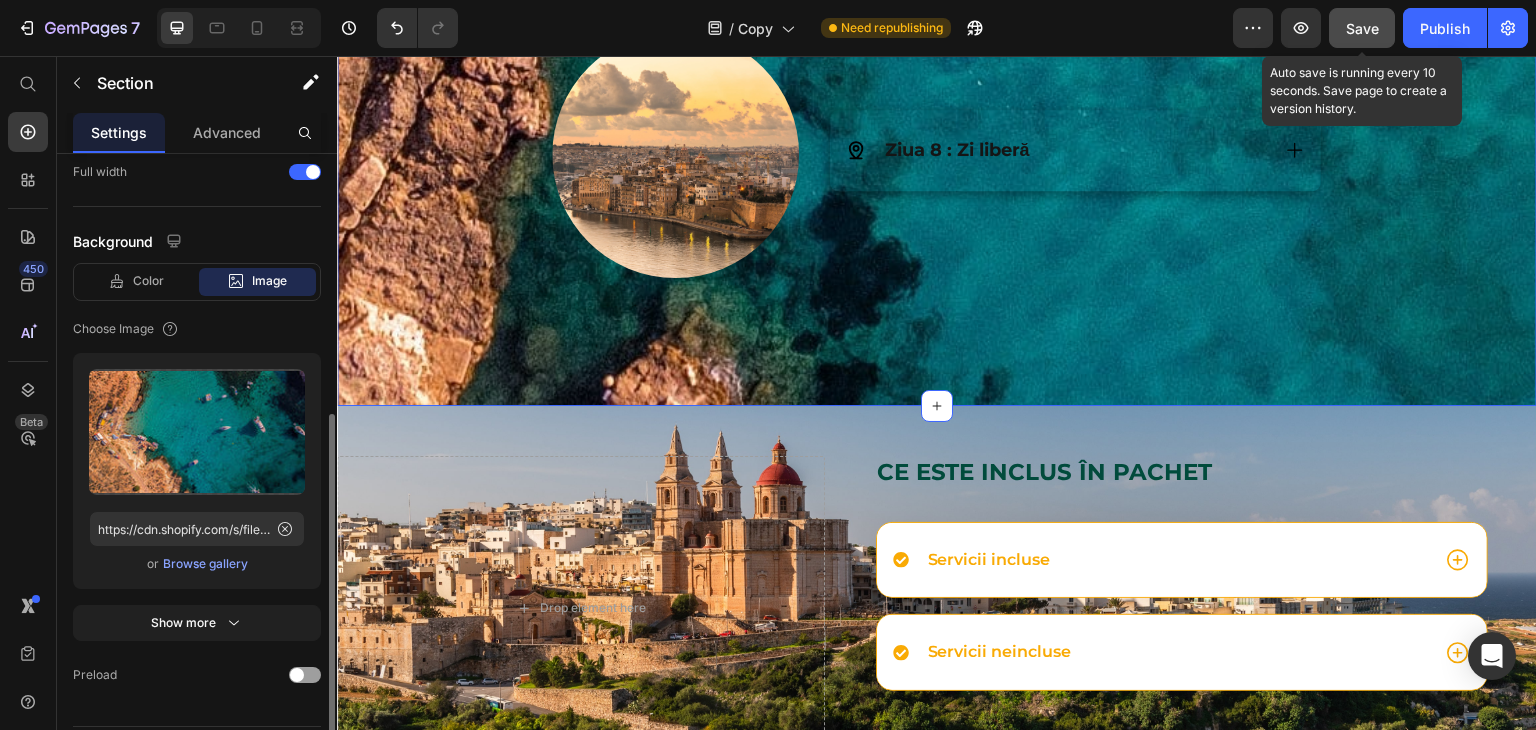 click on "Browse gallery" at bounding box center (205, 564) 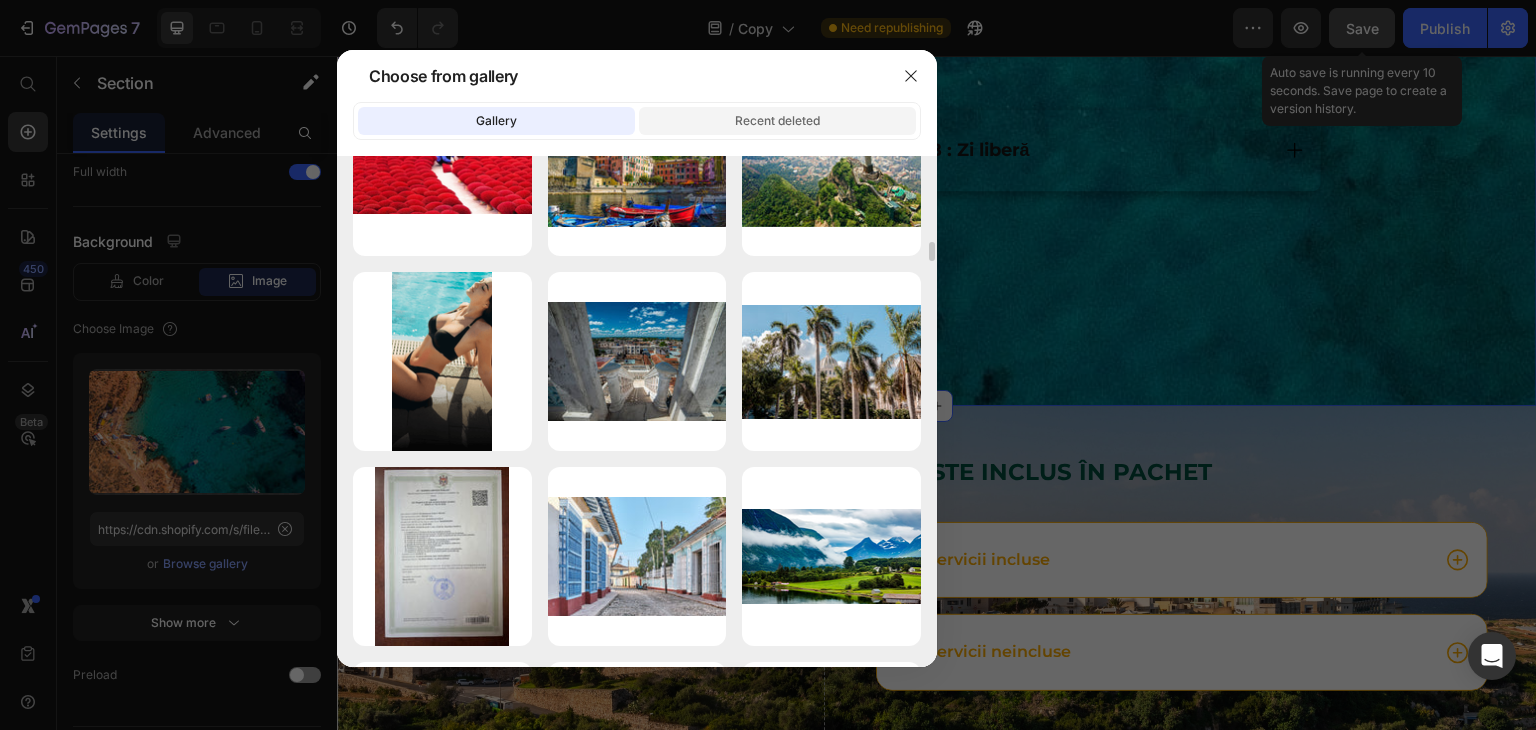 scroll, scrollTop: 2627, scrollLeft: 0, axis: vertical 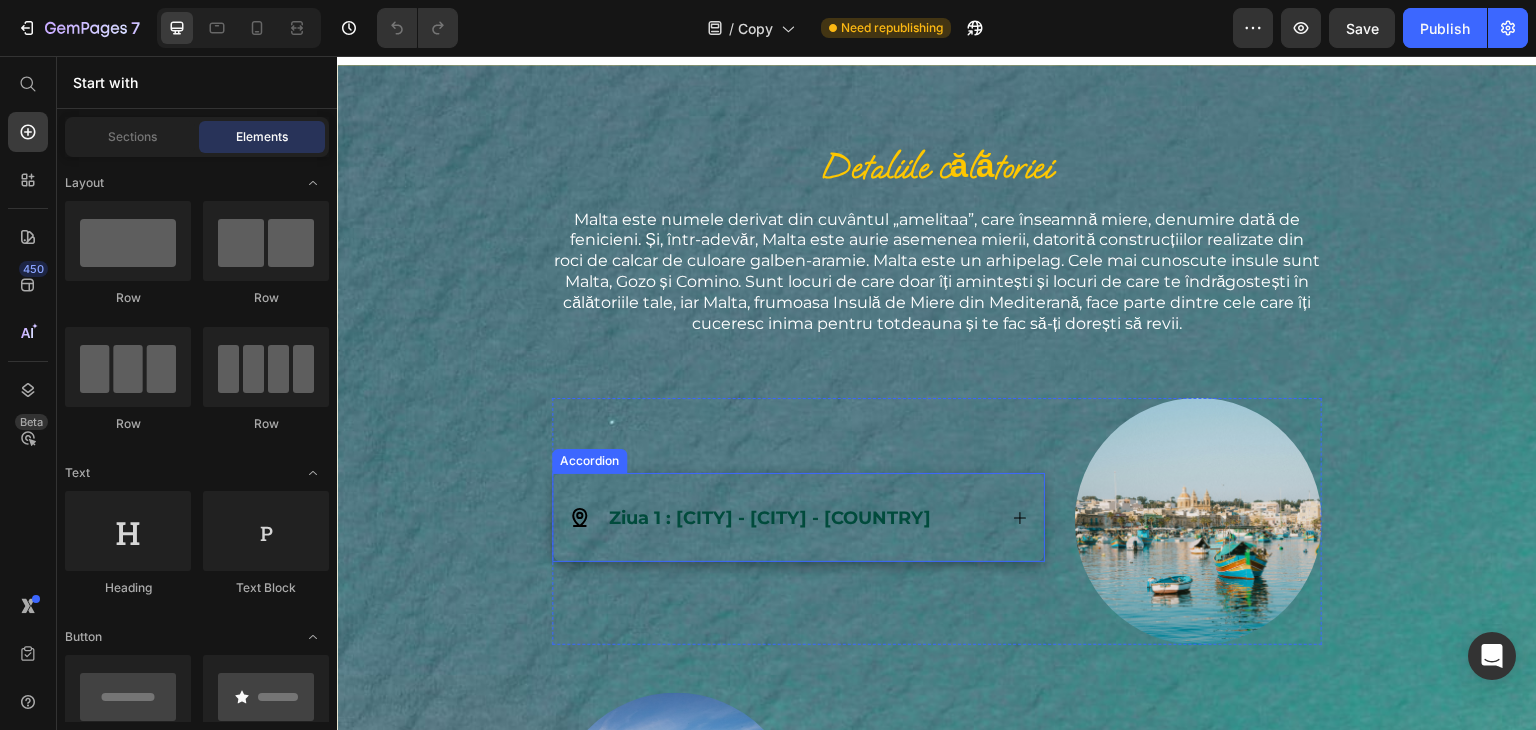 click on "Ziua 1 : Timișoara - Budapesta - Malta" at bounding box center (770, 518) 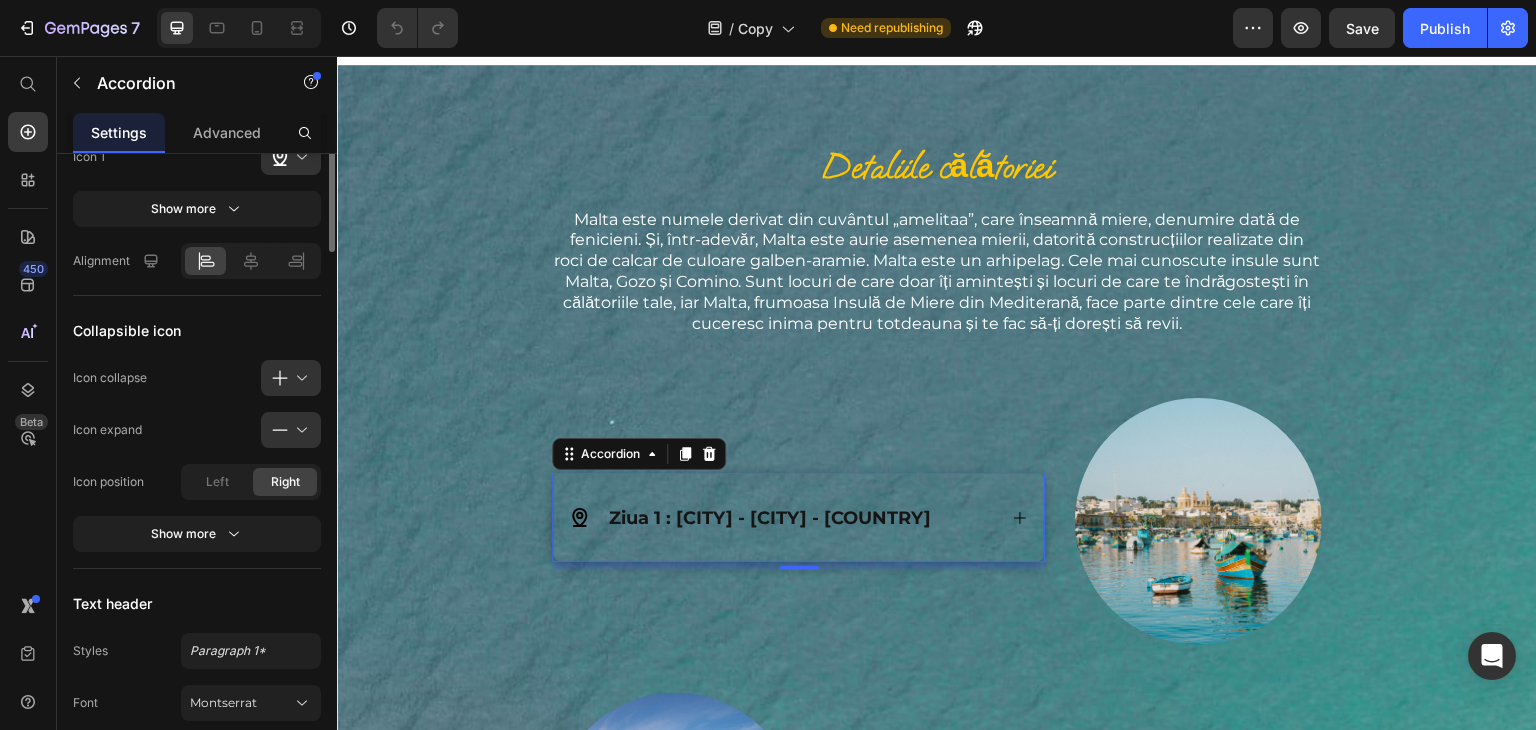scroll, scrollTop: 344, scrollLeft: 0, axis: vertical 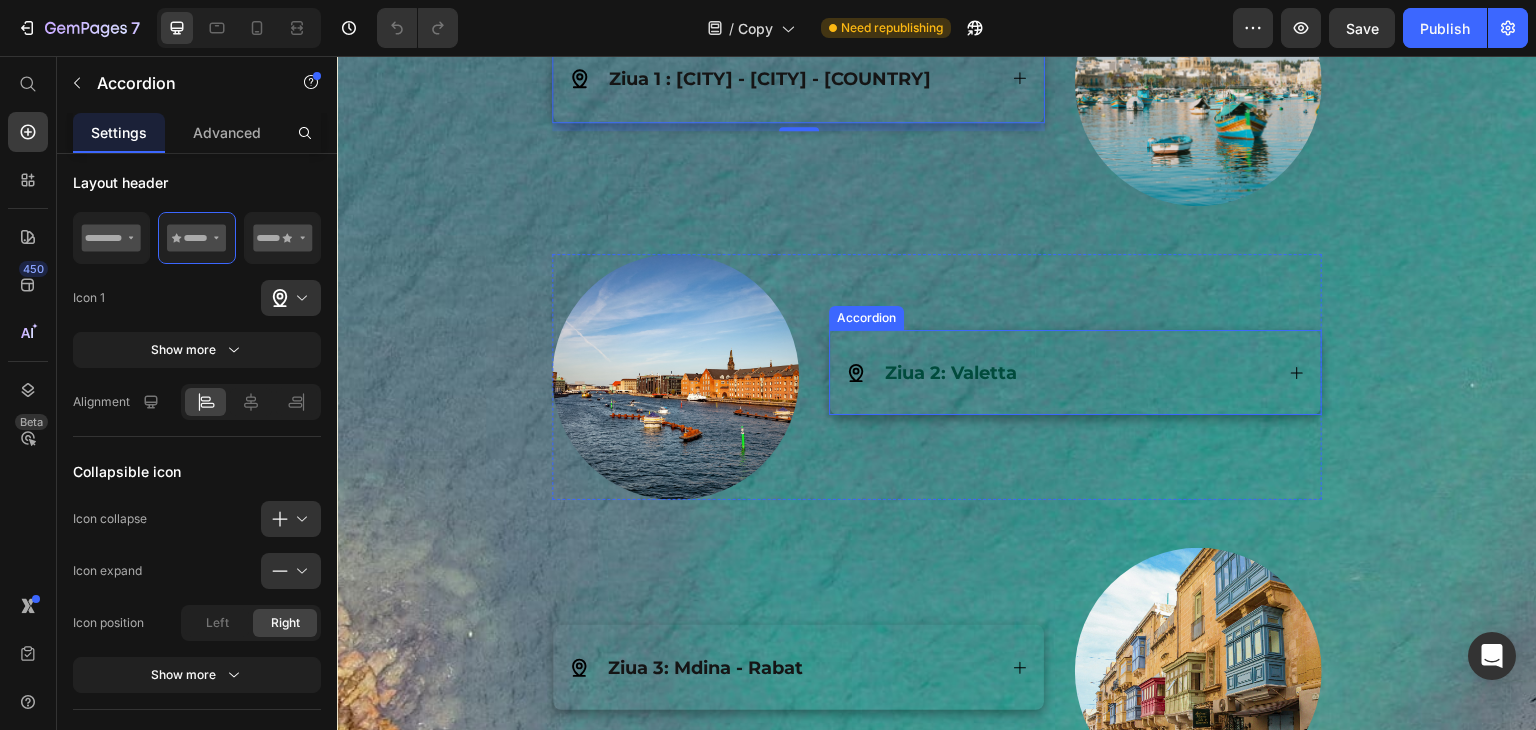 click 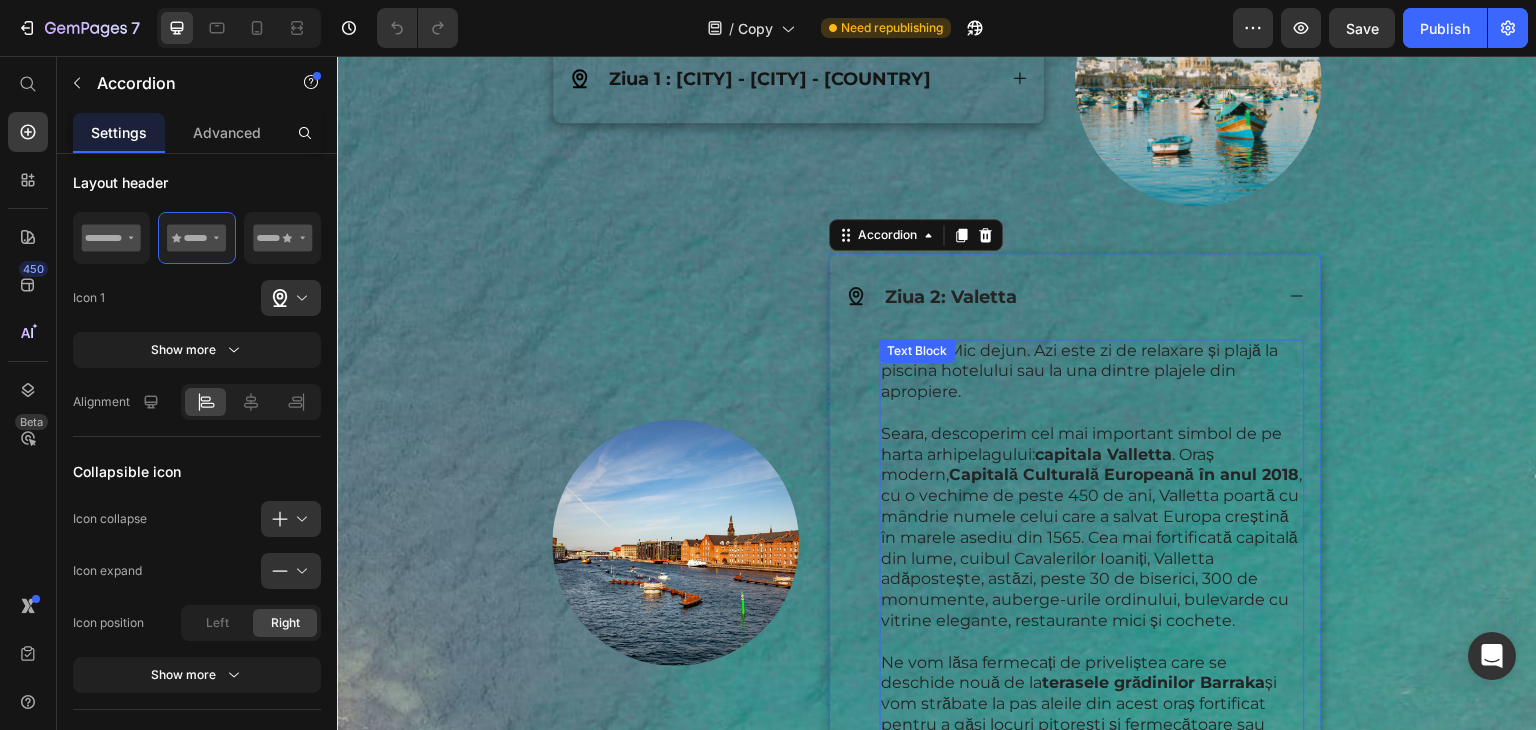 scroll, scrollTop: 2503, scrollLeft: 0, axis: vertical 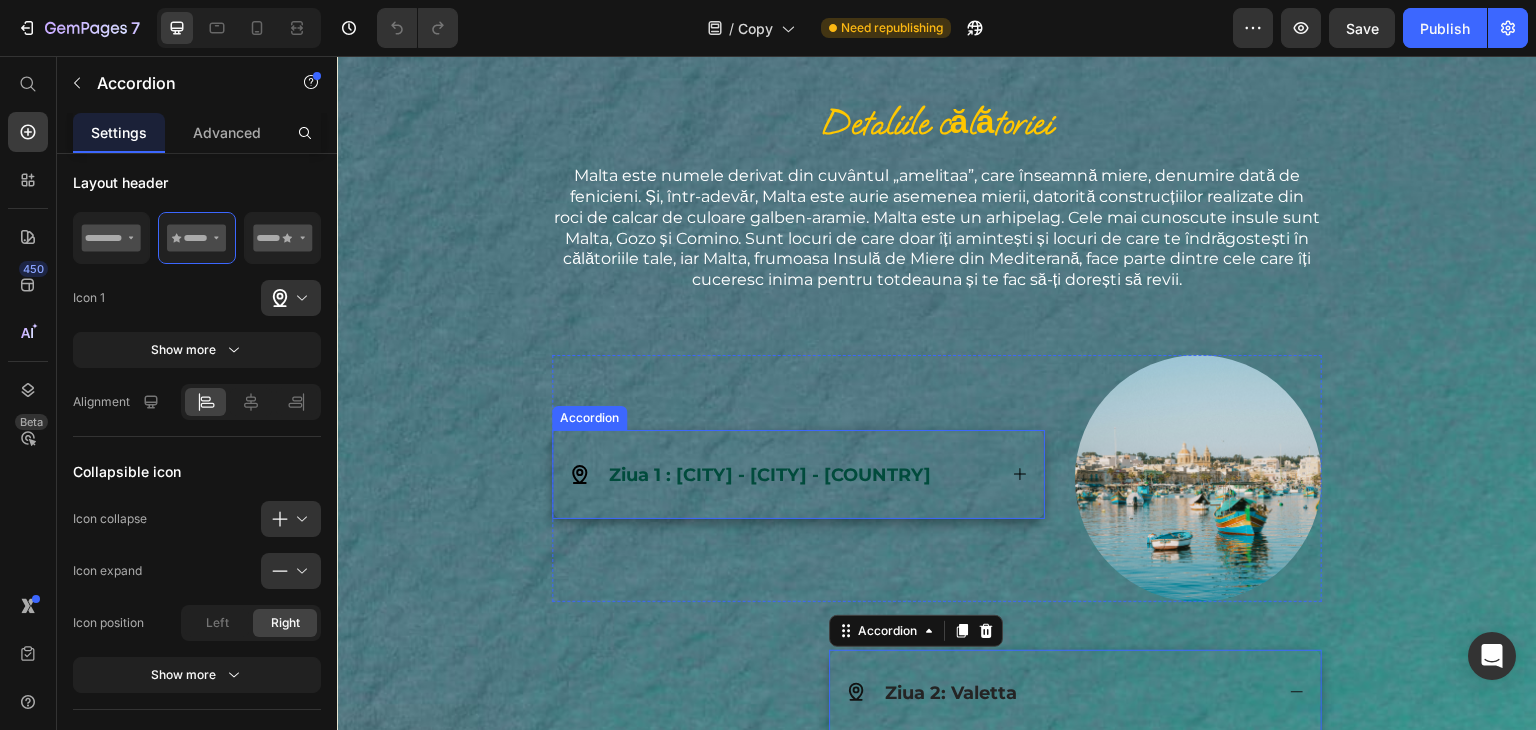 click on "Ziua 1 : Timișoara - Budapesta - Malta" at bounding box center (798, 474) 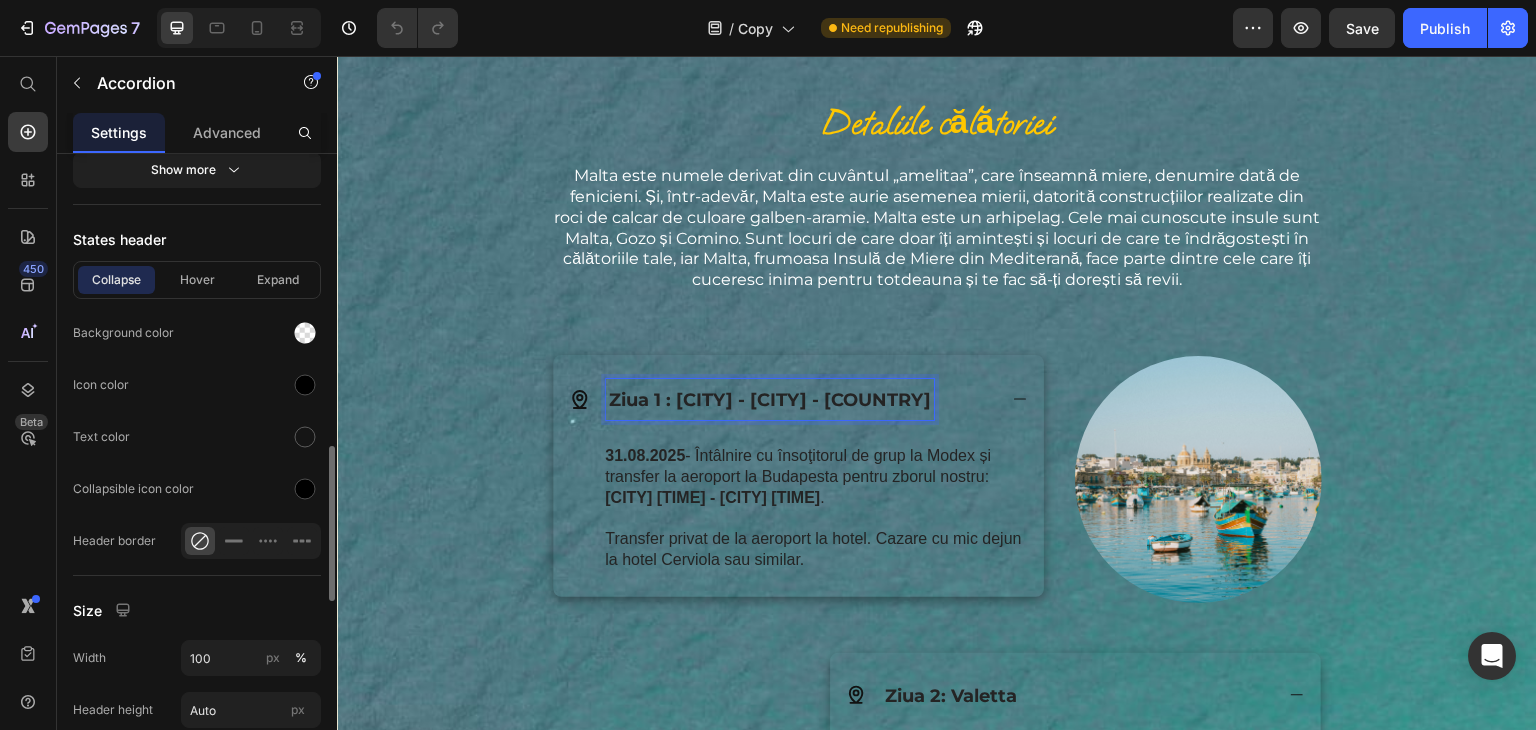 scroll, scrollTop: 1179, scrollLeft: 0, axis: vertical 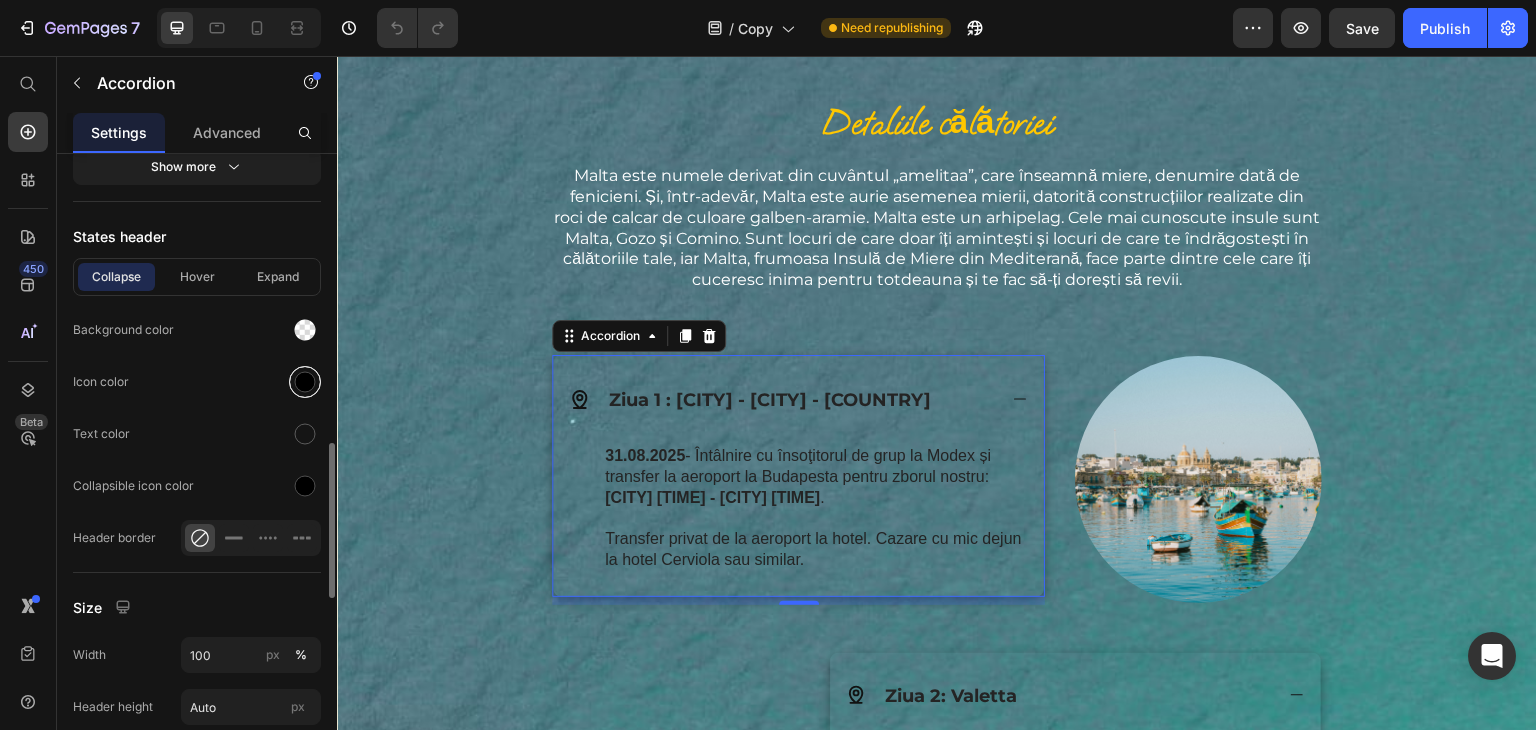 click at bounding box center (305, 382) 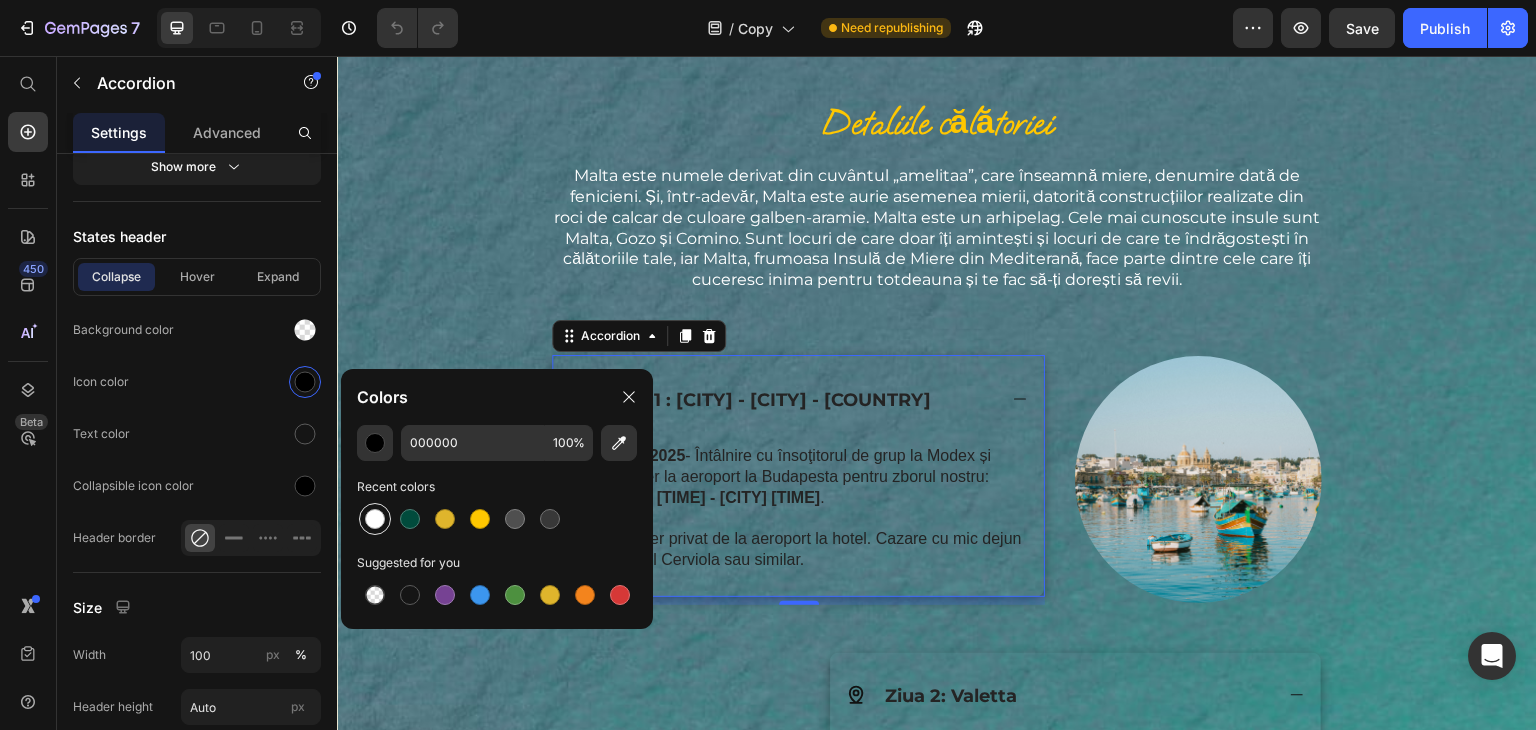 click at bounding box center [375, 519] 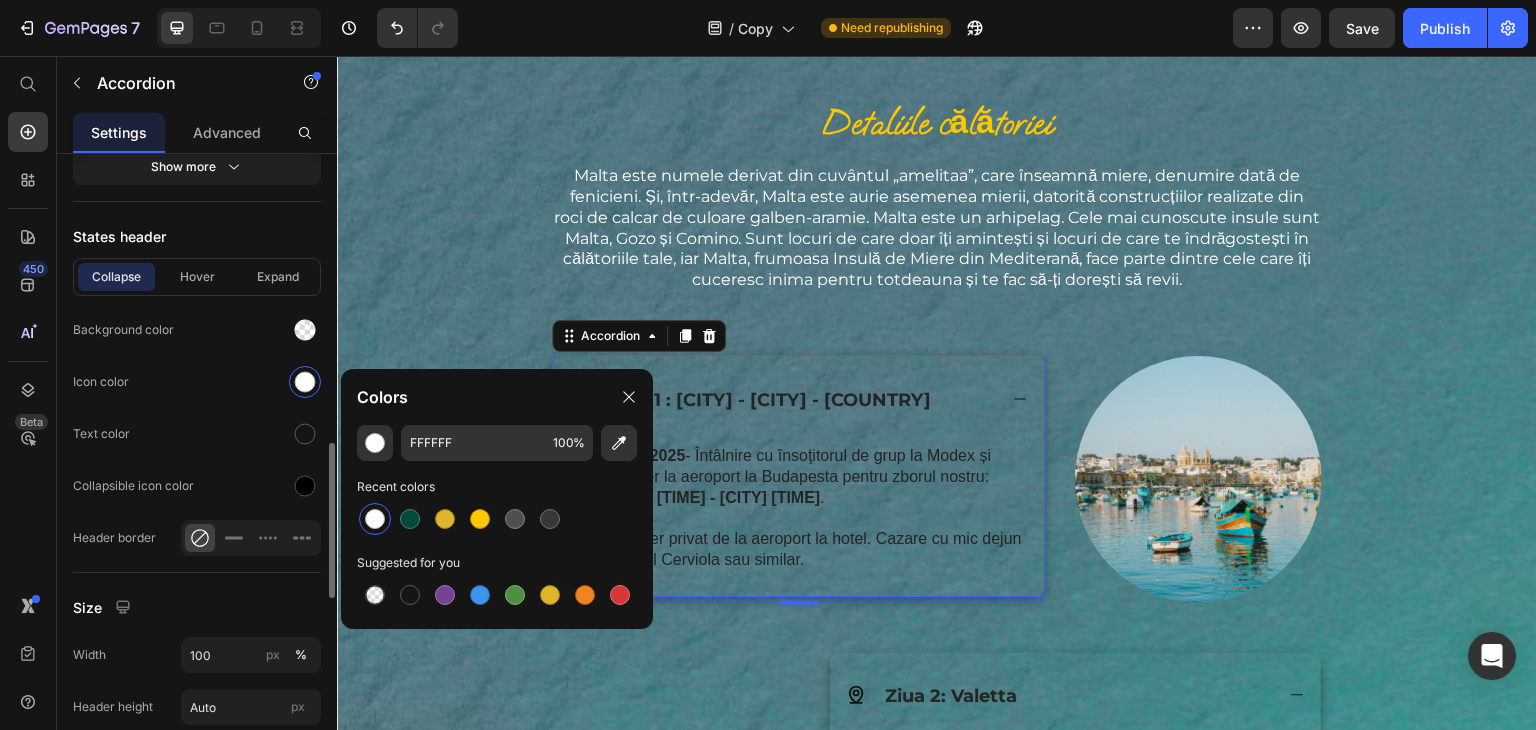 click on "Text color" 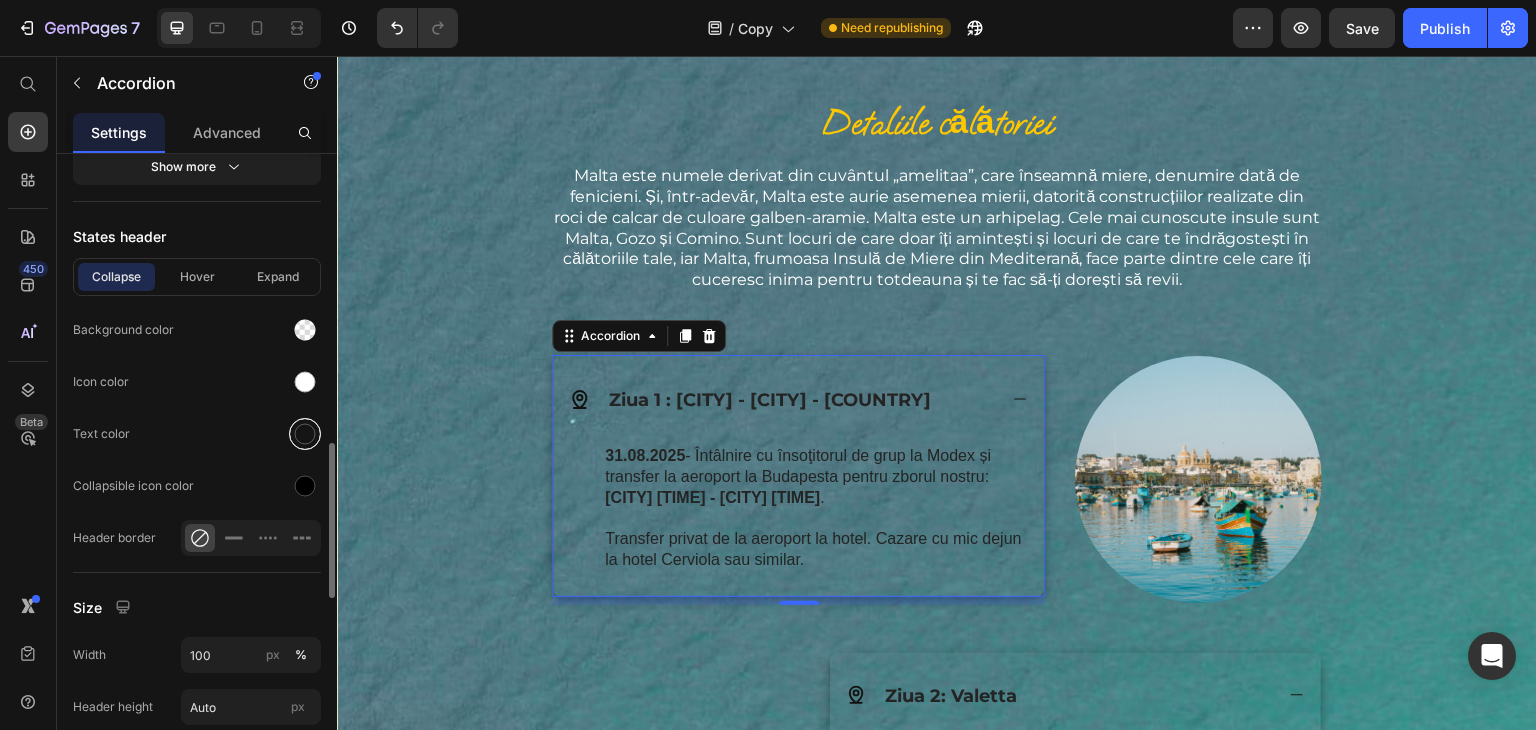 click at bounding box center (305, 434) 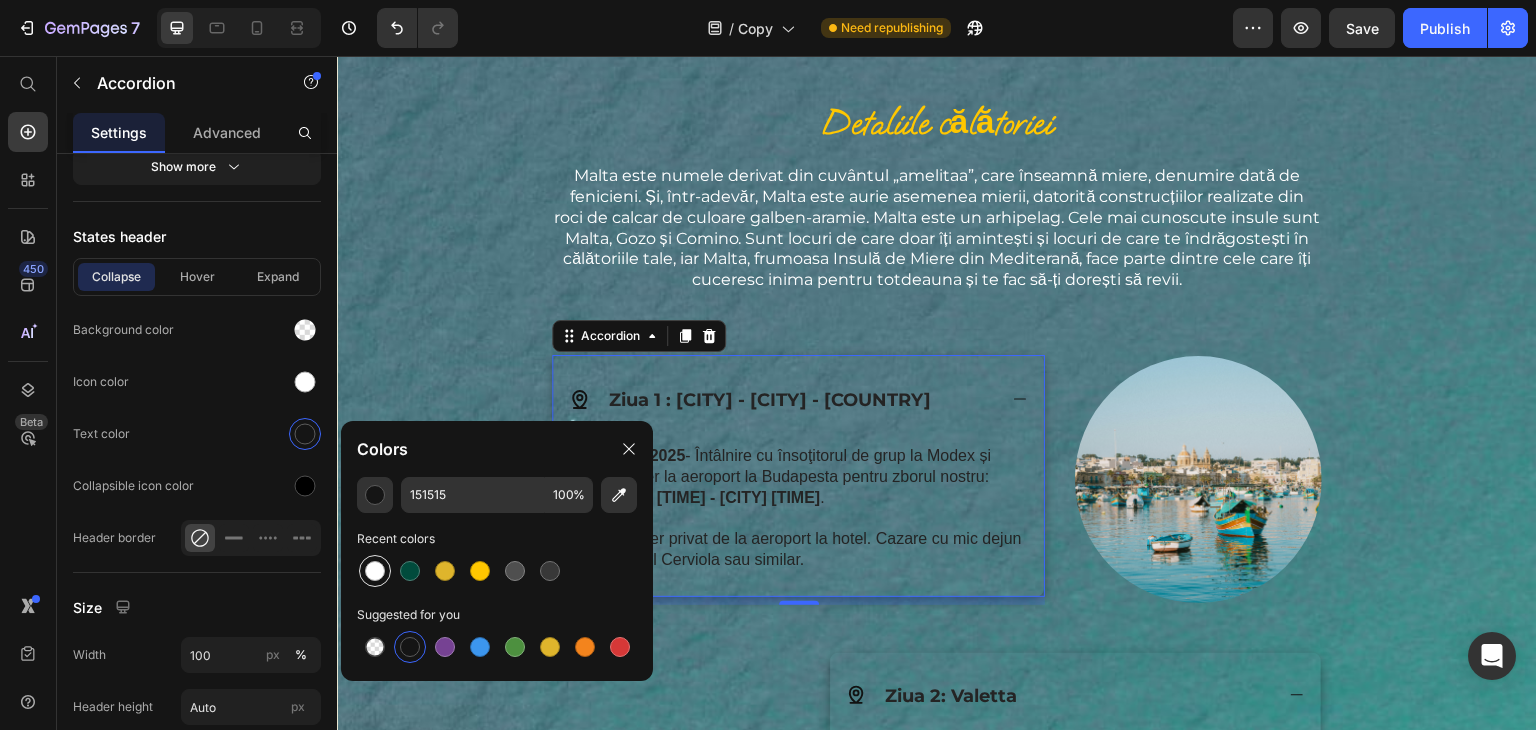 click at bounding box center [375, 571] 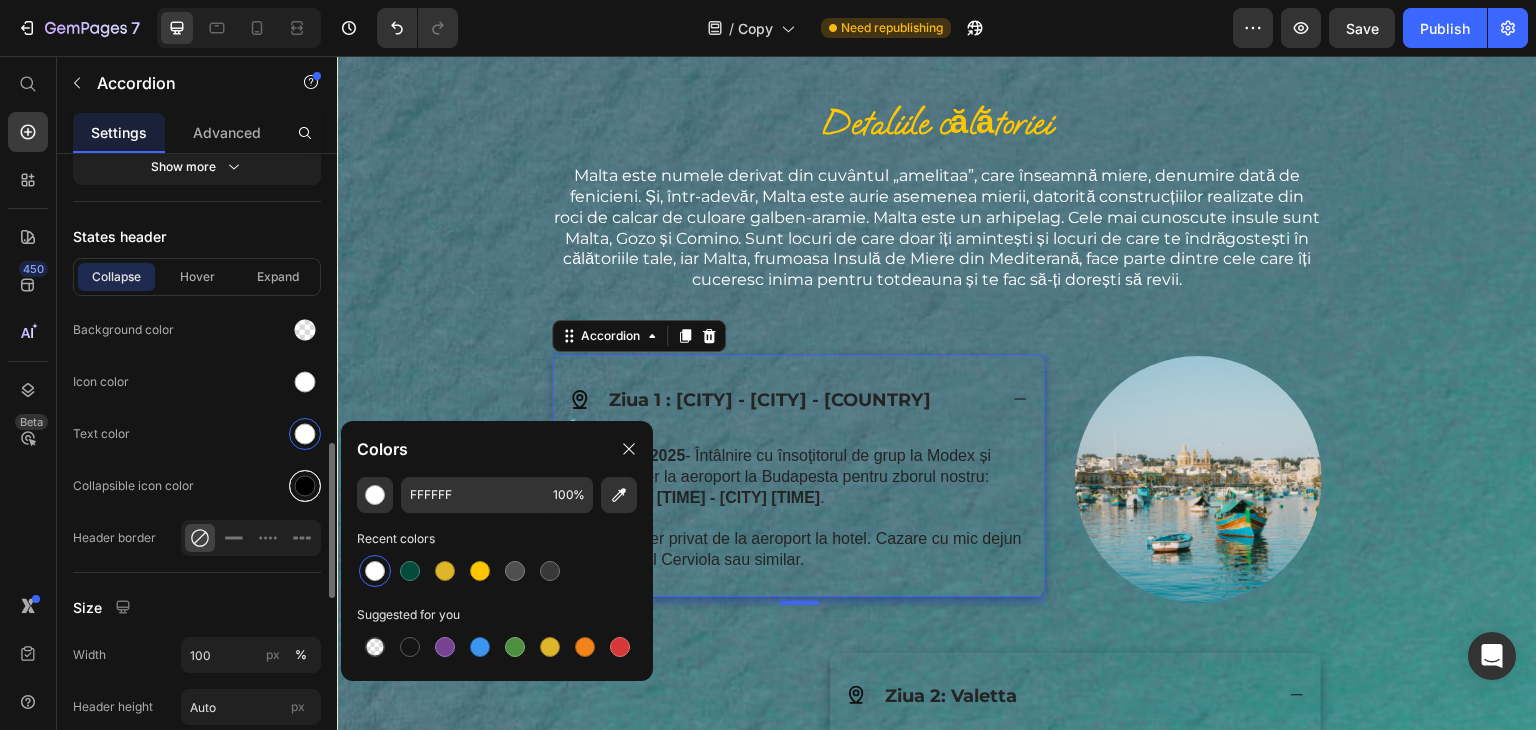 click at bounding box center [305, 486] 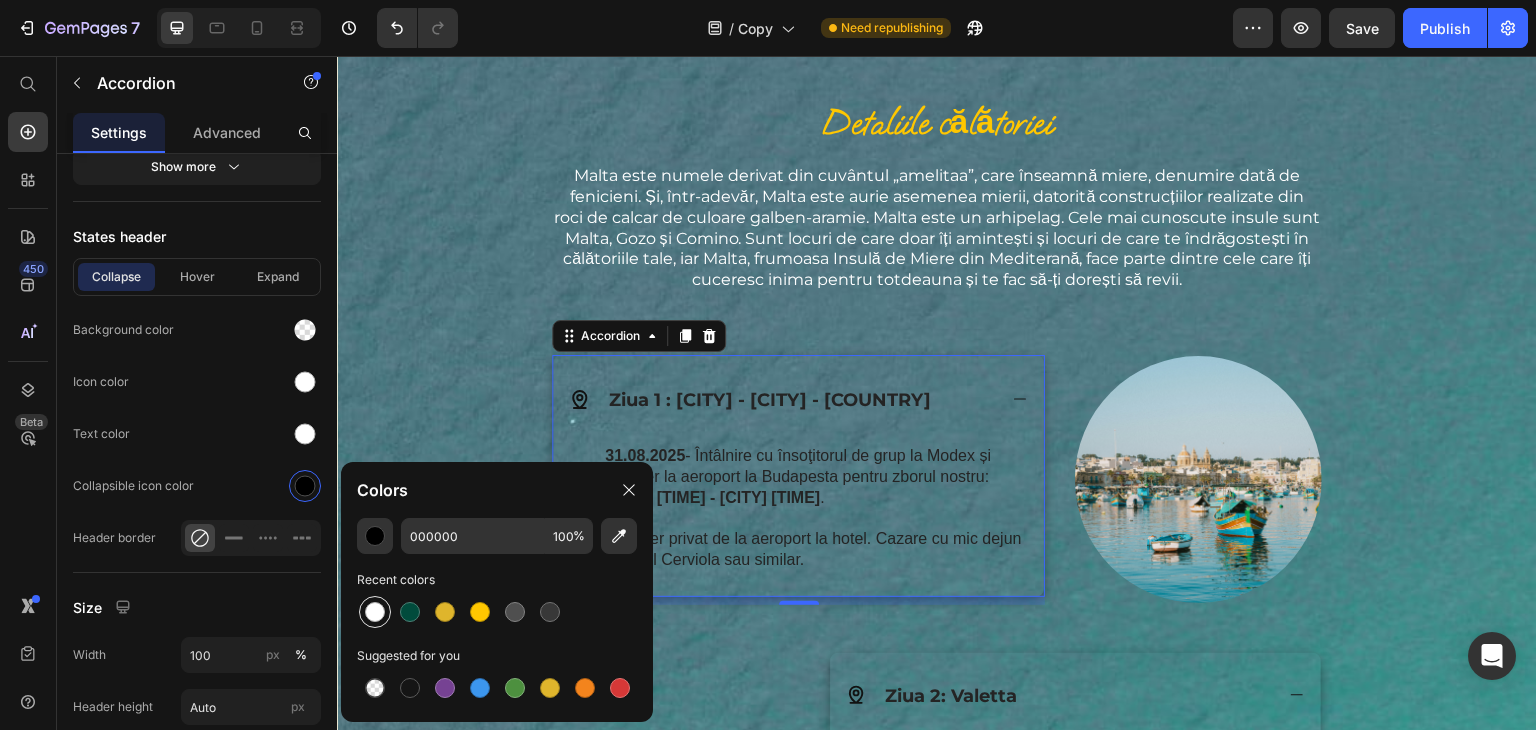 click at bounding box center [375, 612] 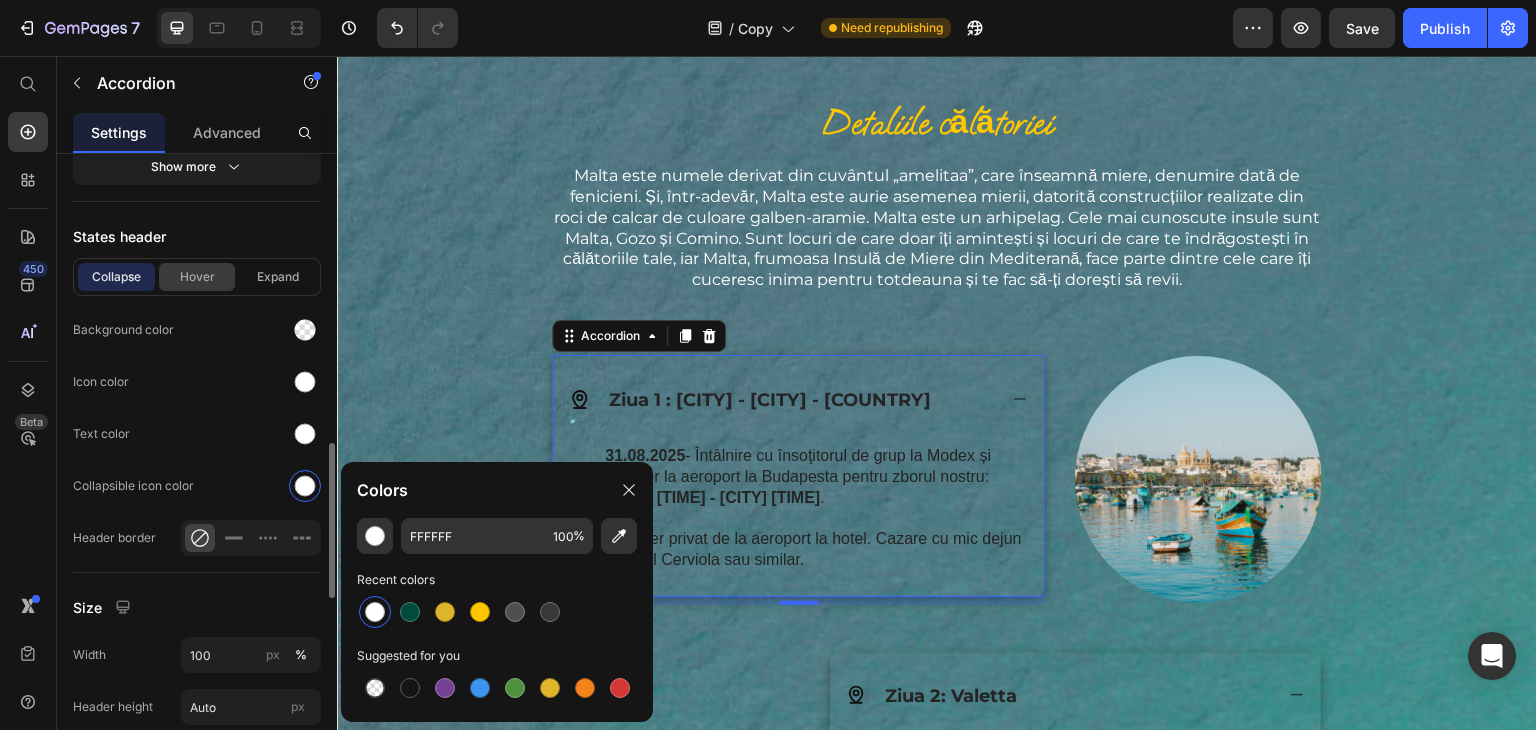 click on "Hover" at bounding box center [197, 277] 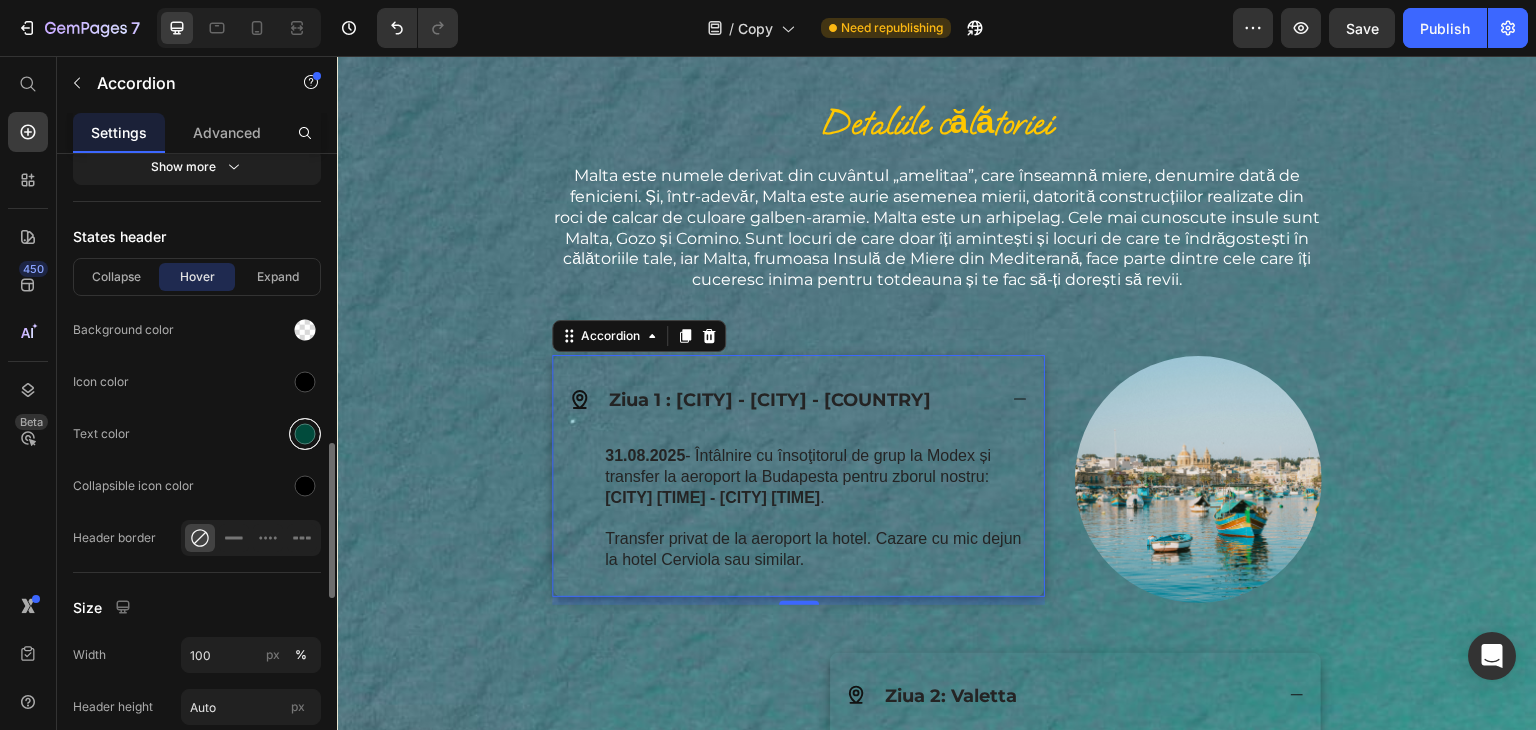 click at bounding box center [305, 434] 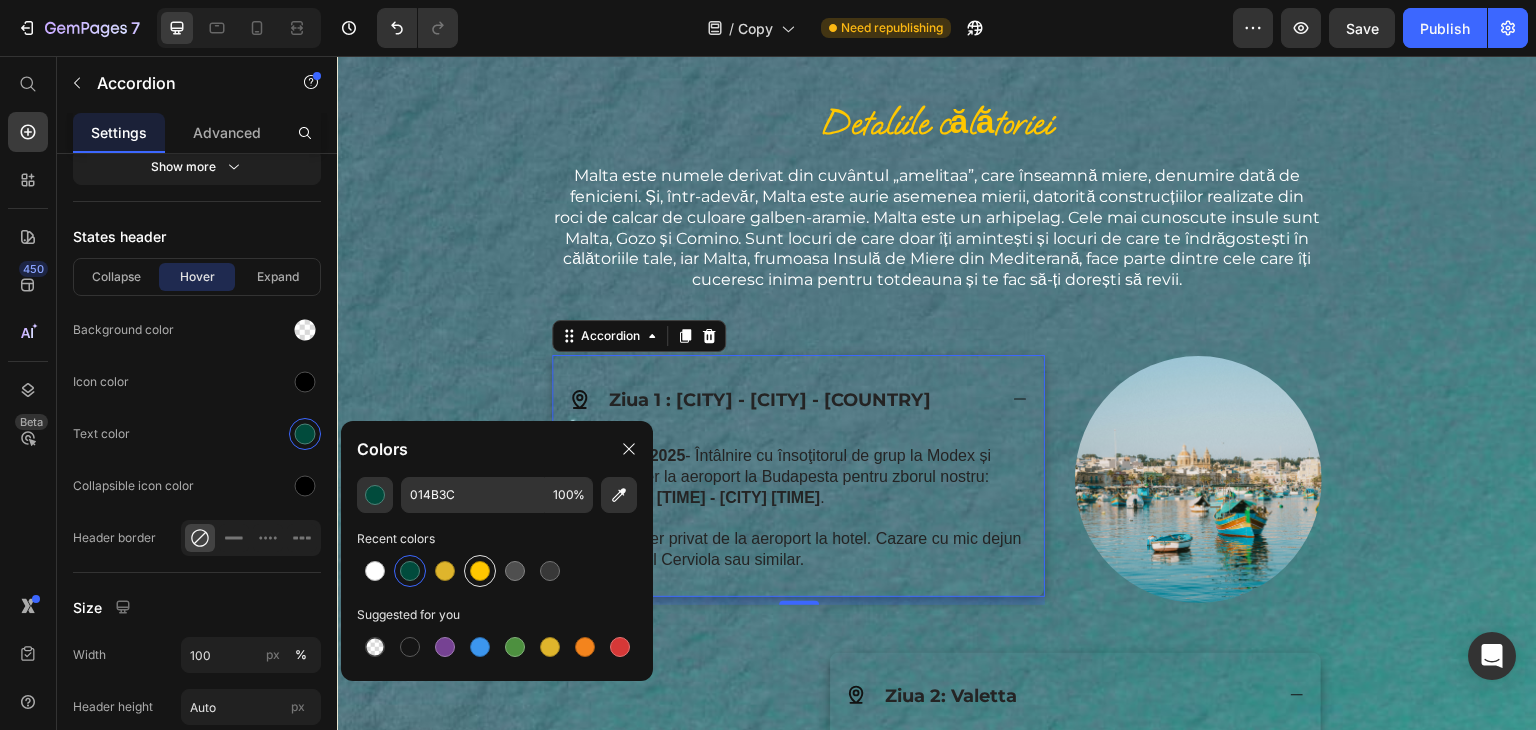 click at bounding box center (480, 571) 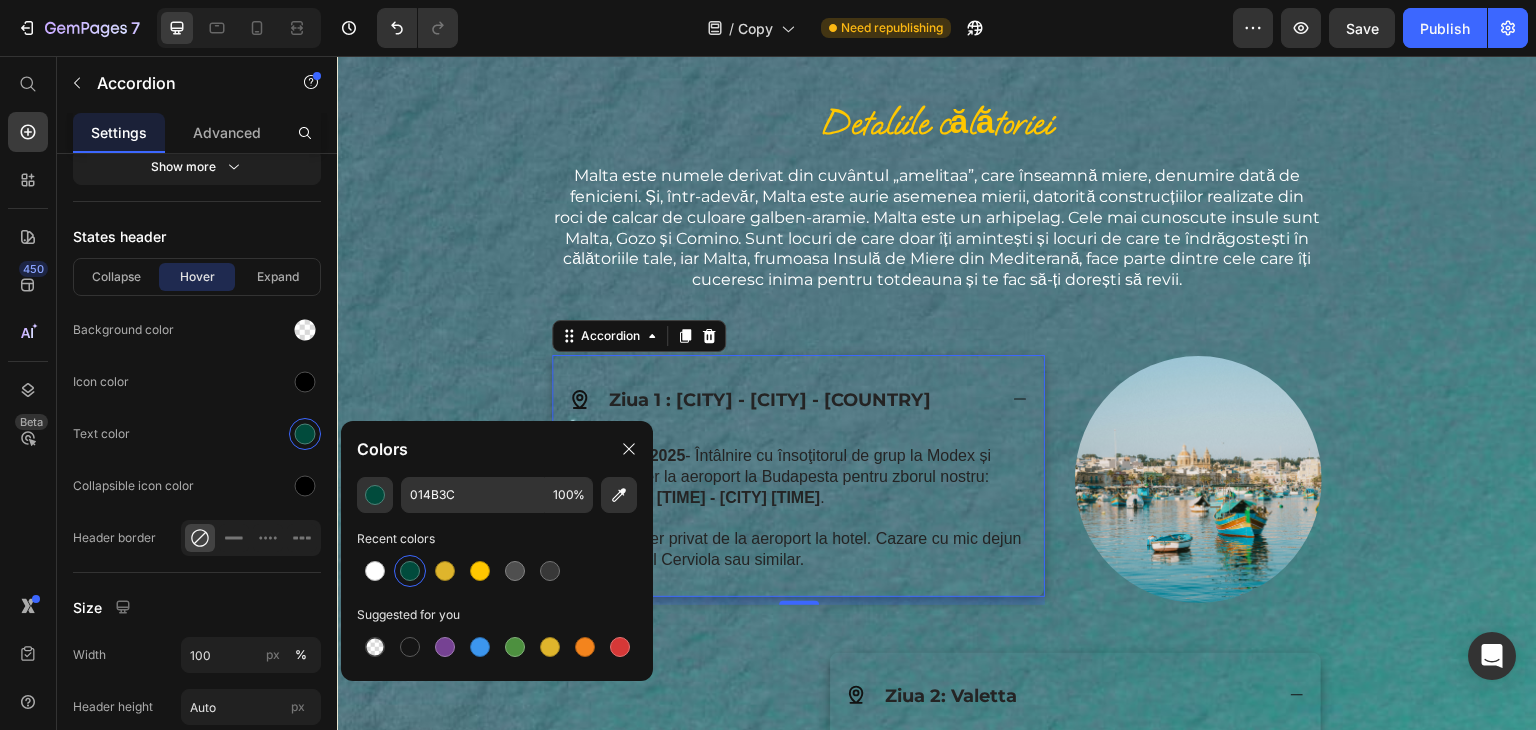 type on "FFC700" 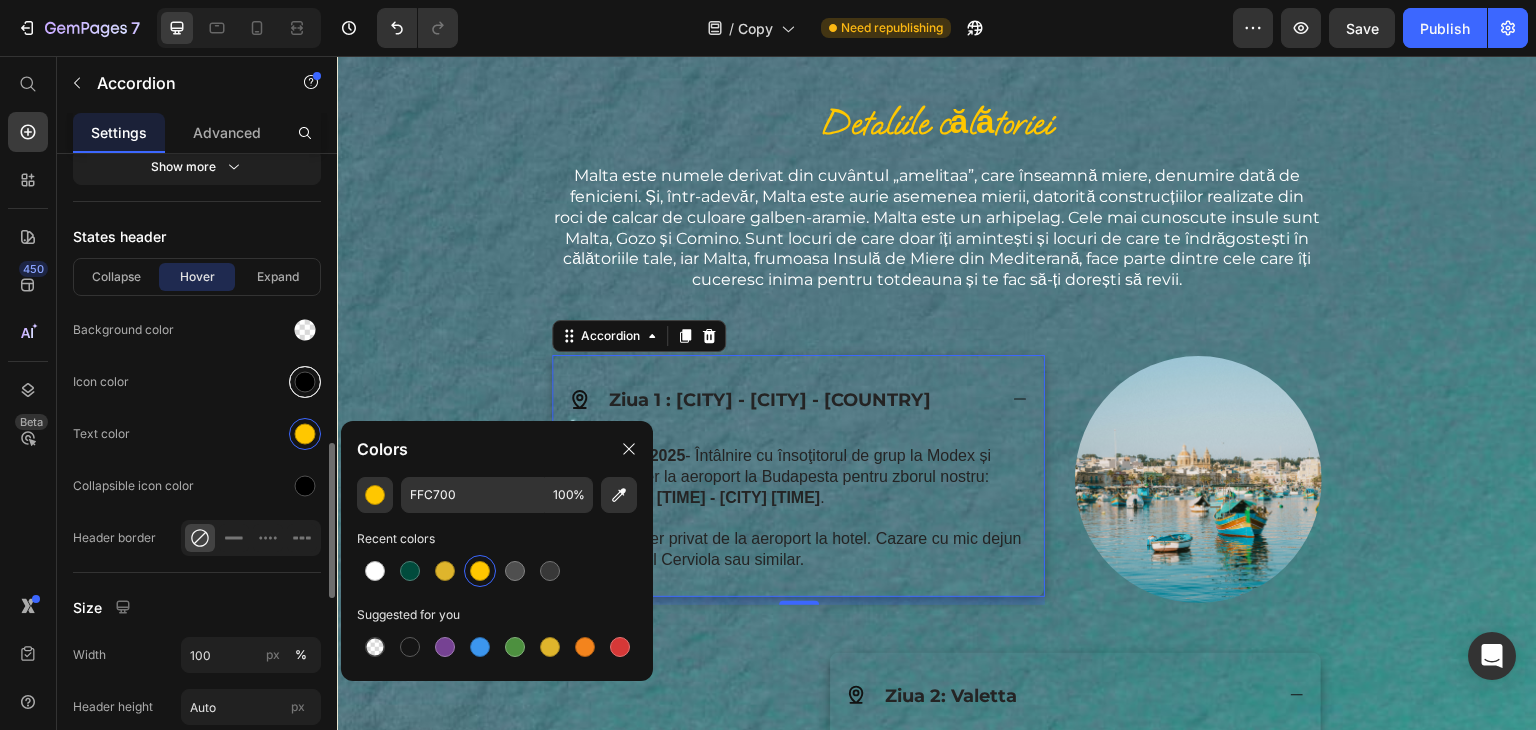 click at bounding box center (305, 382) 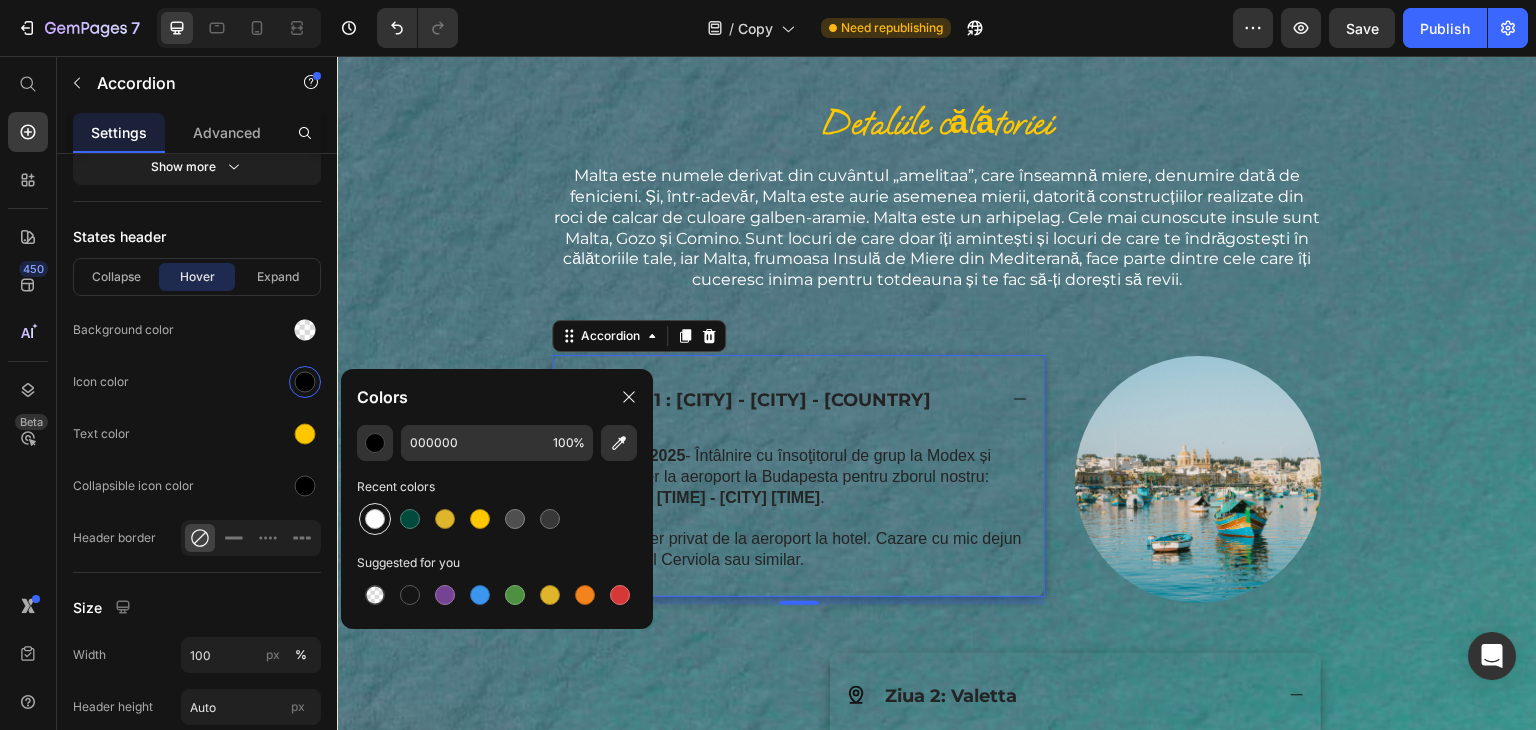 click at bounding box center [375, 519] 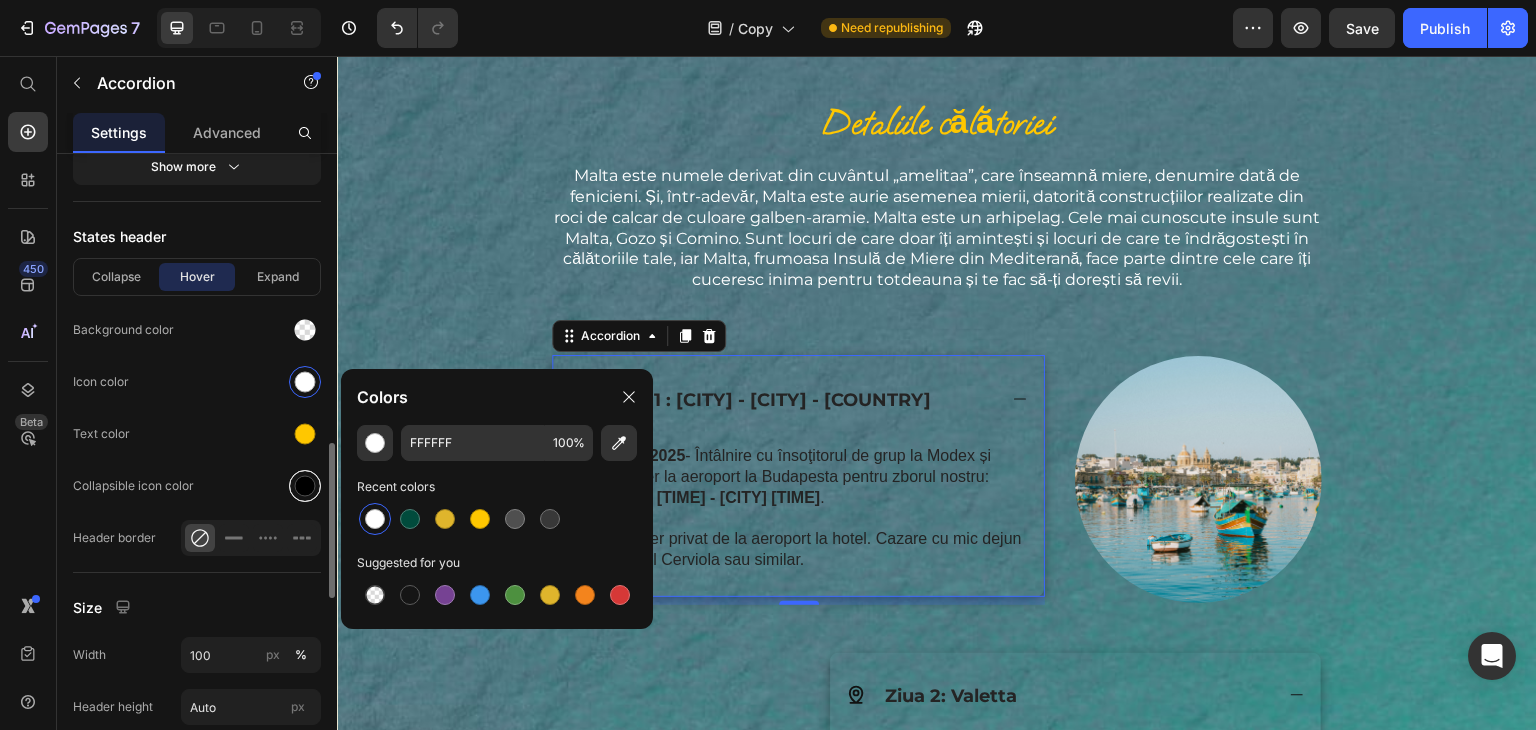 click at bounding box center [305, 486] 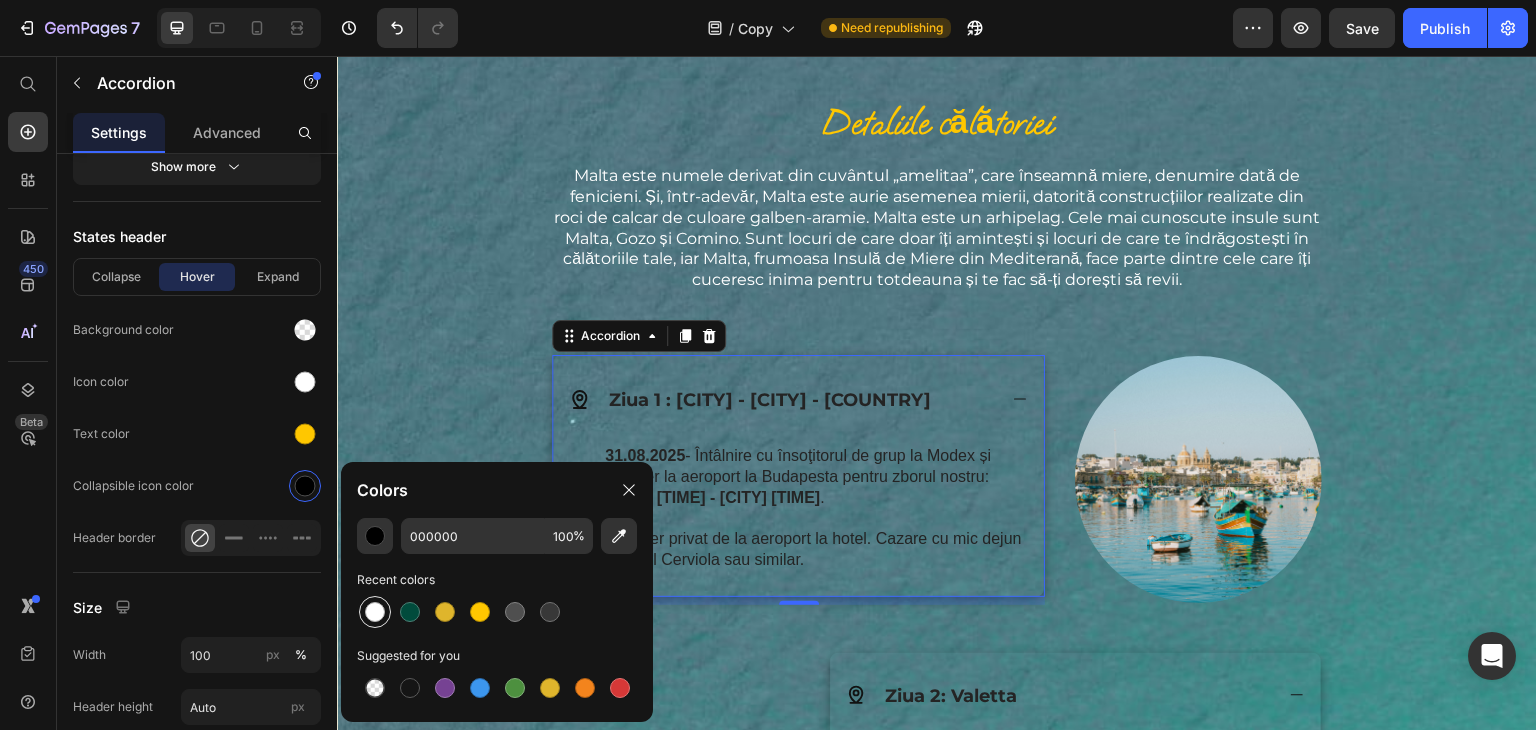 click at bounding box center [375, 612] 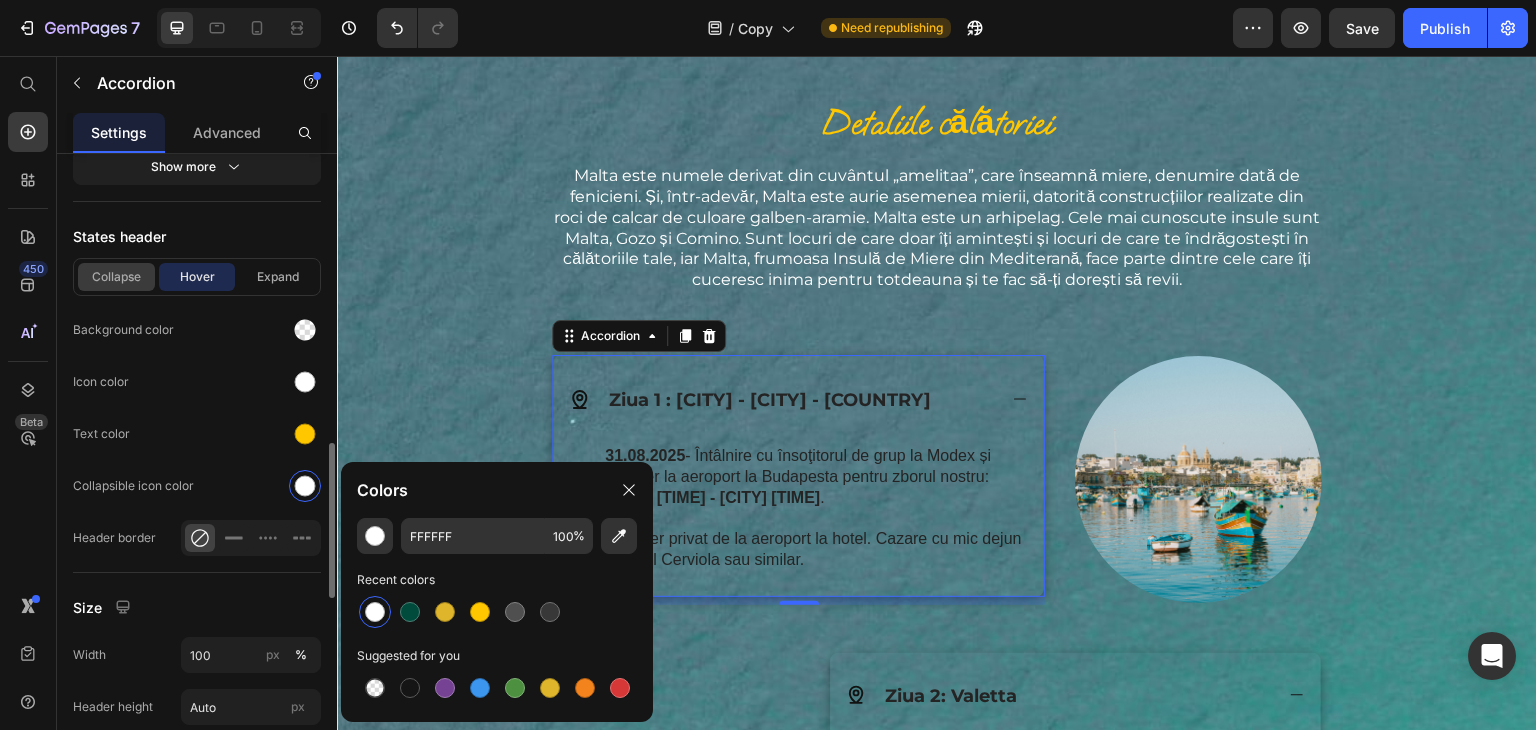 click on "Collapse" at bounding box center [116, 277] 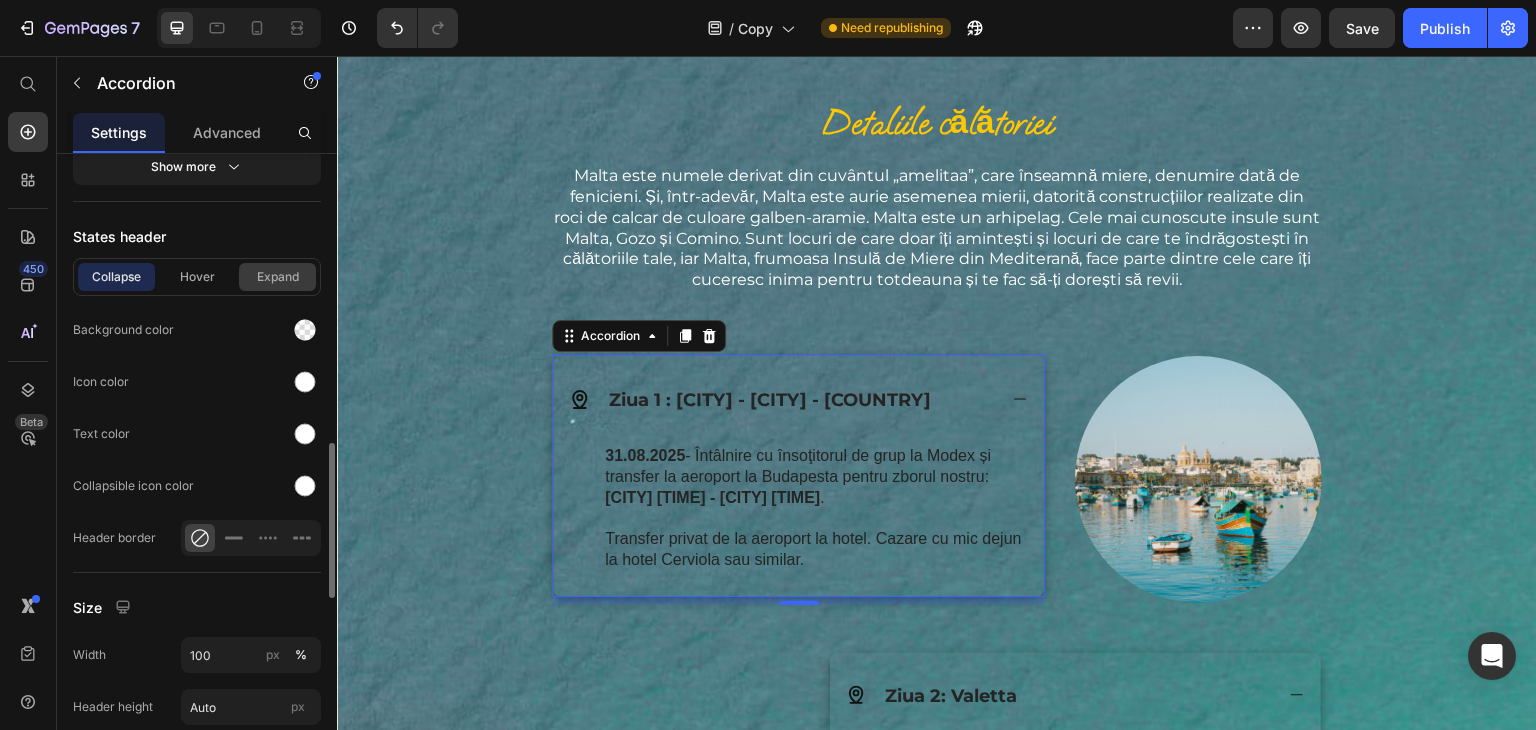 click on "Expand" at bounding box center [277, 277] 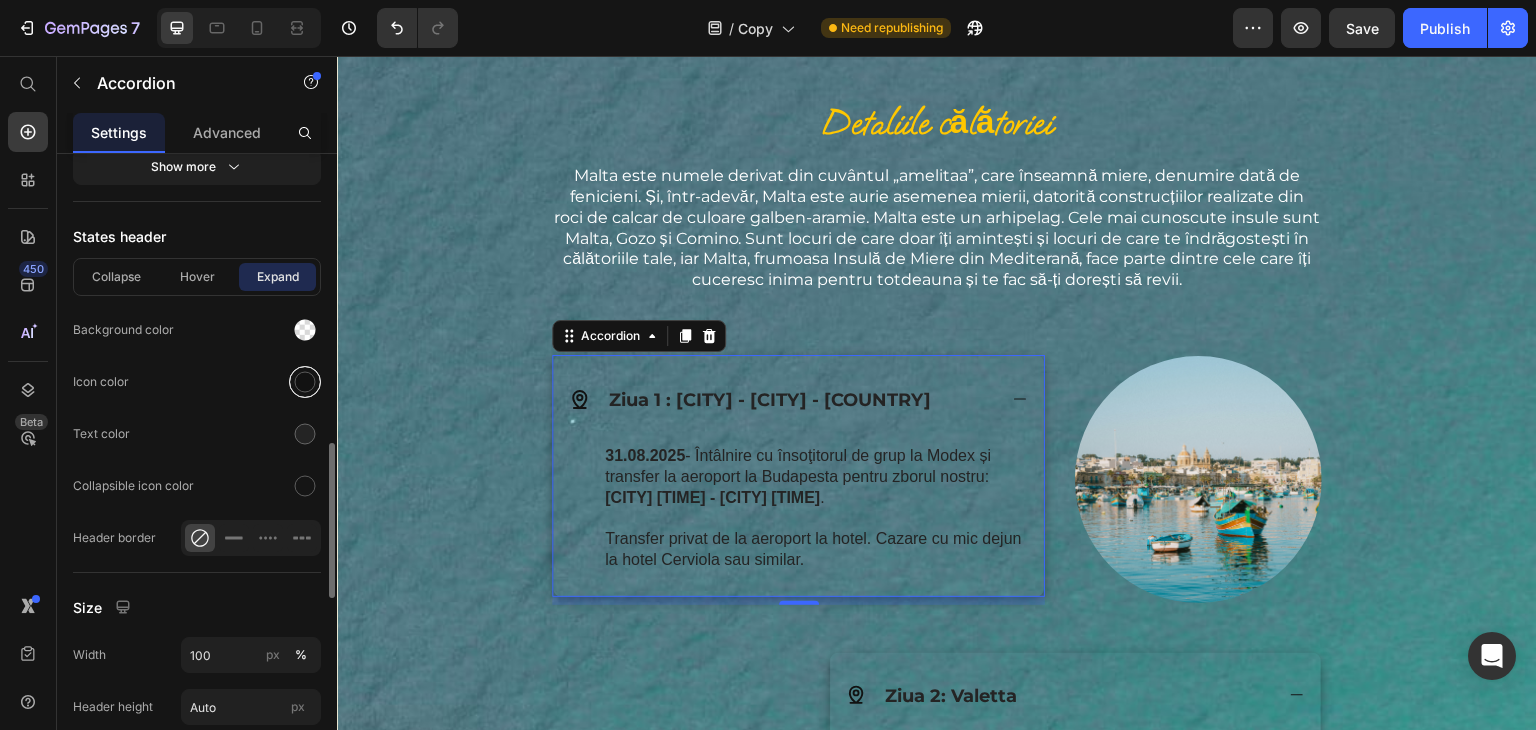 click at bounding box center [305, 382] 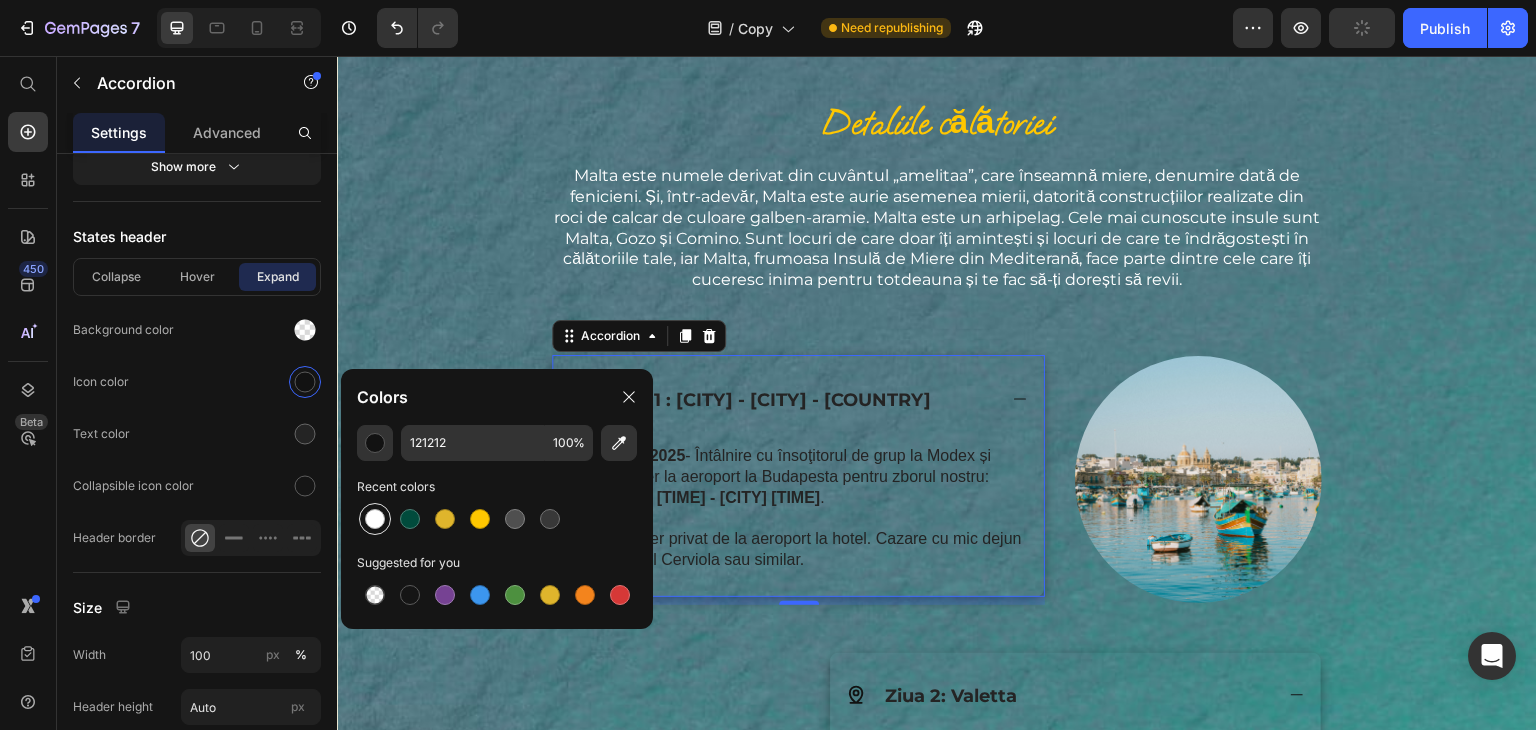 click at bounding box center [375, 519] 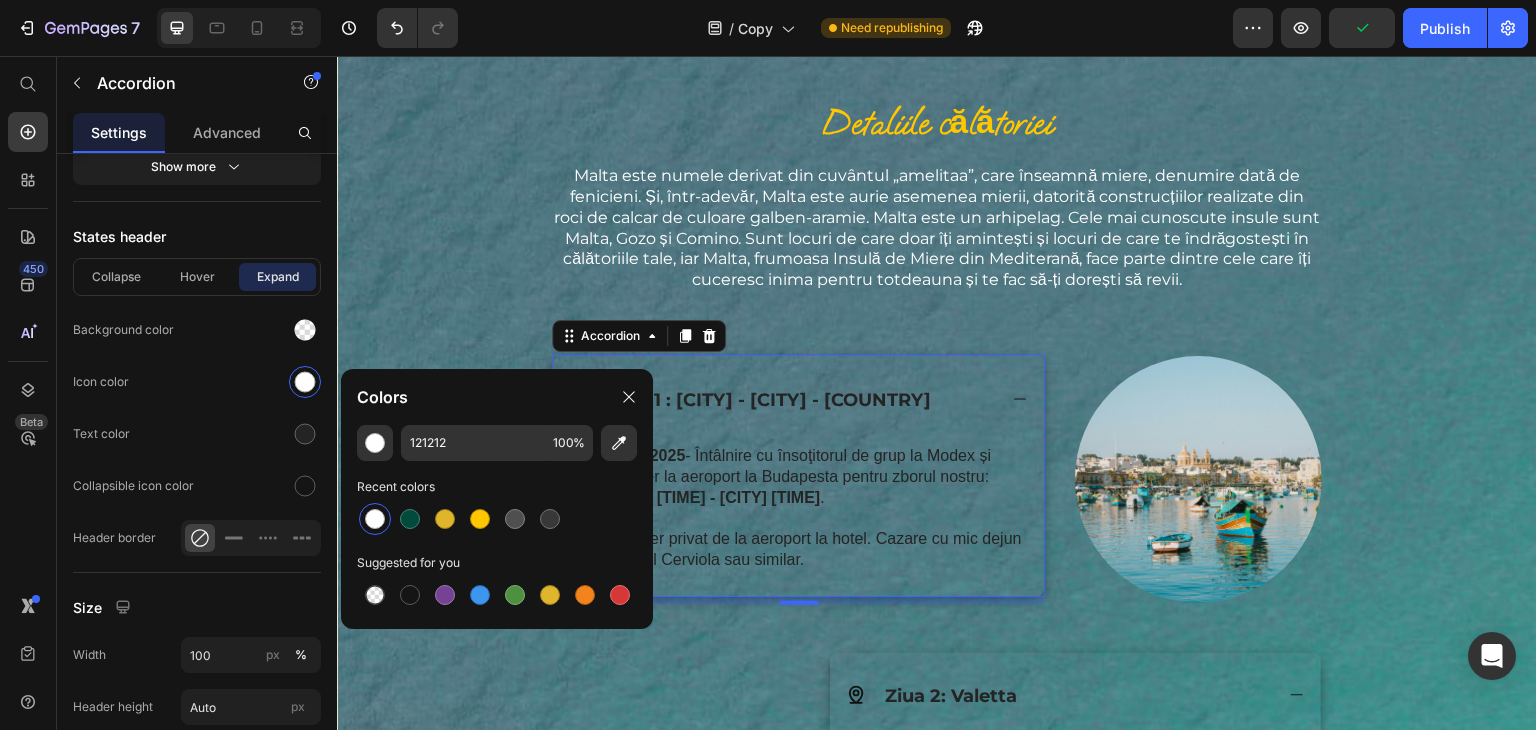type on "FFFFFF" 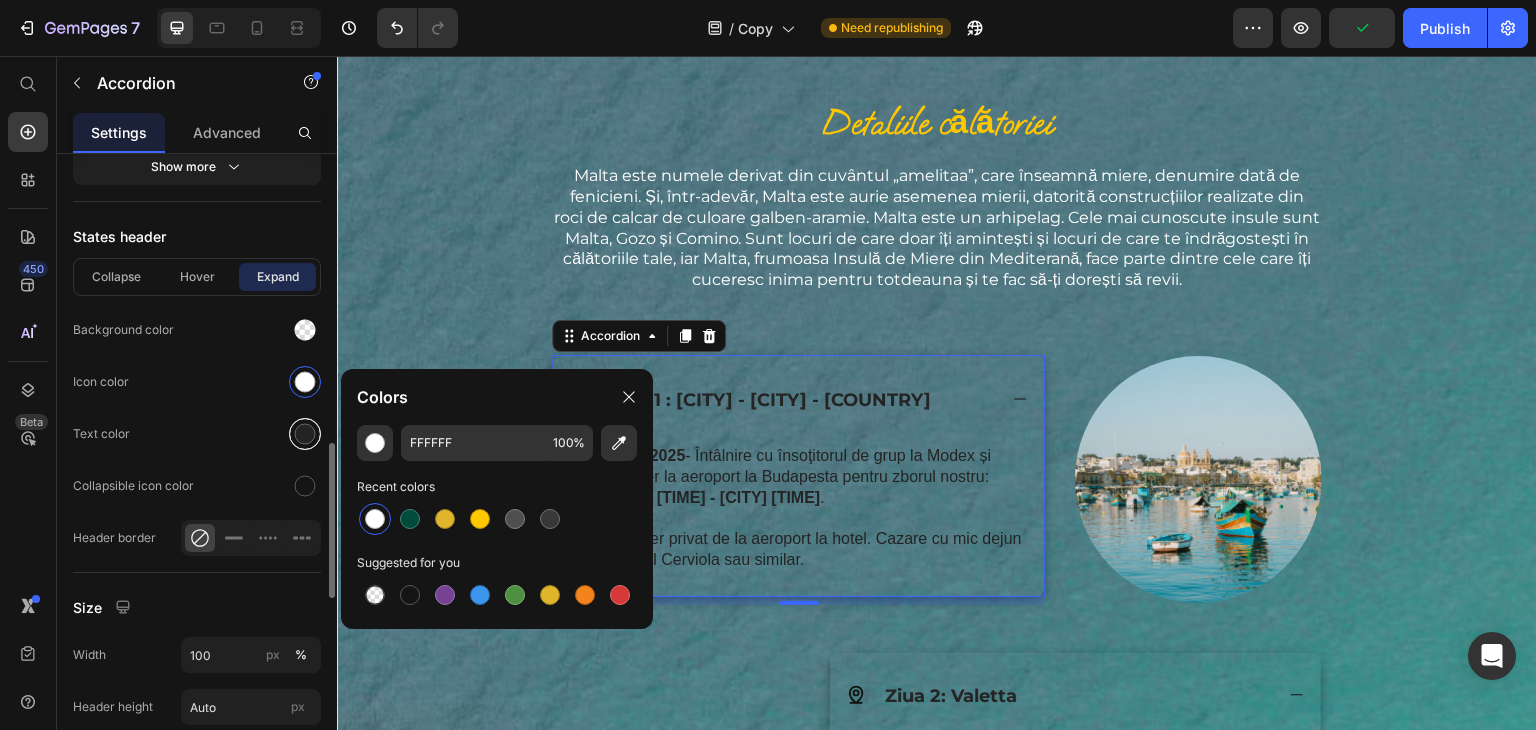 click at bounding box center (305, 434) 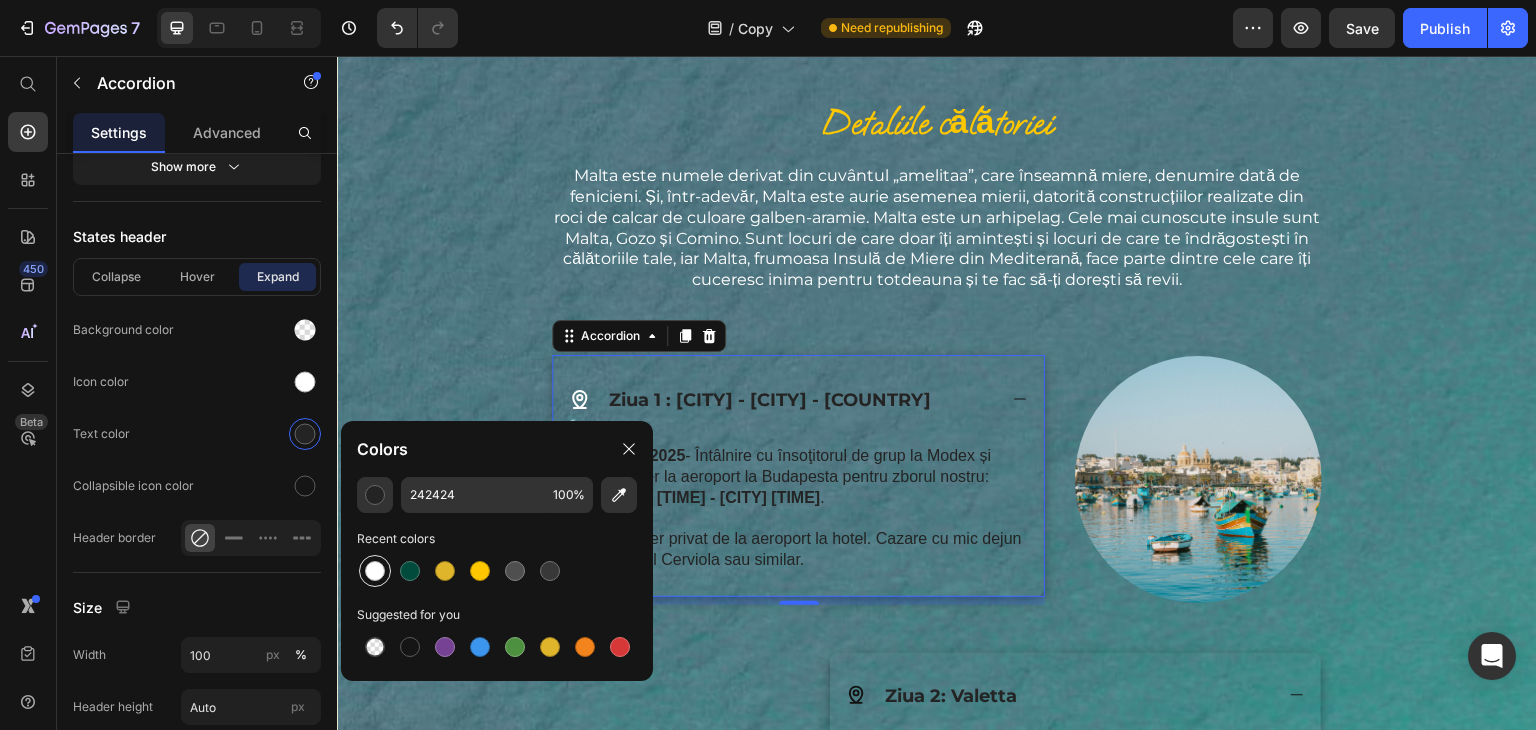 click at bounding box center [375, 571] 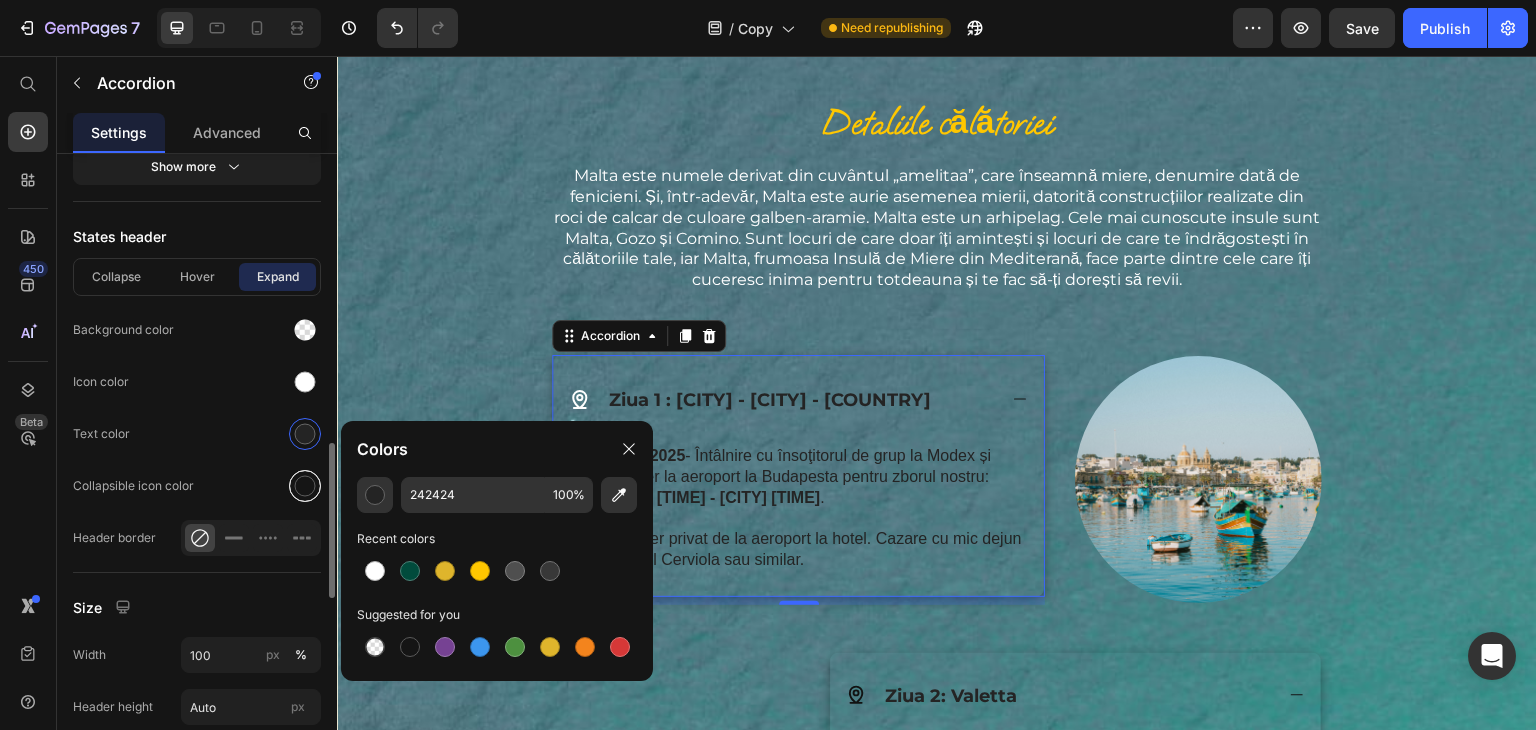 type on "FFFFFF" 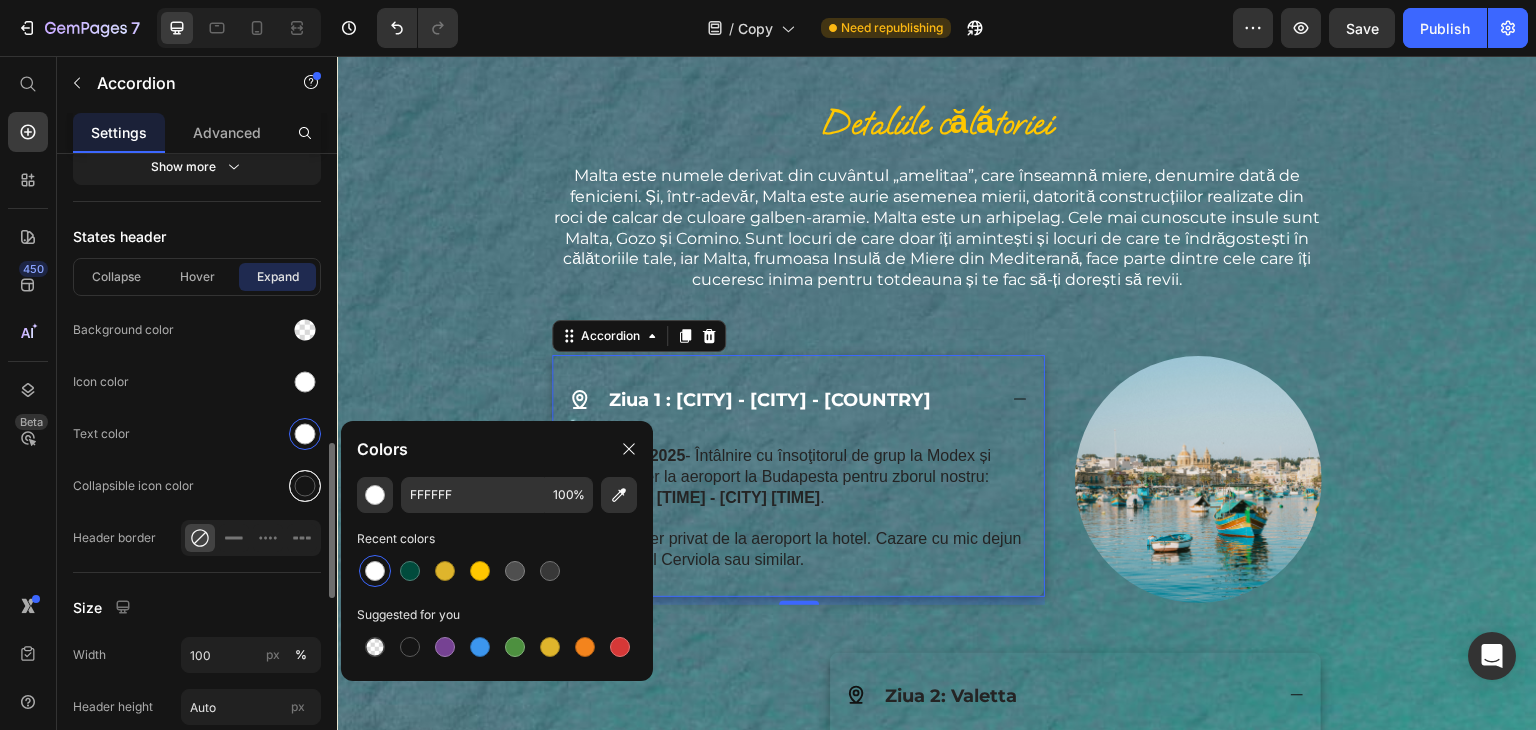 click at bounding box center [305, 486] 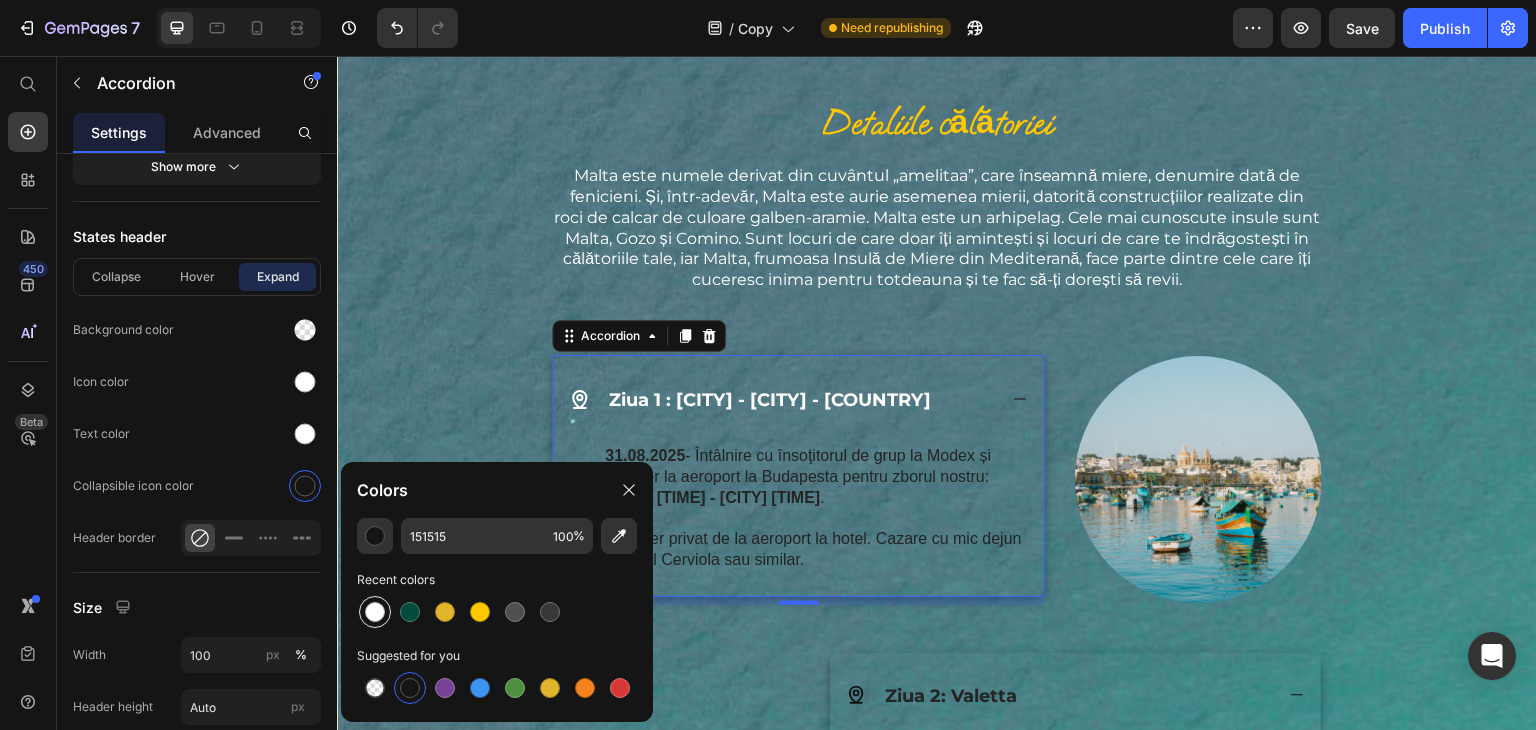 click at bounding box center [375, 612] 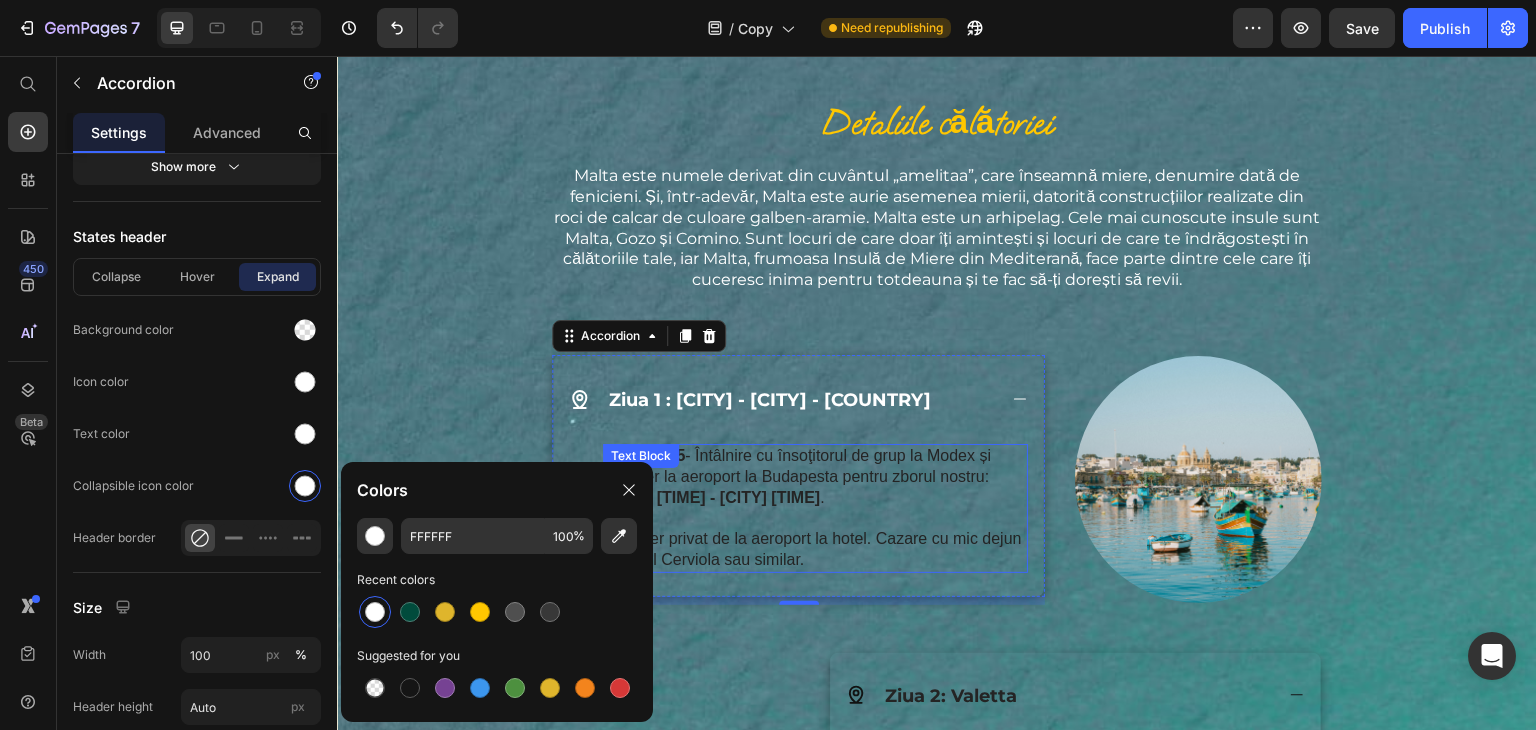click on "31.08.2025  - Întâlnire cu însoţitorul de grup la Modex și transfer la aeroport la Budapesta pentru zborul nostru:  Budapesta 17:55 - Malta 20:15 ." at bounding box center (815, 477) 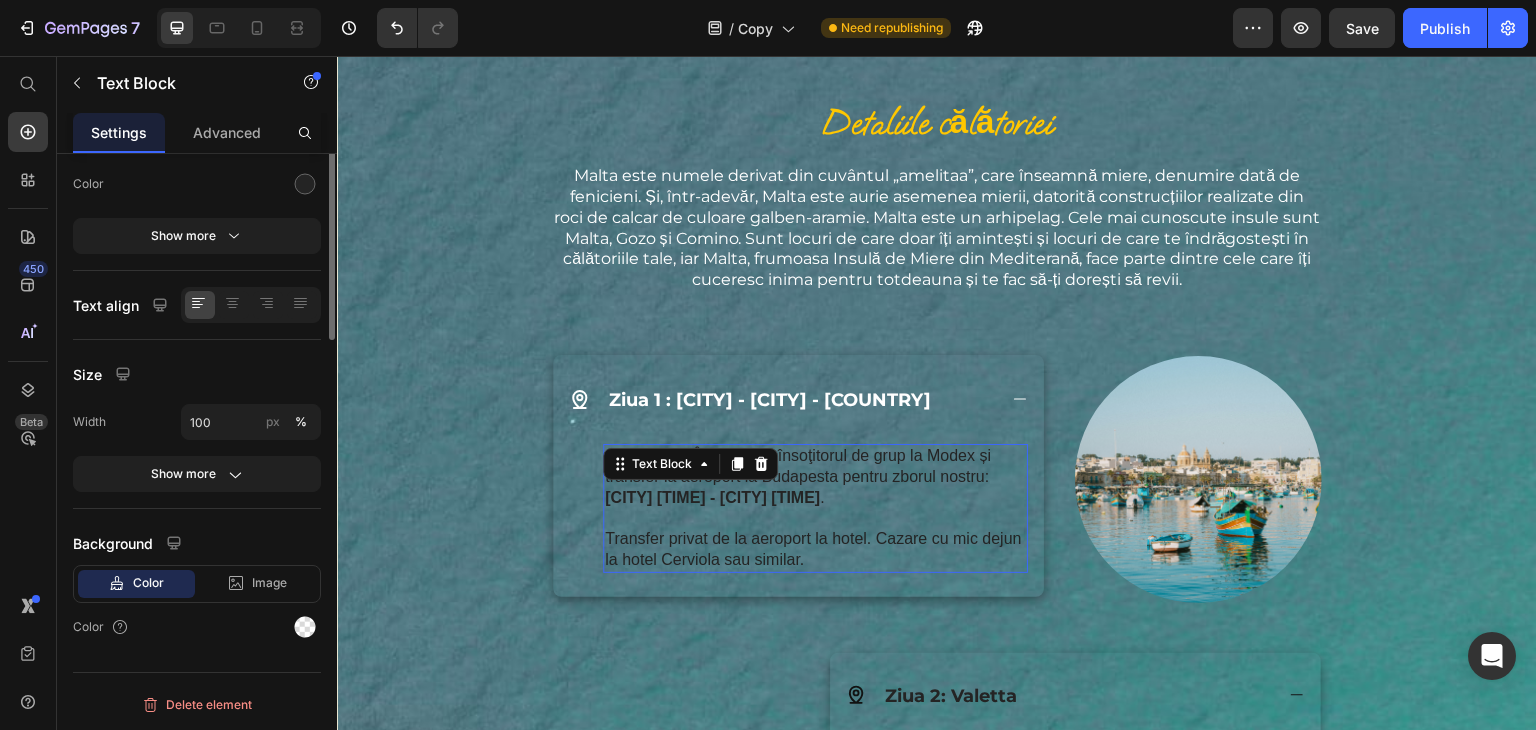 scroll, scrollTop: 0, scrollLeft: 0, axis: both 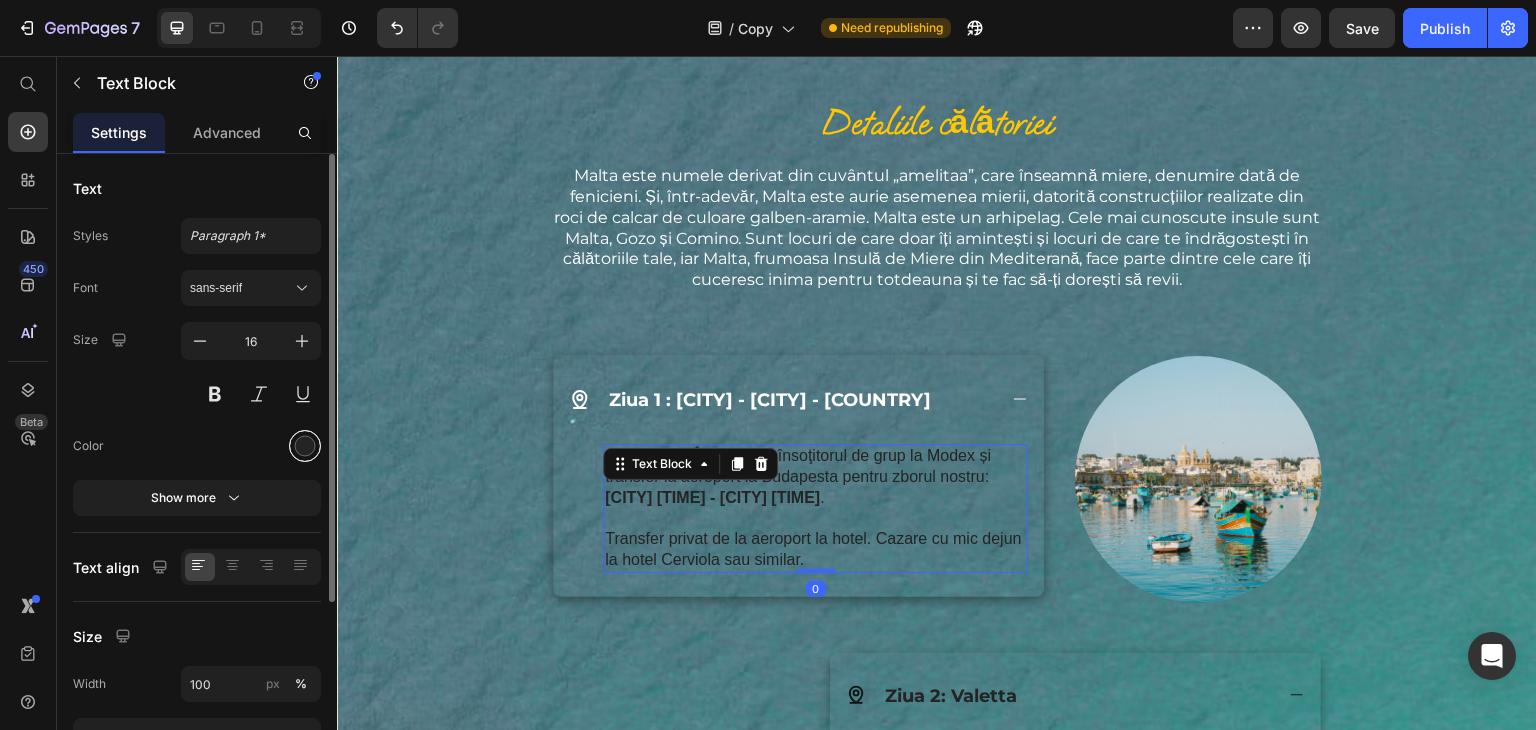 click at bounding box center [305, 446] 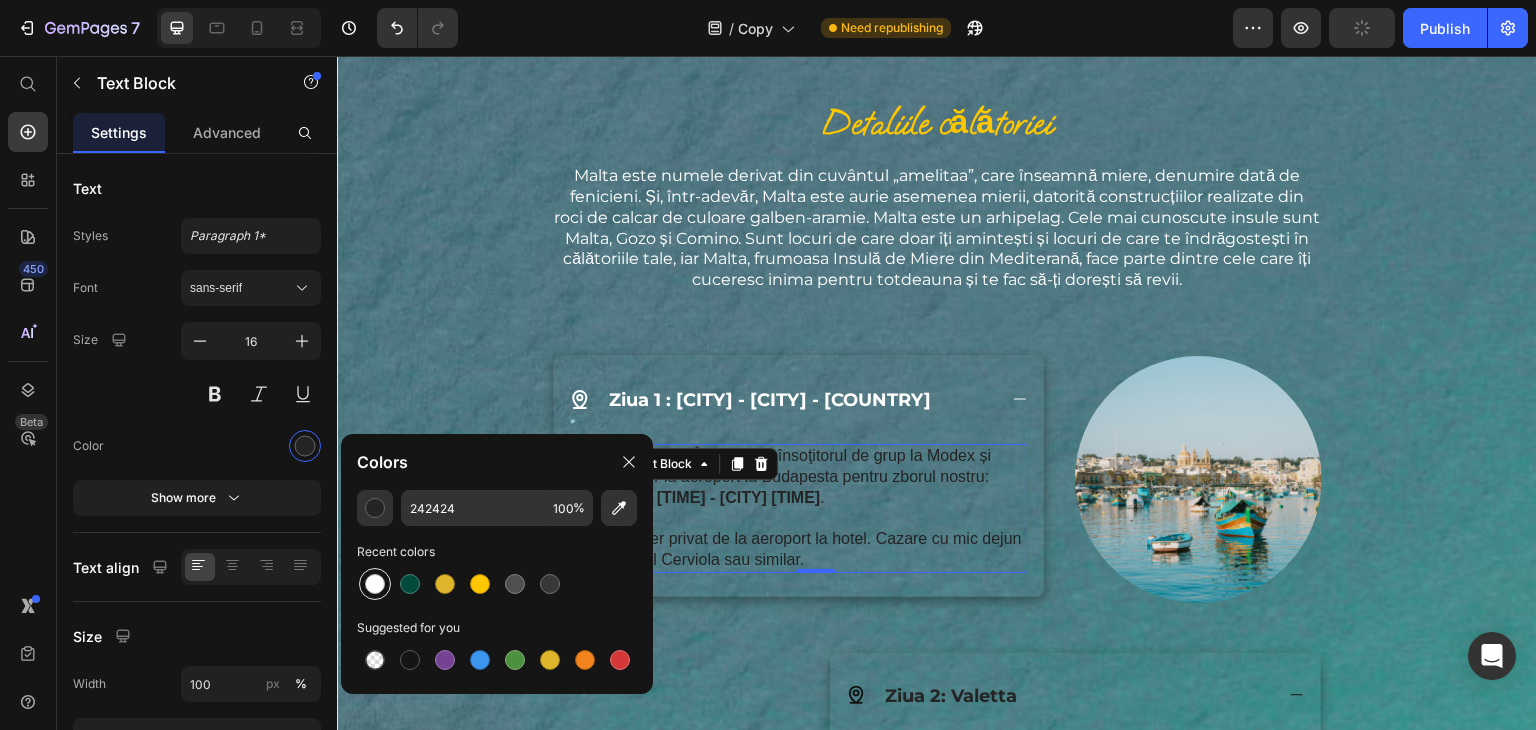 click at bounding box center [375, 584] 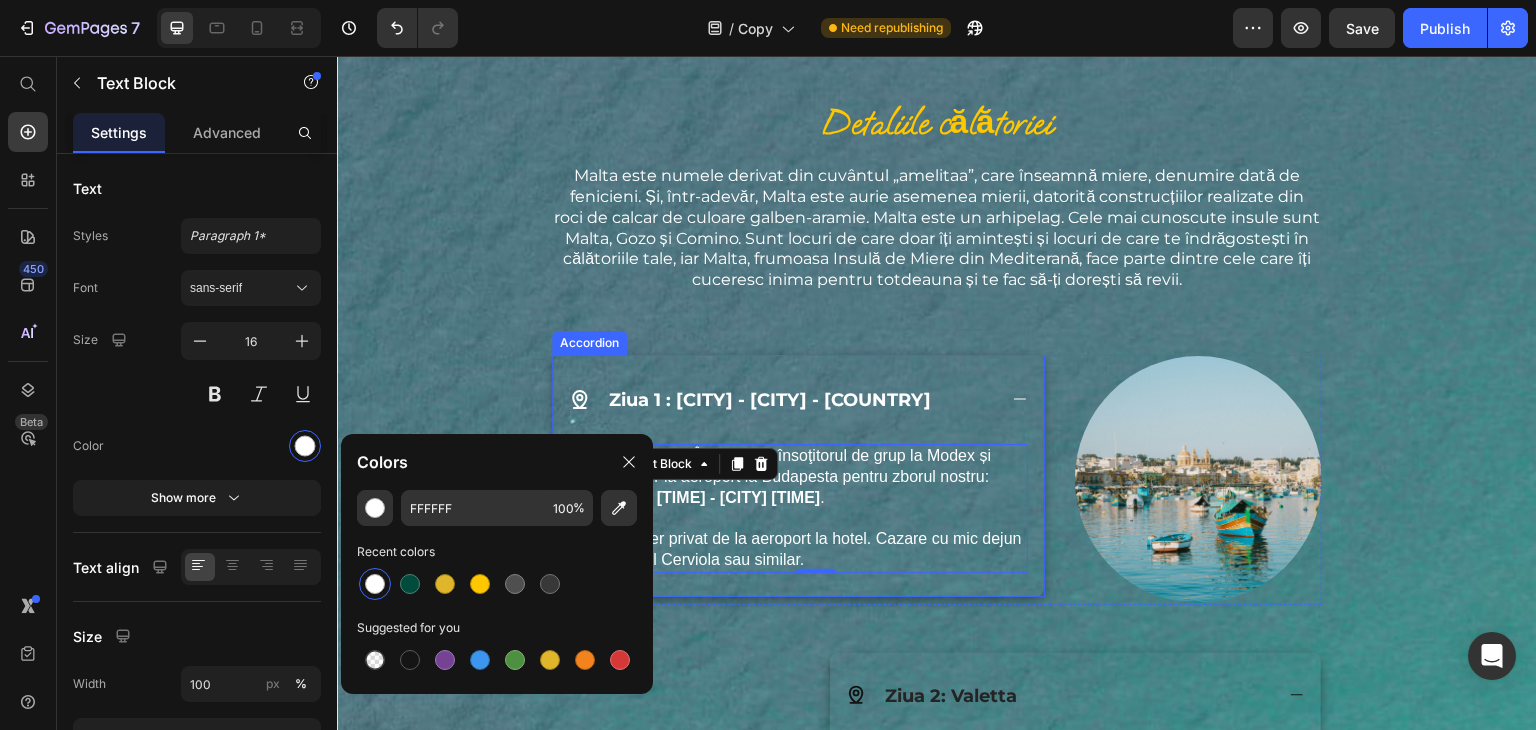 click 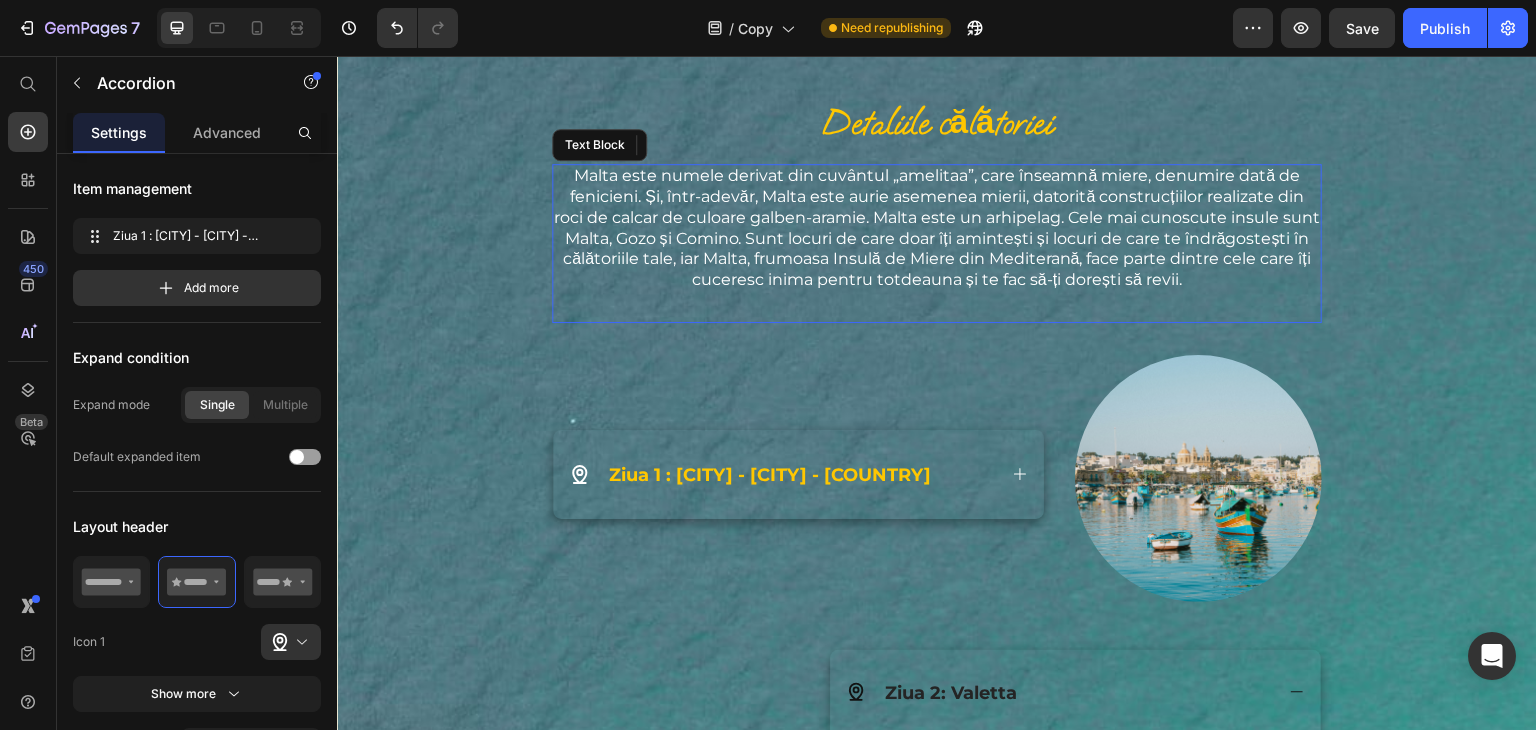 click on "Malta este numele derivat din cuvântul „amelitaa”, care înseamnă miere, denumire dată de fenicieni. Și, într-adevăr, Malta este aurie asemenea mierii, datorită construcțiilor realizate din roci de calcar de culoare galben-aramie. Malta este un arhipelag. Cele mai cunoscute insule sunt Malta, Gozo și Comino. Sunt locuri de care doar îți amintești și locuri de care te îndrăgostești în călătoriile tale, iar Malta, frumoasa Insulă de Miere din Mediterană, face parte dintre cele care îți cuceresc inima pentru totdeauna și te fac să-ți dorești să revii." at bounding box center [937, 228] 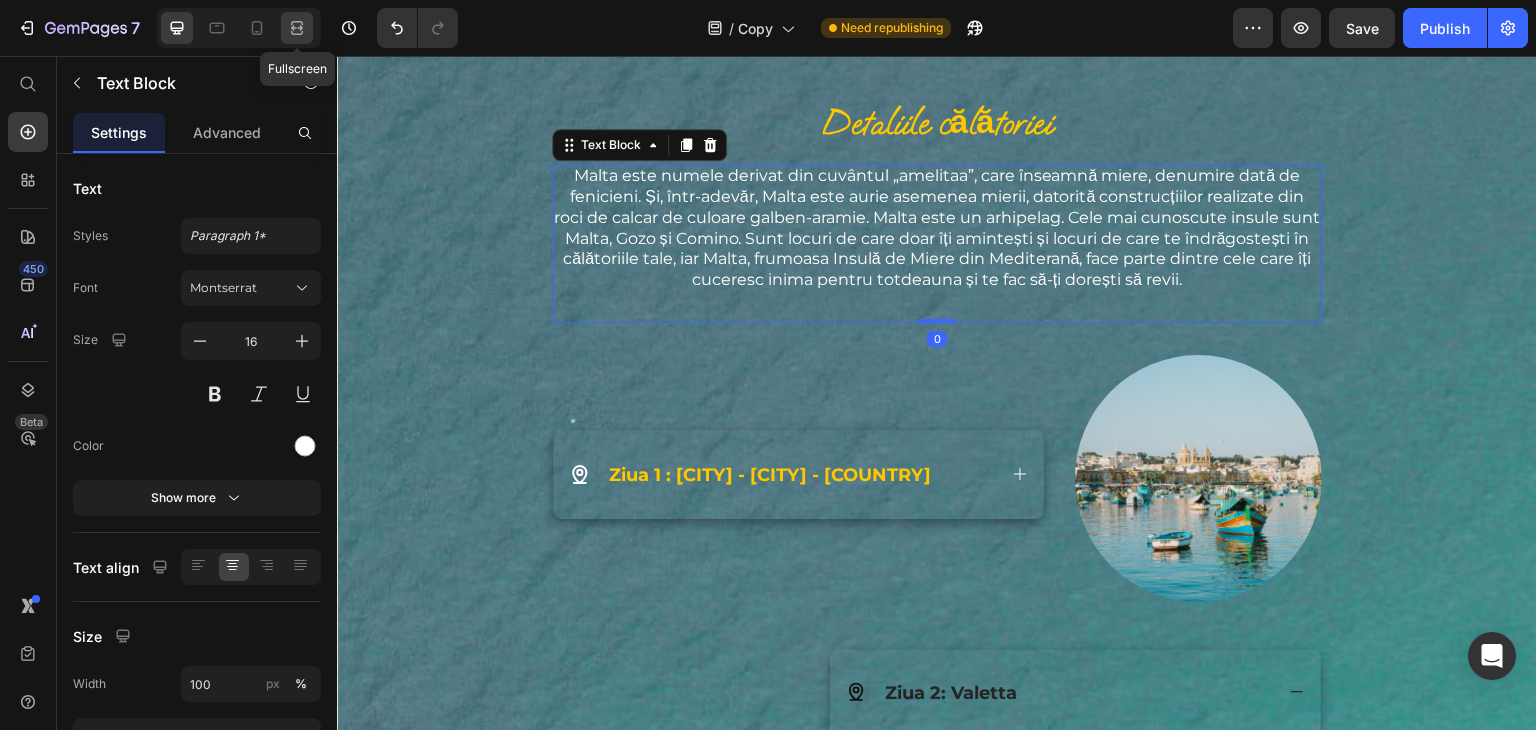 click 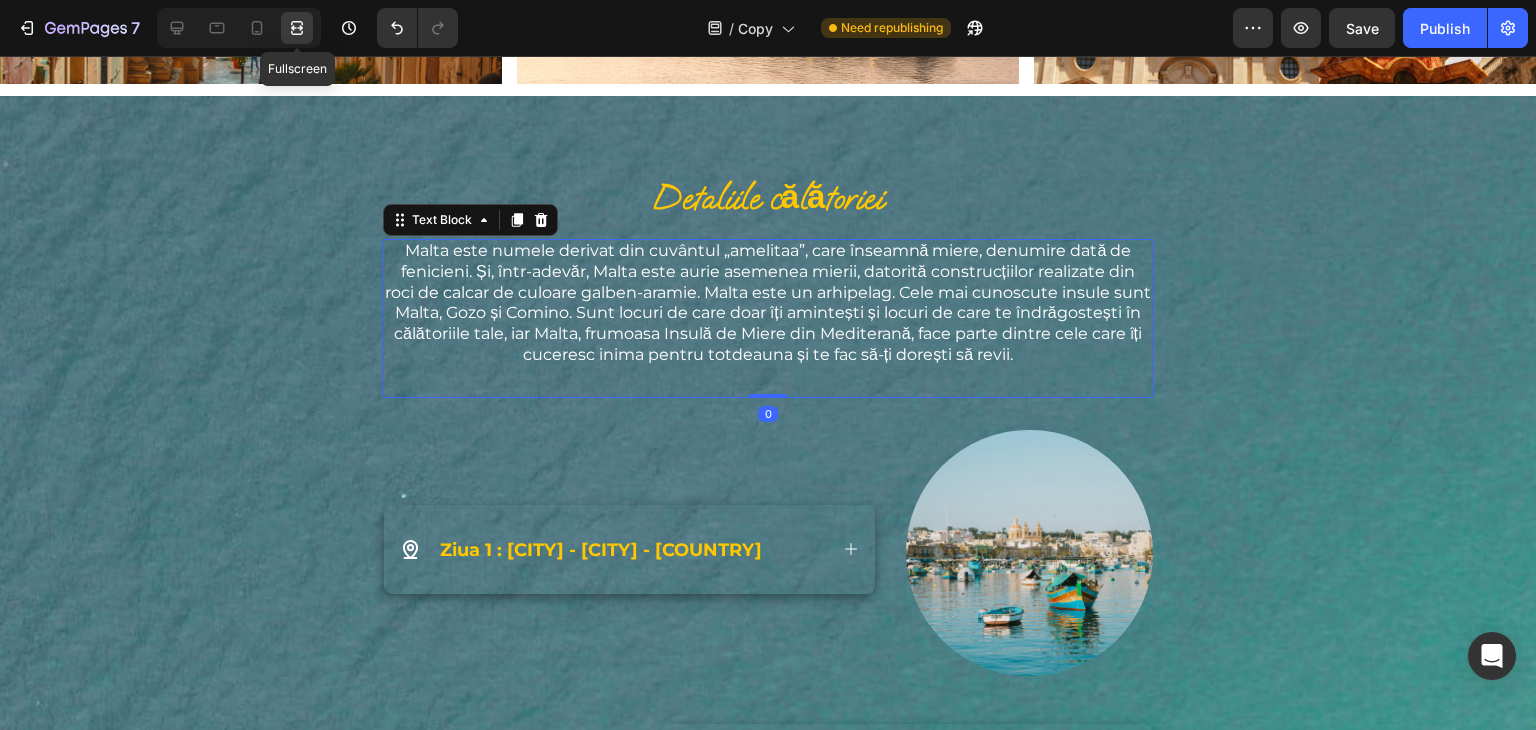 scroll, scrollTop: 2577, scrollLeft: 0, axis: vertical 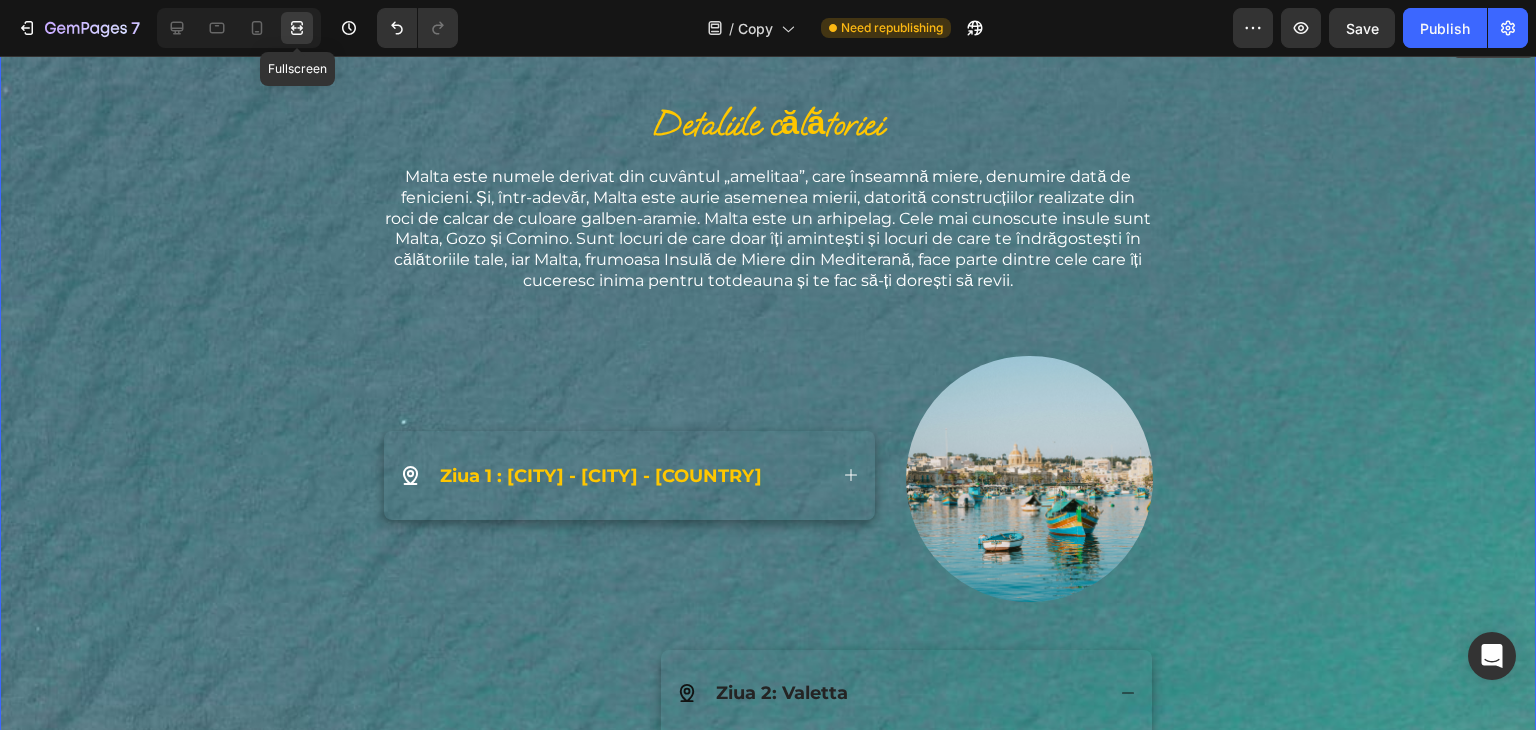 click on "Detaliile călătoriei Heading Malta este numele derivat din cuvântul „amelitaa”, care înseamnă miere, denumire dată de fenicieni. Și, într-adevăr, Malta este aurie asemenea mierii, datorită construcțiilor realizate din roci de calcar de culoare galben-aramie. Malta este un arhipelag. Cele mai cunoscute insule sunt Malta, Gozo și Comino. Sunt locuri de care doar îți amintești și locuri de care te îndrăgostești în călătoriile tale, iar Malta, frumoasa Insulă de Miere din Mediterană, face parte dintre cele care îți cuceresc inima pentru totdeauna și te fac să-ți dorești să revii. Text Block   0 Row
Ziua 1 : Timișoara - Budapesta - Malta   Accordion Image Row Image
Ziua 2: Valetta 01.09.2025  - Mic dejun. Azi este zi de relaxare și plajă la piscina hotelului sau la una dintre plajele din apropiere.    capitala Valletta . Oraș modern,      Text Block Row" at bounding box center [768, 1573] 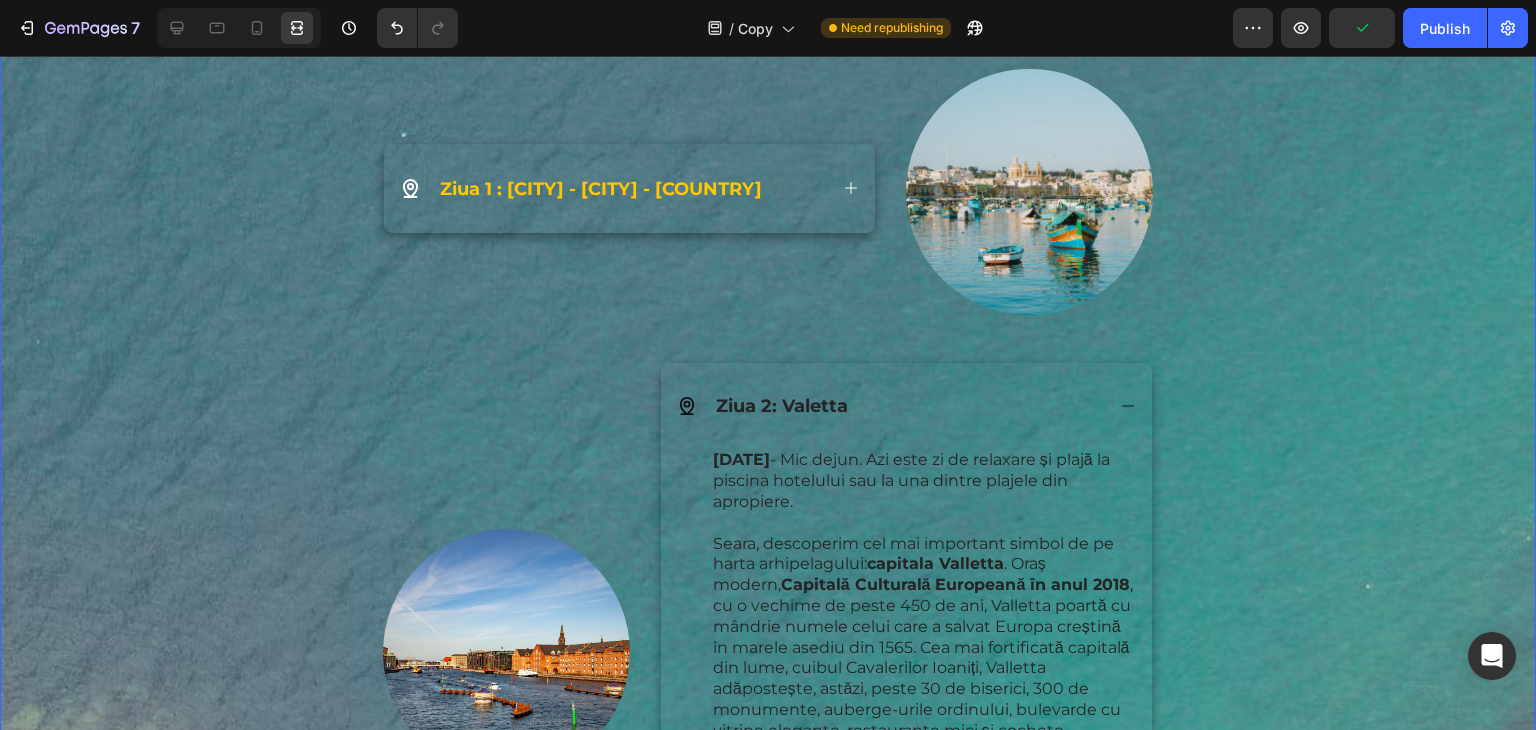 scroll, scrollTop: 2609, scrollLeft: 0, axis: vertical 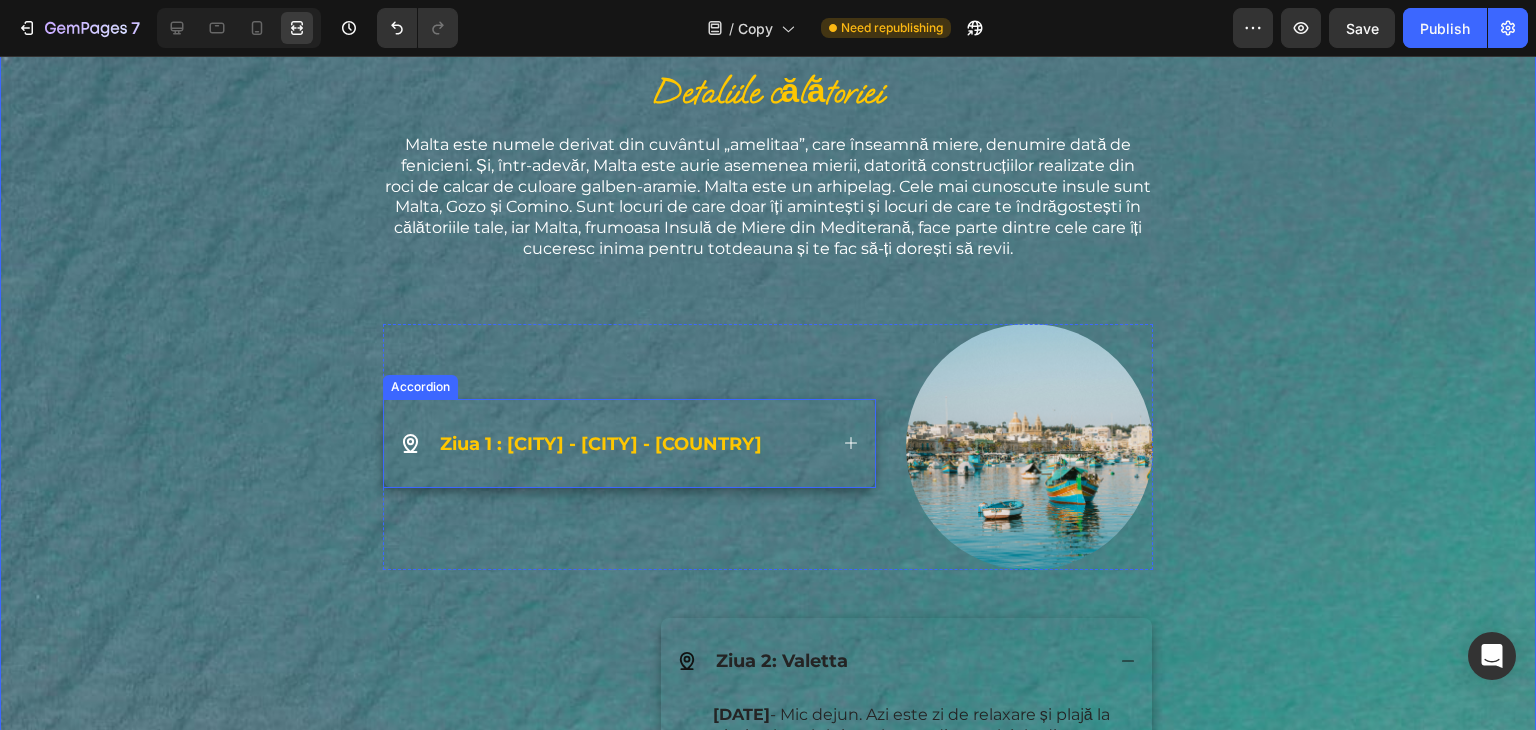 click 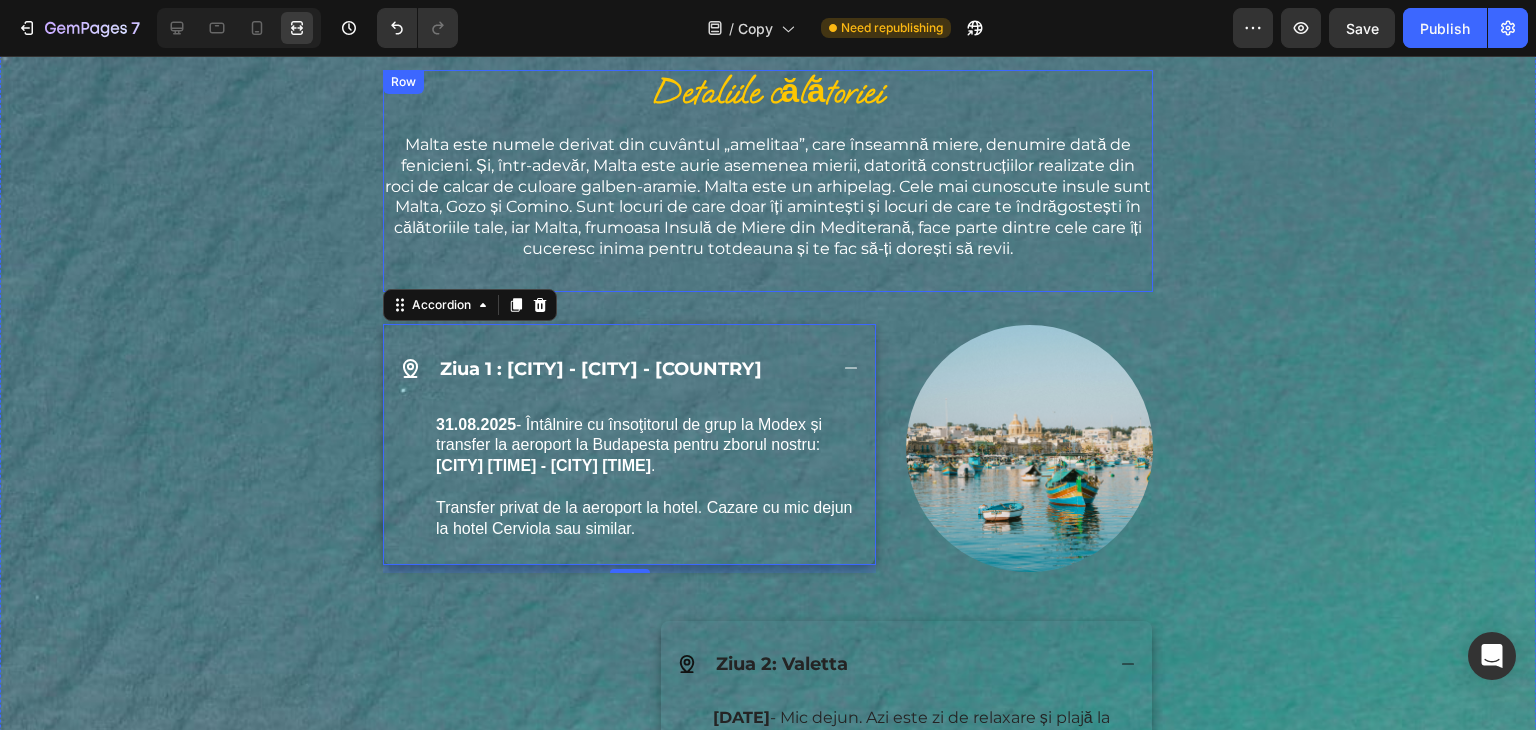 click on "Detaliile călătoriei Heading Malta este numele derivat din cuvântul „amelitaa”, care înseamnă miere, denumire dată de fenicieni. Și, într-adevăr, Malta este aurie asemenea mierii, datorită construcțiilor realizate din roci de calcar de culoare galben-aramie. Malta este un arhipelag. Cele mai cunoscute insule sunt Malta, Gozo și Comino. Sunt locuri de care doar îți amintești și locuri de care te îndrăgostești în călătoriile tale, iar Malta, frumoasa Insulă de Miere din Mediterană, face parte dintre cele care îți cuceresc inima pentru totdeauna și te fac să-ți dorești să revii. Text Block" at bounding box center (768, 181) 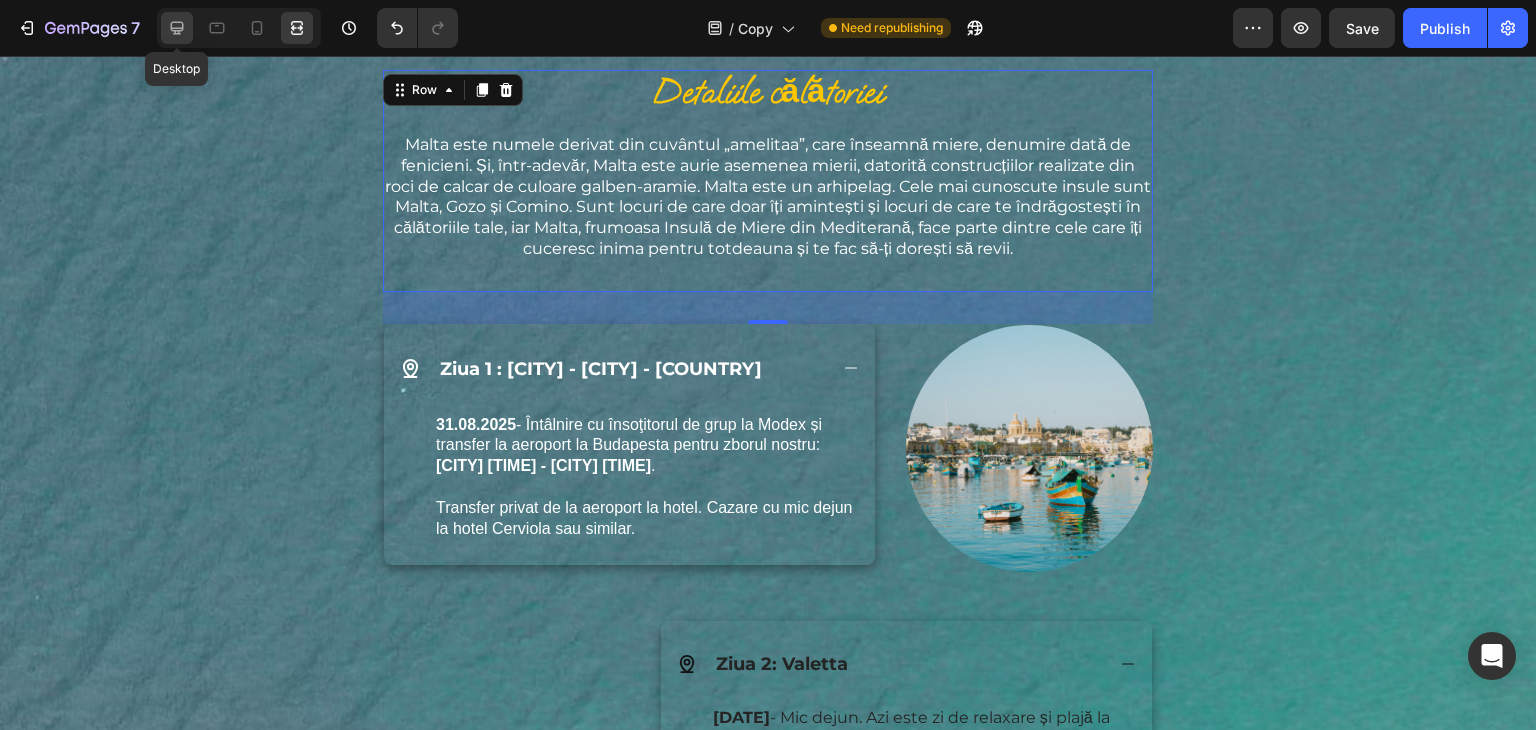 click 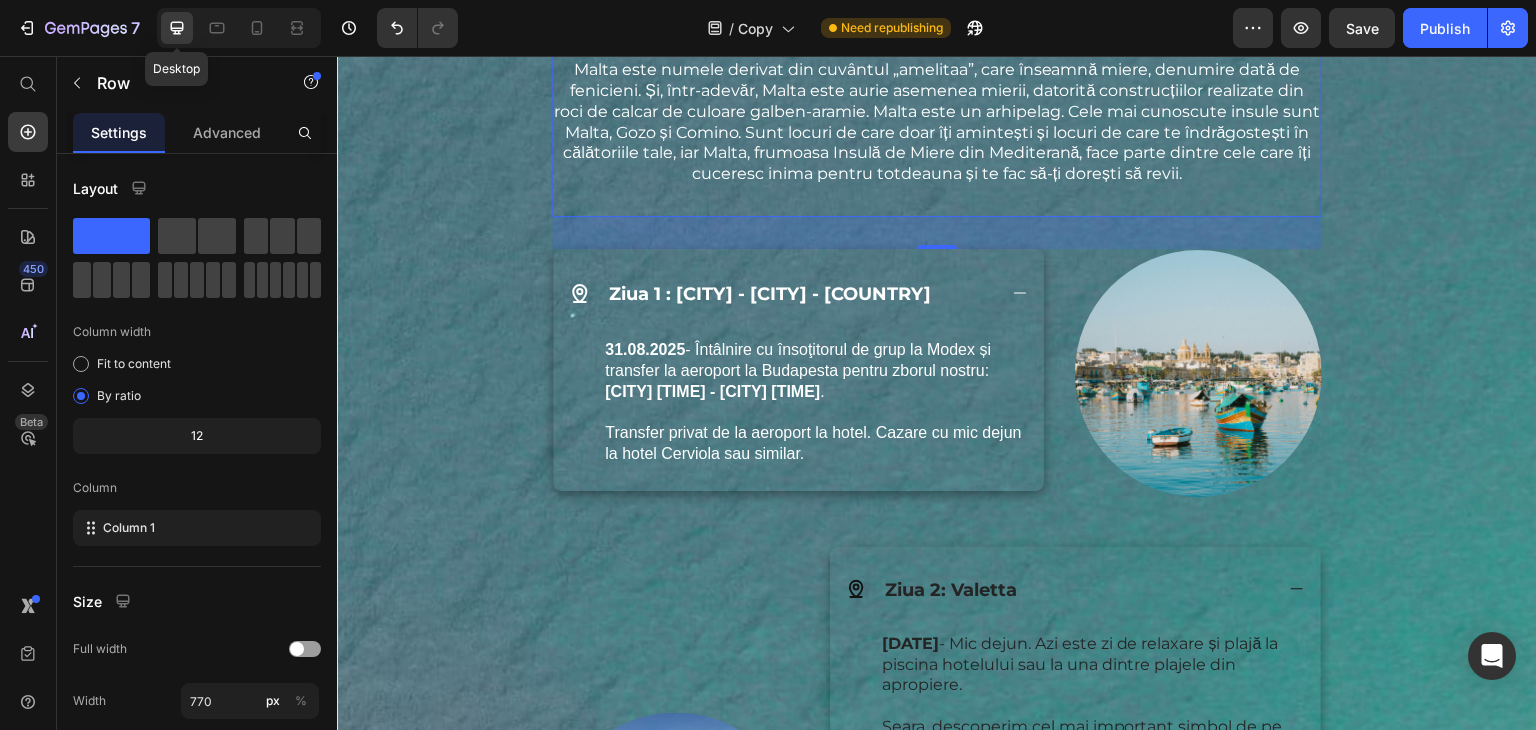 scroll, scrollTop: 2535, scrollLeft: 0, axis: vertical 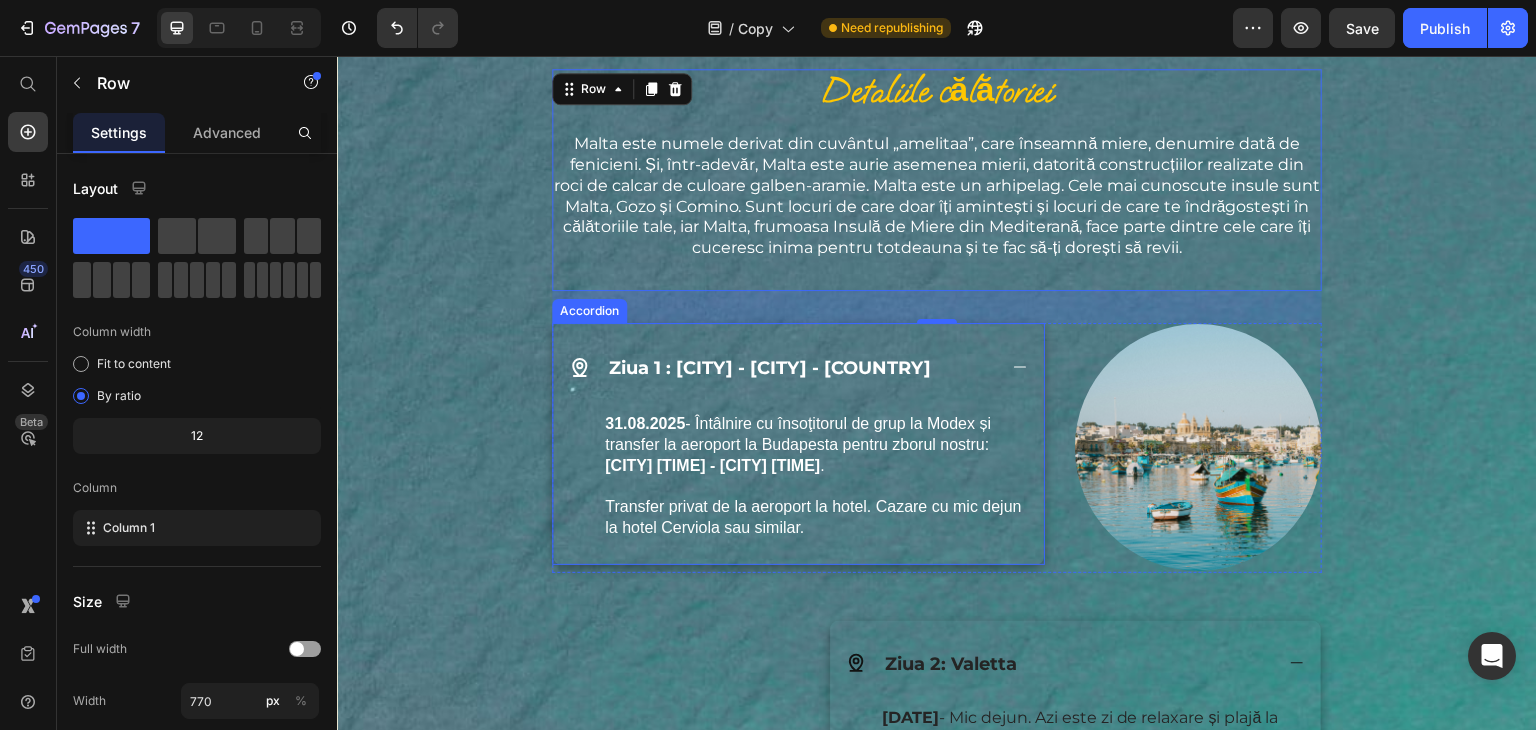 click on "Ziua 1 : Timișoara - Budapesta - Malta" at bounding box center (770, 368) 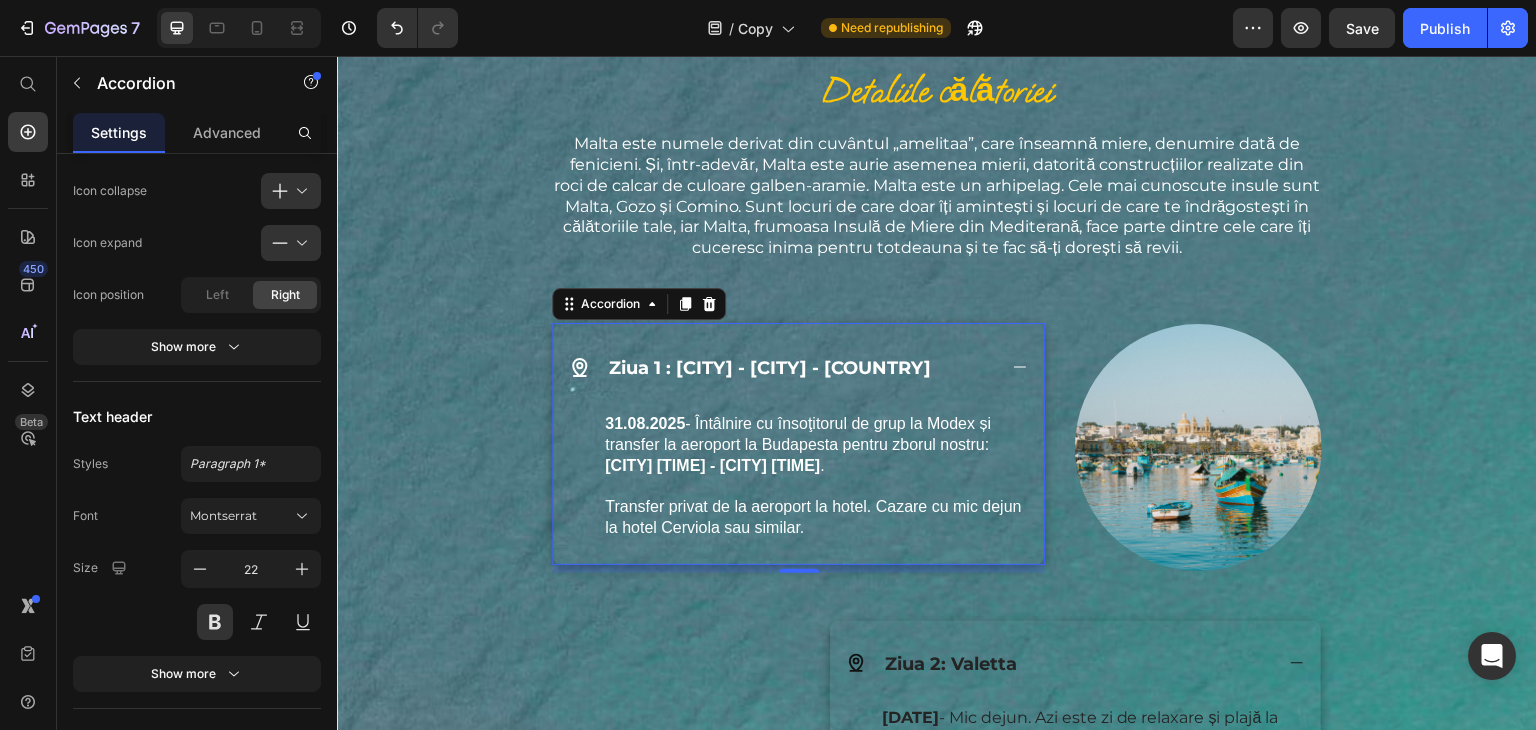 scroll, scrollTop: 1047, scrollLeft: 0, axis: vertical 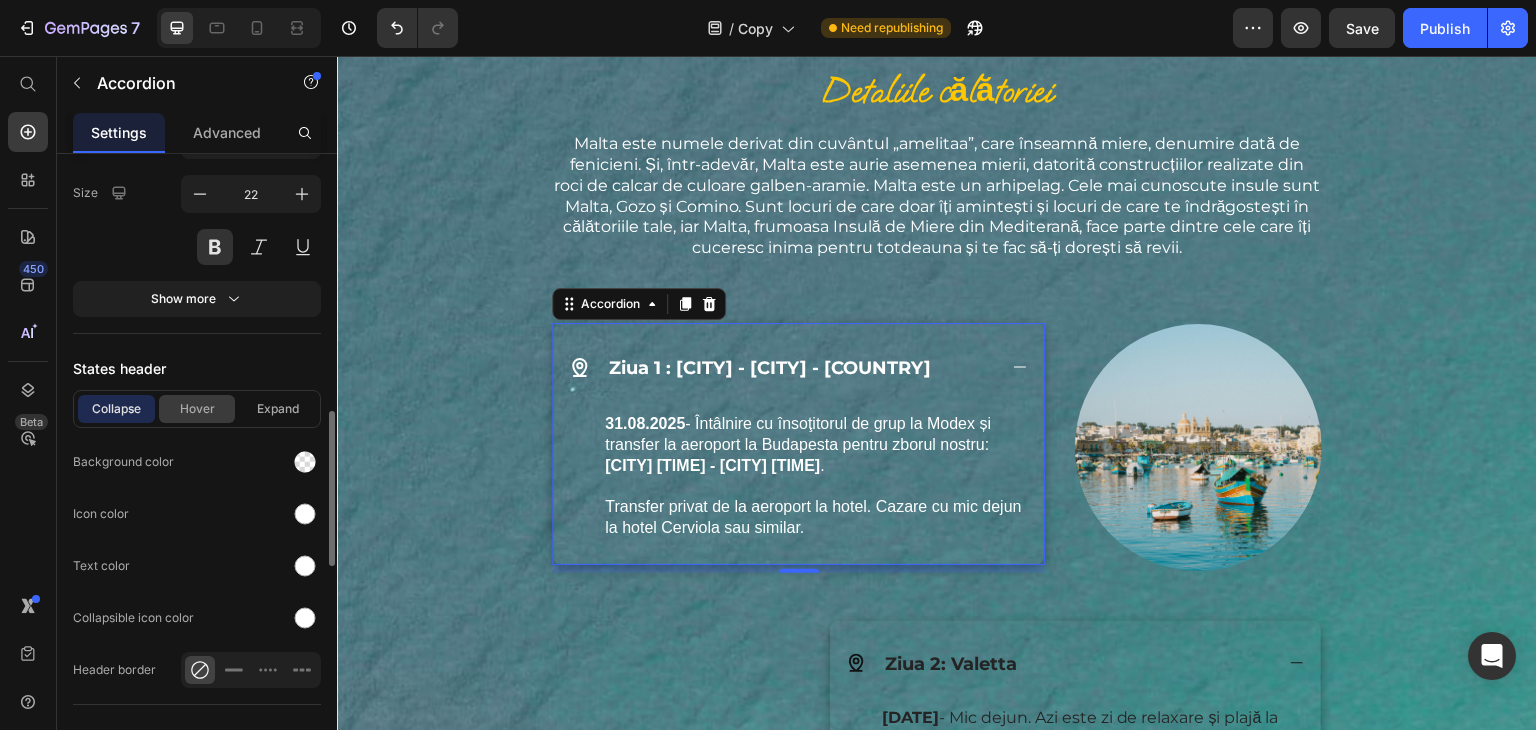 click on "Hover" at bounding box center (197, 409) 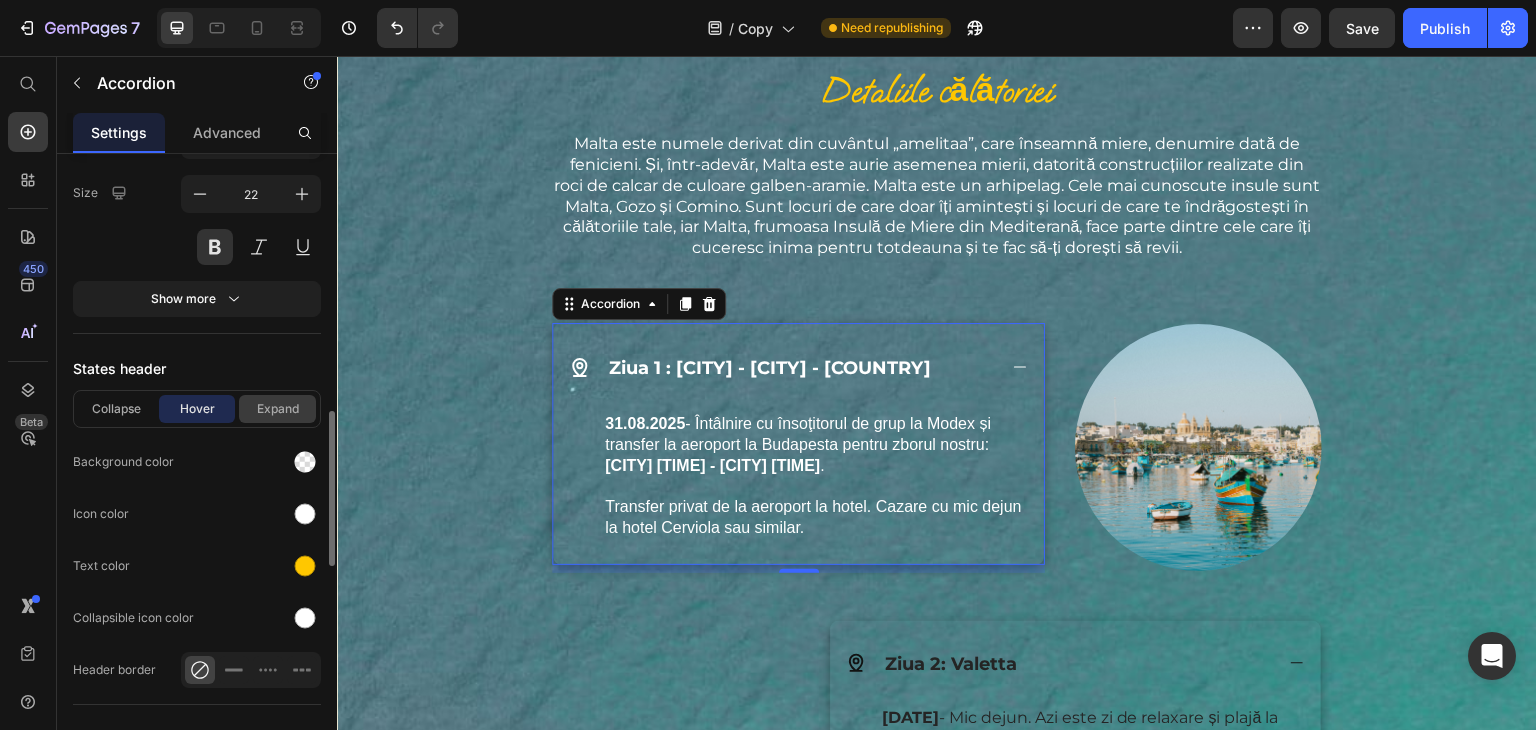 click on "Expand" at bounding box center [277, 409] 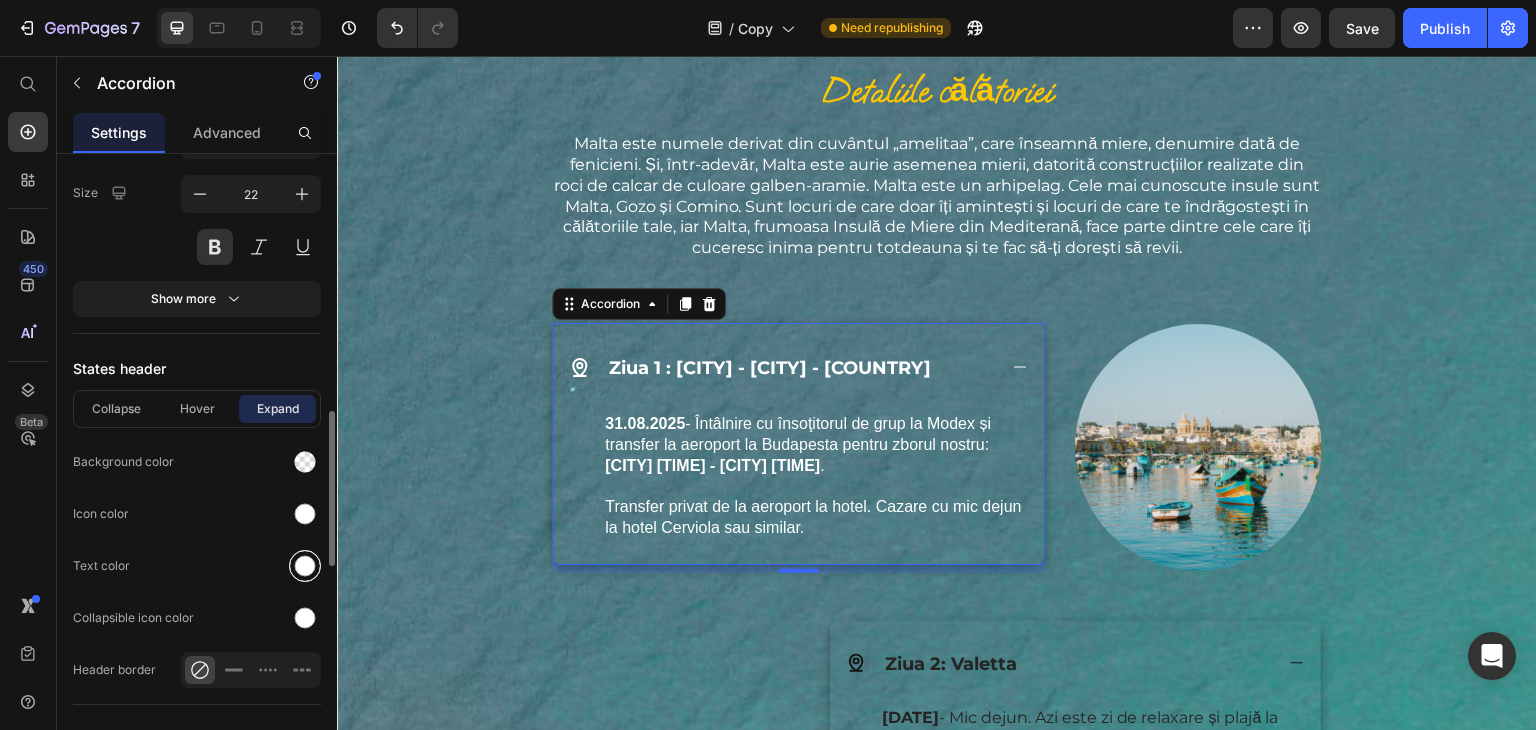 click at bounding box center (305, 566) 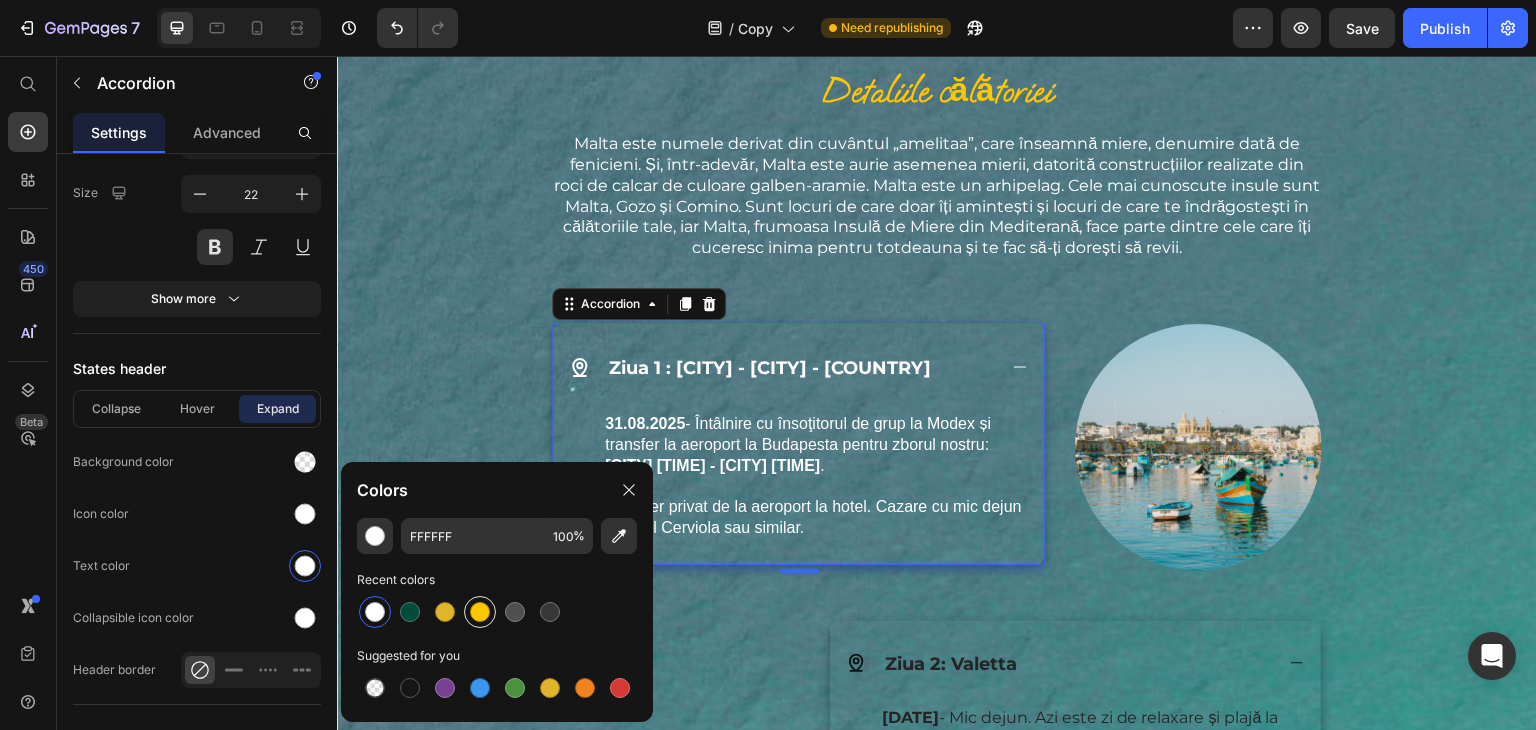 click at bounding box center (480, 612) 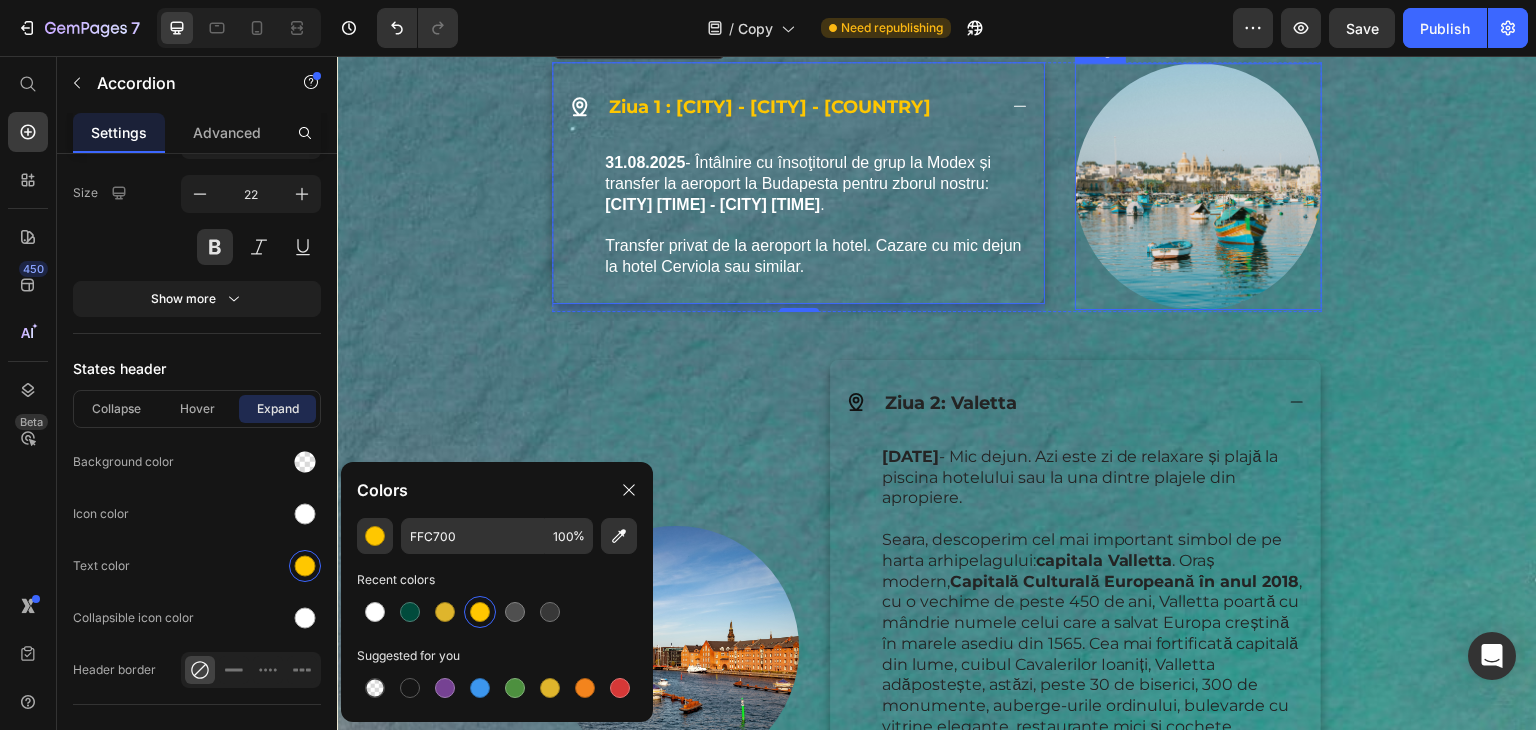 scroll, scrollTop: 2796, scrollLeft: 0, axis: vertical 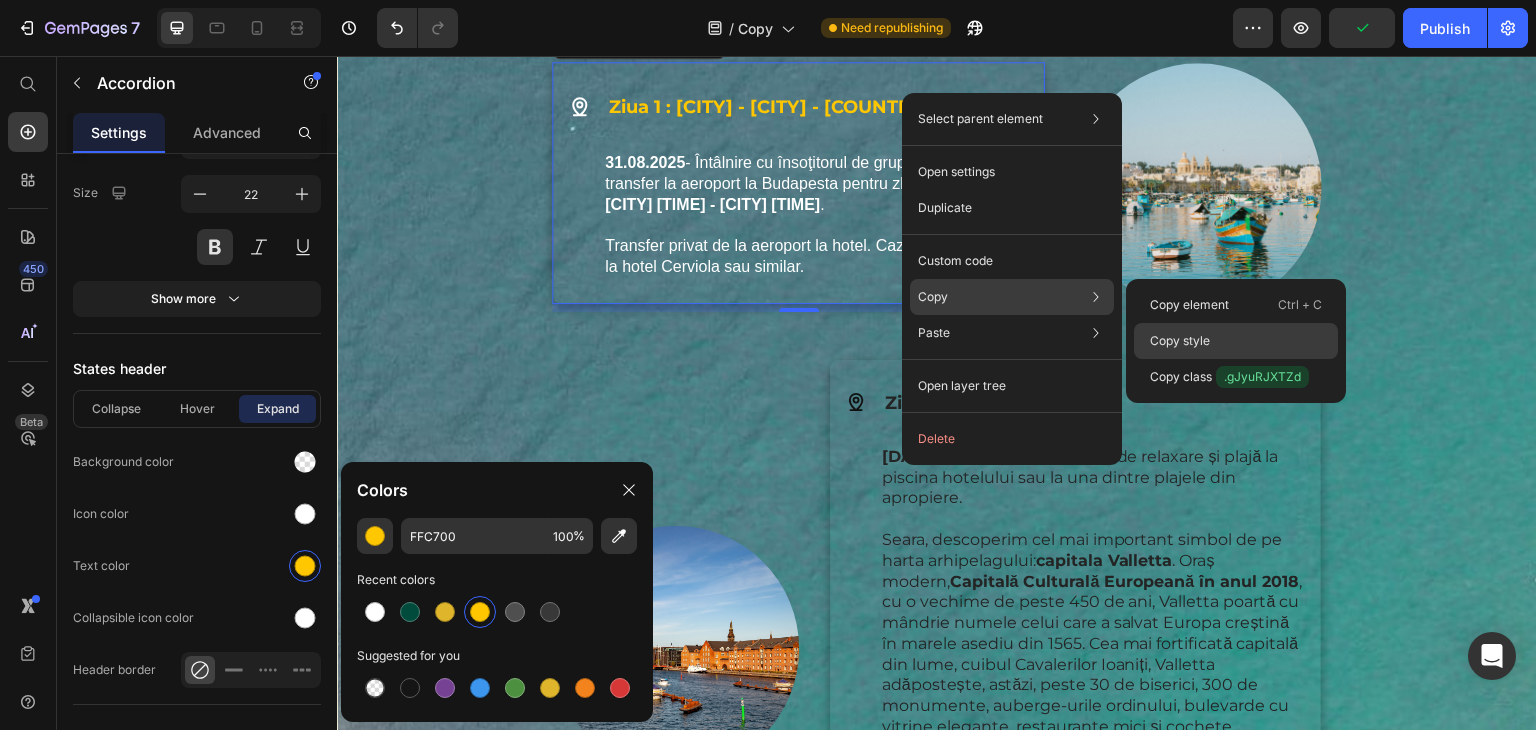 click on "Copy style" 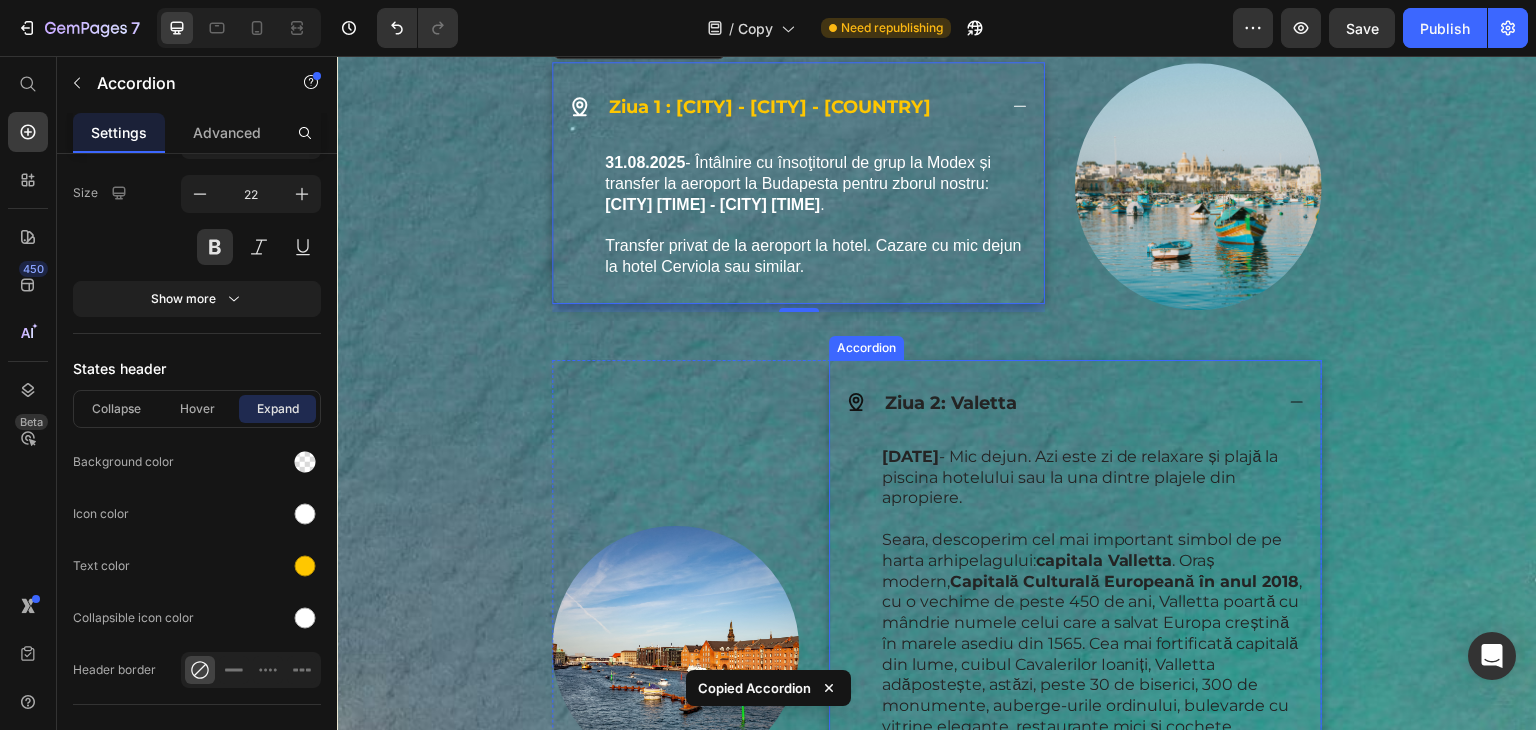click on "Ziua 2: Valetta" at bounding box center [951, 402] 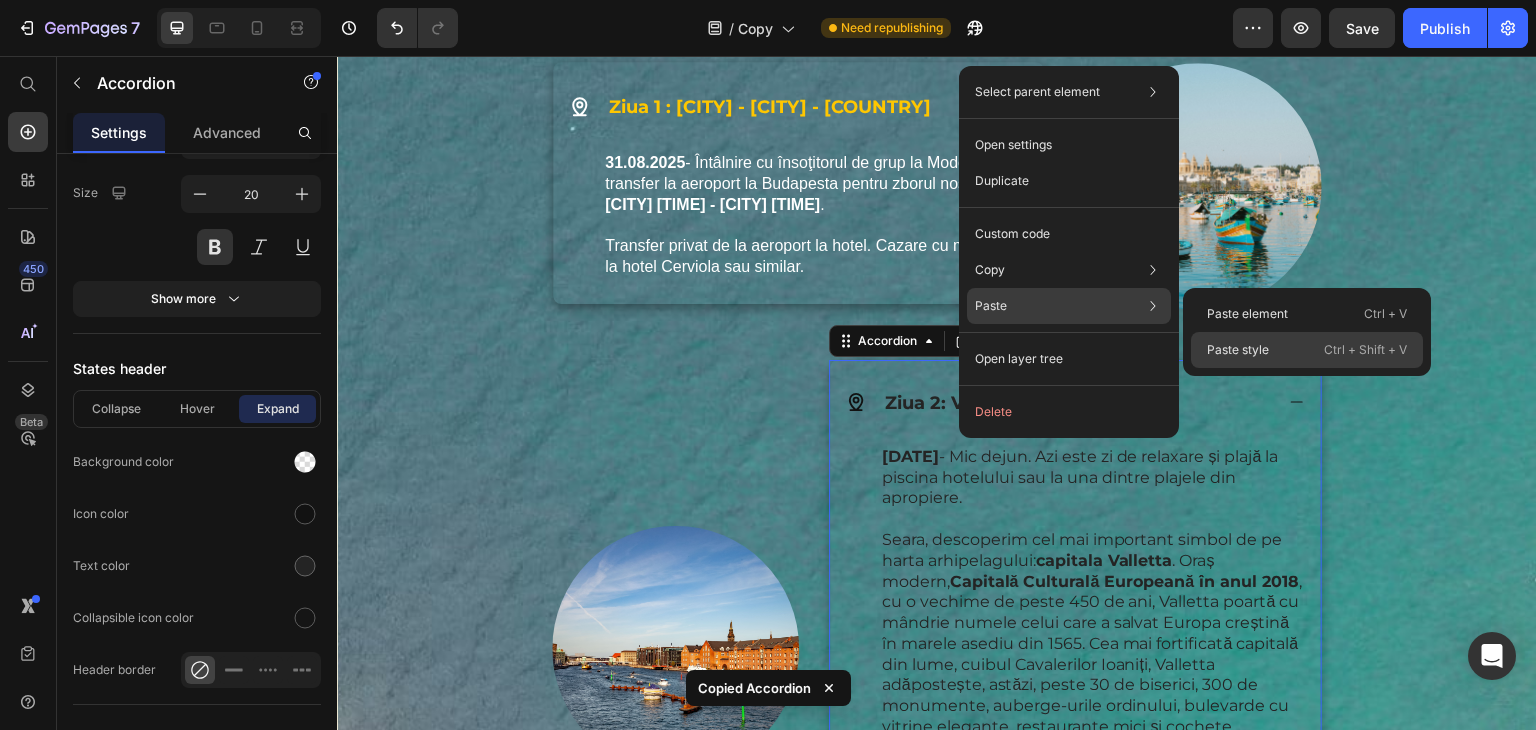click on "Paste style  Ctrl + Shift + V" 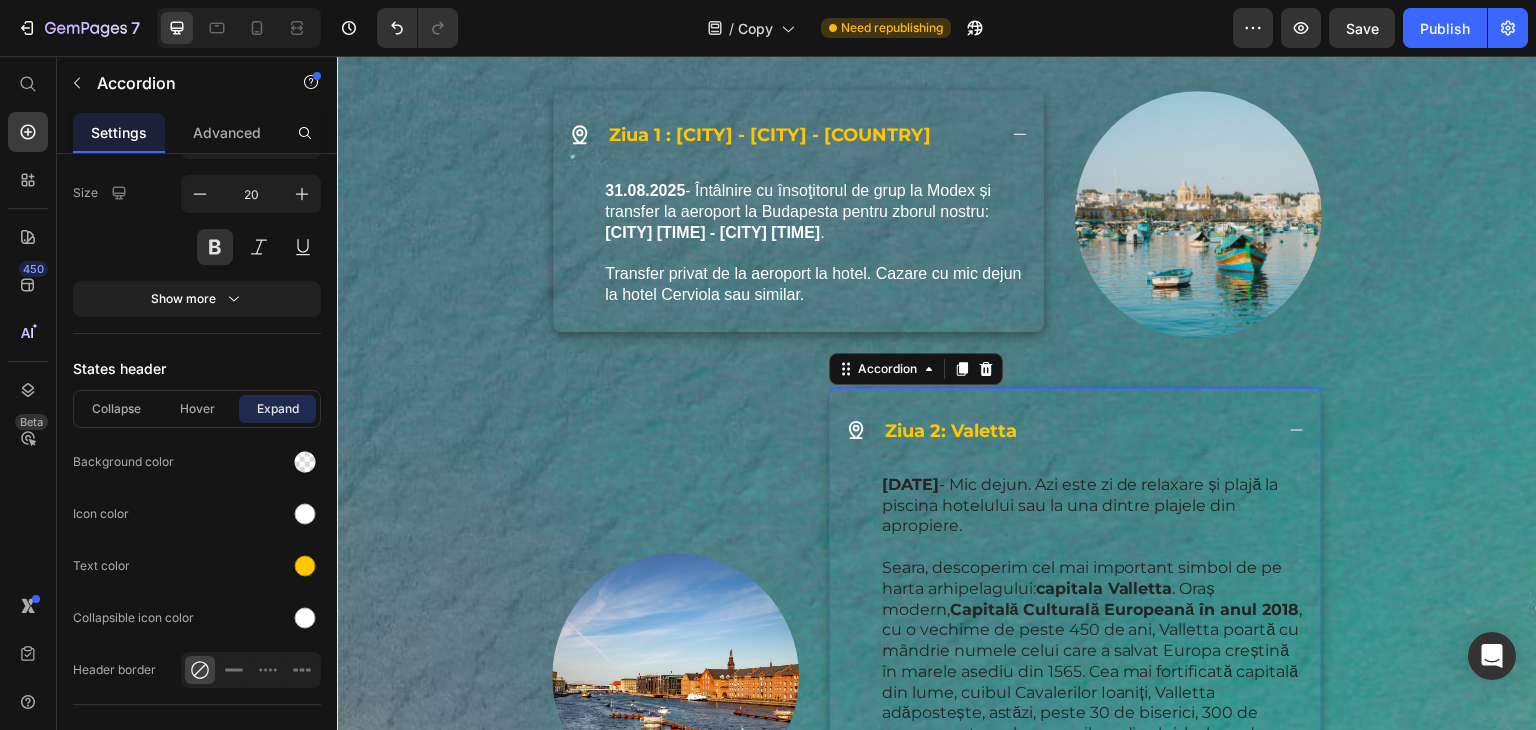 scroll, scrollTop: 2722, scrollLeft: 0, axis: vertical 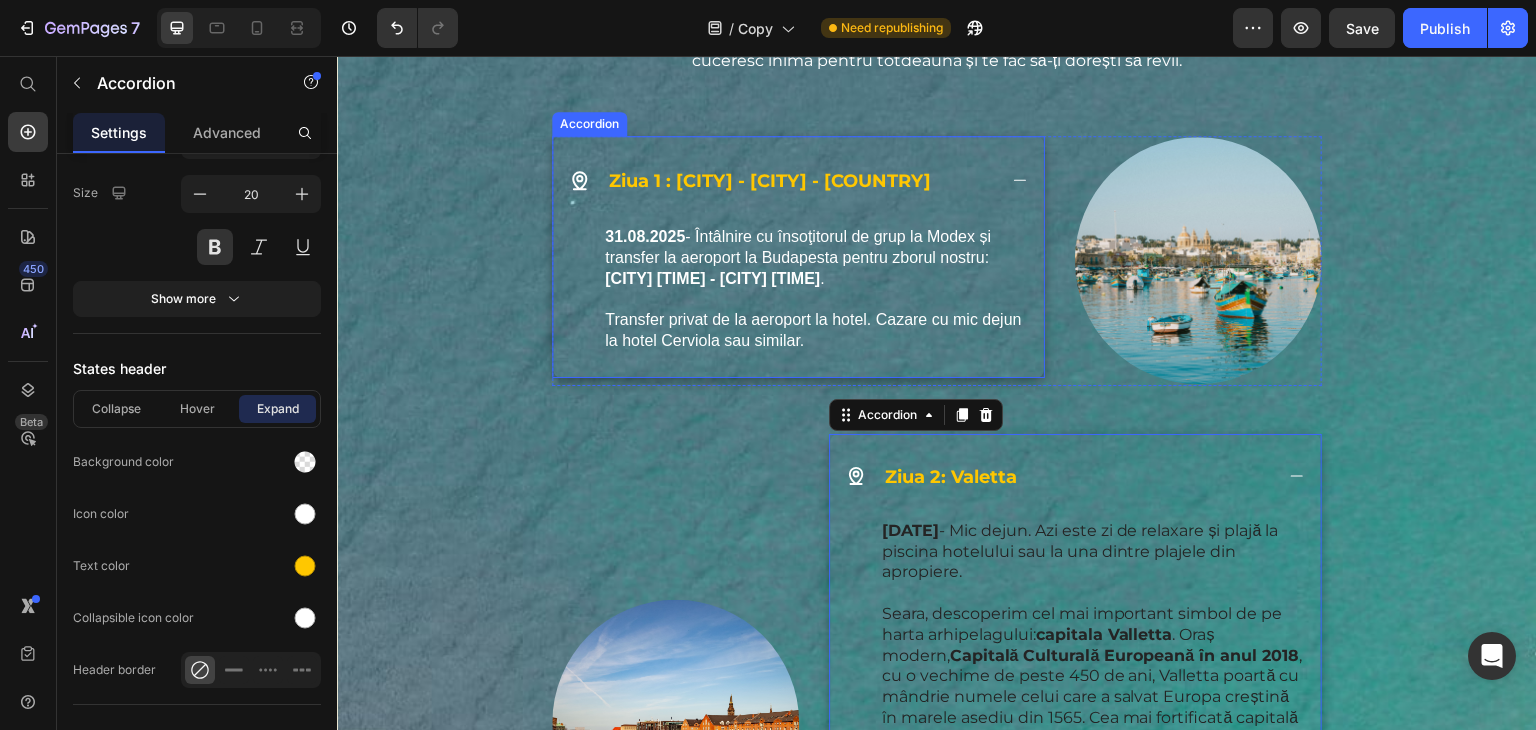 click 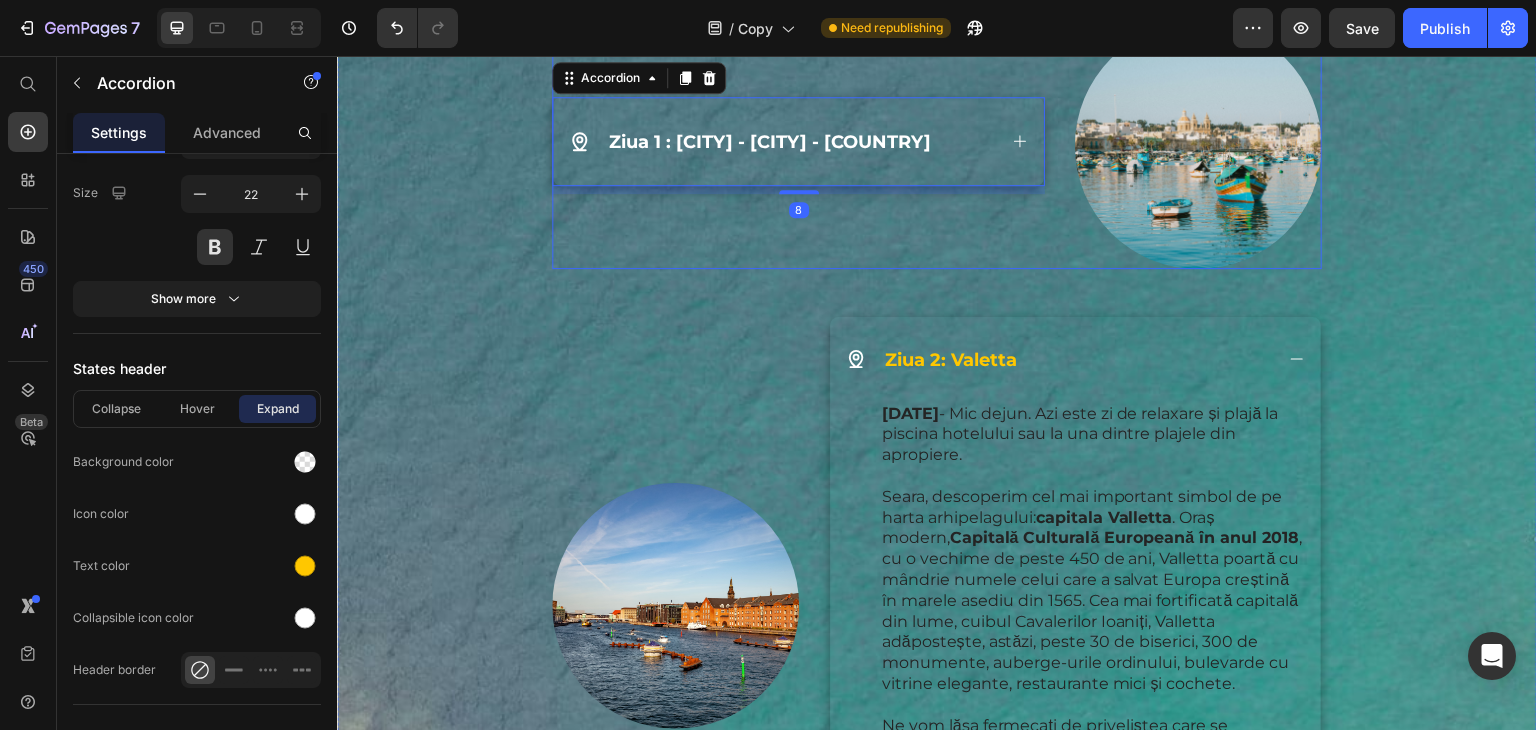 scroll, scrollTop: 2779, scrollLeft: 0, axis: vertical 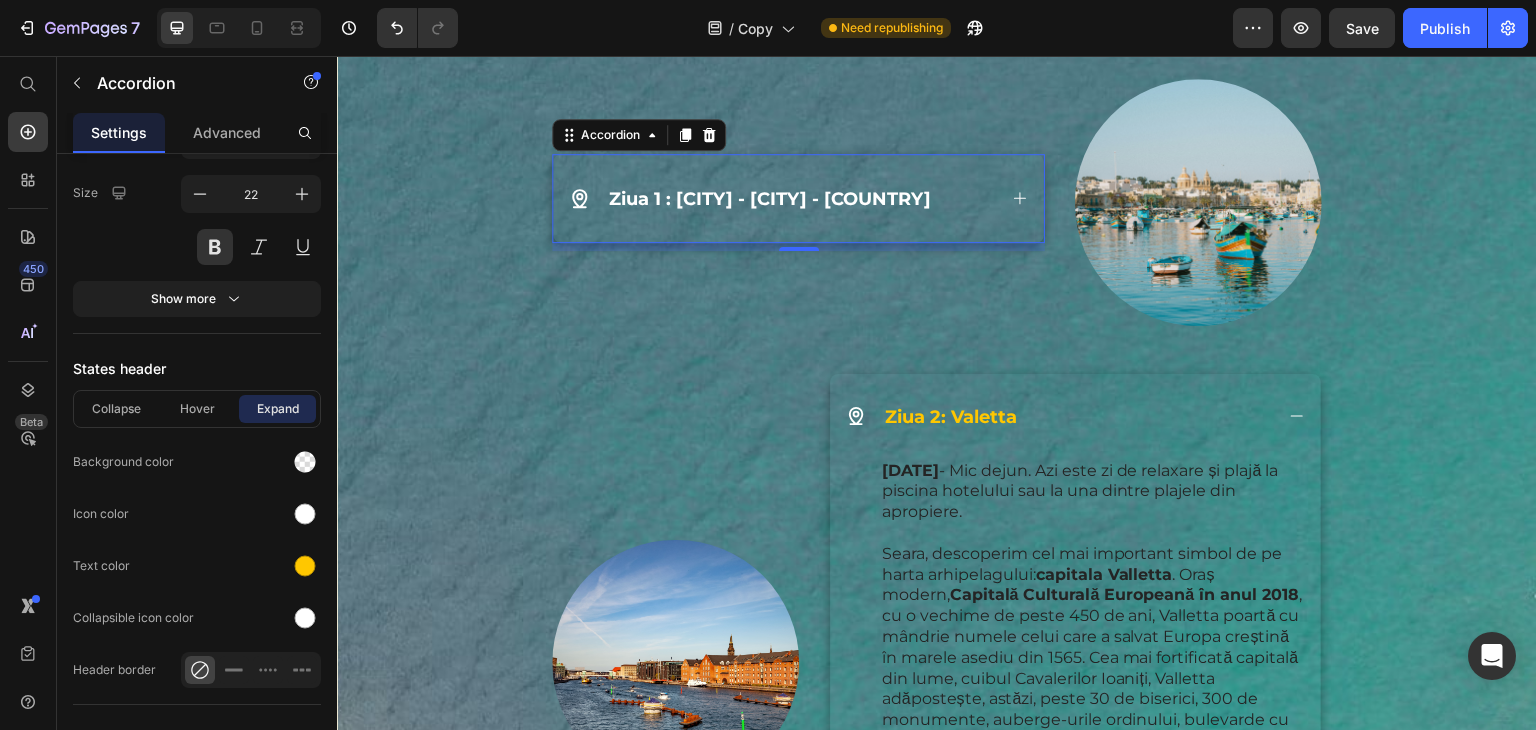 click 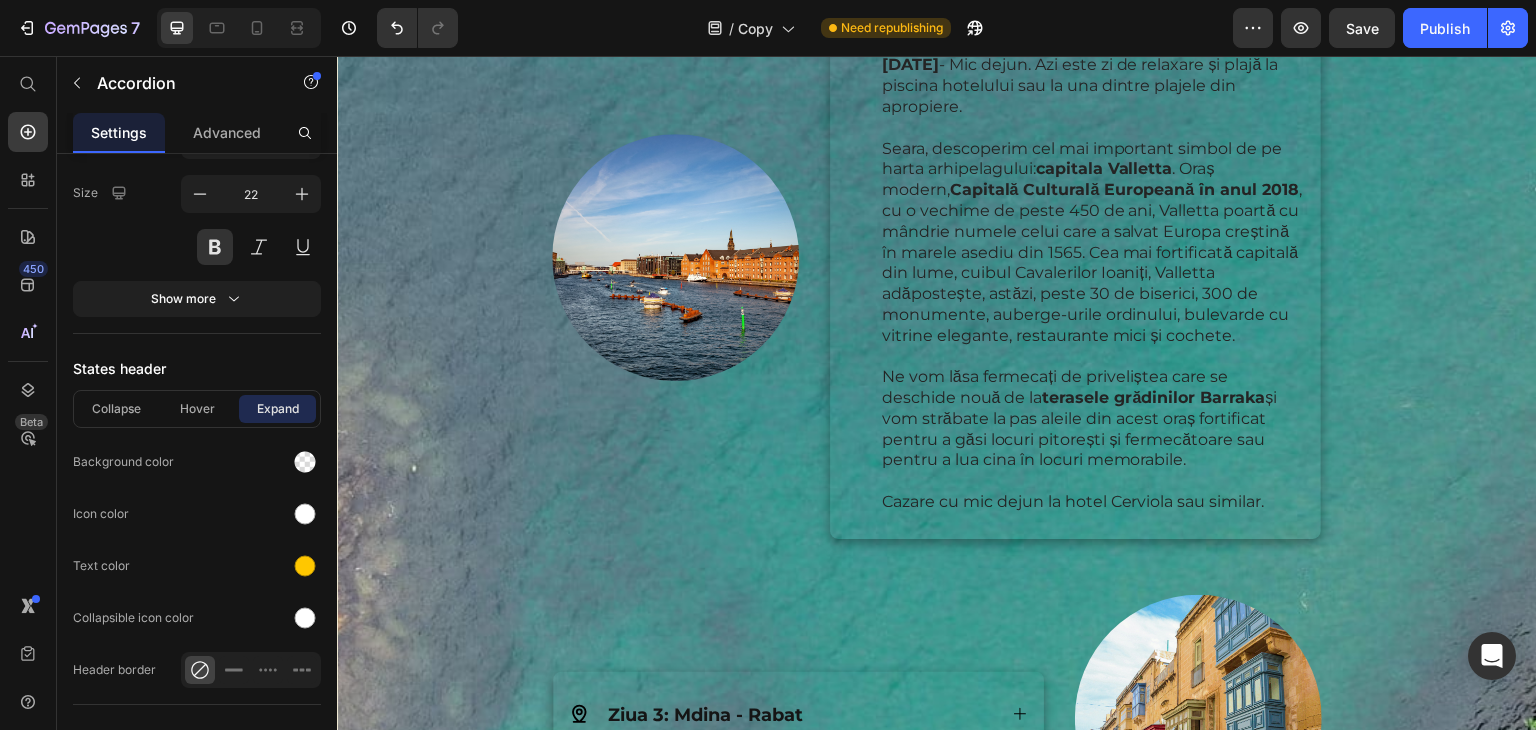 scroll, scrollTop: 3036, scrollLeft: 0, axis: vertical 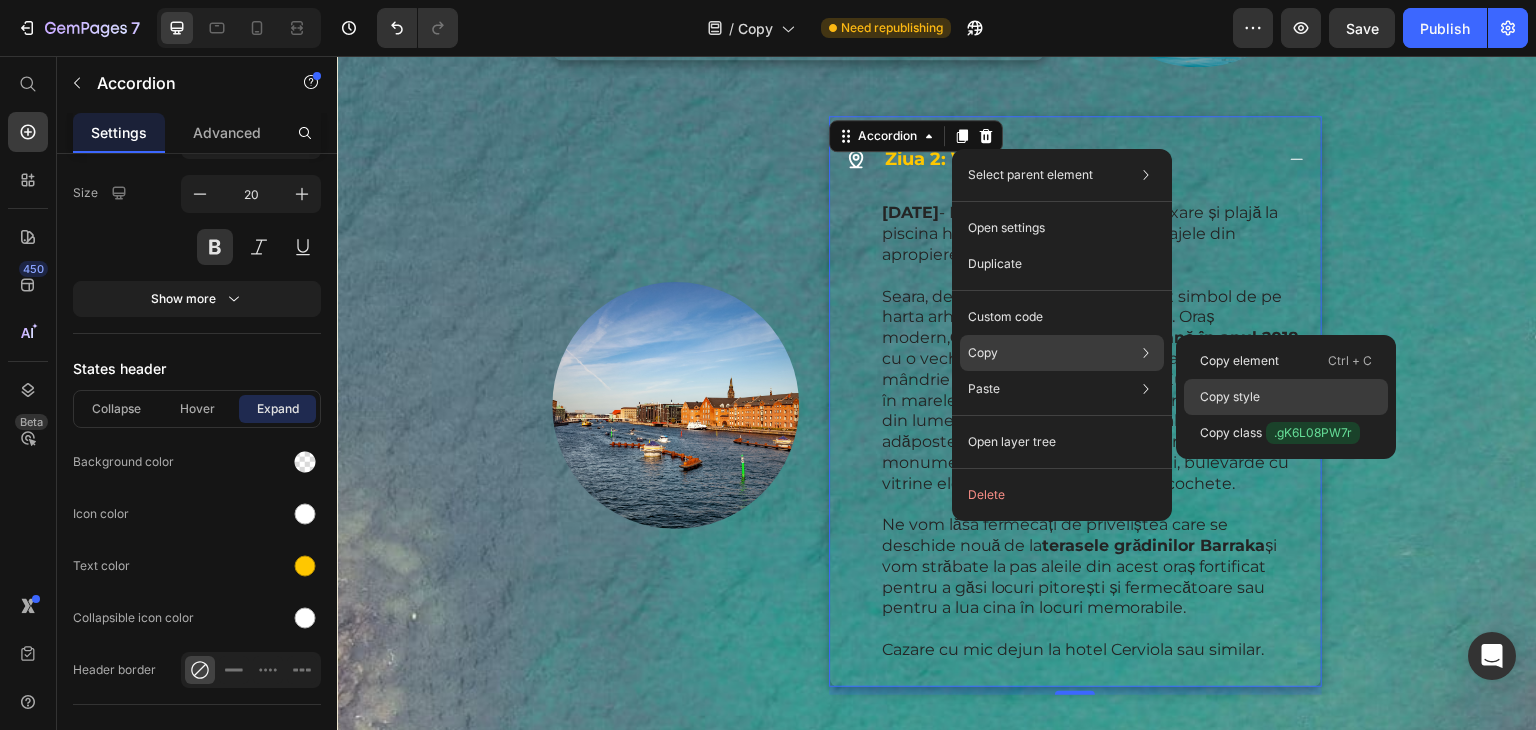 click on "Copy style" at bounding box center [1230, 397] 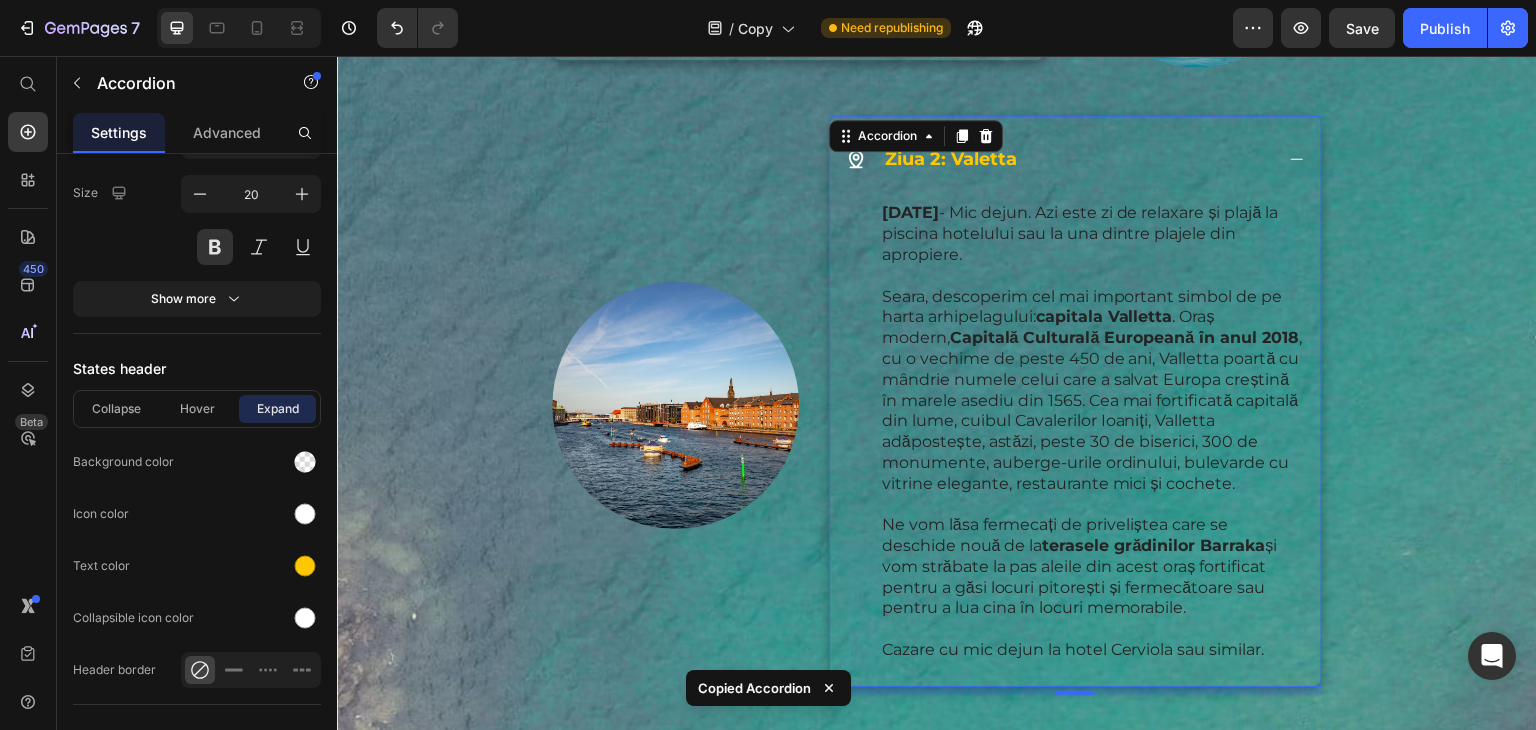 scroll, scrollTop: 3647, scrollLeft: 0, axis: vertical 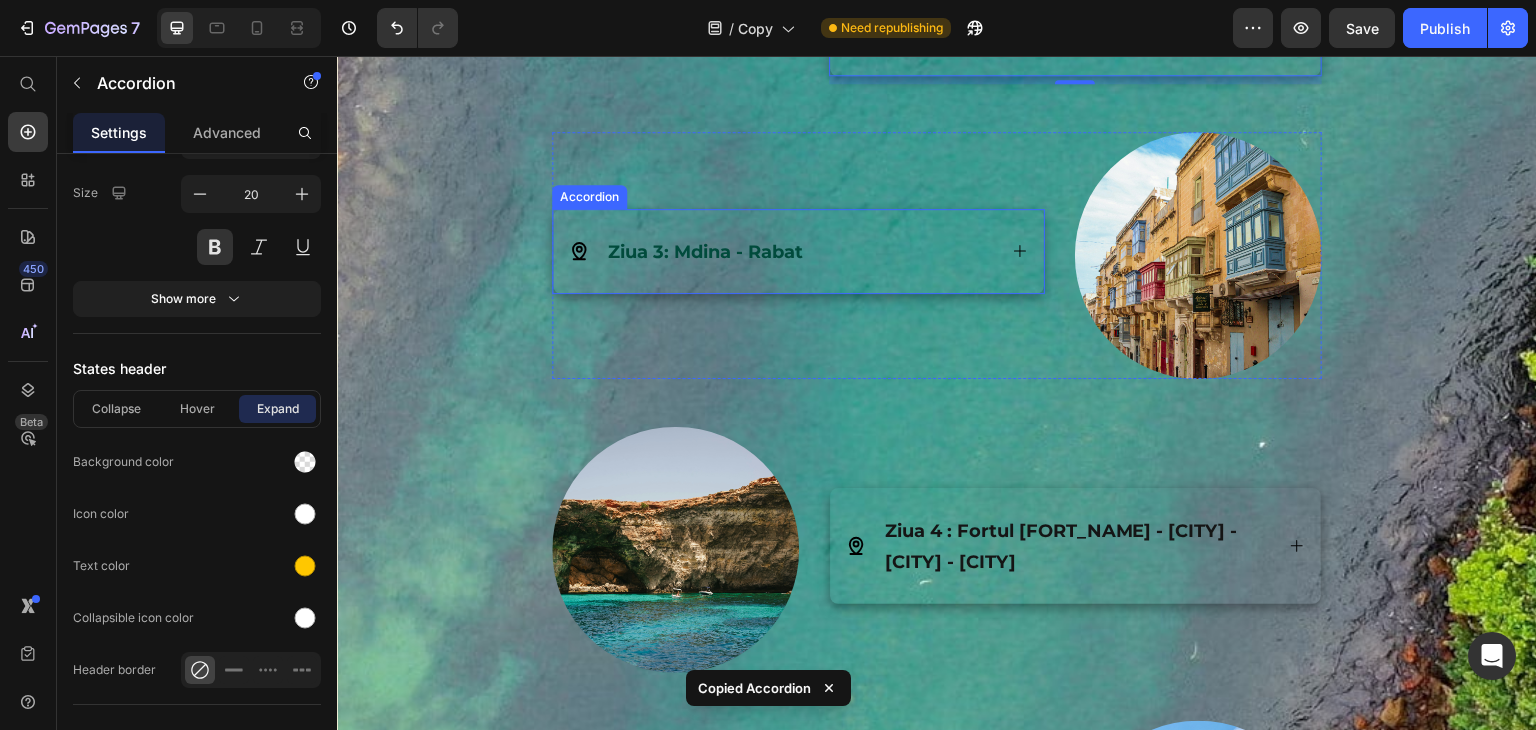 click on "Ziua 3: Mdina - Rabat" at bounding box center [705, 252] 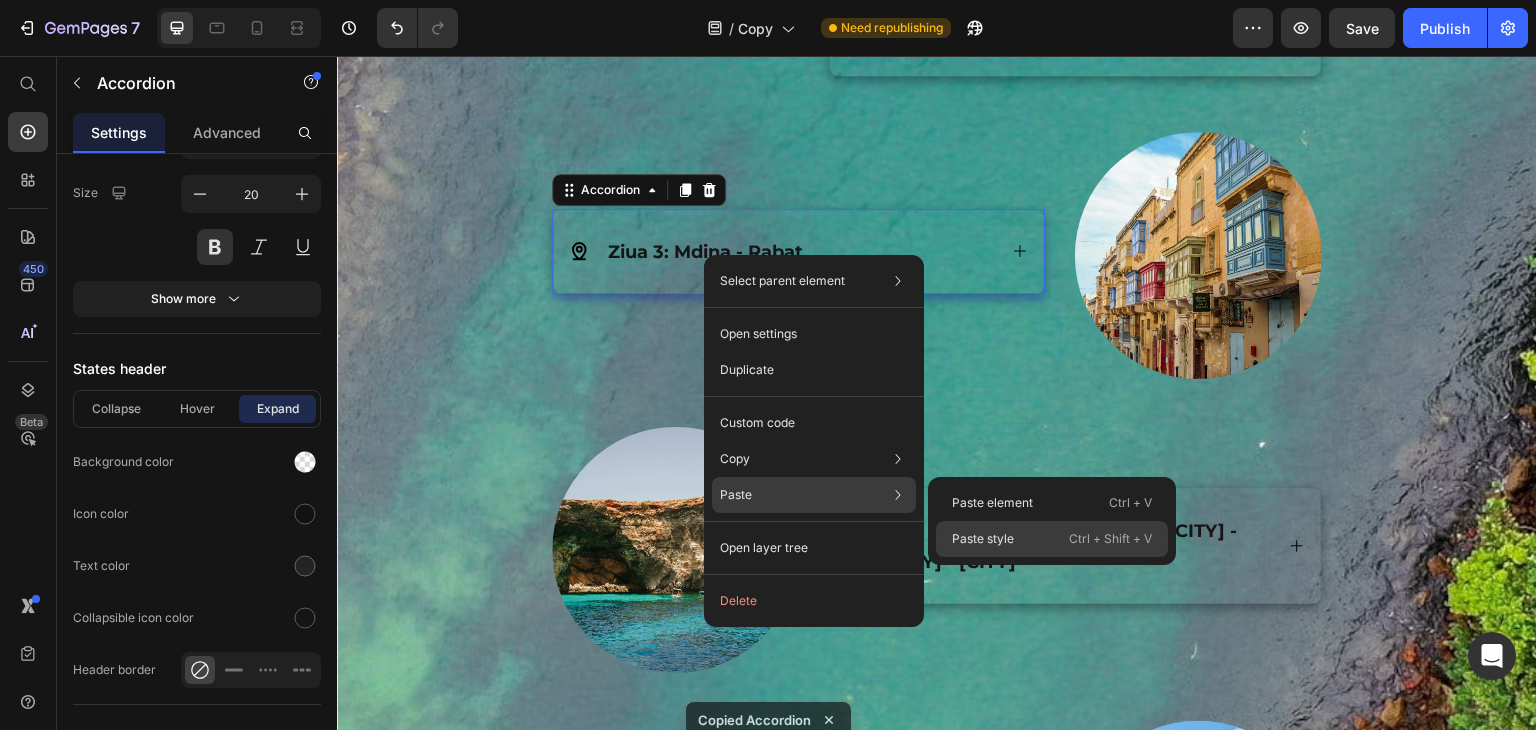 click on "Paste style  Ctrl + Shift + V" 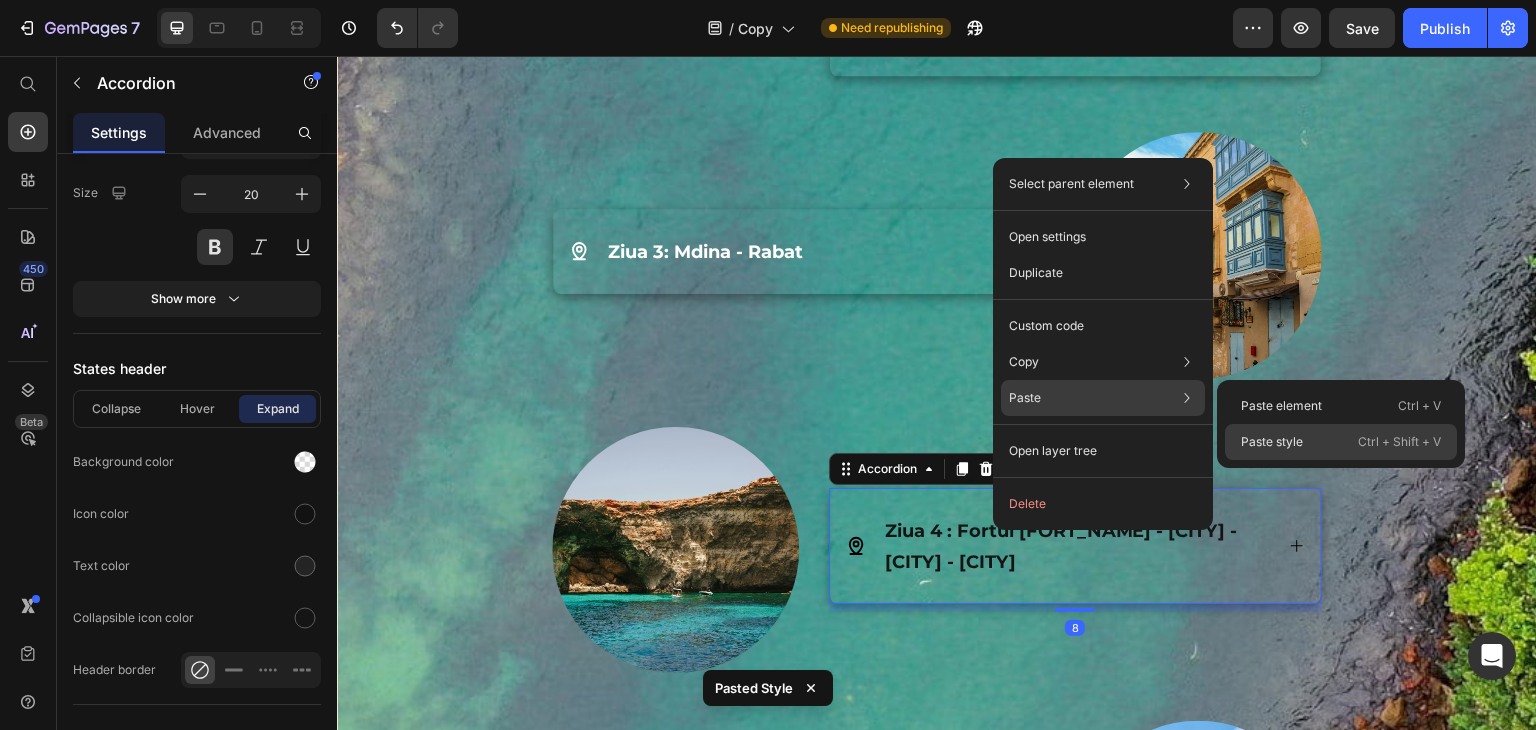 click on "Paste style" at bounding box center (1272, 442) 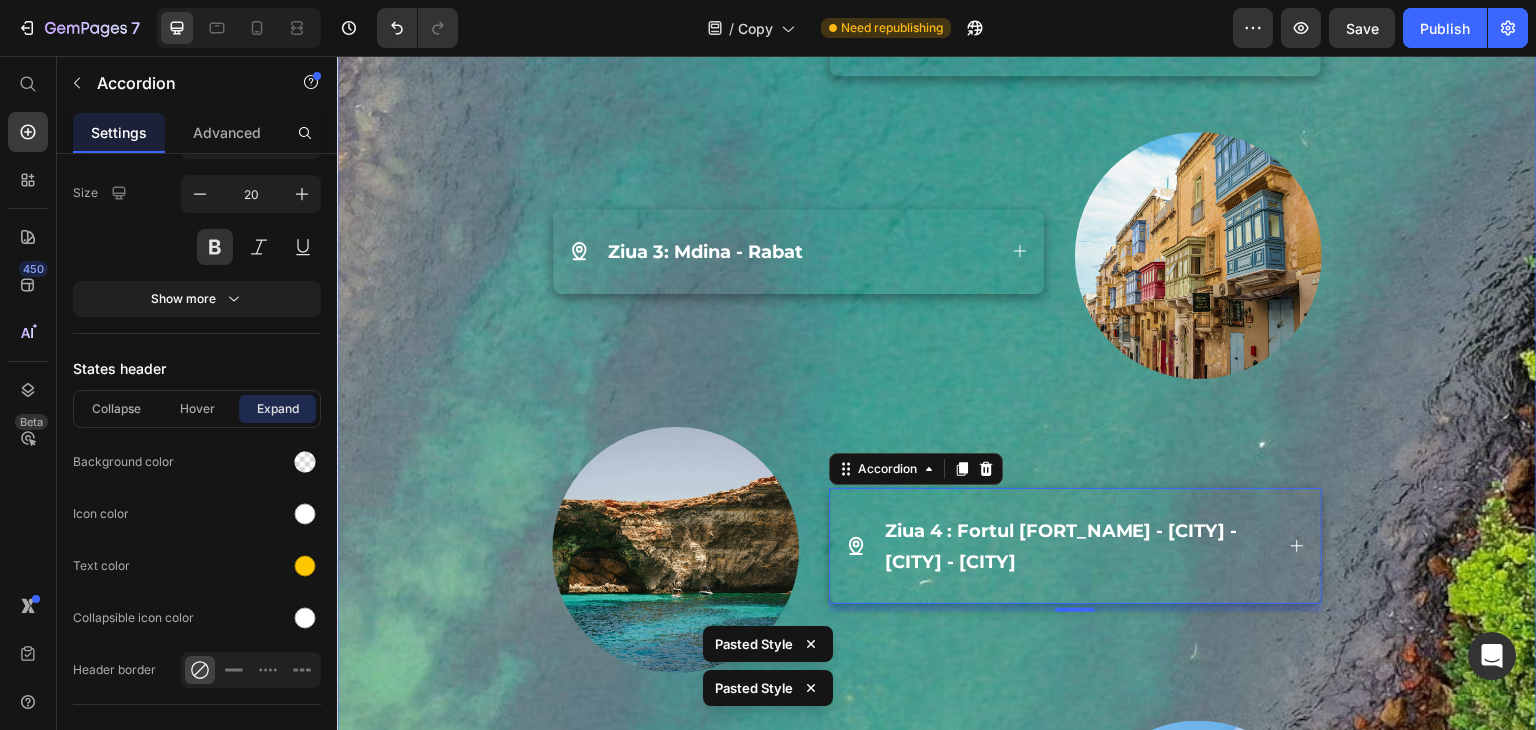 scroll, scrollTop: 4091, scrollLeft: 0, axis: vertical 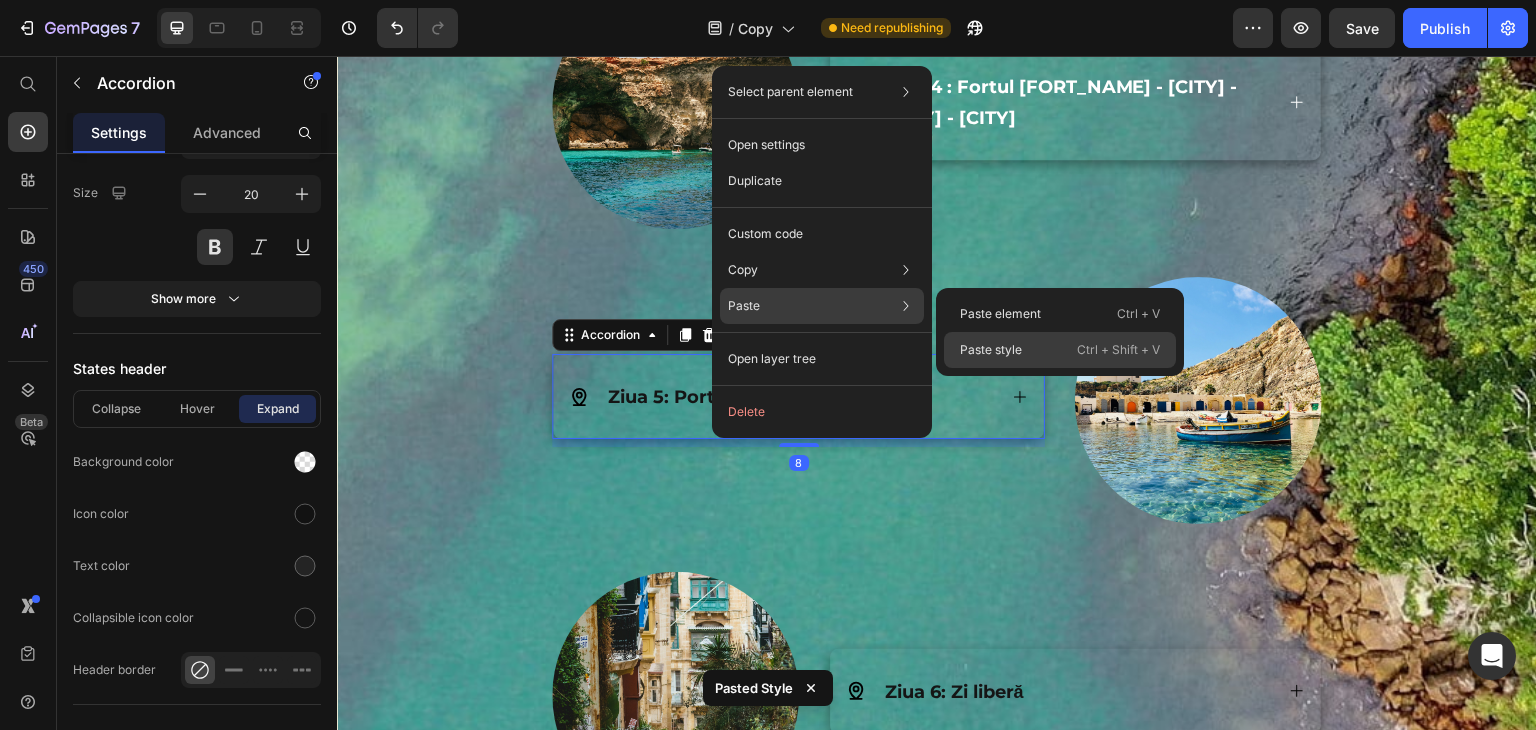 click on "Paste style  Ctrl + Shift + V" 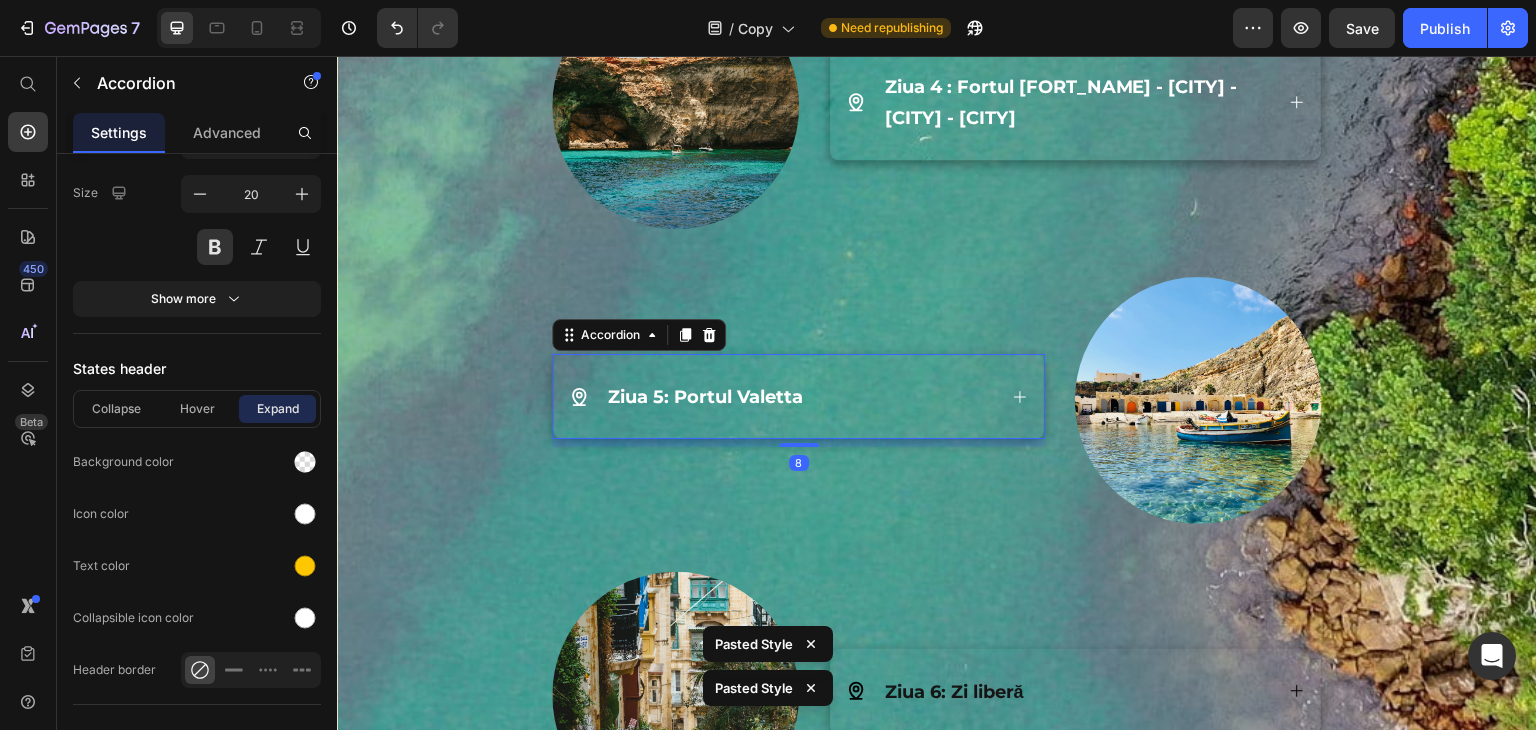 scroll, scrollTop: 4347, scrollLeft: 0, axis: vertical 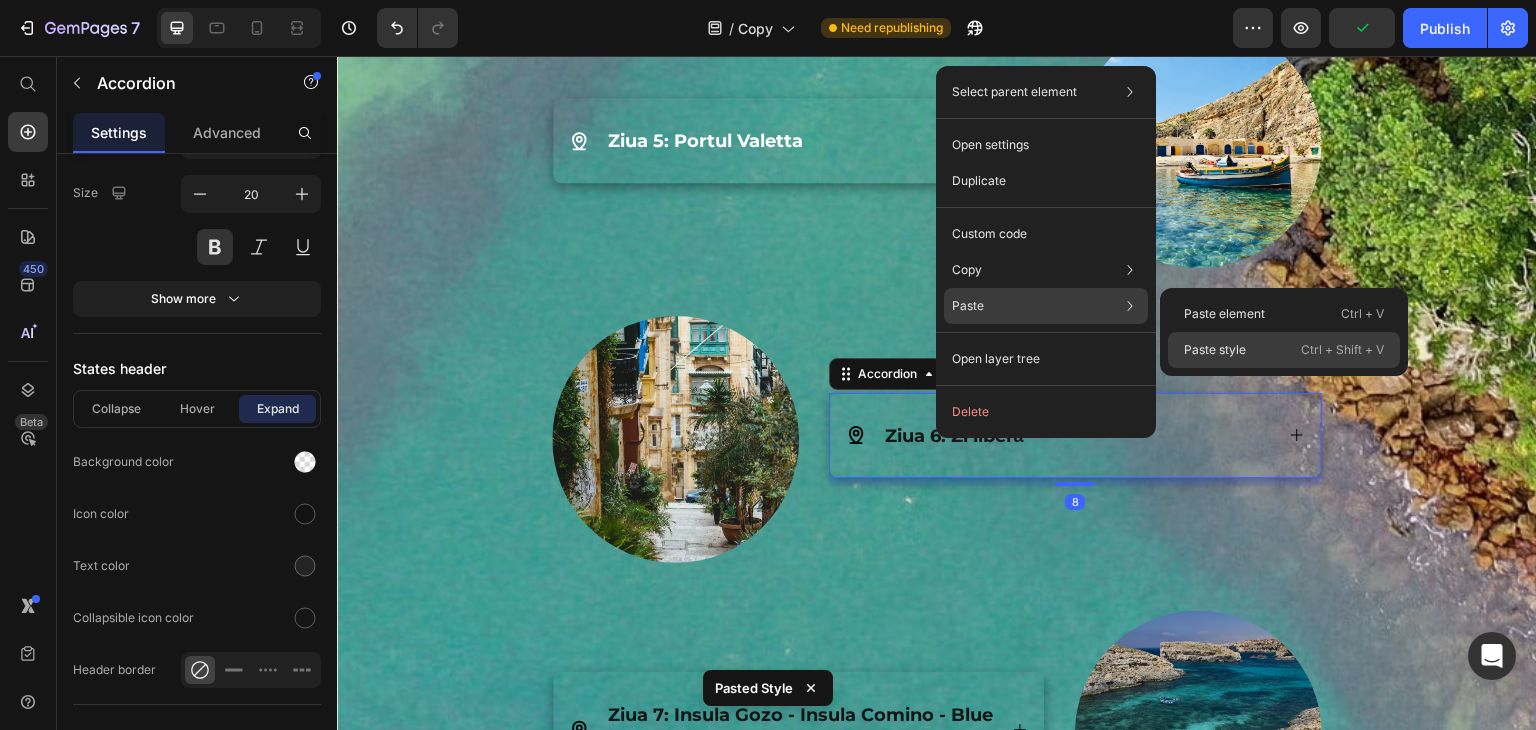 click on "Paste style  Ctrl + Shift + V" 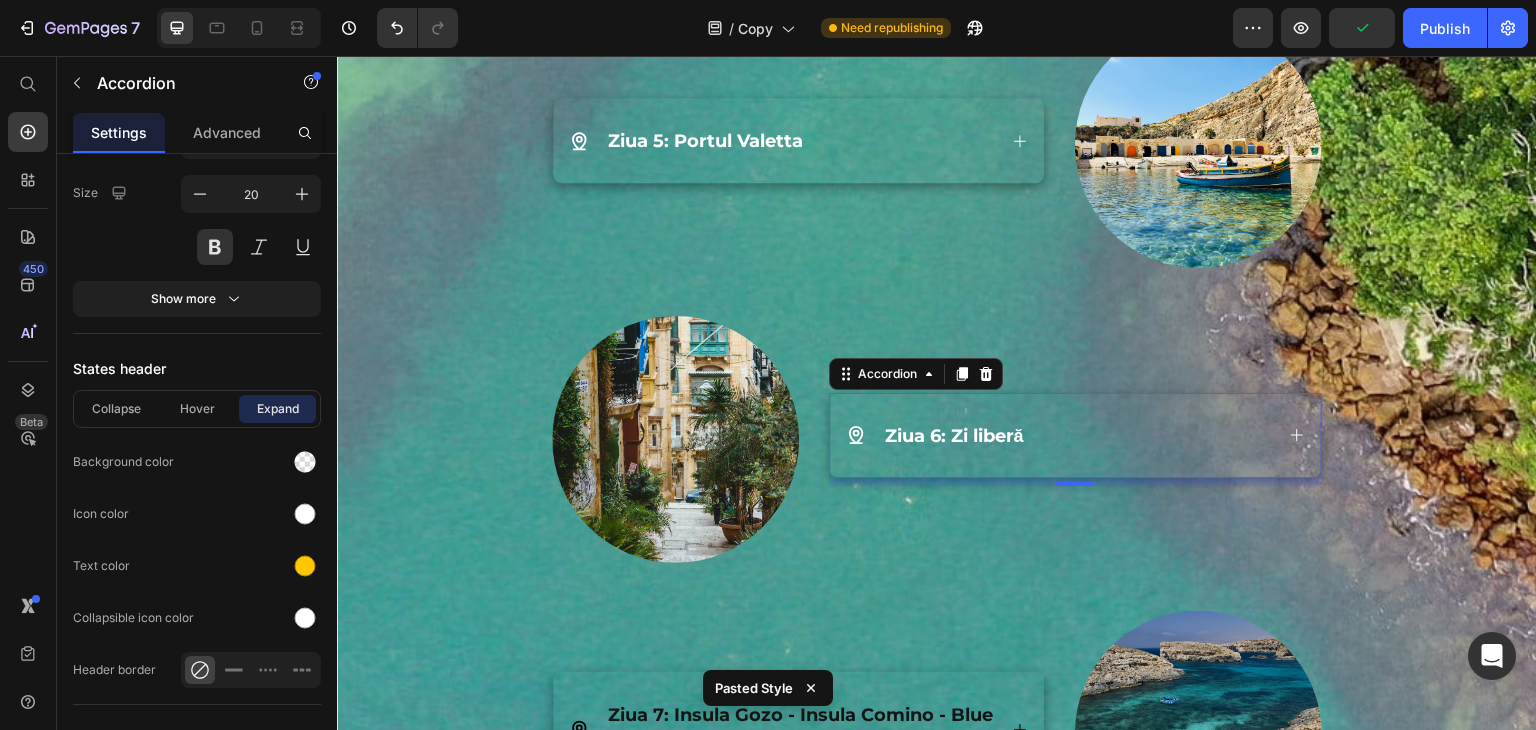 scroll, scrollTop: 4694, scrollLeft: 0, axis: vertical 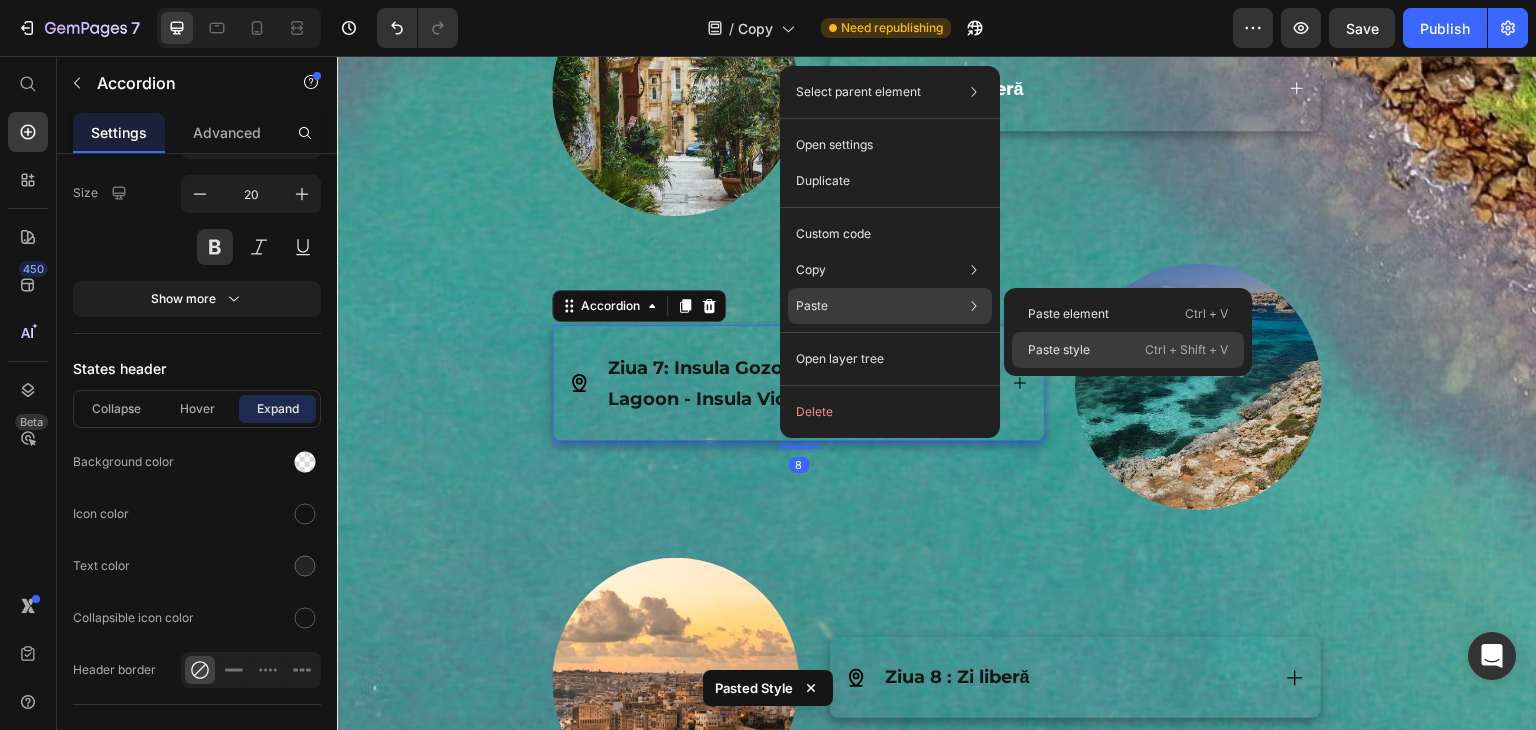 click on "Paste style" at bounding box center [1059, 350] 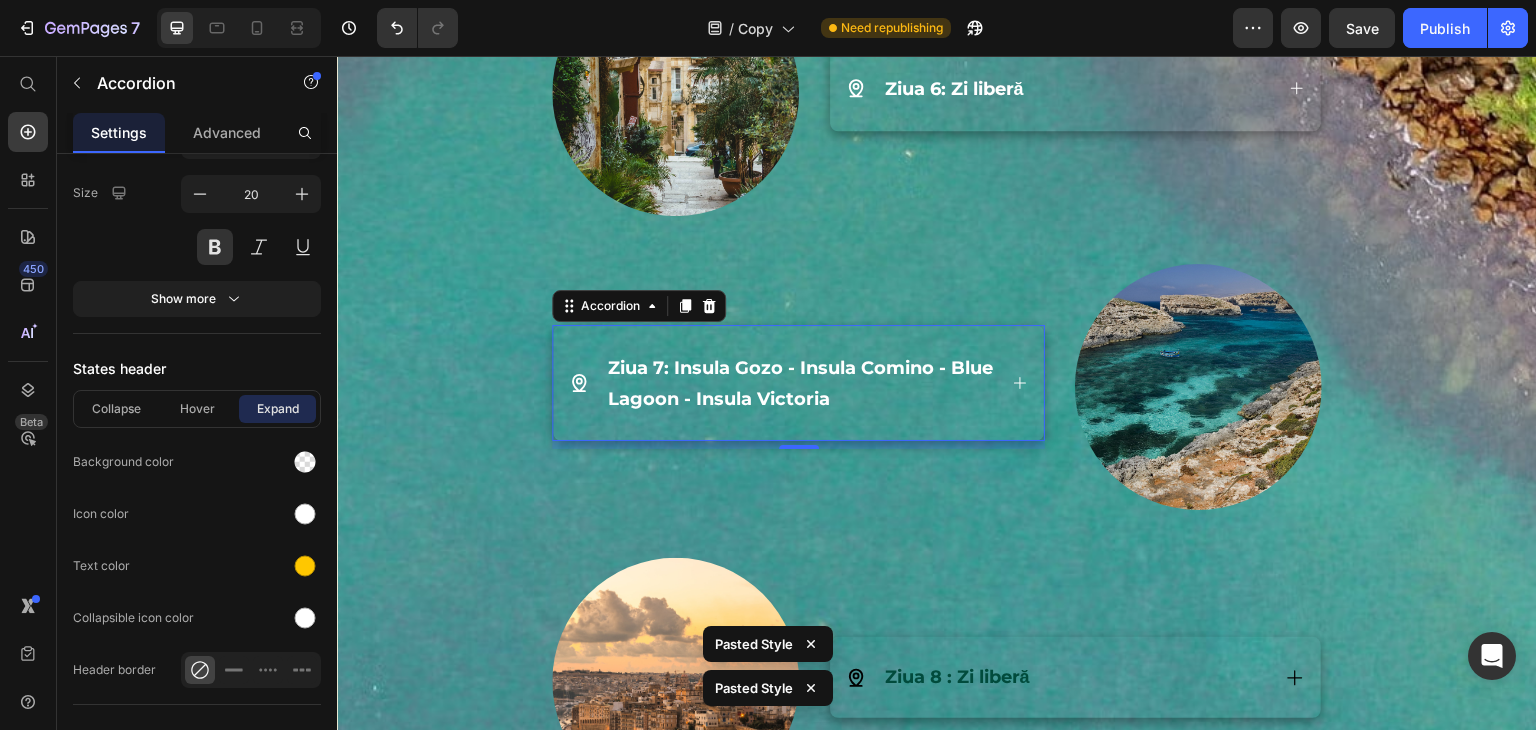 scroll, scrollTop: 4964, scrollLeft: 0, axis: vertical 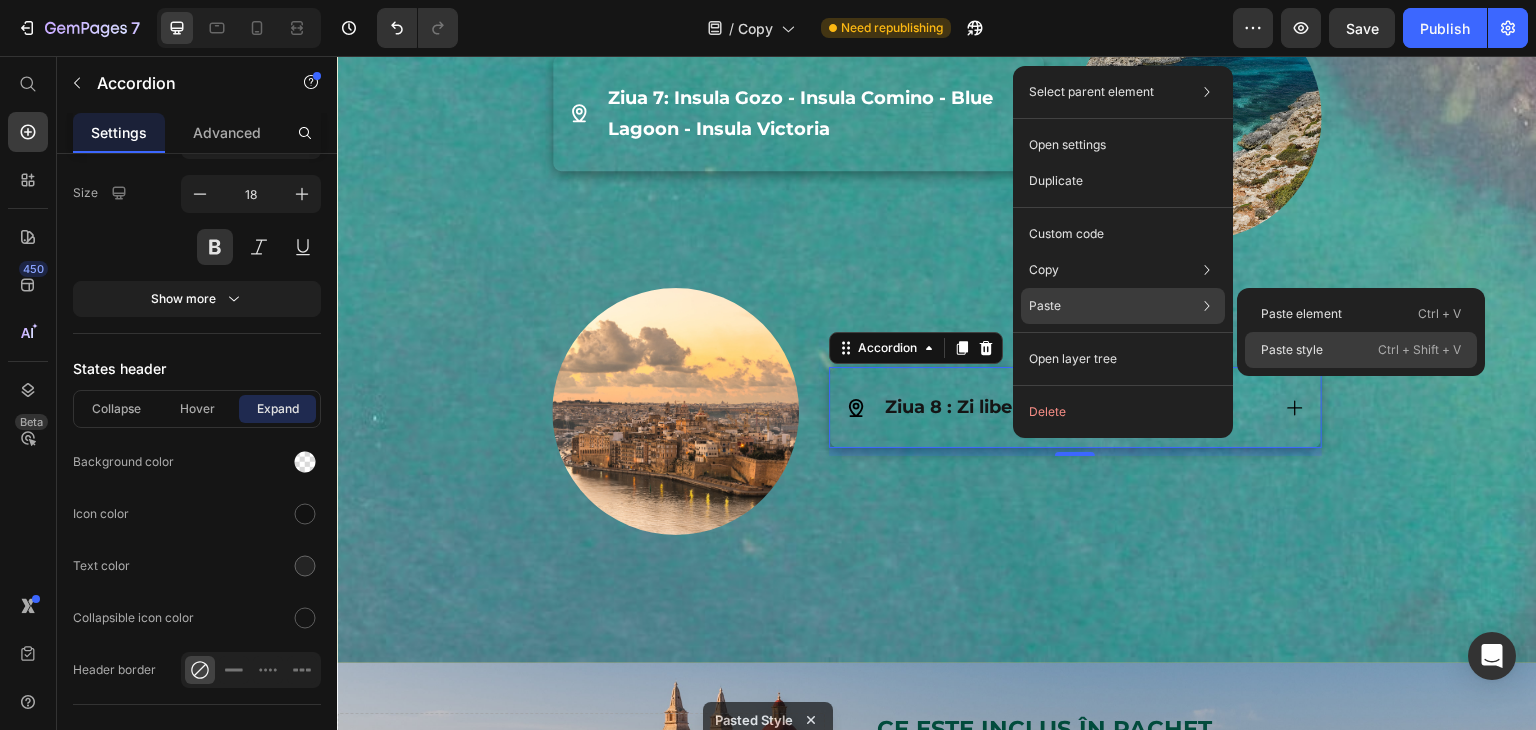 click on "Paste style" at bounding box center [1292, 350] 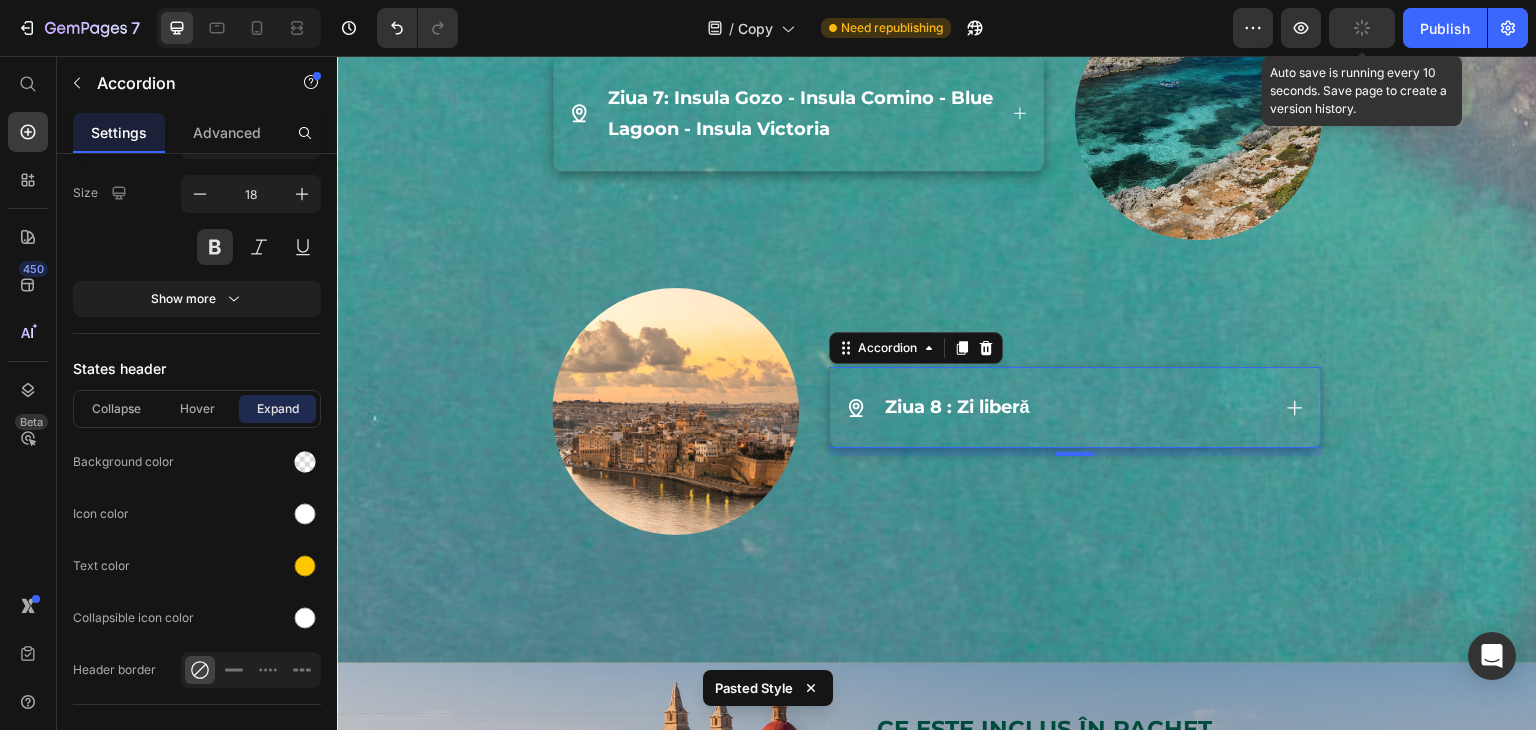 click 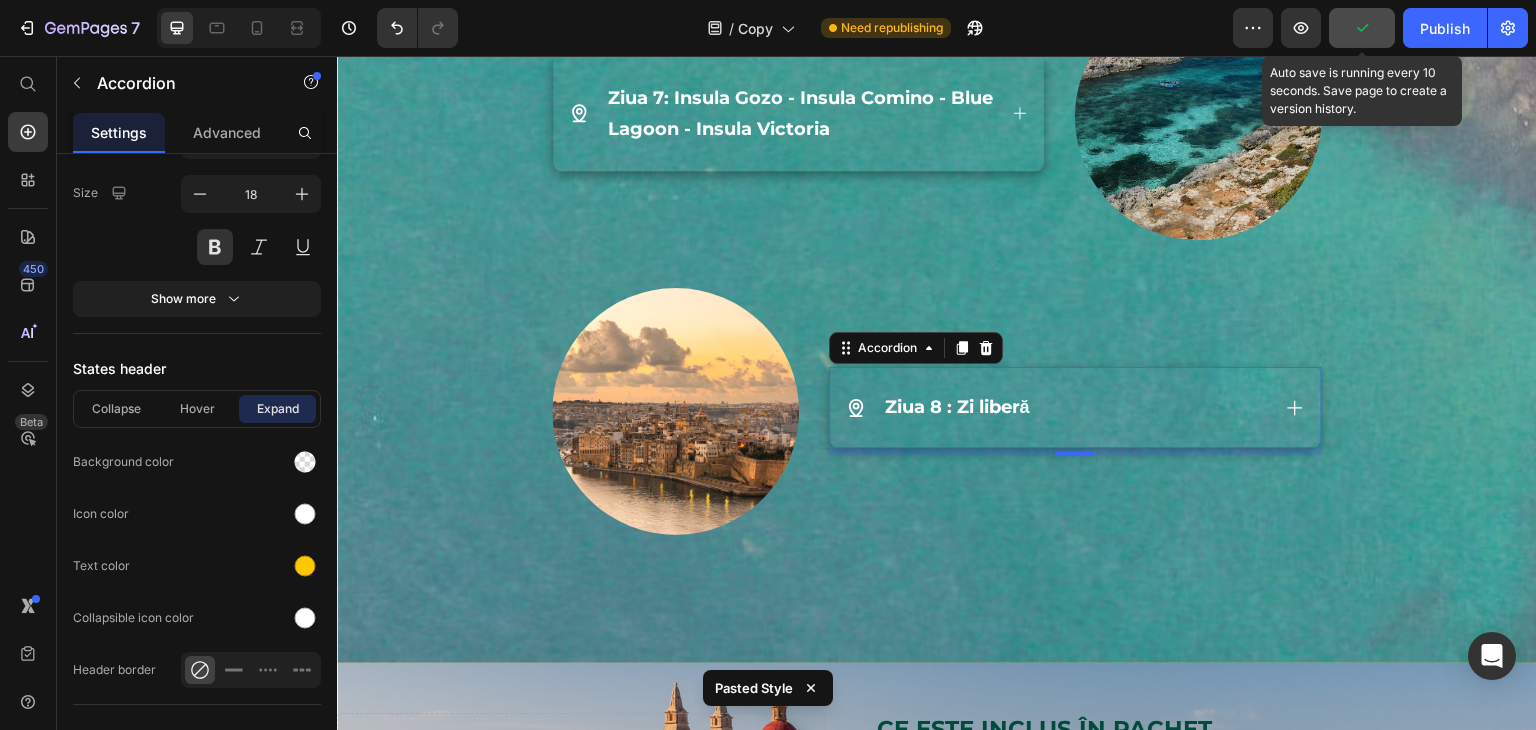 click 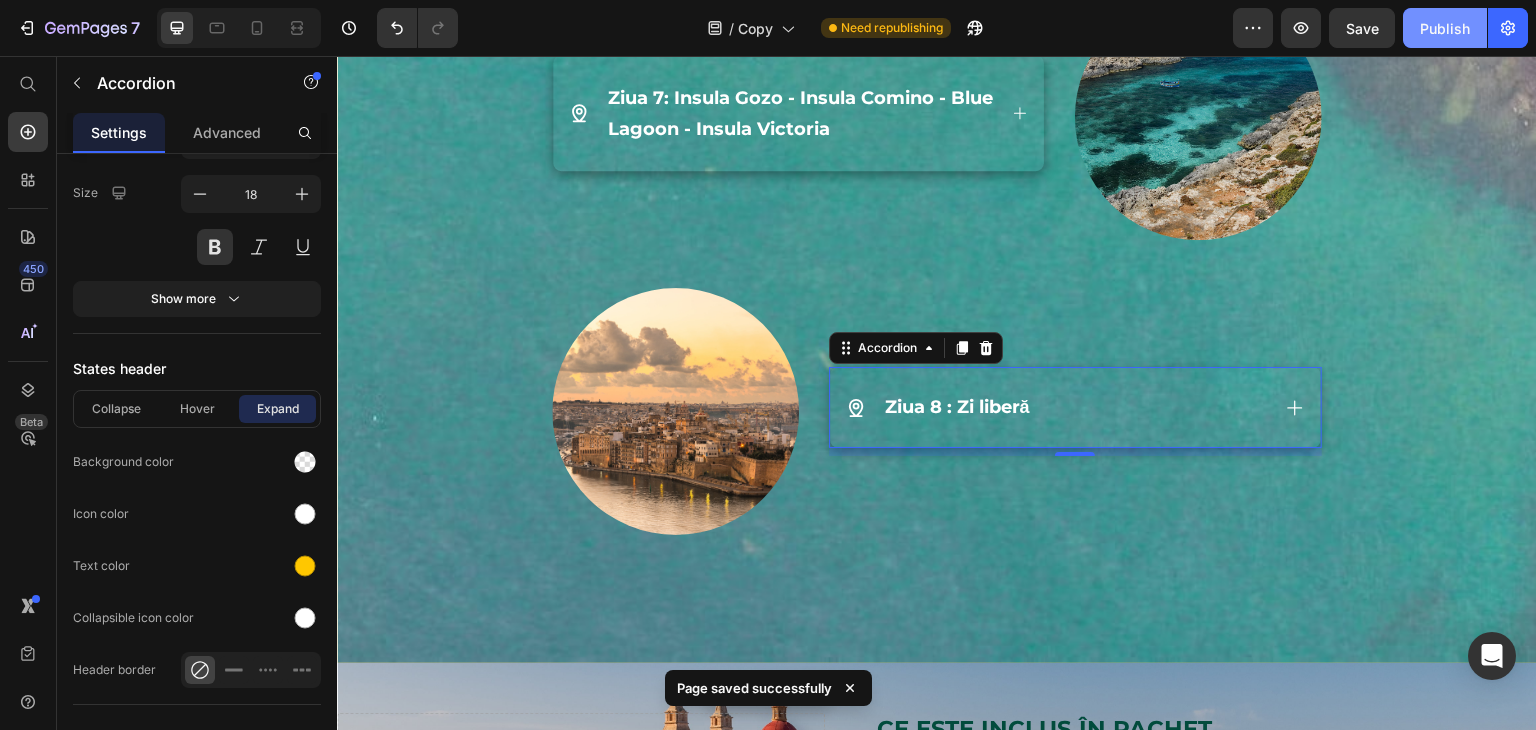 click on "Publish" at bounding box center [1445, 28] 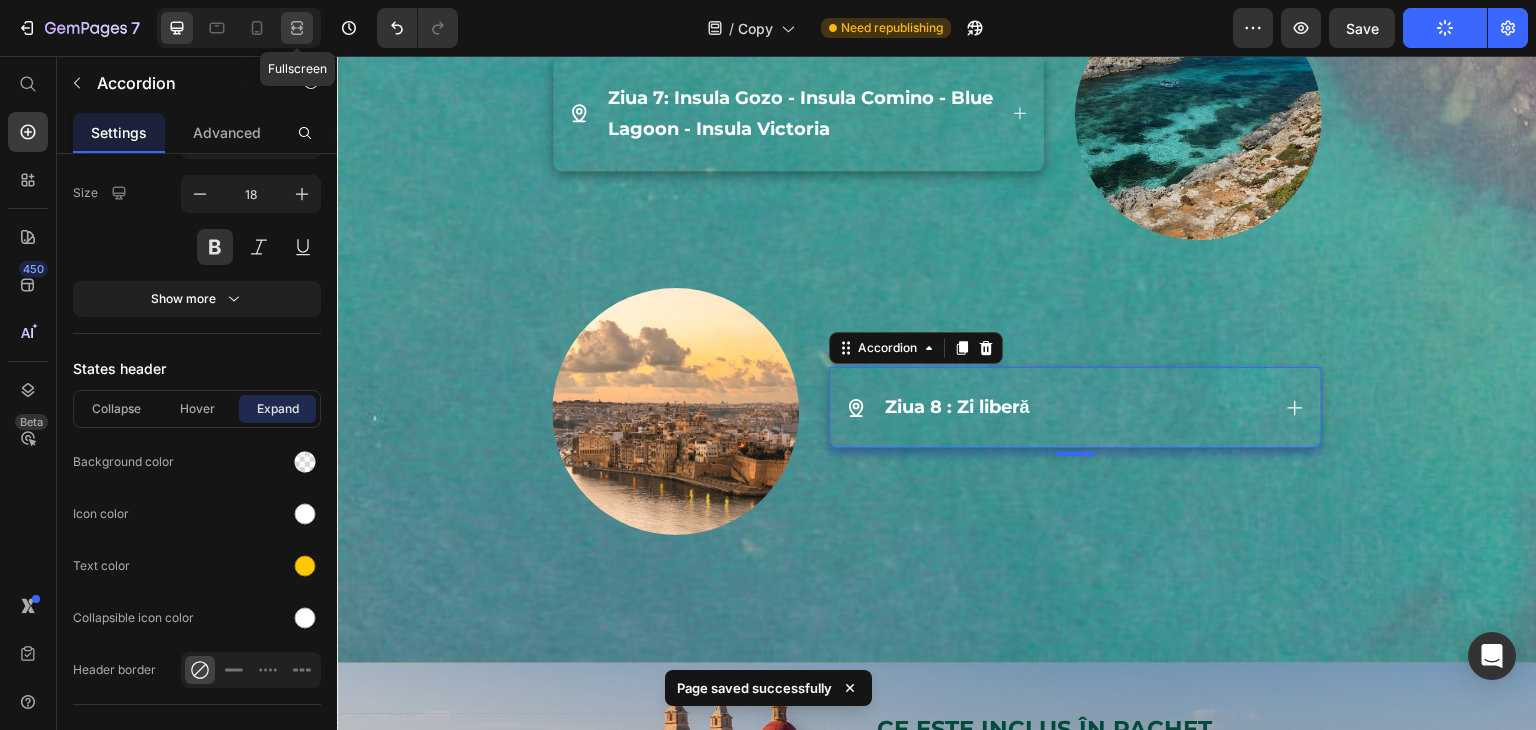click 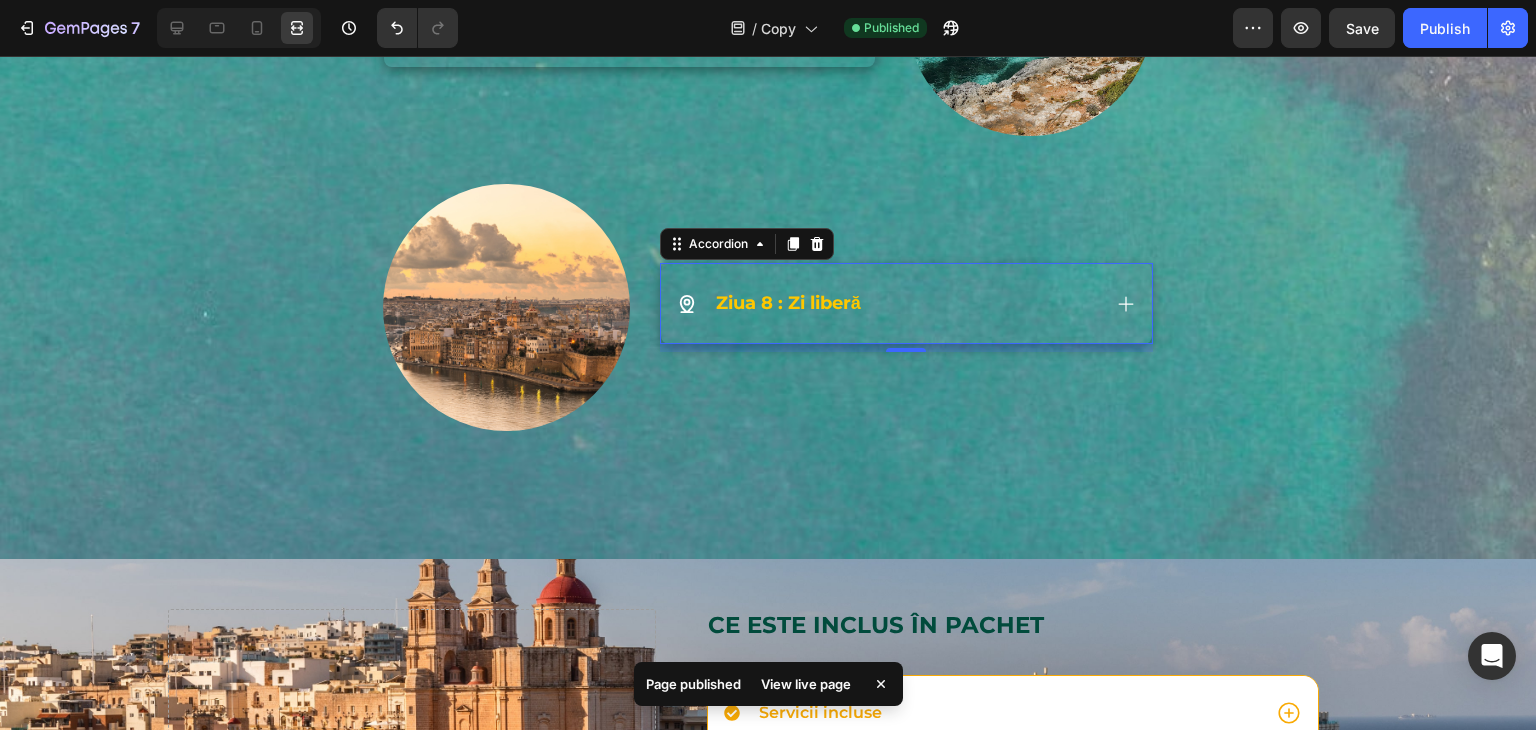 scroll, scrollTop: 5395, scrollLeft: 0, axis: vertical 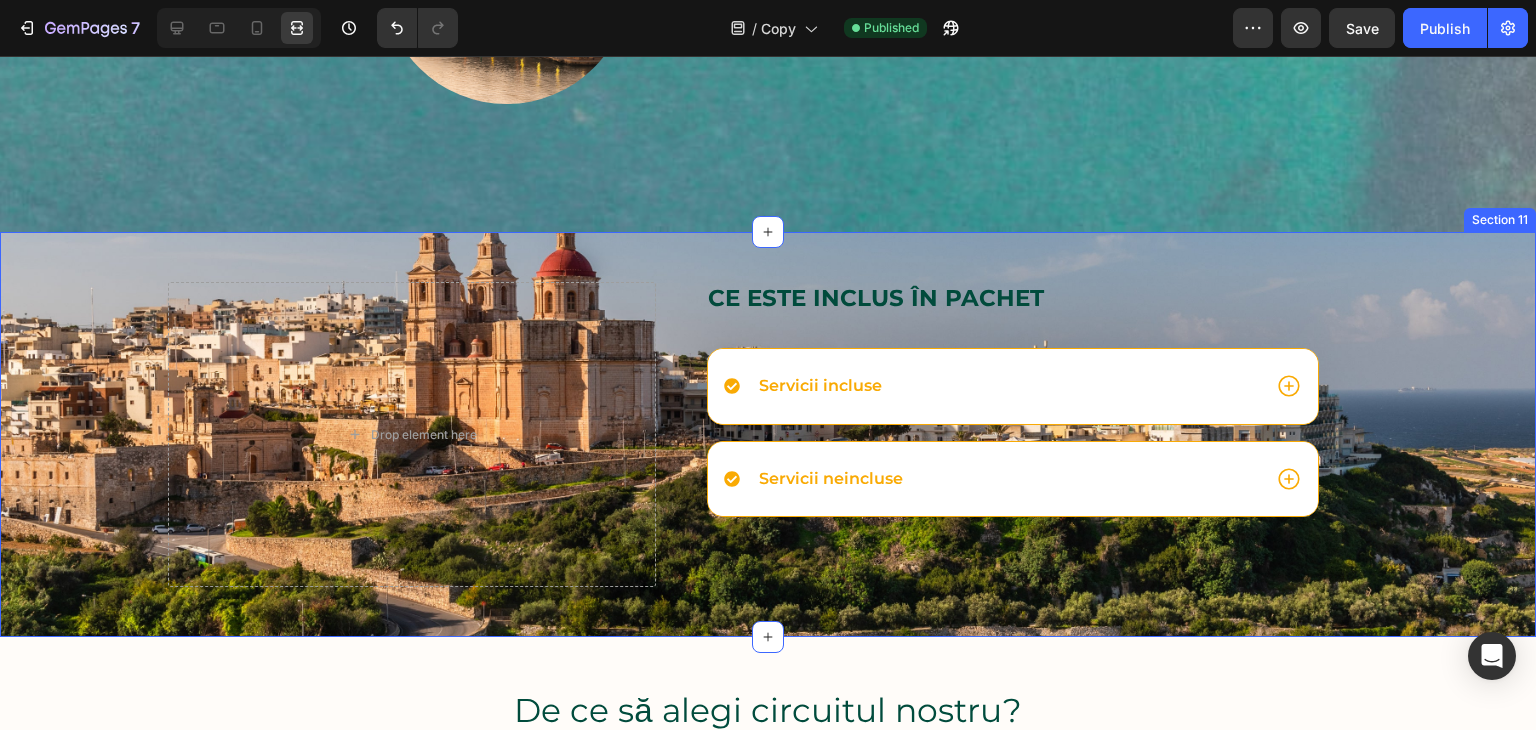 click on "Drop element here Ce este inclus în pachet Heading
Servicii incluse
Servicii neincluse Accordion Row Row Section 11" at bounding box center [768, 435] 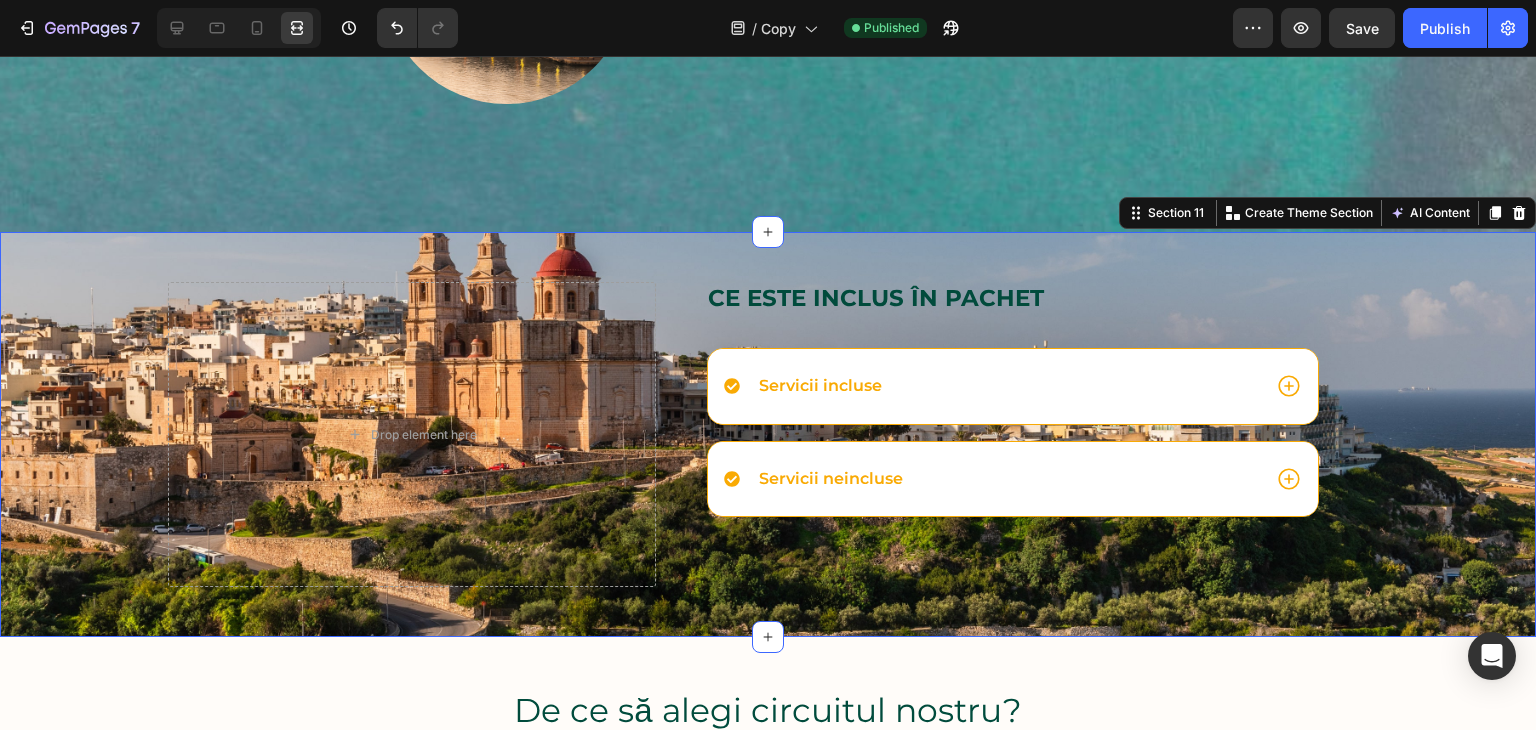 scroll, scrollTop: 0, scrollLeft: 0, axis: both 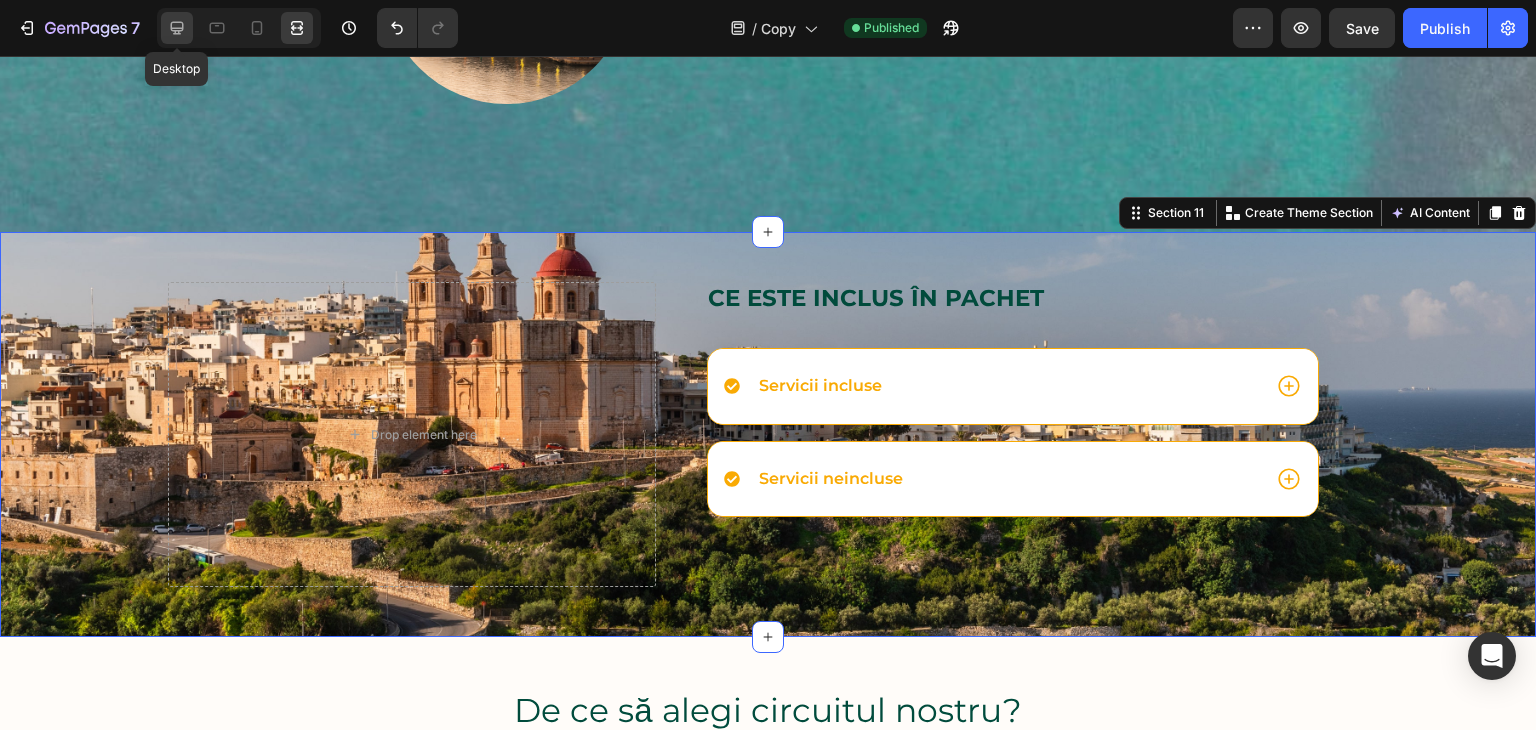 click 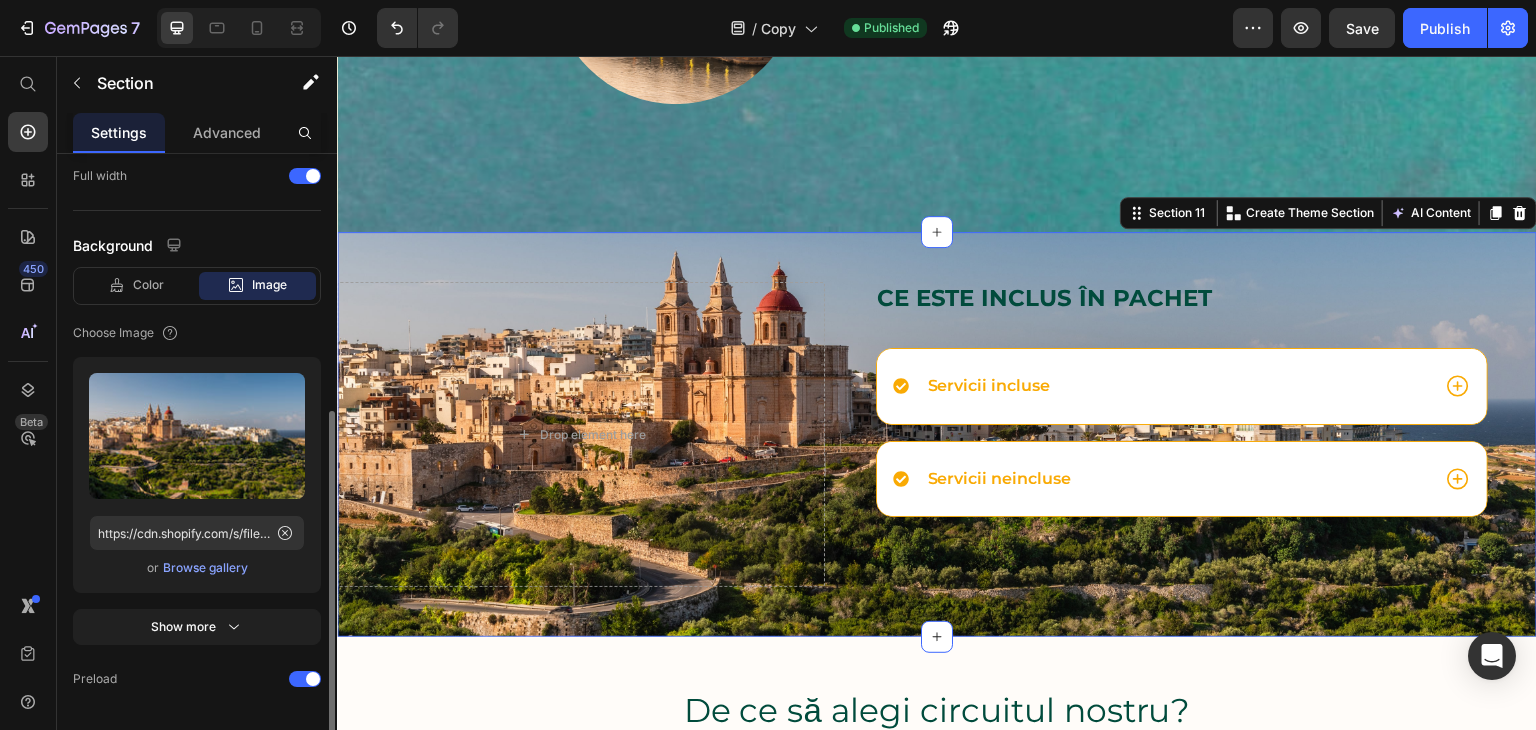 scroll, scrollTop: 529, scrollLeft: 0, axis: vertical 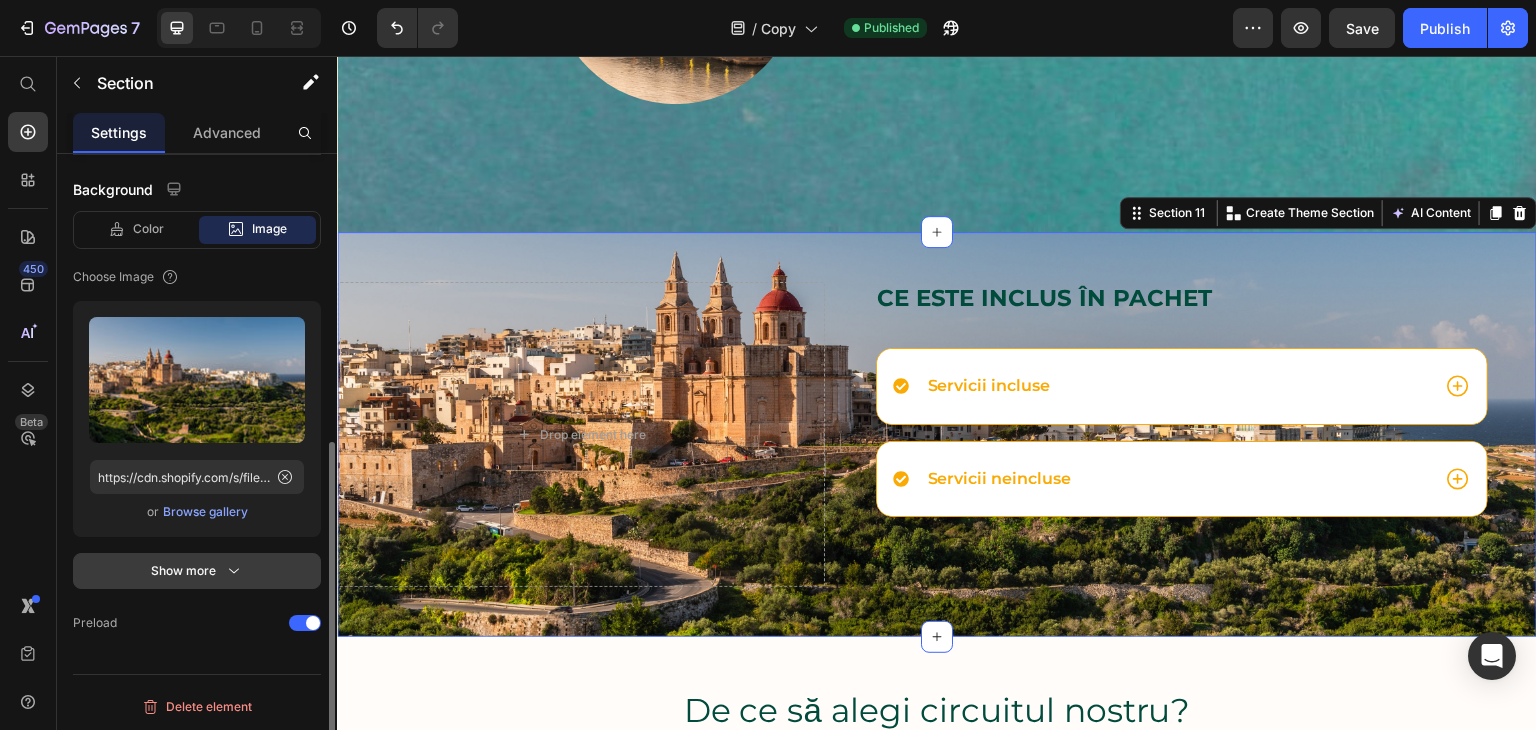 click on "Show more" at bounding box center [197, 571] 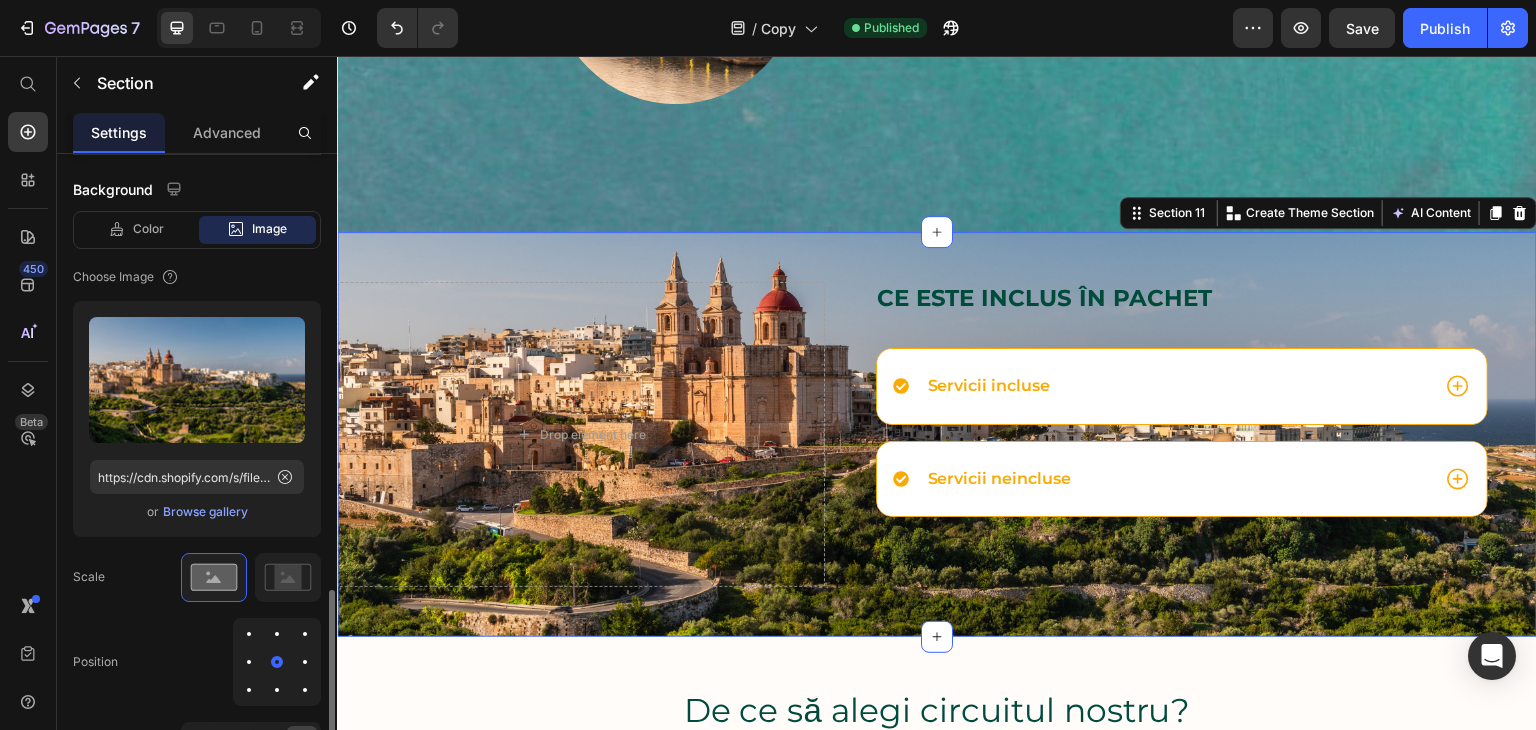scroll, scrollTop: 678, scrollLeft: 0, axis: vertical 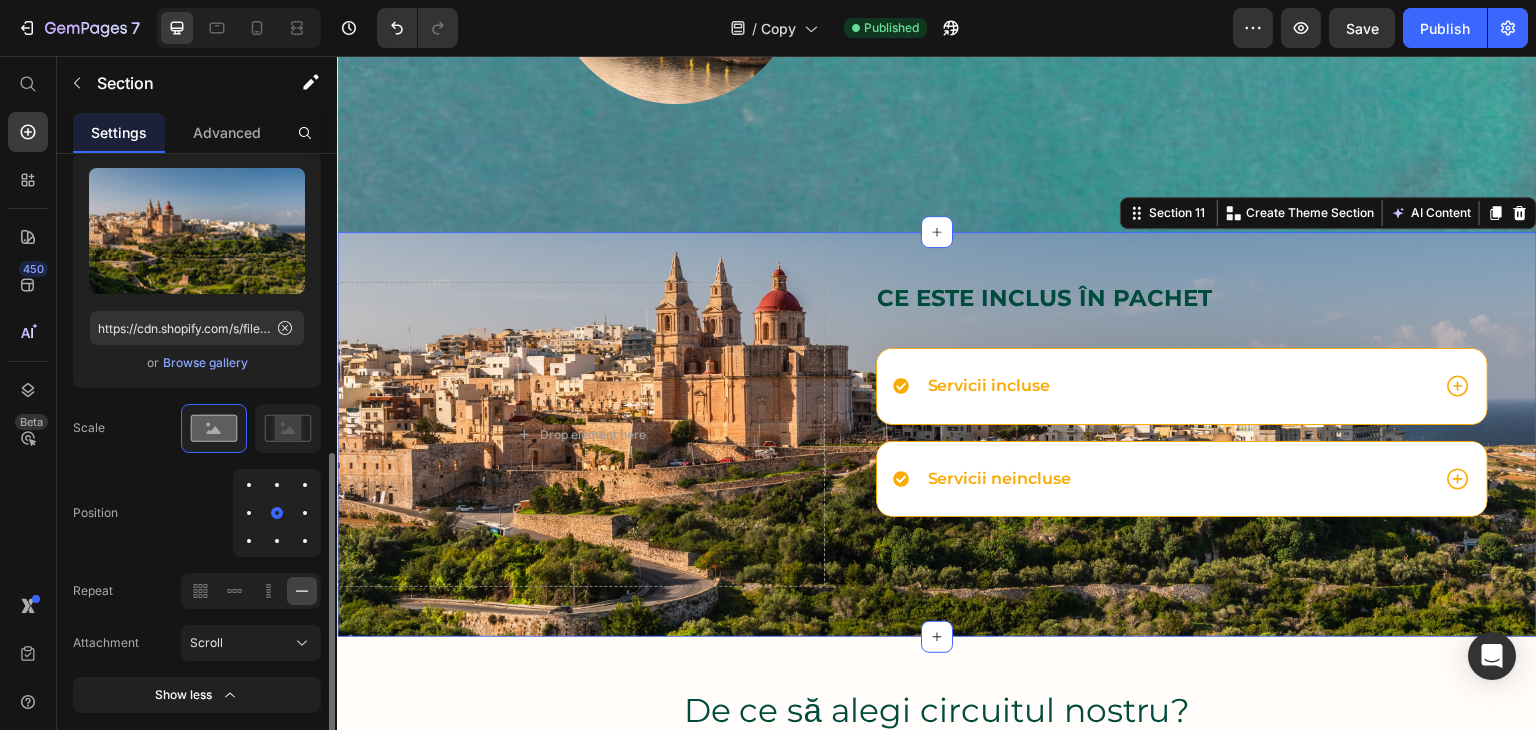 click at bounding box center (277, 541) 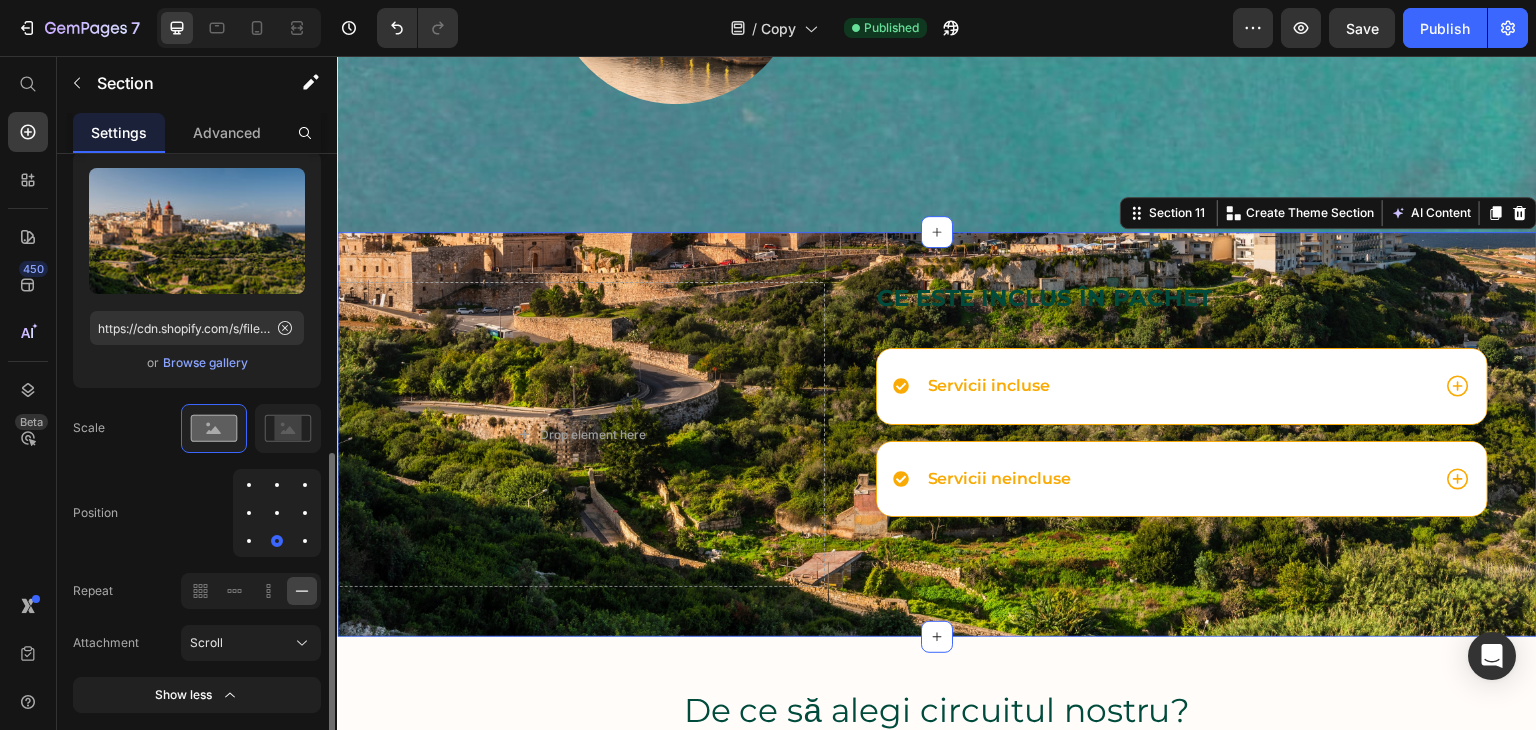 click at bounding box center (277, 485) 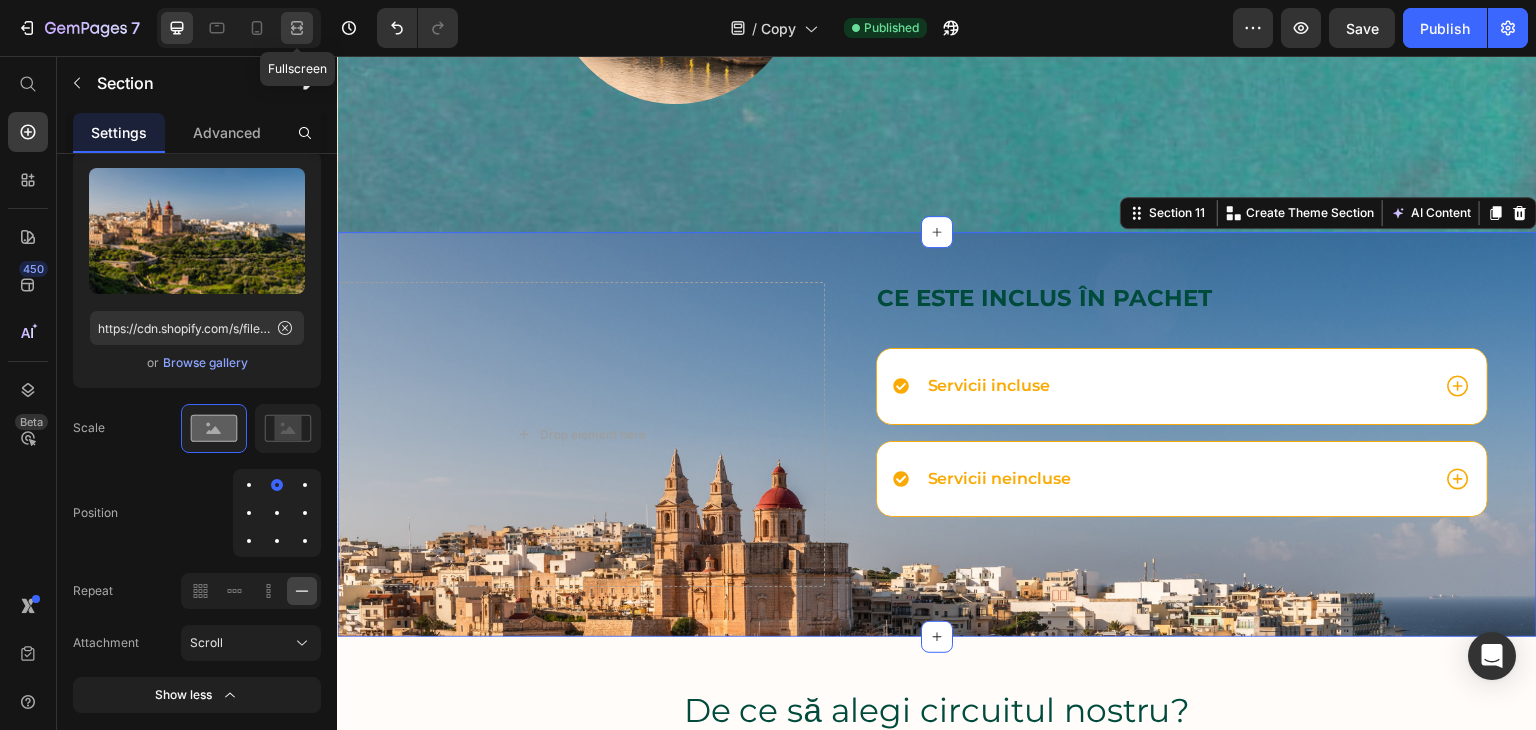 click 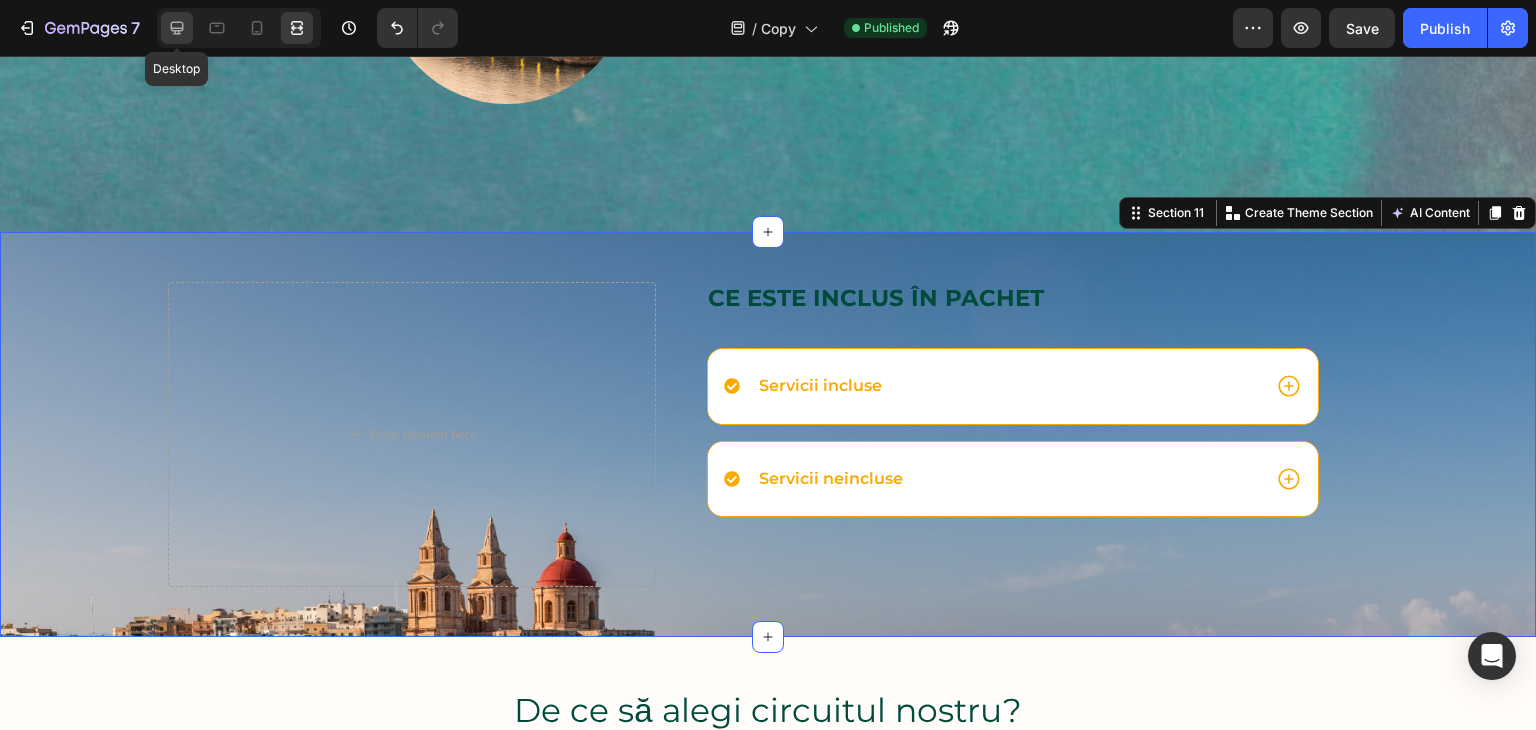 click 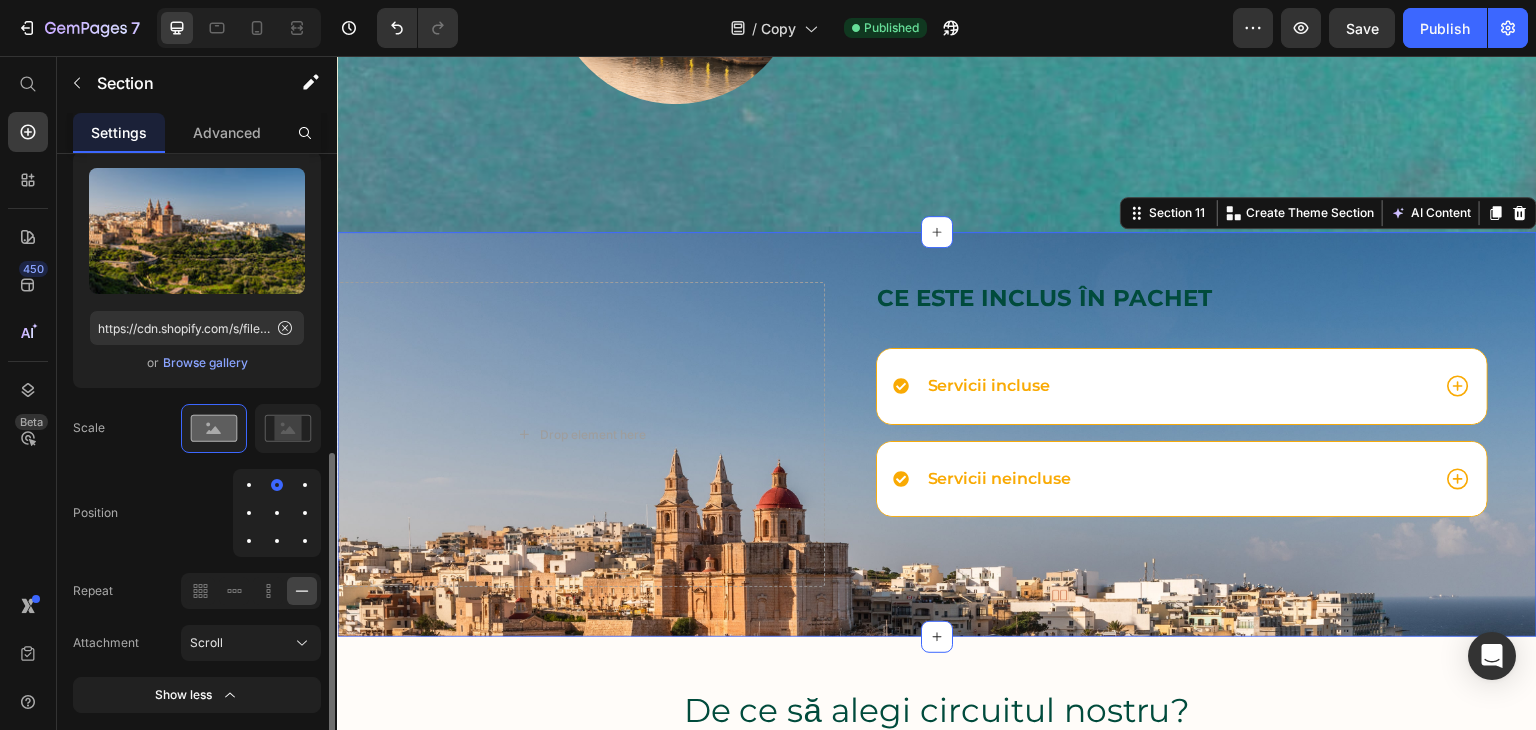 click at bounding box center (277, 513) 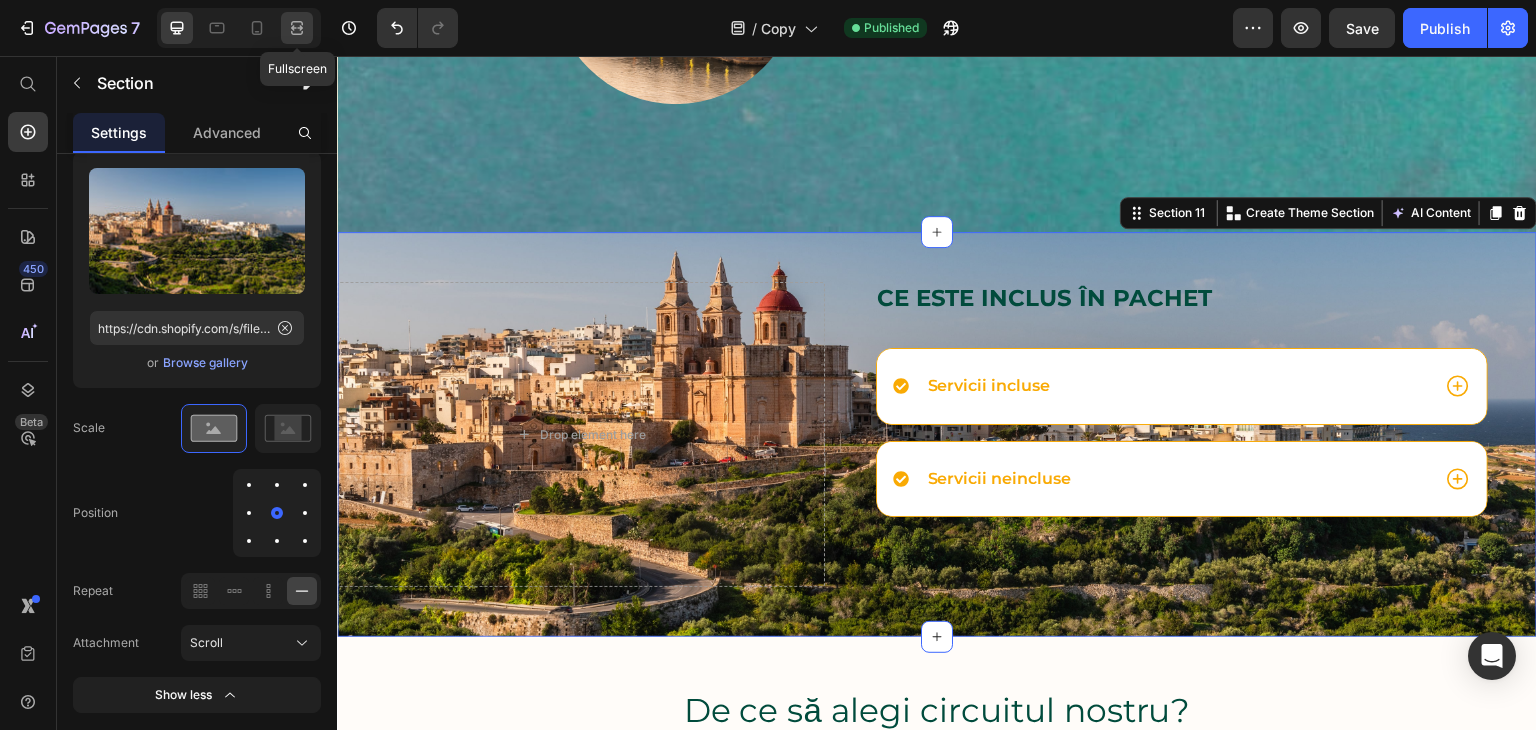 click 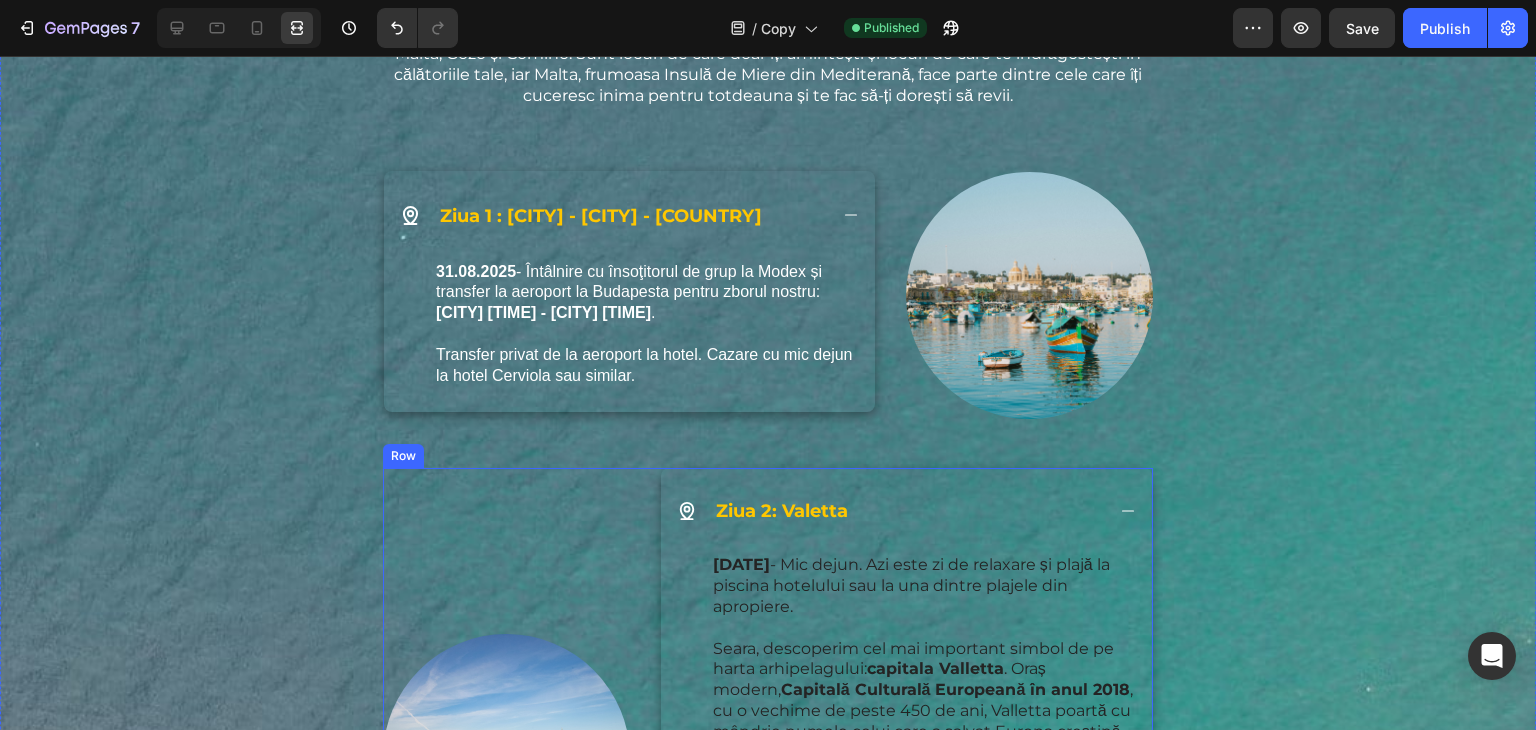 scroll, scrollTop: 3018, scrollLeft: 0, axis: vertical 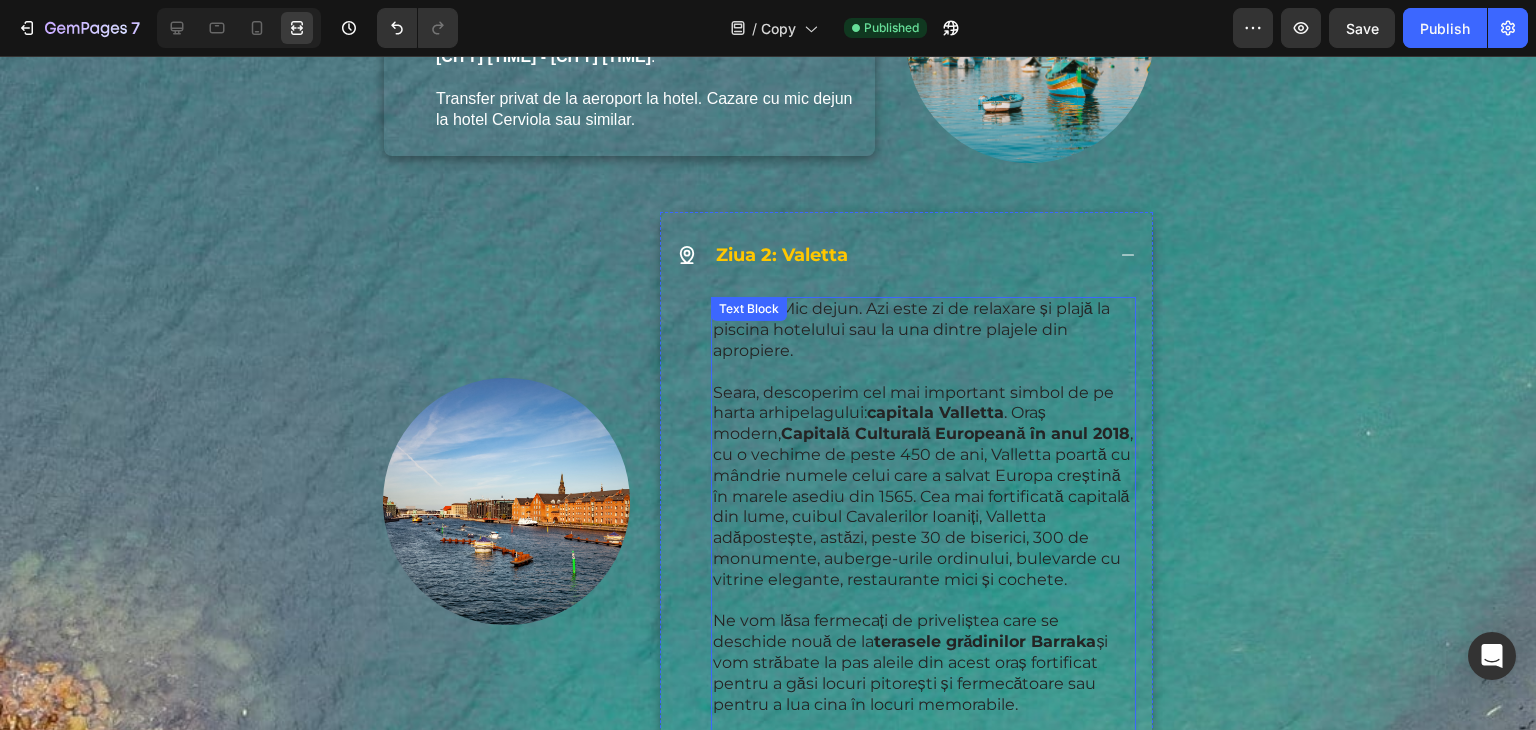 click on "Capitală Culturală Europeană în anul 2018" at bounding box center [956, 433] 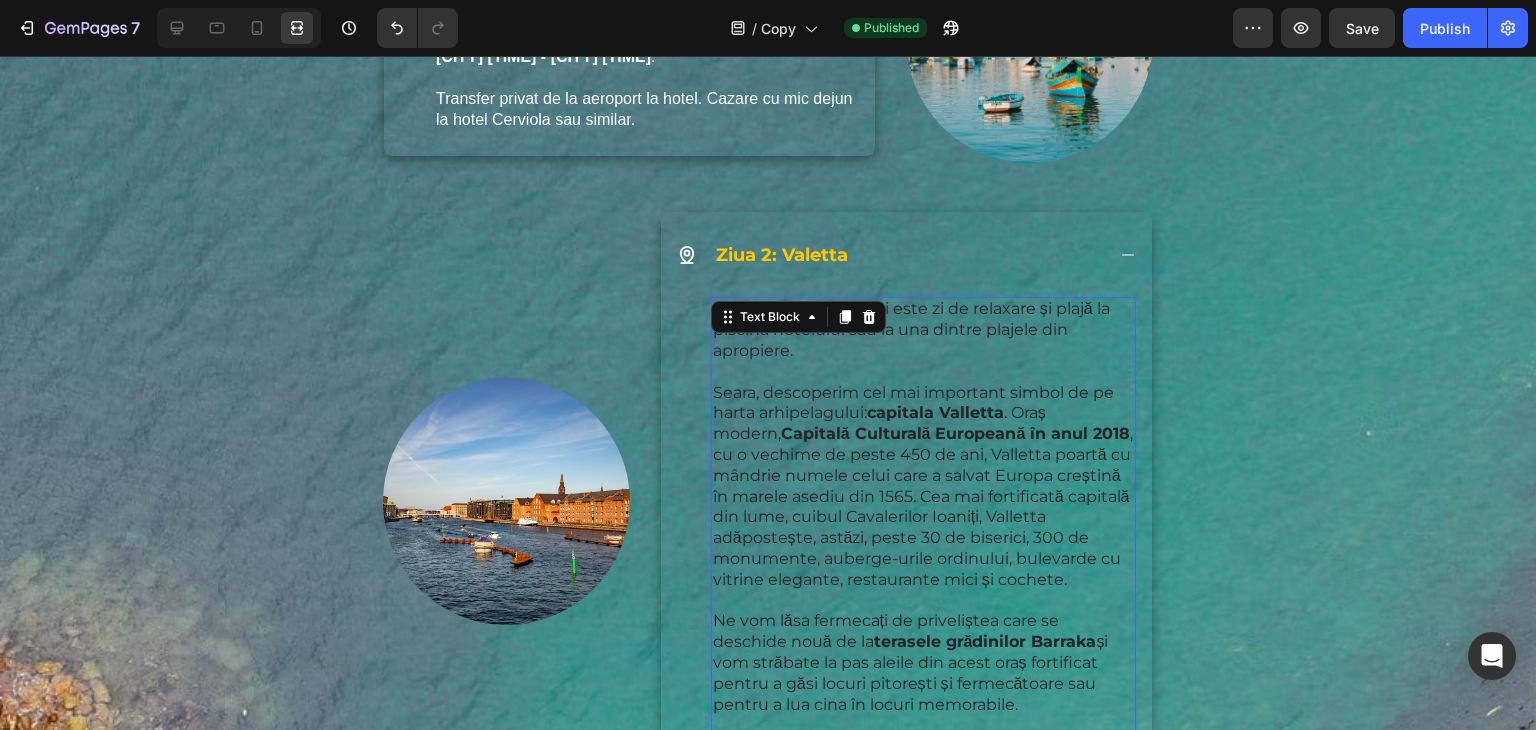 scroll, scrollTop: 0, scrollLeft: 0, axis: both 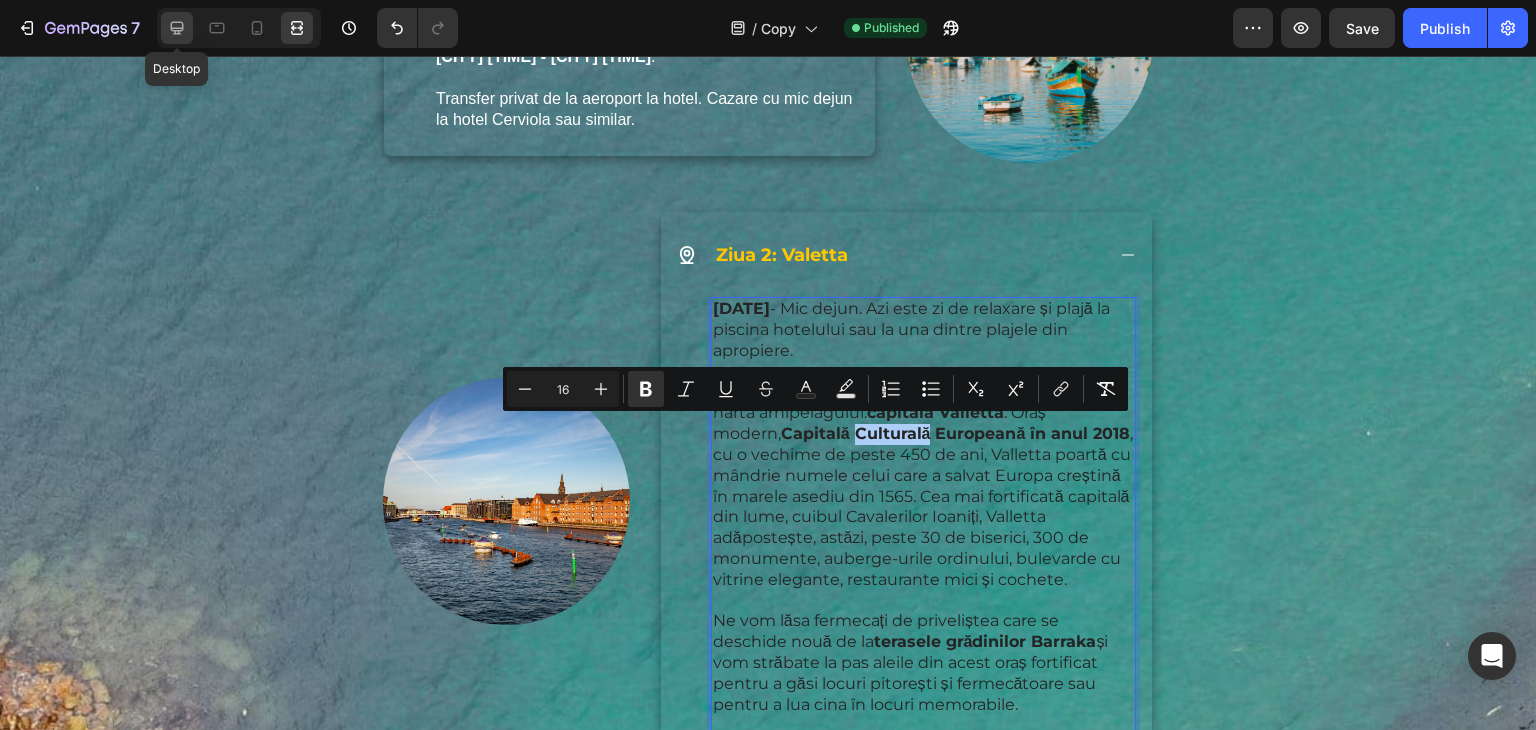 click 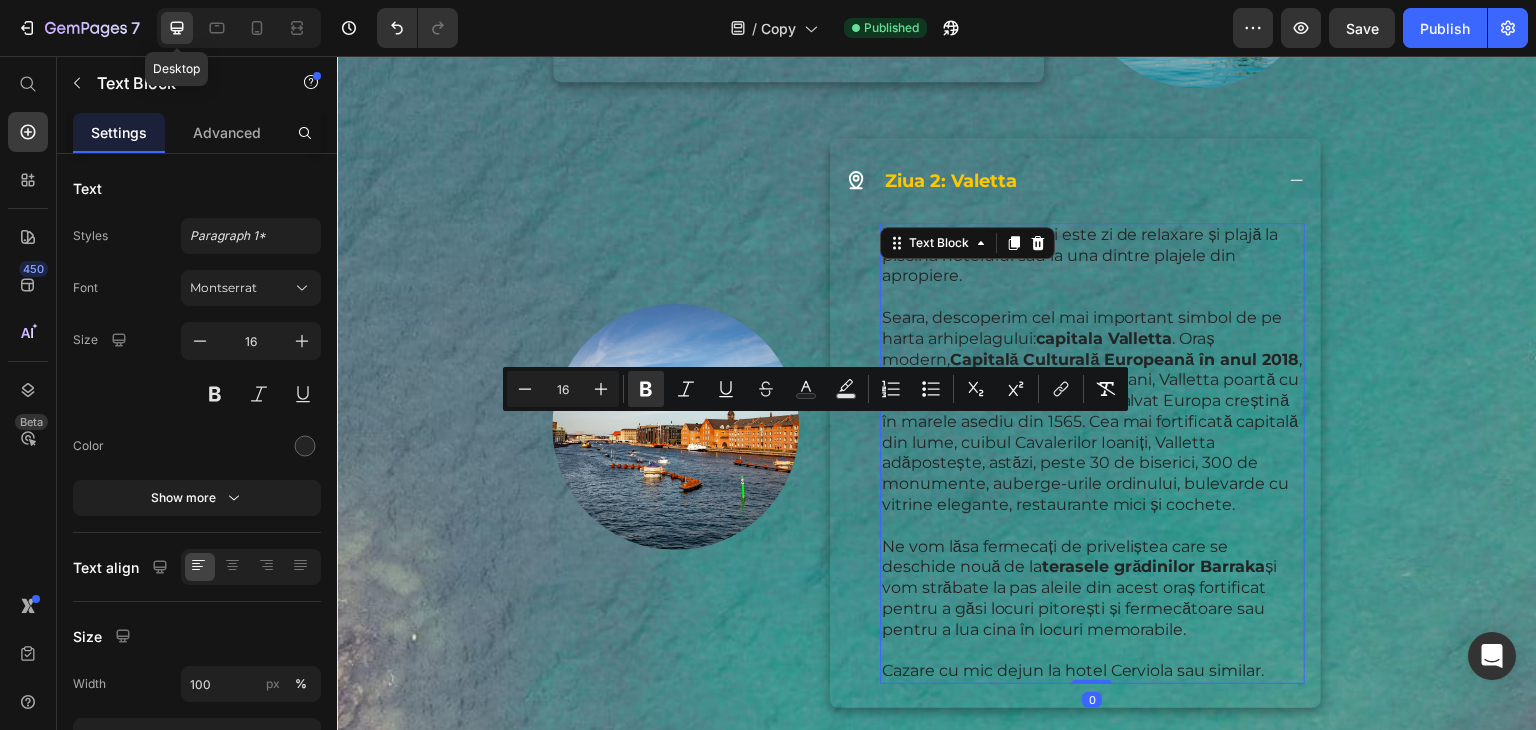 scroll, scrollTop: 2944, scrollLeft: 0, axis: vertical 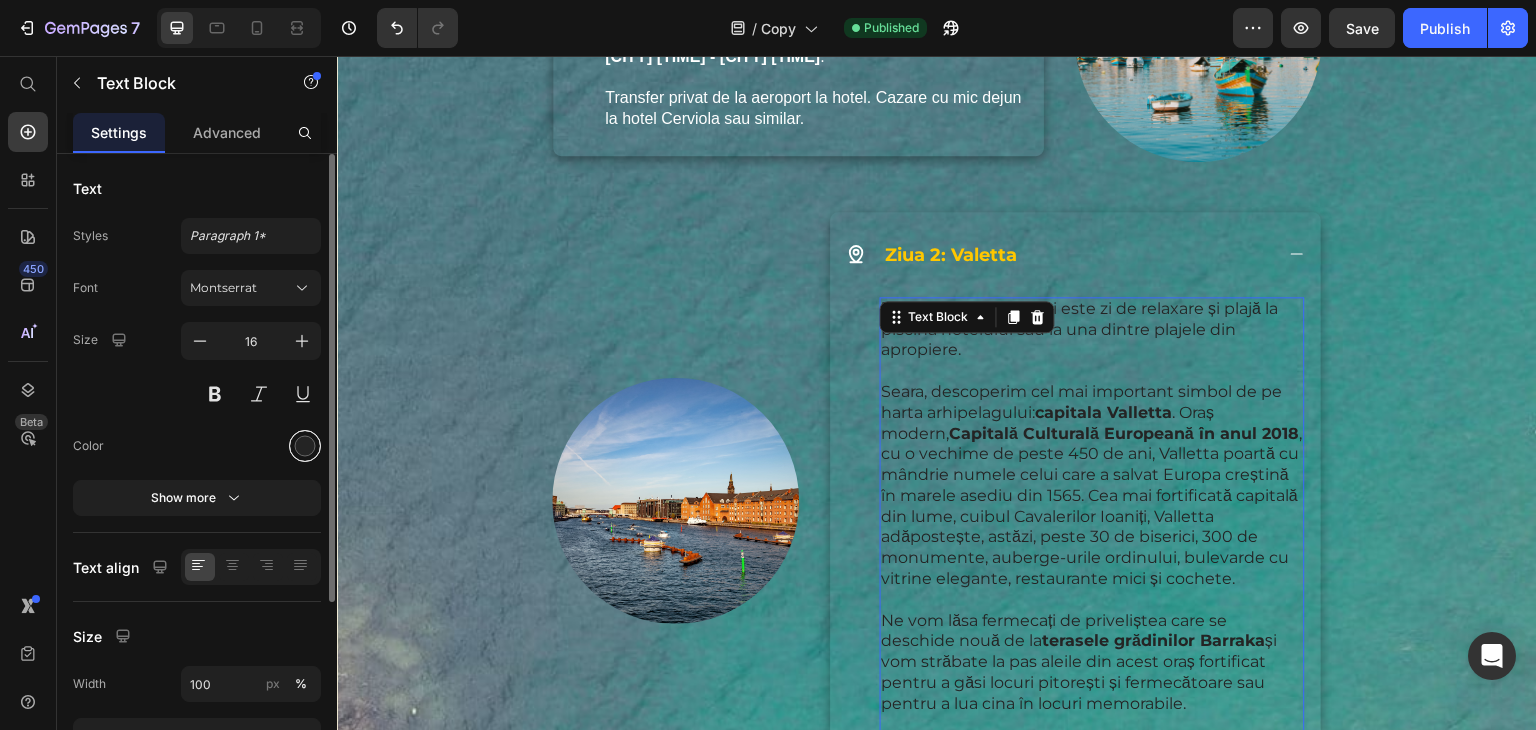 click at bounding box center (305, 446) 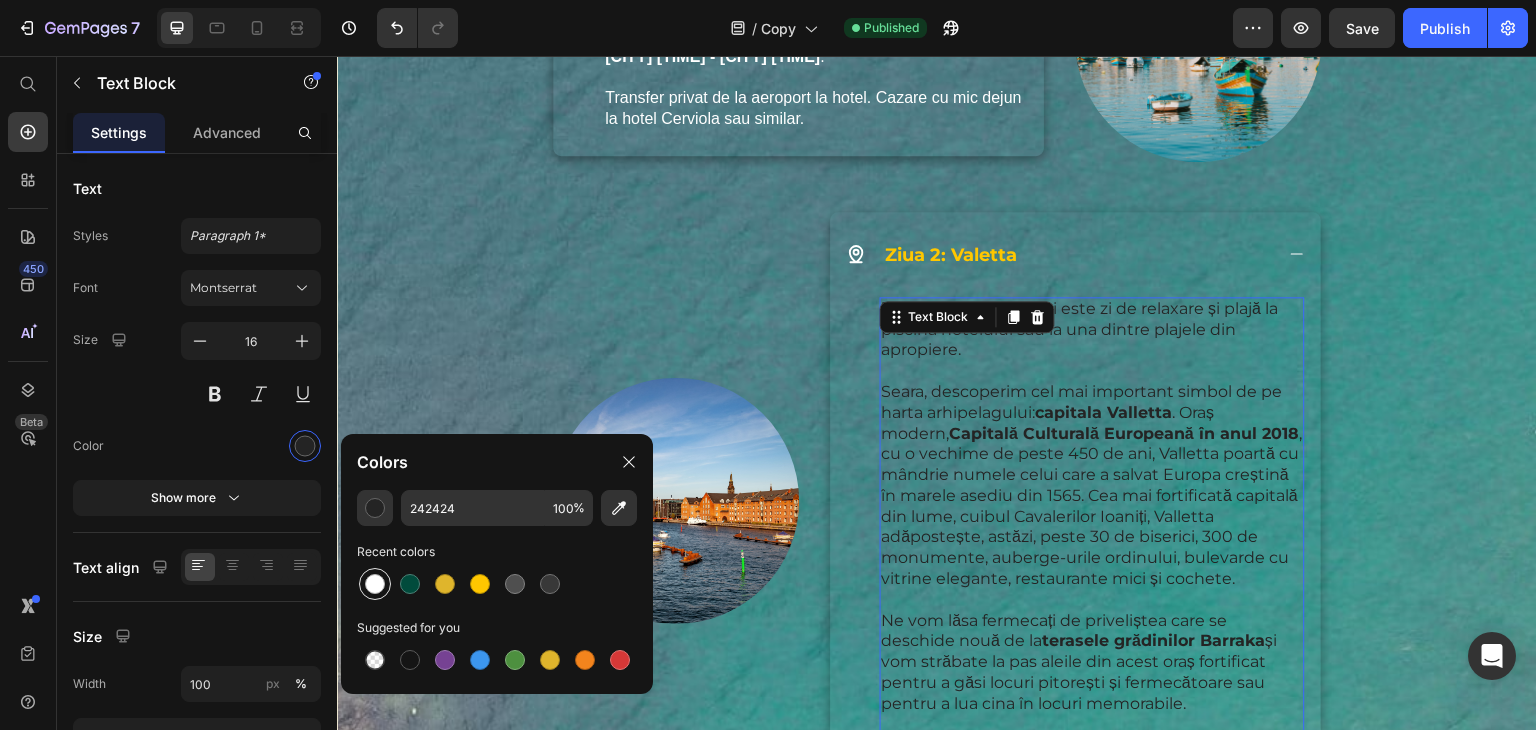 click at bounding box center [375, 584] 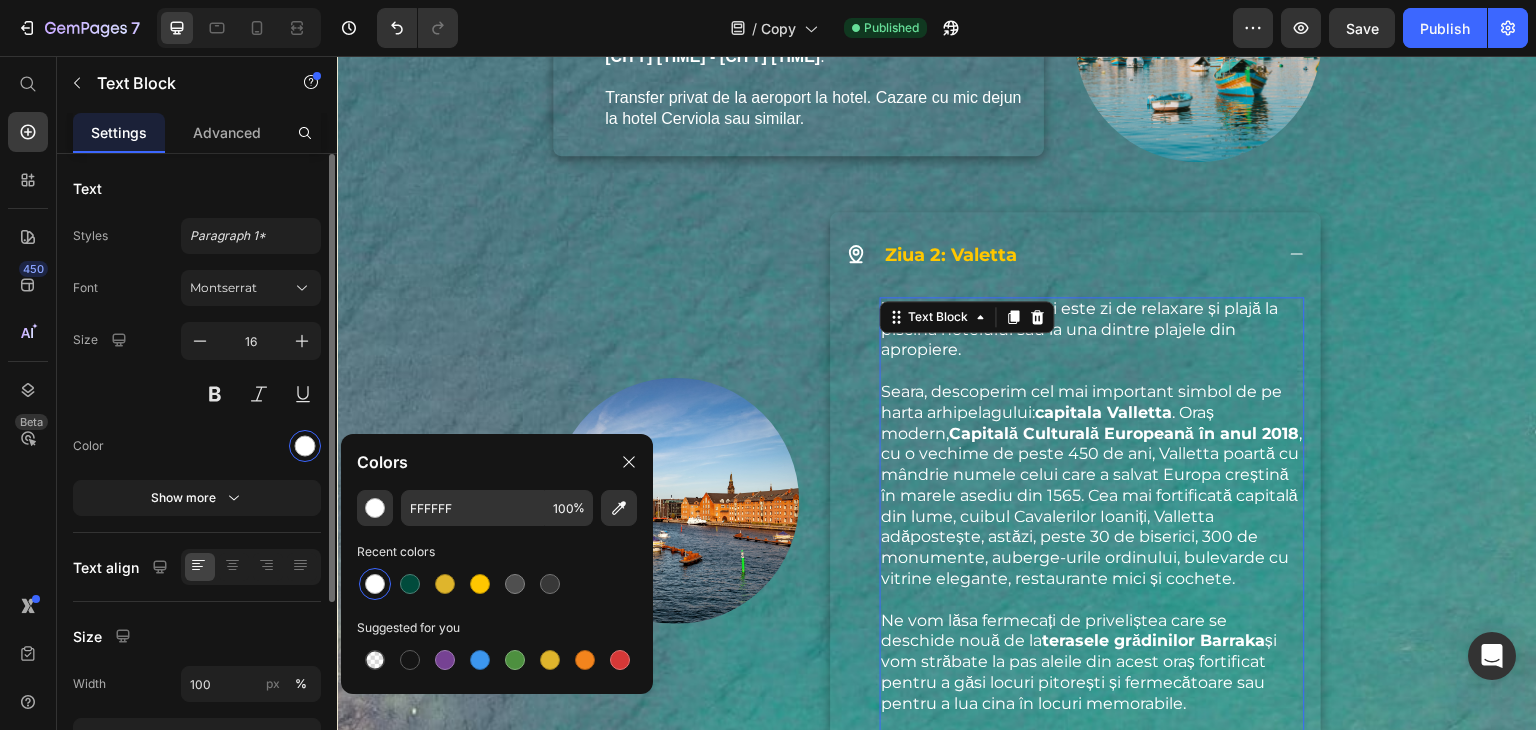 click at bounding box center (251, 446) 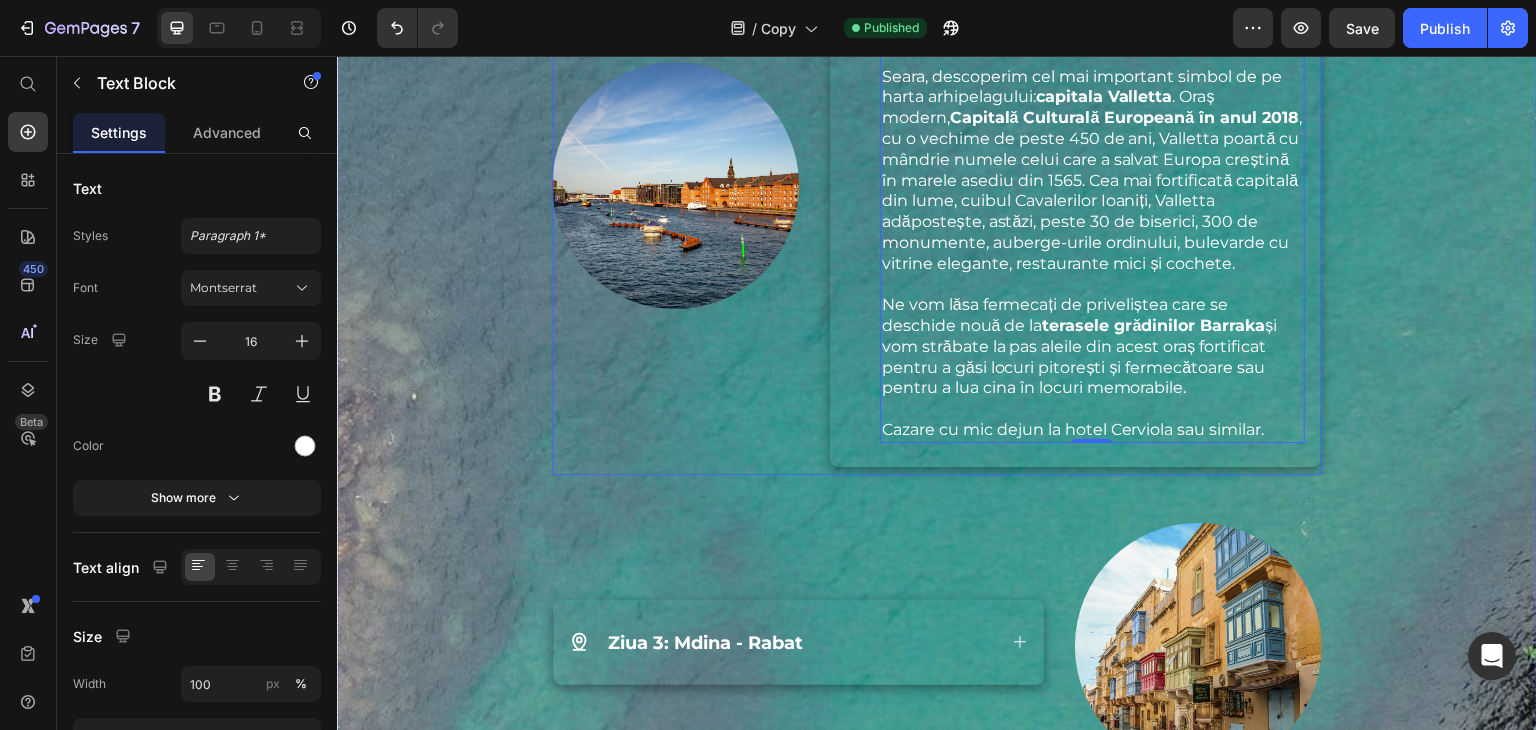 scroll, scrollTop: 3648, scrollLeft: 0, axis: vertical 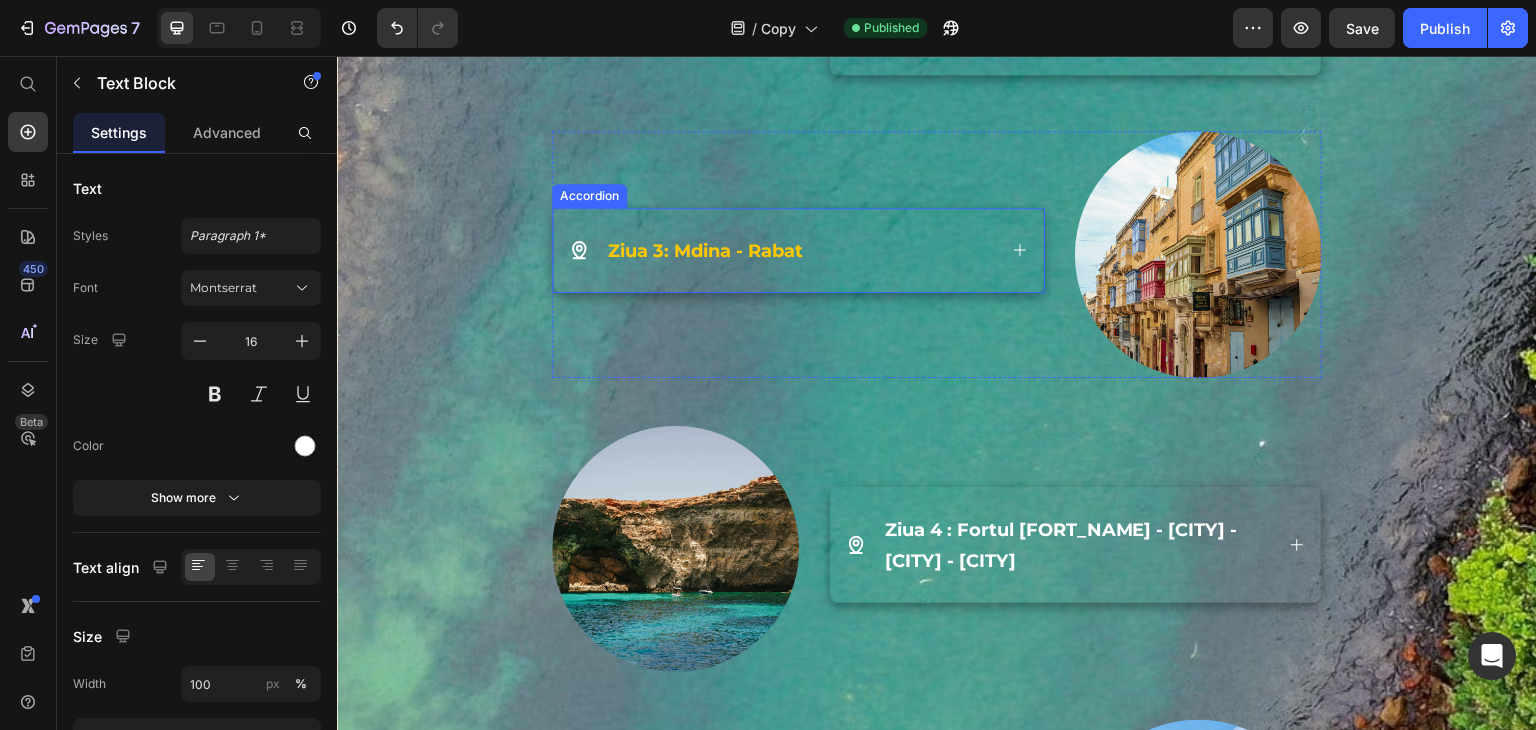 click on "Ziua 3: Mdina - Rabat" at bounding box center (798, 250) 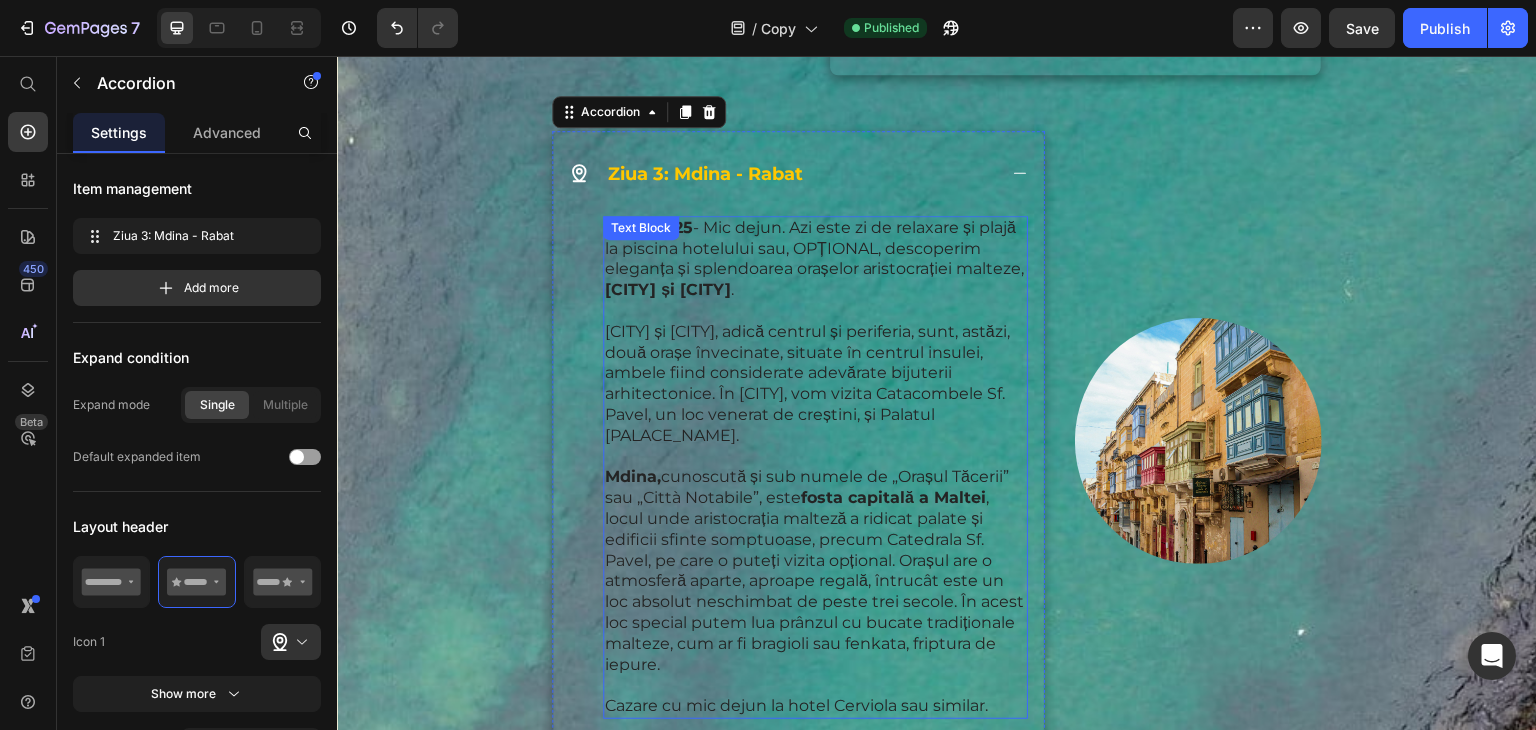 click on "Mdina și Rabat, adică centrul și periferia, sunt, astăzi, două orașe învecinate, situate în centrul insulei, ambele fiind considerate adevărate bijuterii arhitectonice. În Rabat, vom vizita Catacombele Sf. Pavel, un loc venerat de creștini, și Palatul Vignacourt." at bounding box center (815, 384) 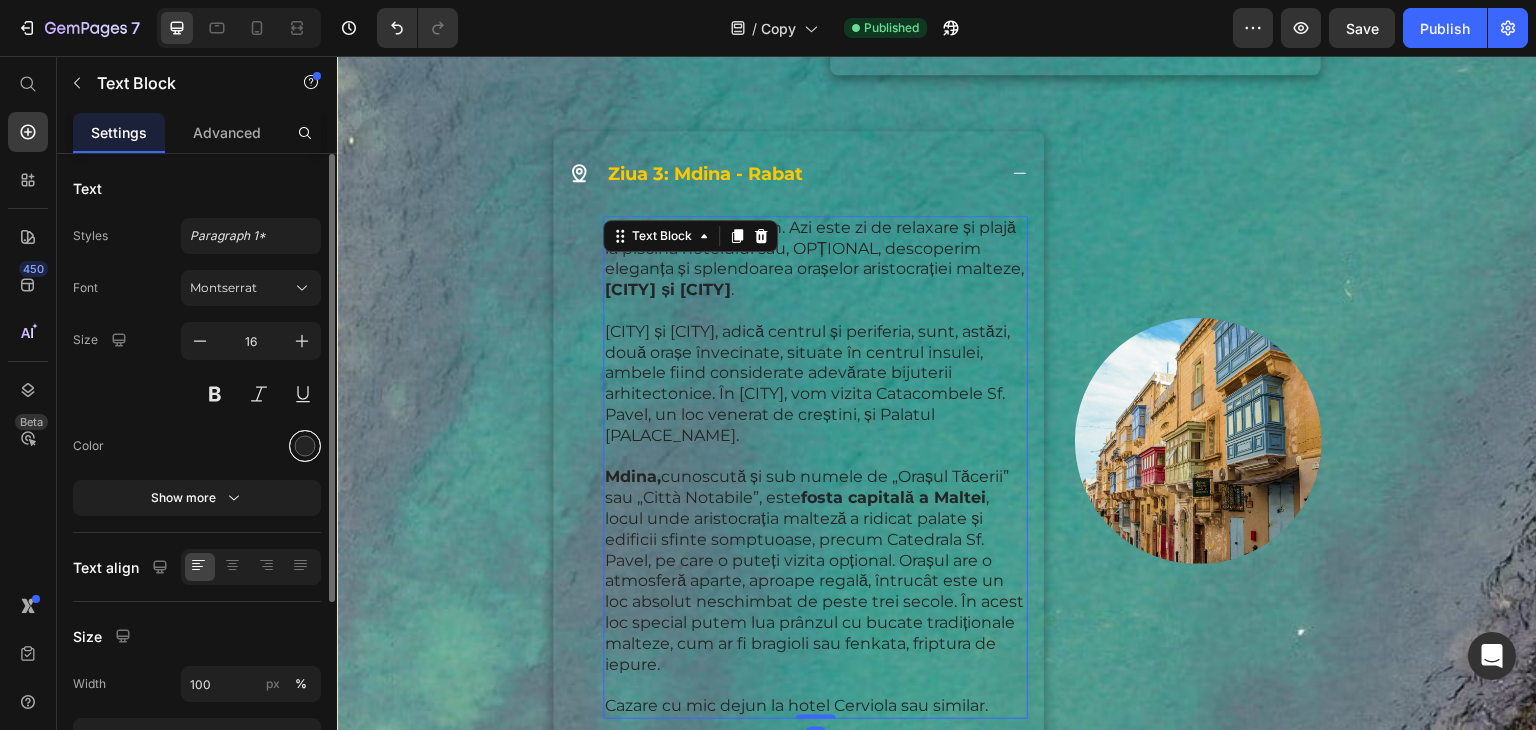click at bounding box center (305, 446) 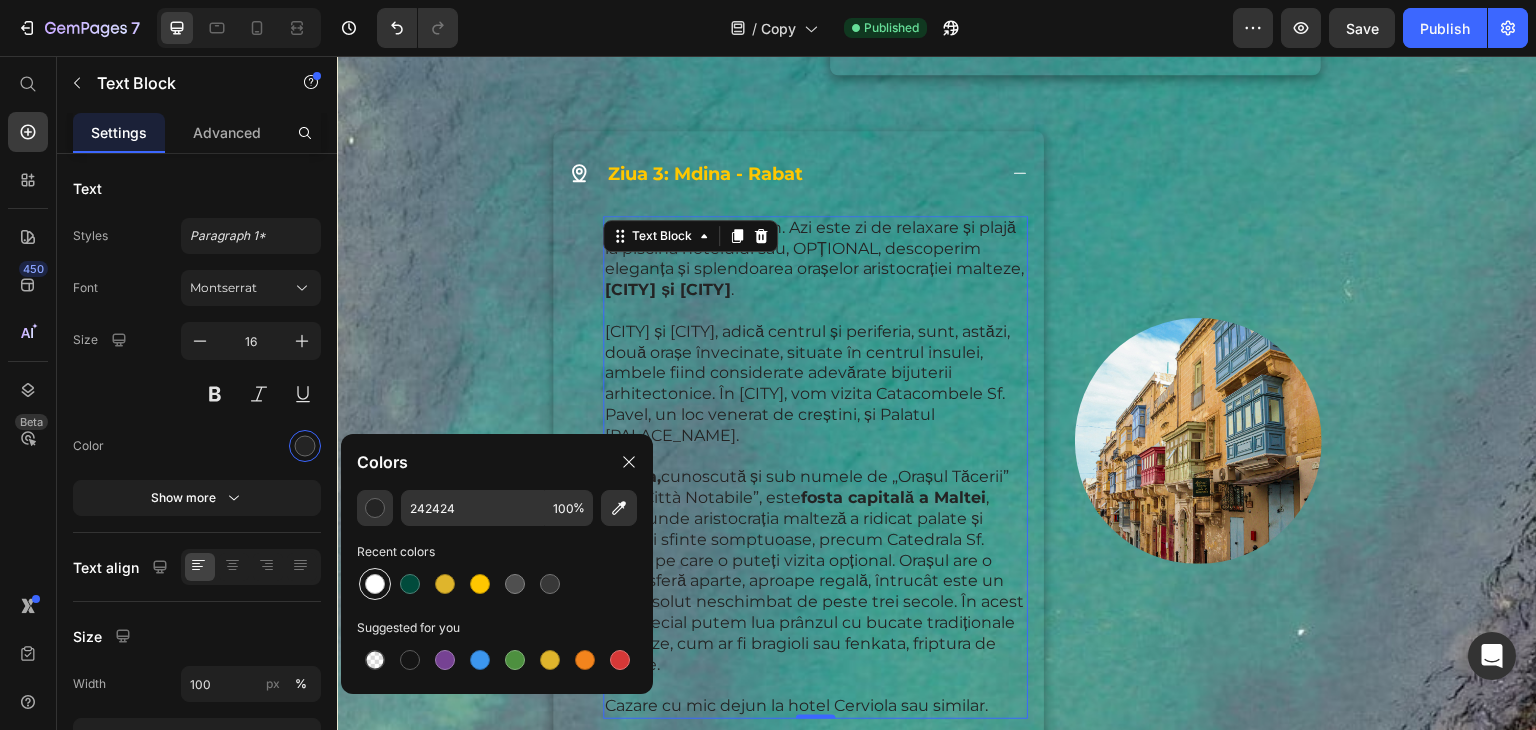 click at bounding box center (375, 584) 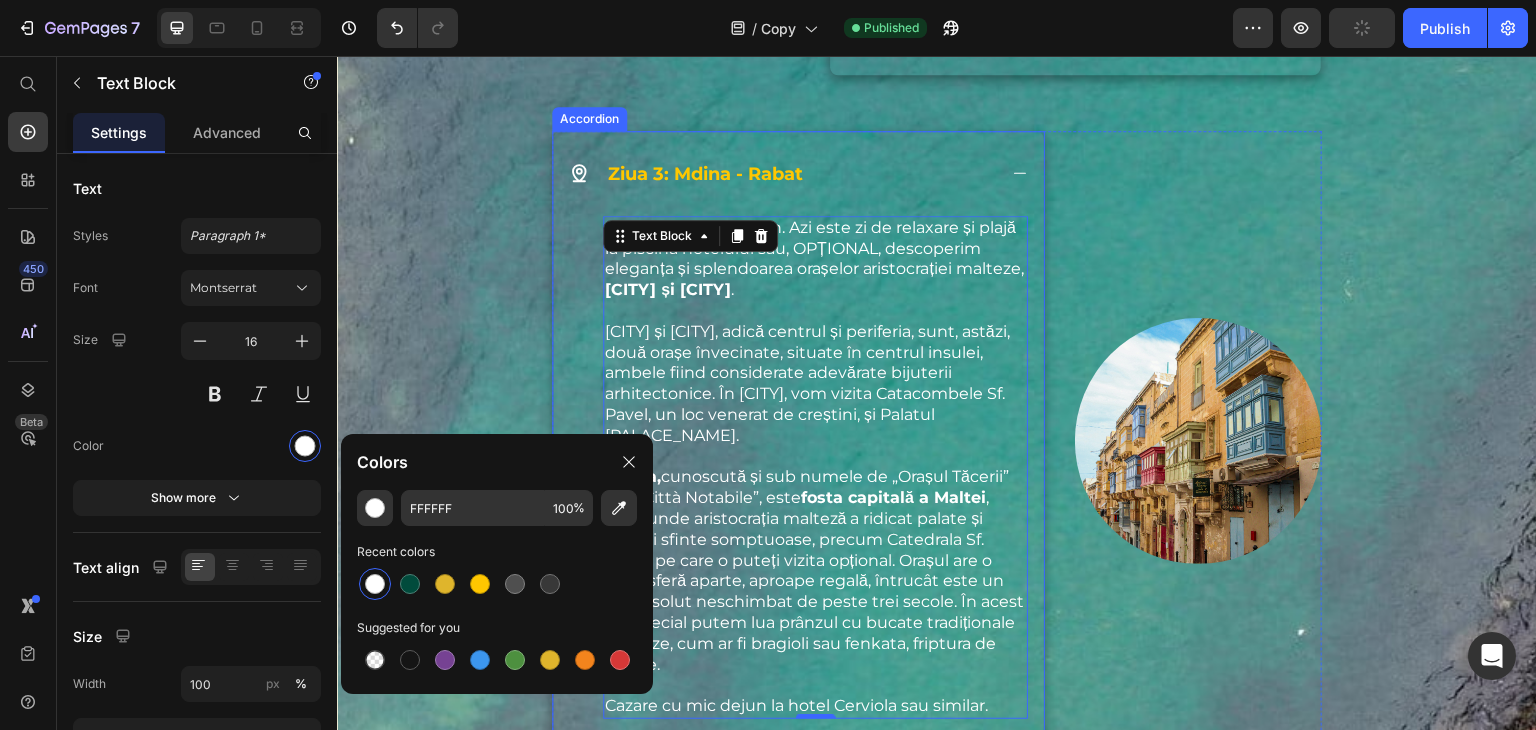 scroll, scrollTop: 4121, scrollLeft: 0, axis: vertical 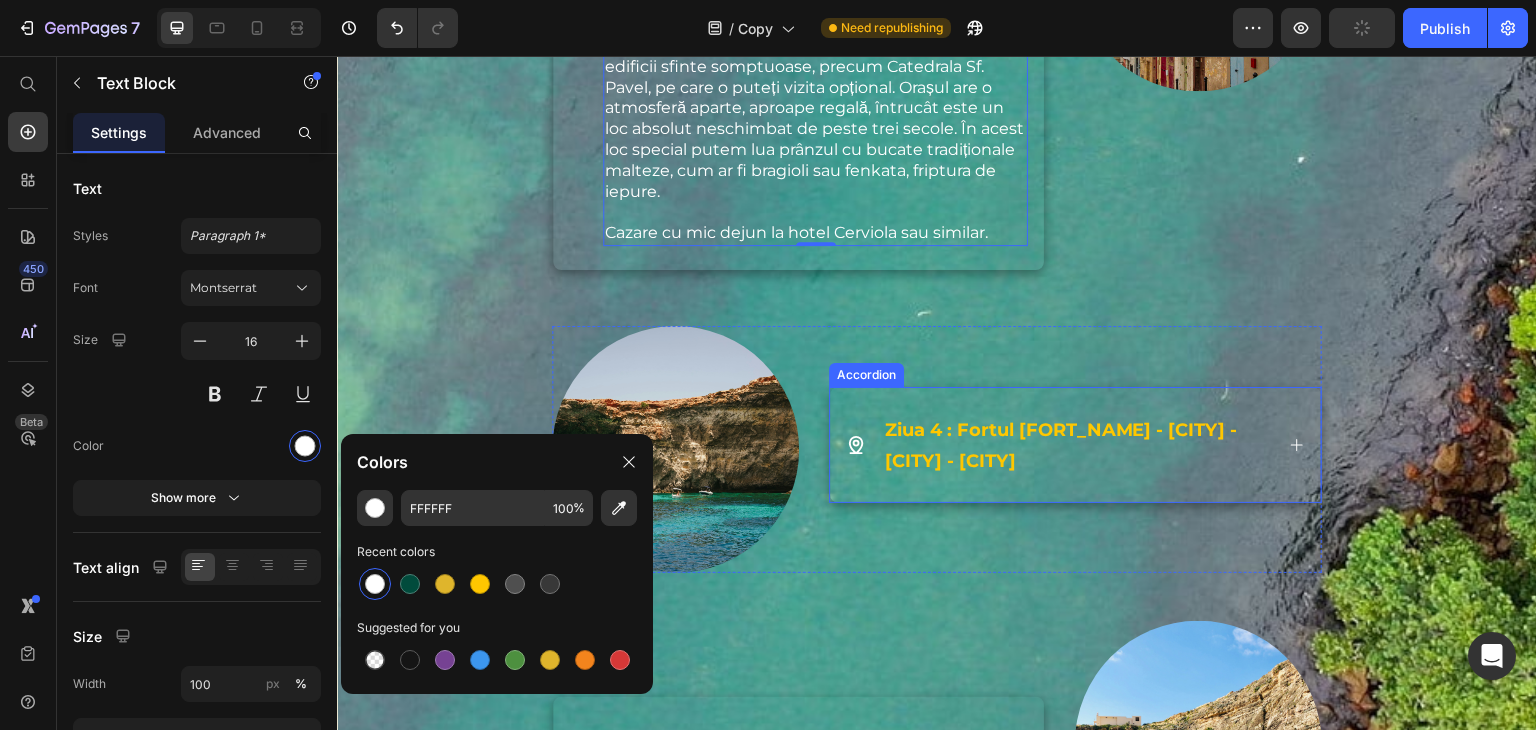 click on "Ziua 4 : Fortul St.Angelo - Birgu - Senglea - Cospicua" at bounding box center (1075, 445) 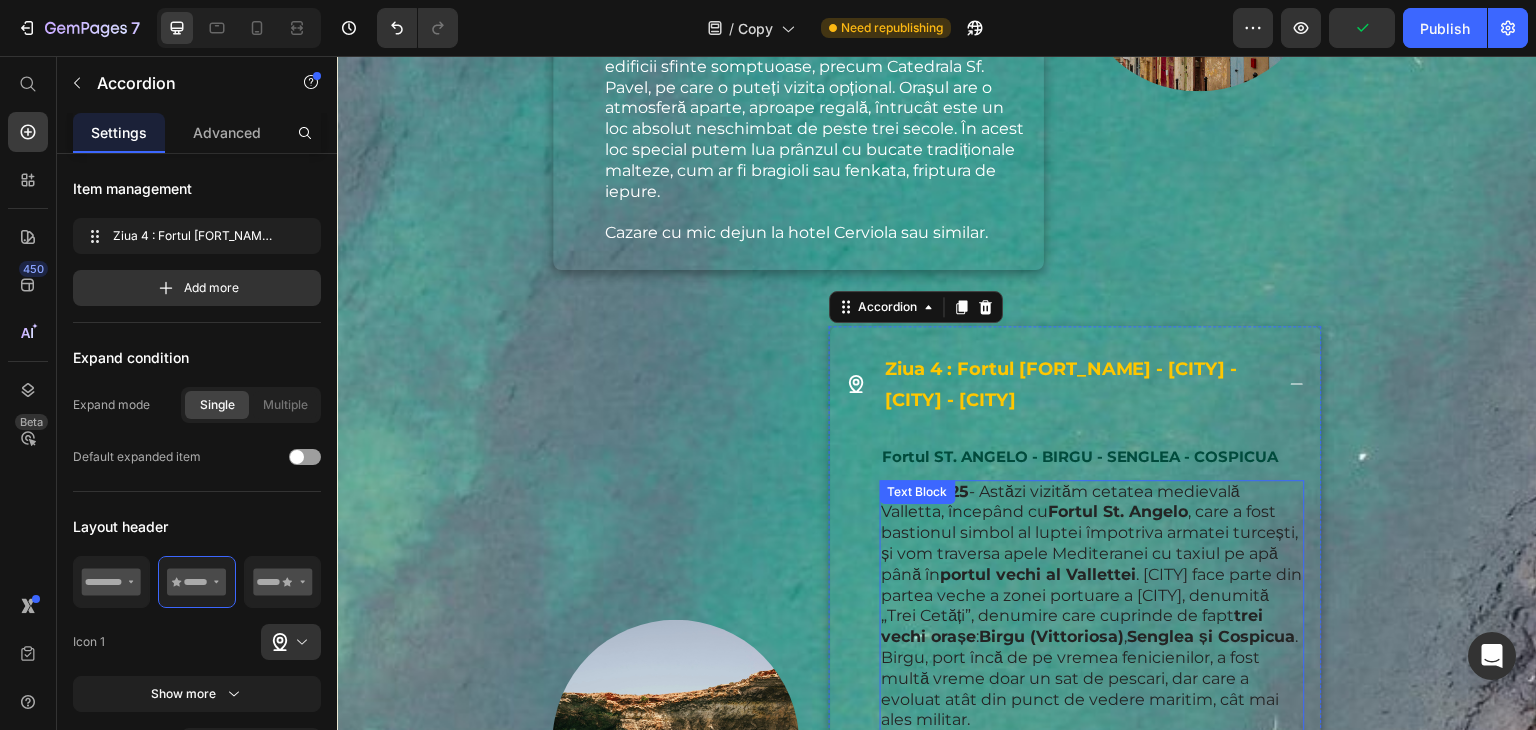 click on "03.09.2025  - Astăzi vizităm cetatea medievală Valletta, începând cu  Fortul St. Angelo , care a fost bastionul simbol al luptei împotriva armatei turcești, și vom traversa apele Mediteranei cu taxiul pe apă până în  portul vechi al Vallettei . Birgu face parte din partea veche a zonei portuare a Vallettei, denumită „Trei Cetăți”, denumire care cuprinde de fapt  trei vechi orașe :  Birgu (Vittoriosa) ,  Senglea și Cospicua . Birgu, port încă de pe vremea fenicienilor, a fost multă vreme doar un sat de pescari, dar care a evoluat atât din punct de vedere maritim, cât mai ales militar." at bounding box center (1092, 607) 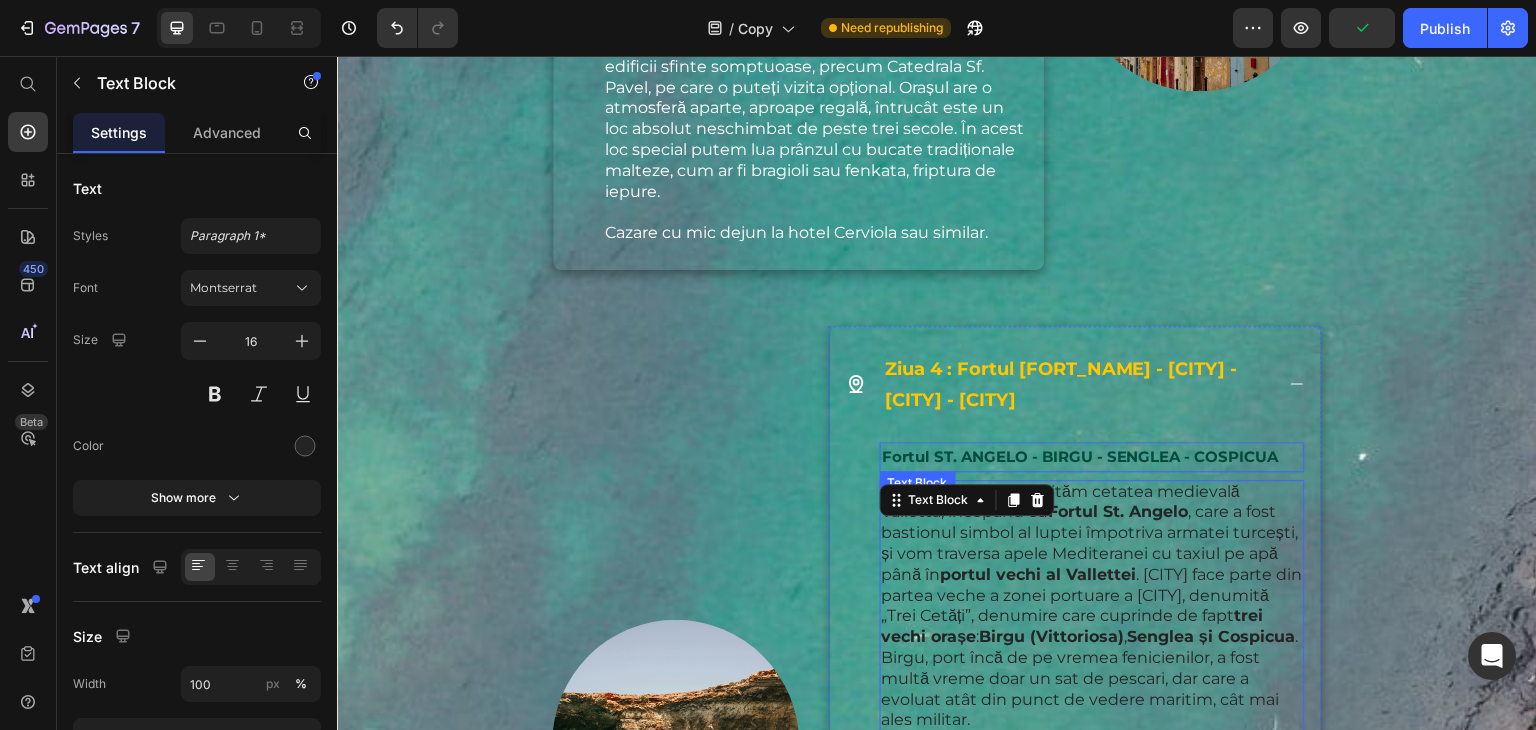 click on "Fortul ST. ANGELO - BIRGU - SENGLEA - COSPICUA" at bounding box center (1080, 456) 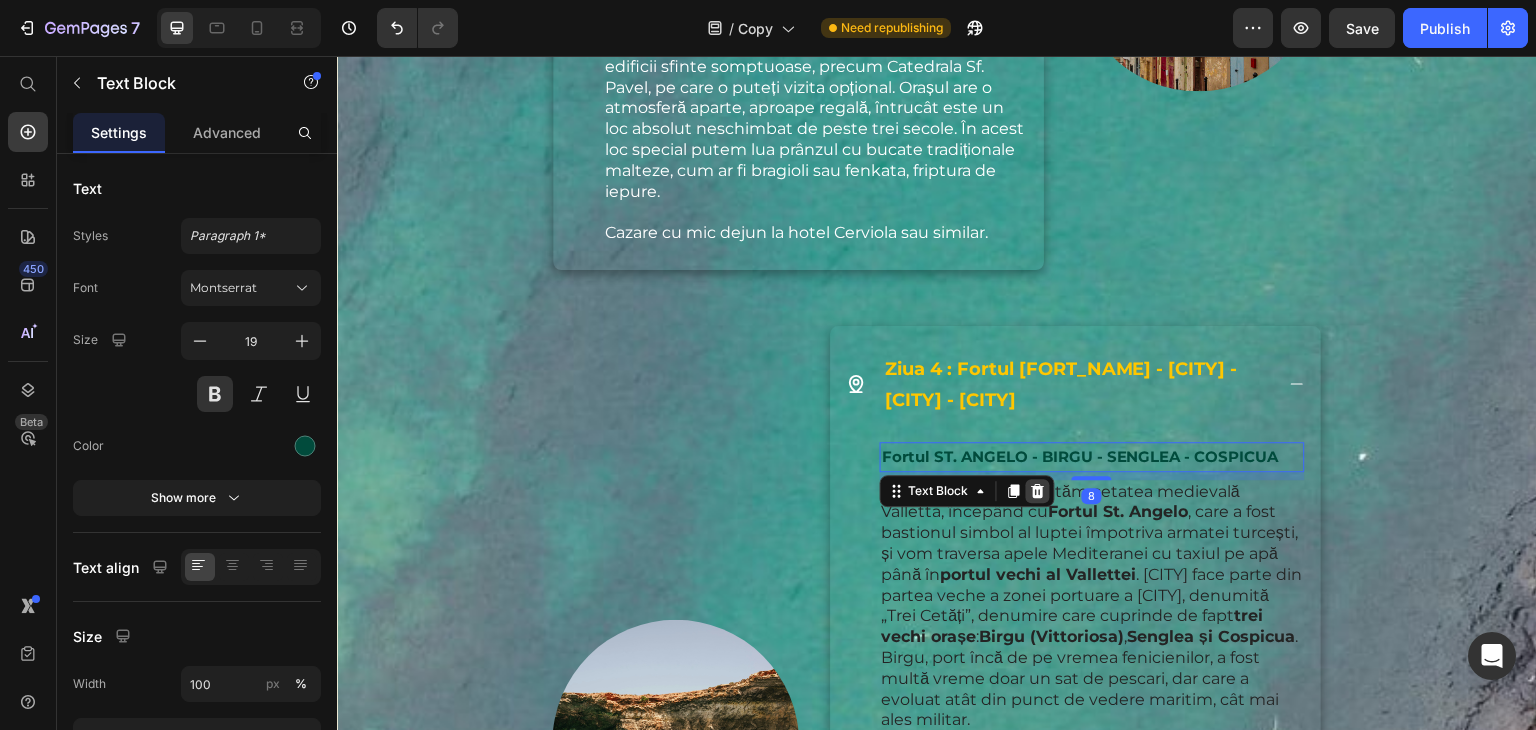 click 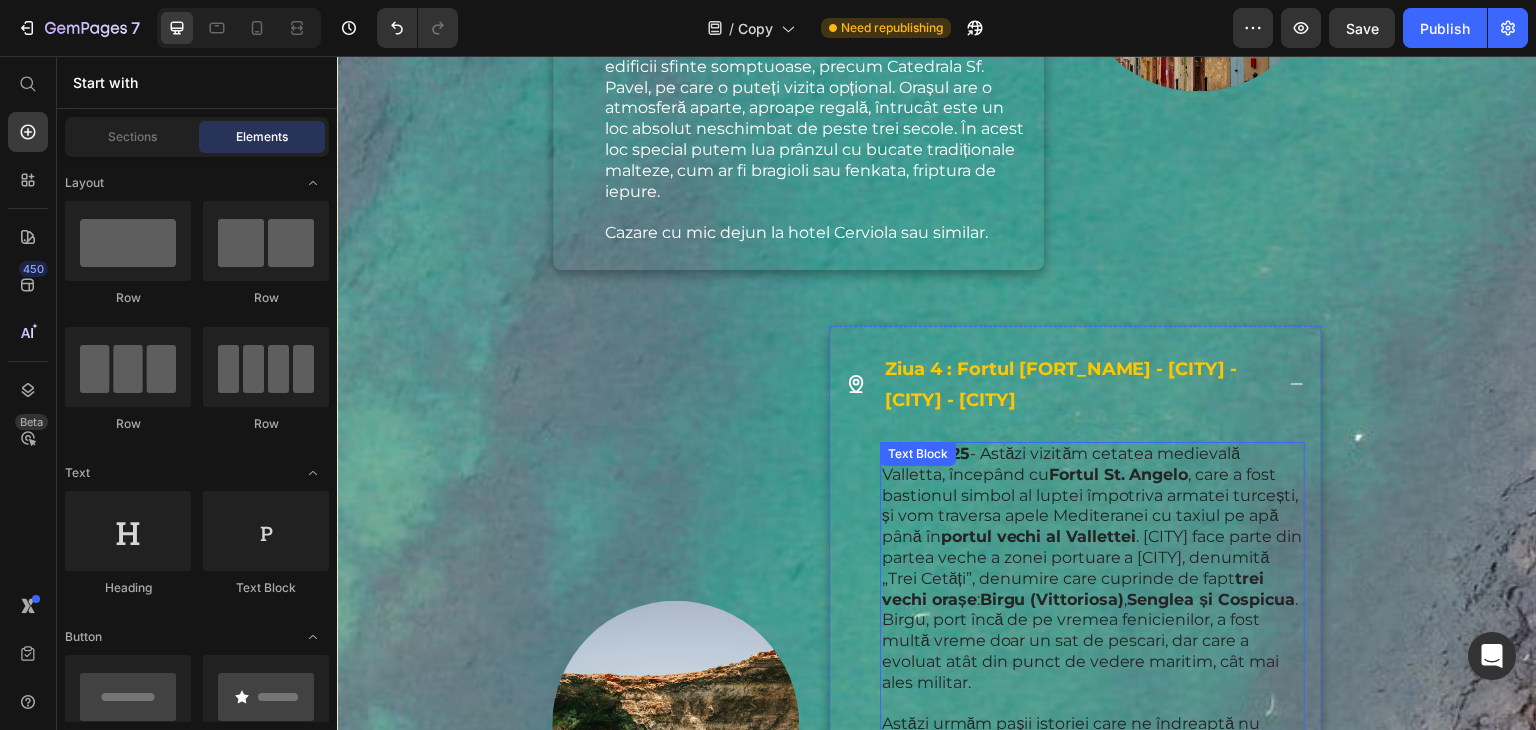 click on "03.09.2025  - Astăzi vizităm cetatea medievală Valletta, începând cu  Fortul St. Angelo , care a fost bastionul simbol al luptei împotriva armatei turcești, și vom traversa apele Mediteranei cu taxiul pe apă până în  portul vechi al Vallettei . Birgu face parte din partea veche a zonei portuare a Vallettei, denumită „Trei Cetăți”, denumire care cuprinde de fapt  trei vechi orașe :  Birgu (Vittoriosa) ,  Senglea și Cospicua . Birgu, port încă de pe vremea fenicienilor, a fost multă vreme doar un sat de pescari, dar care a evoluat atât din punct de vedere maritim, cât mai ales militar." at bounding box center [1092, 569] 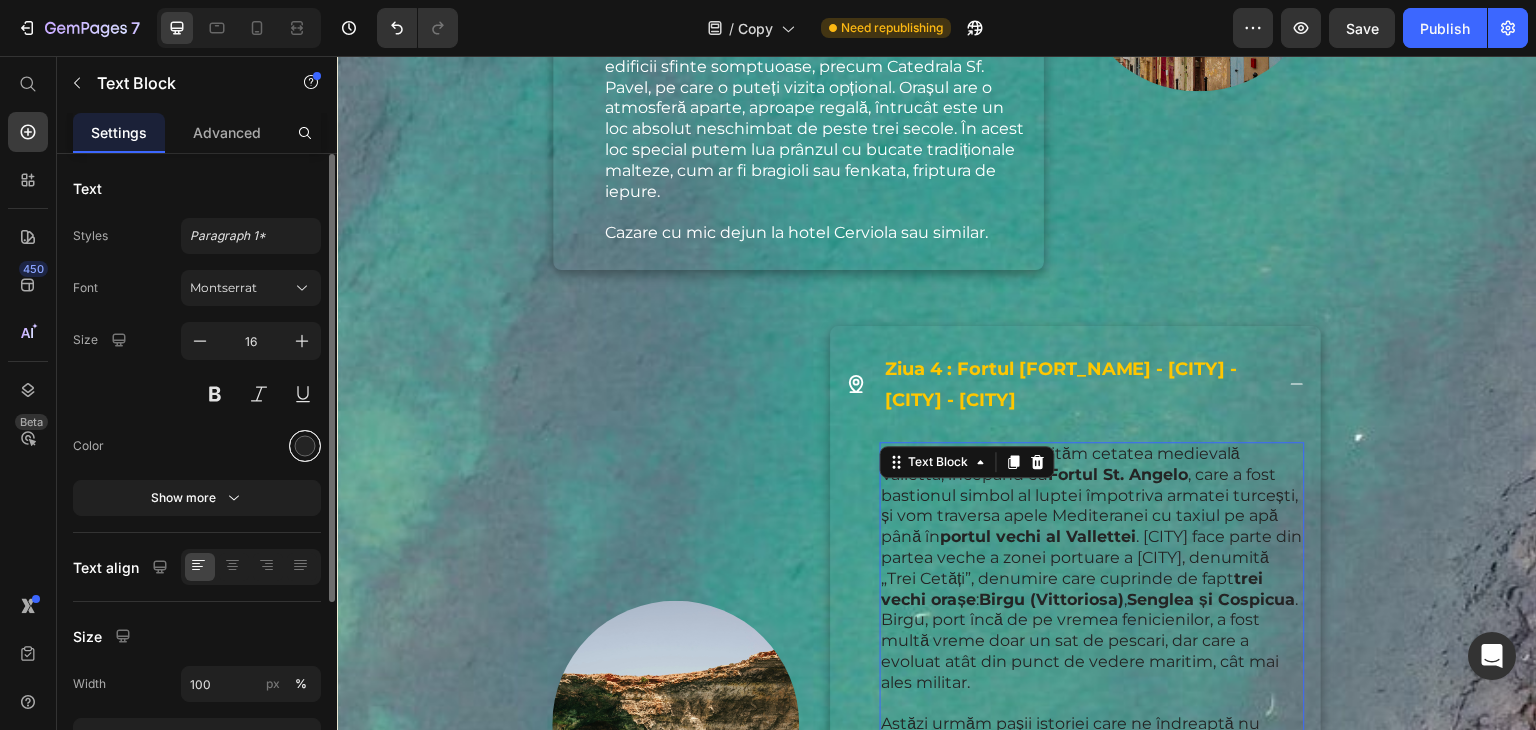 click at bounding box center [305, 446] 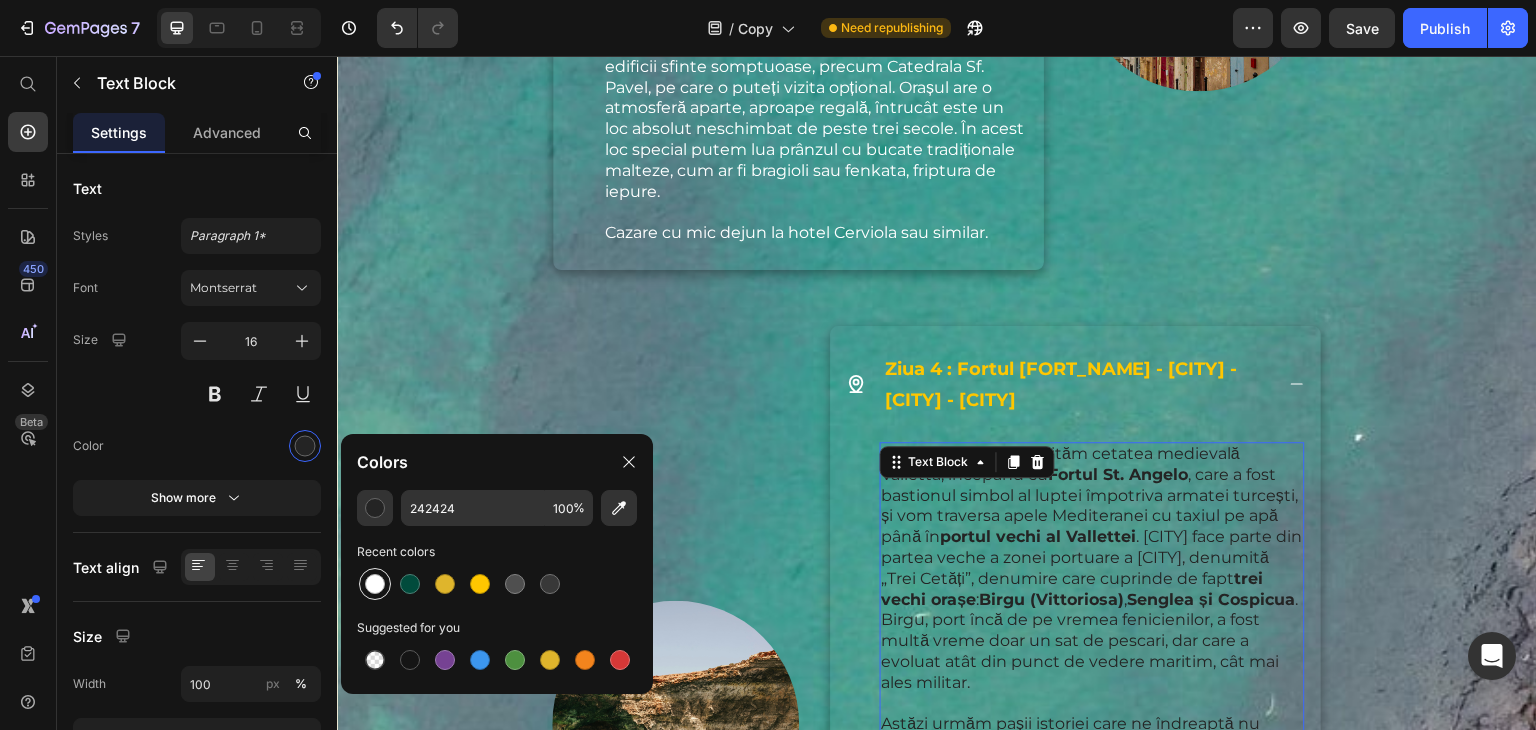 click at bounding box center [375, 584] 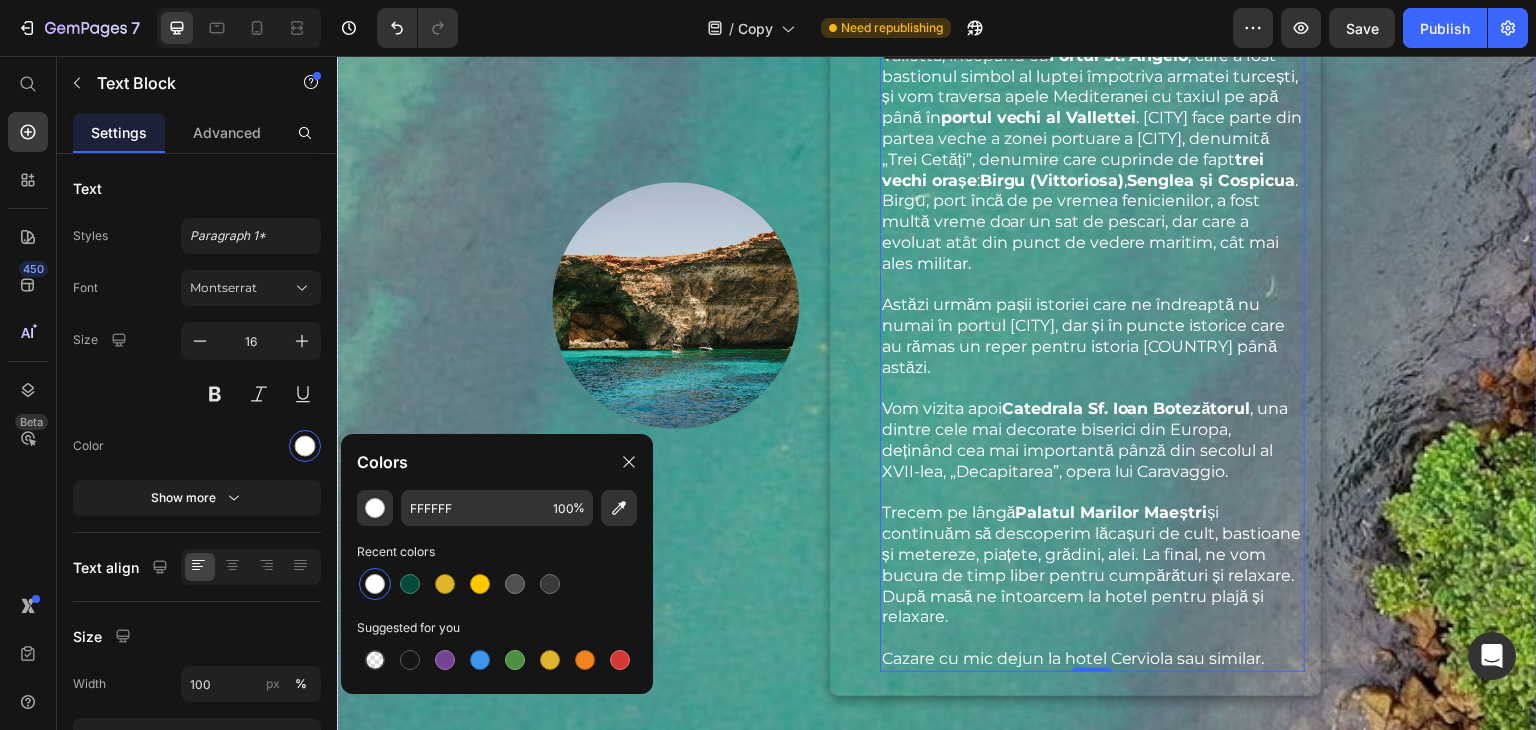scroll, scrollTop: 4964, scrollLeft: 0, axis: vertical 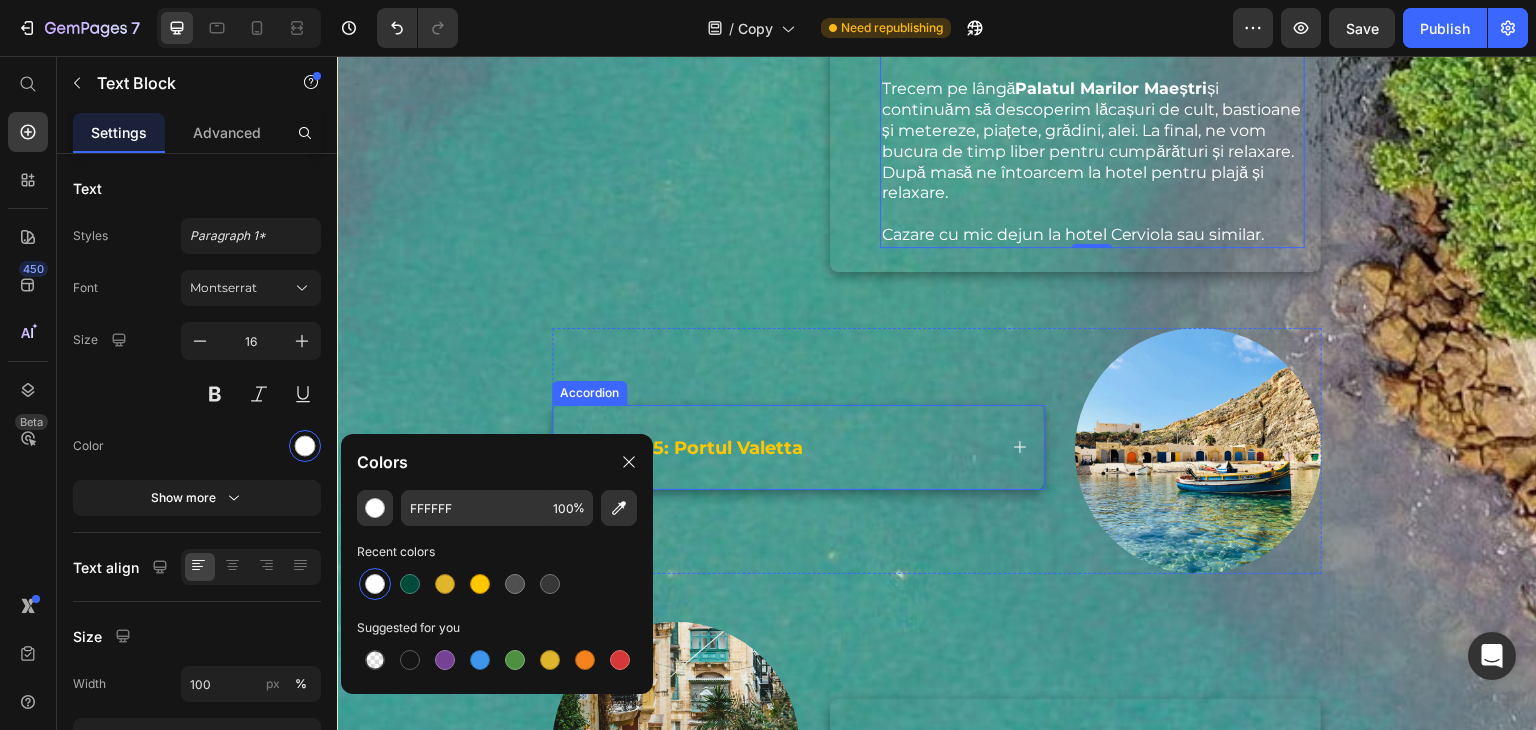 click 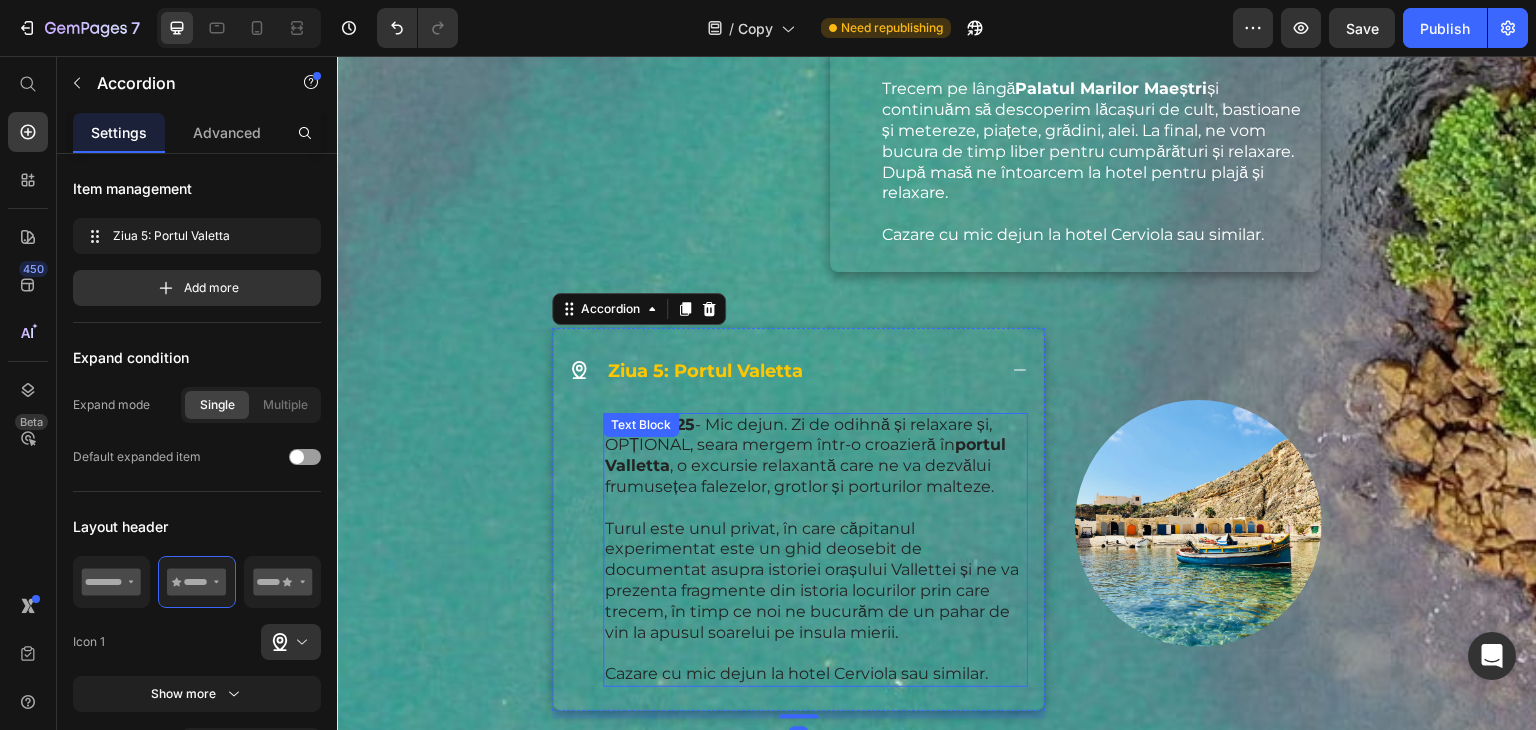 click on "04.09.2025  - Mic dejun. Zi de odihnă și relaxare și, OPȚIONAL, seara mergem într-o croazieră în  portul Valletta , o excursie relaxantă care ne va dezvălui frumusețea falezelor, grotlor și porturilor malteze." at bounding box center (815, 456) 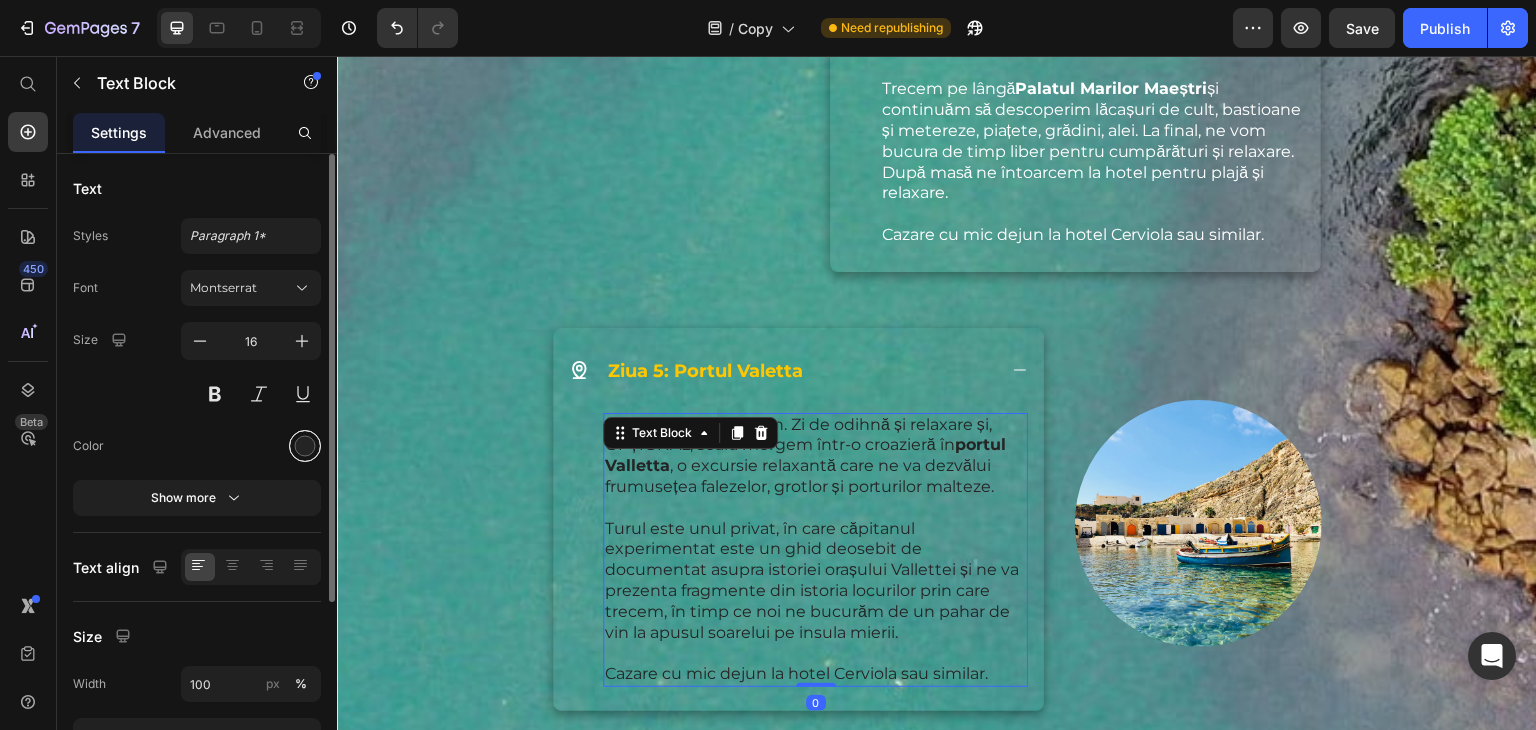 click at bounding box center (305, 446) 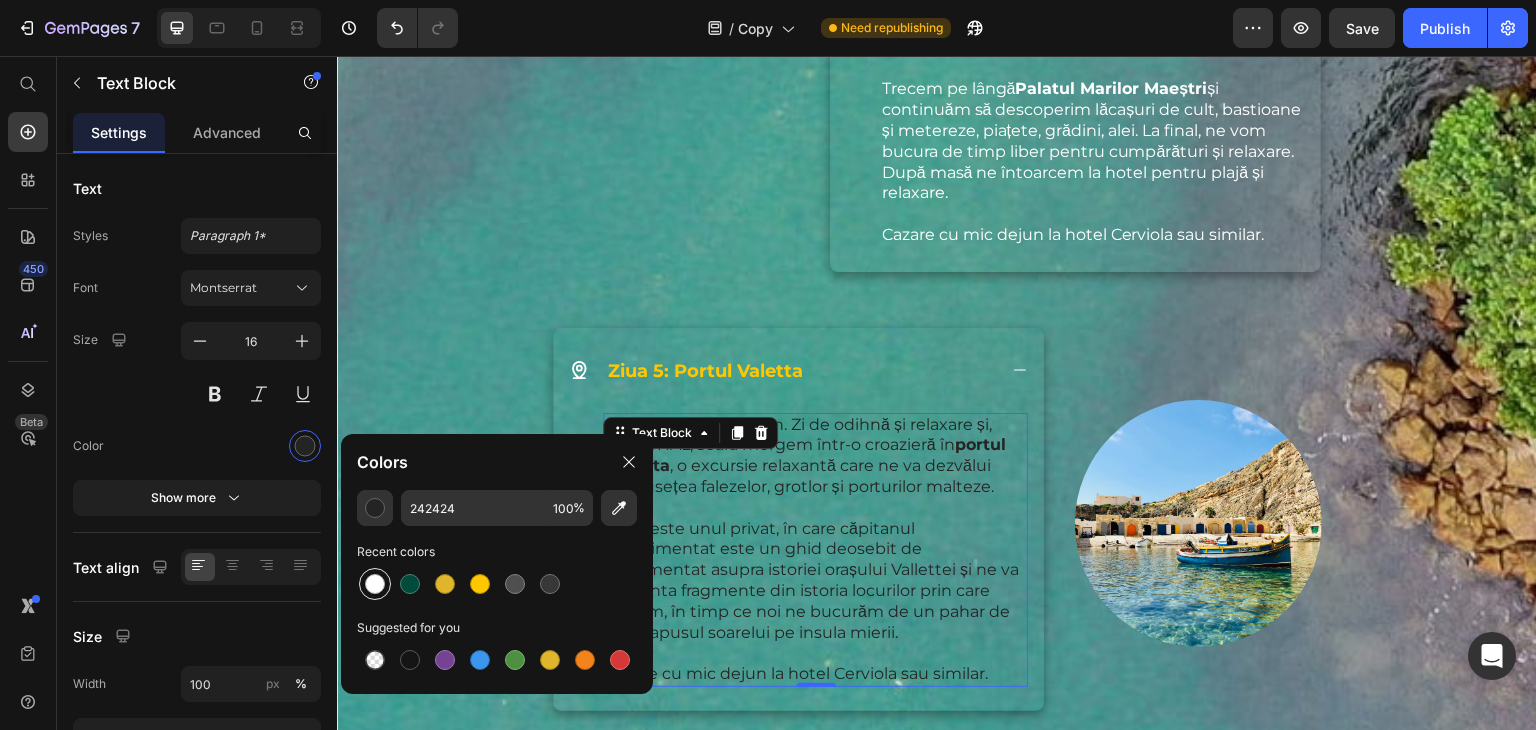 click at bounding box center (375, 584) 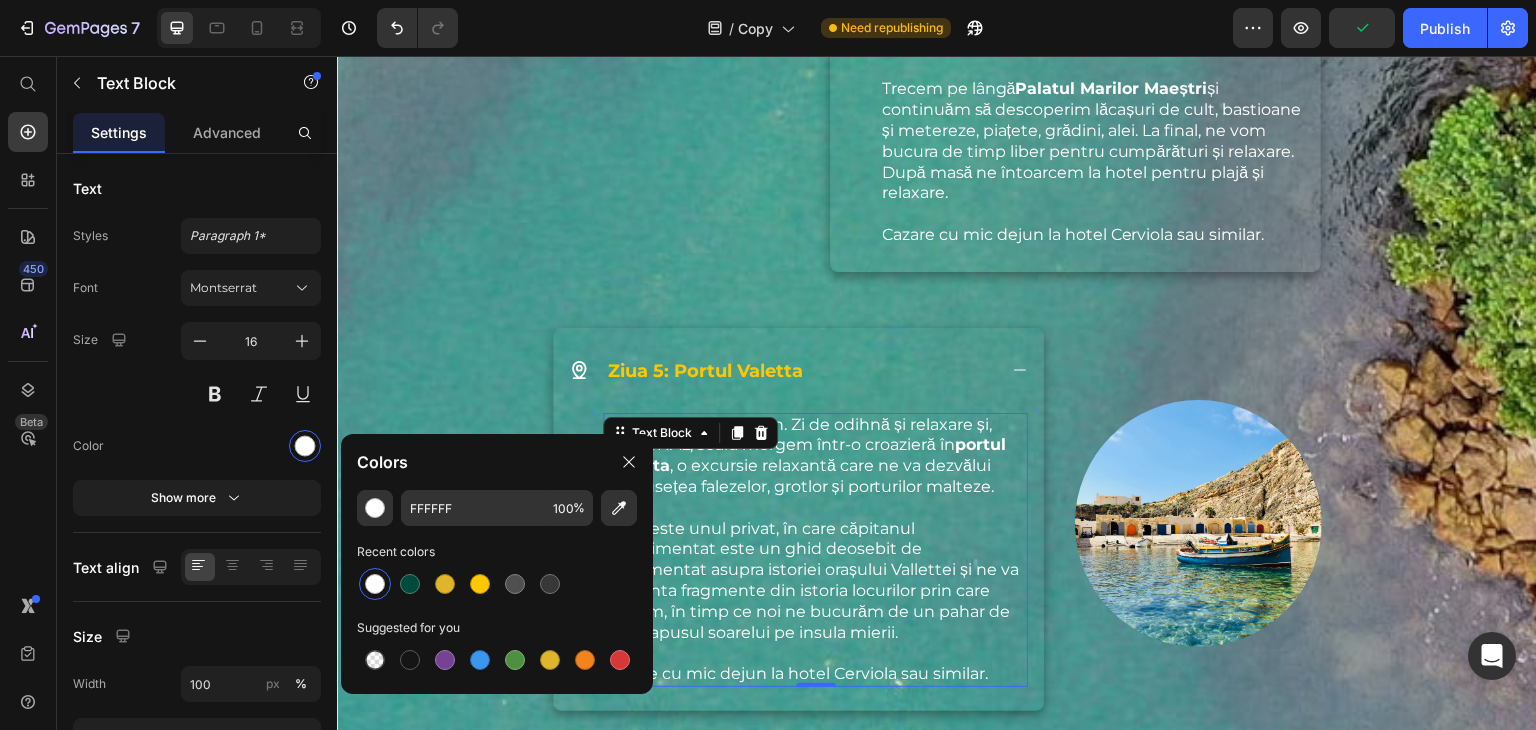 scroll, scrollTop: 5353, scrollLeft: 0, axis: vertical 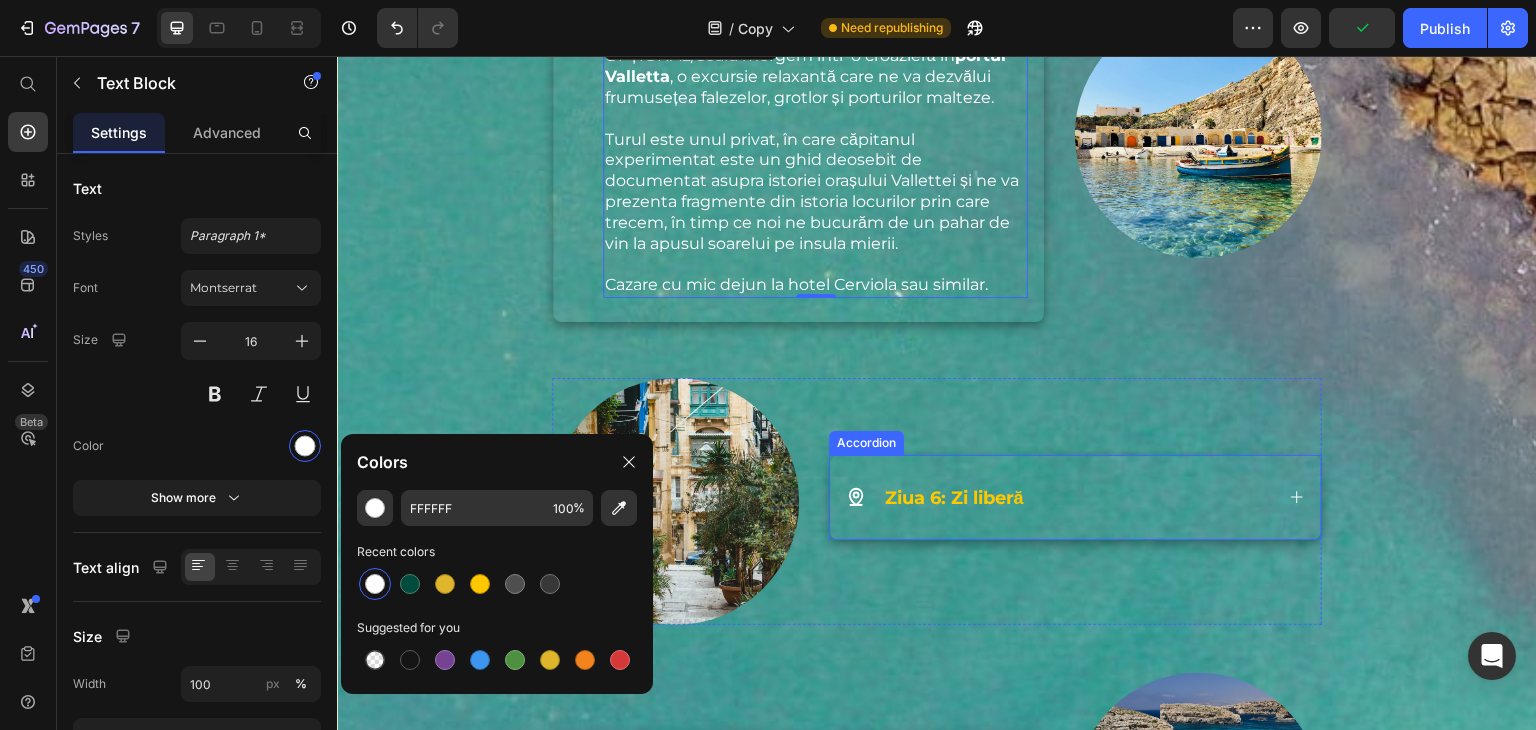 click on "Ziua 6: Zi liberă" at bounding box center [1059, 497] 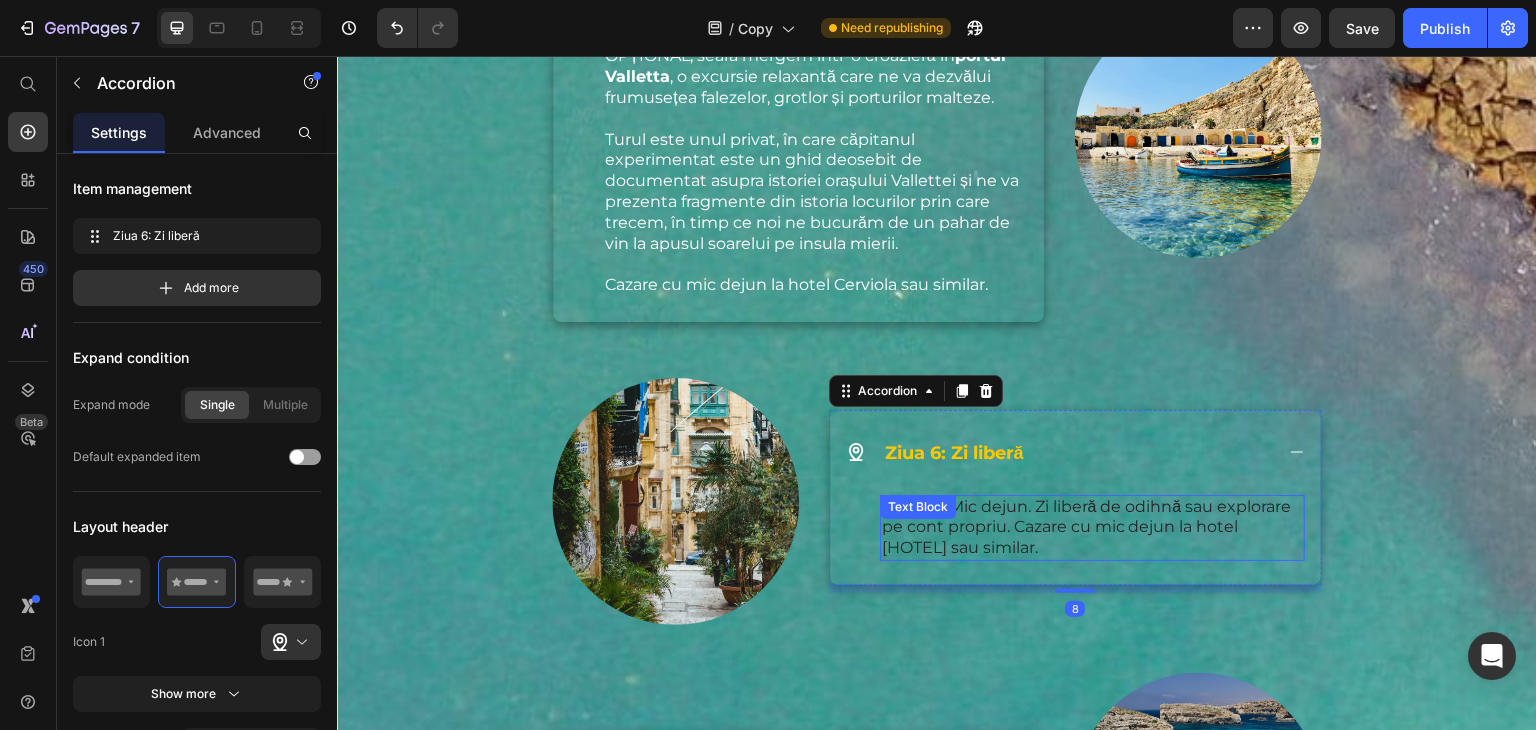 click on "05.09.2025  - Mic dejun. Zi liberă de odihnă sau explorare pe cont propriu. Cazare cu mic dejun la hotel Cerviola sau similar." at bounding box center [1092, 528] 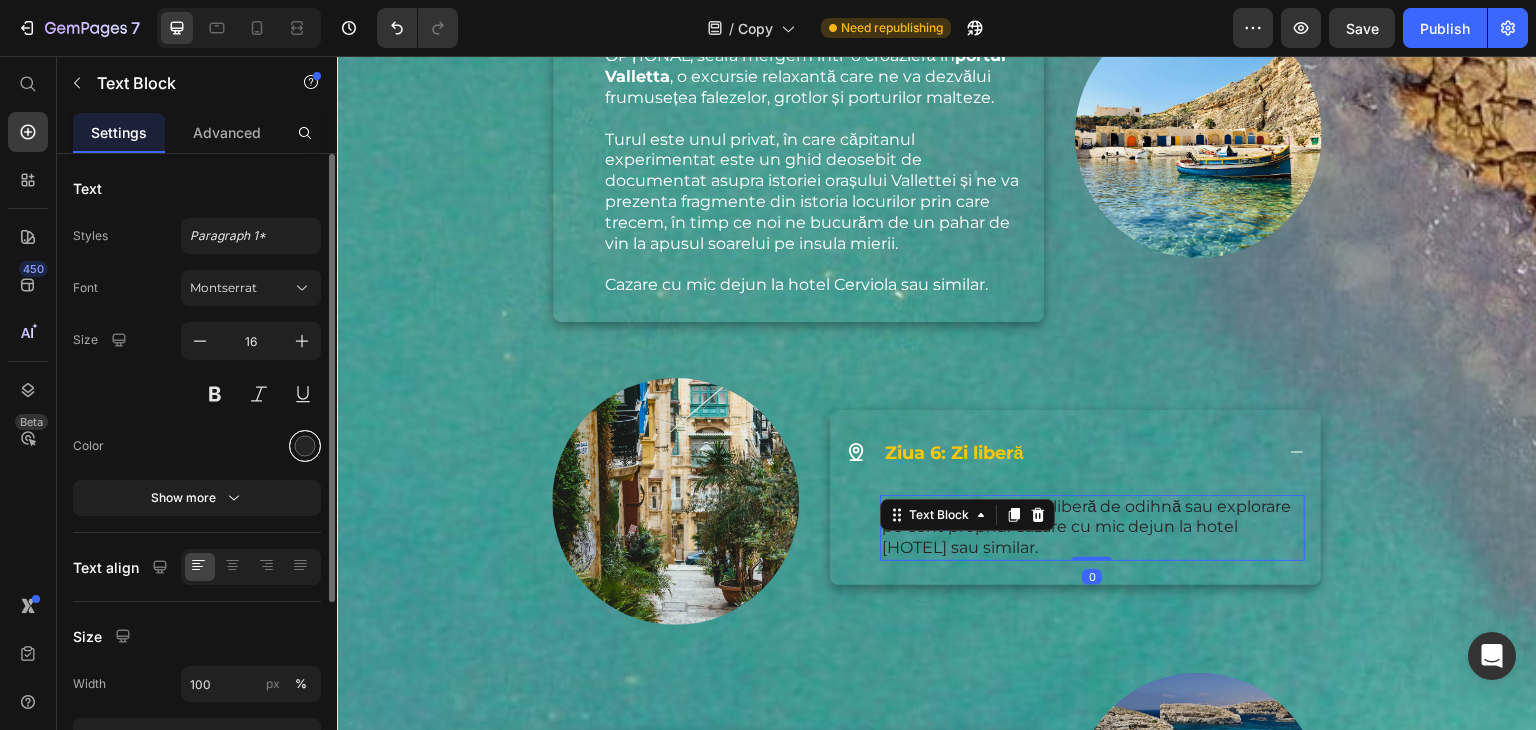 click at bounding box center [305, 446] 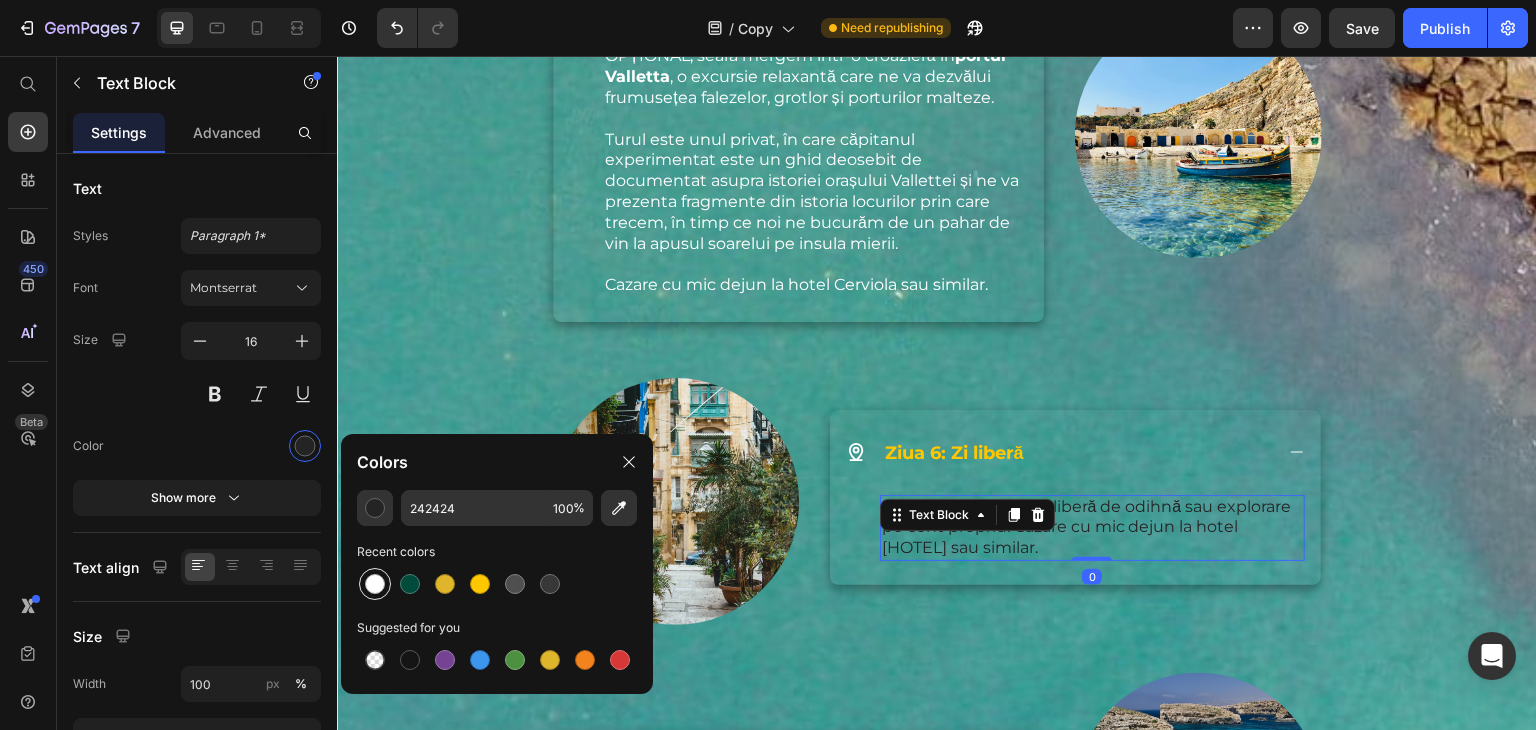 click at bounding box center (375, 584) 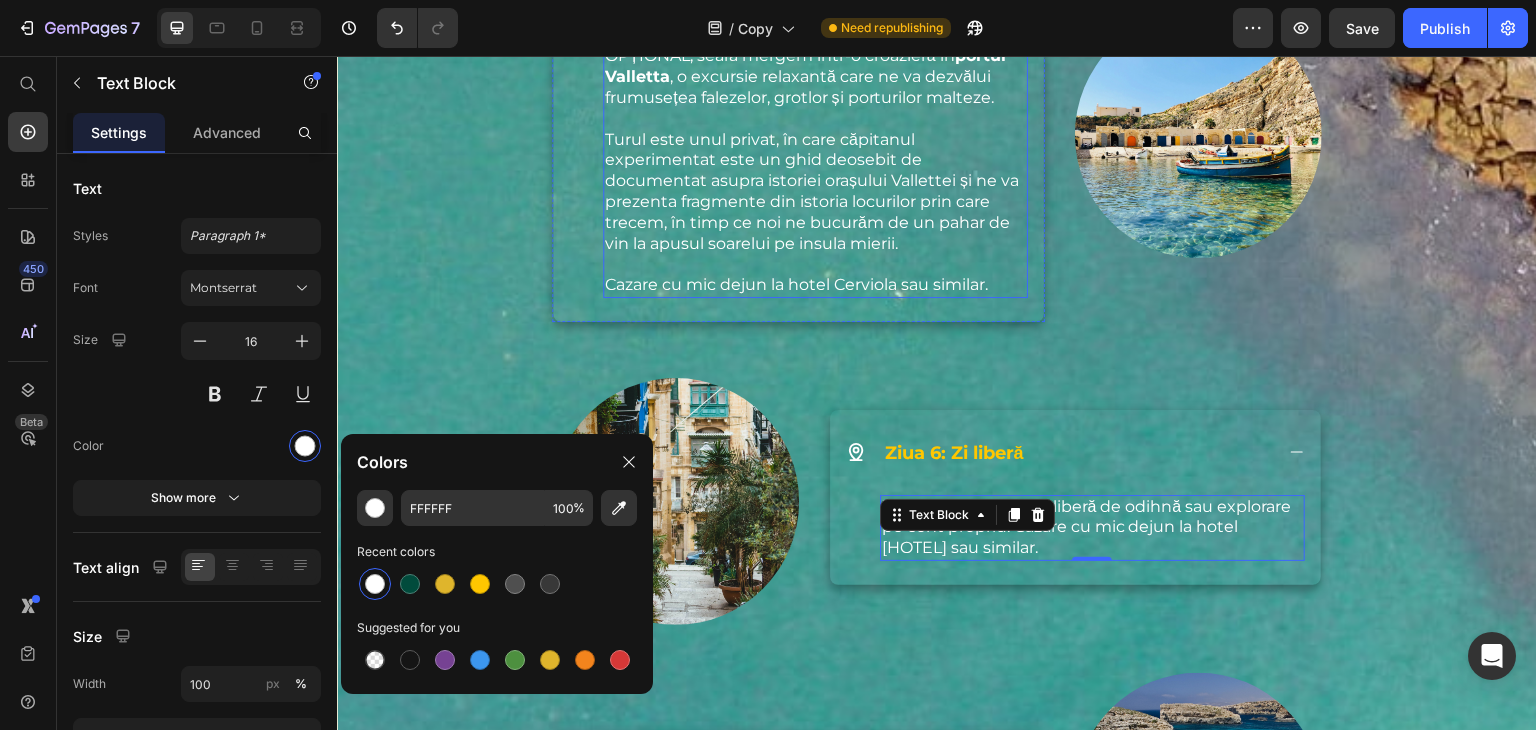 click on "Turul este unul privat, în care căpitanul experimentat este un ghid deosebit de documentat asupra istoriei orașului Vallettei și ne va prezenta fragmente din istoria locurilor prin care trecem, în timp ce noi ne bucurăm de un pahar de vin la apusul soarelui pe insula mierii." at bounding box center [815, 192] 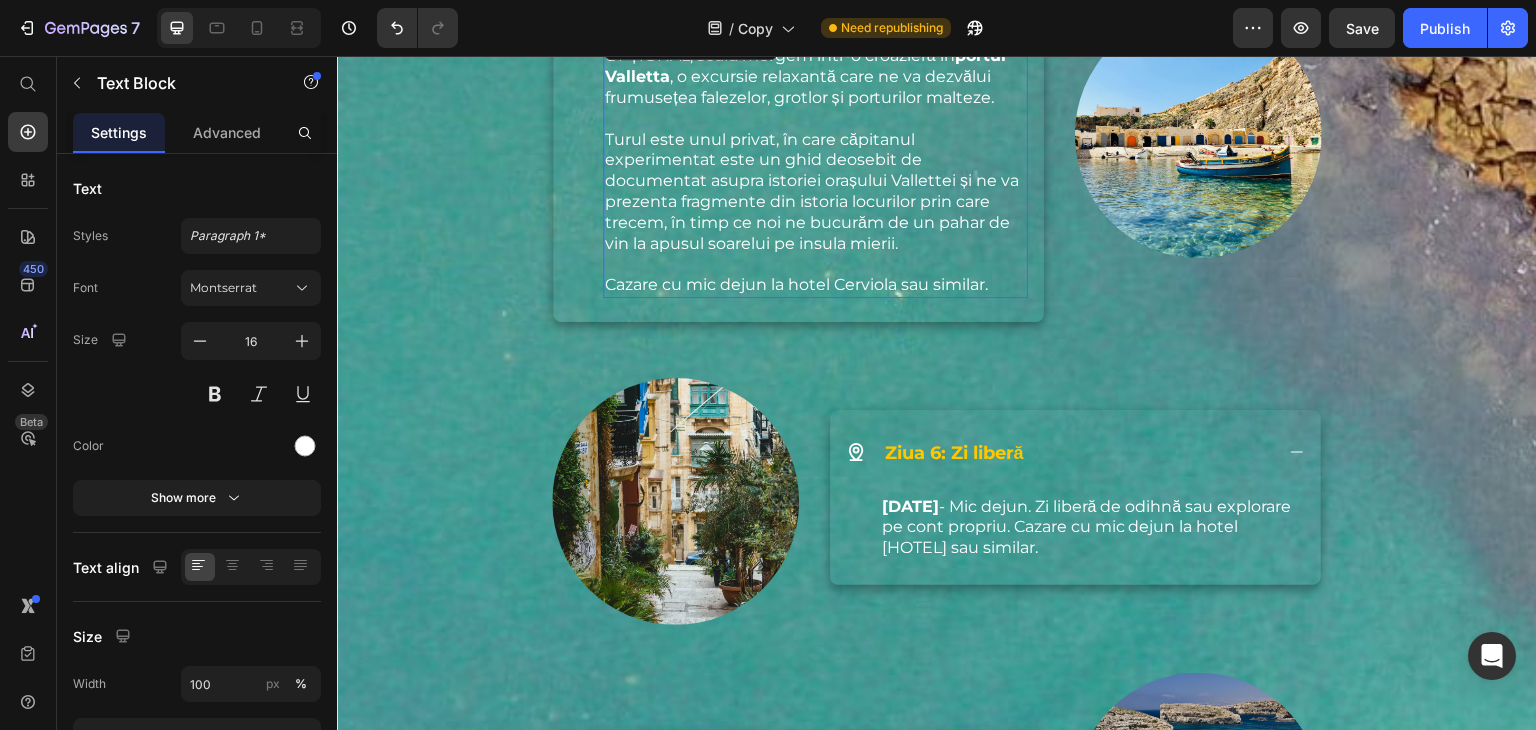 scroll, scrollTop: 5528, scrollLeft: 0, axis: vertical 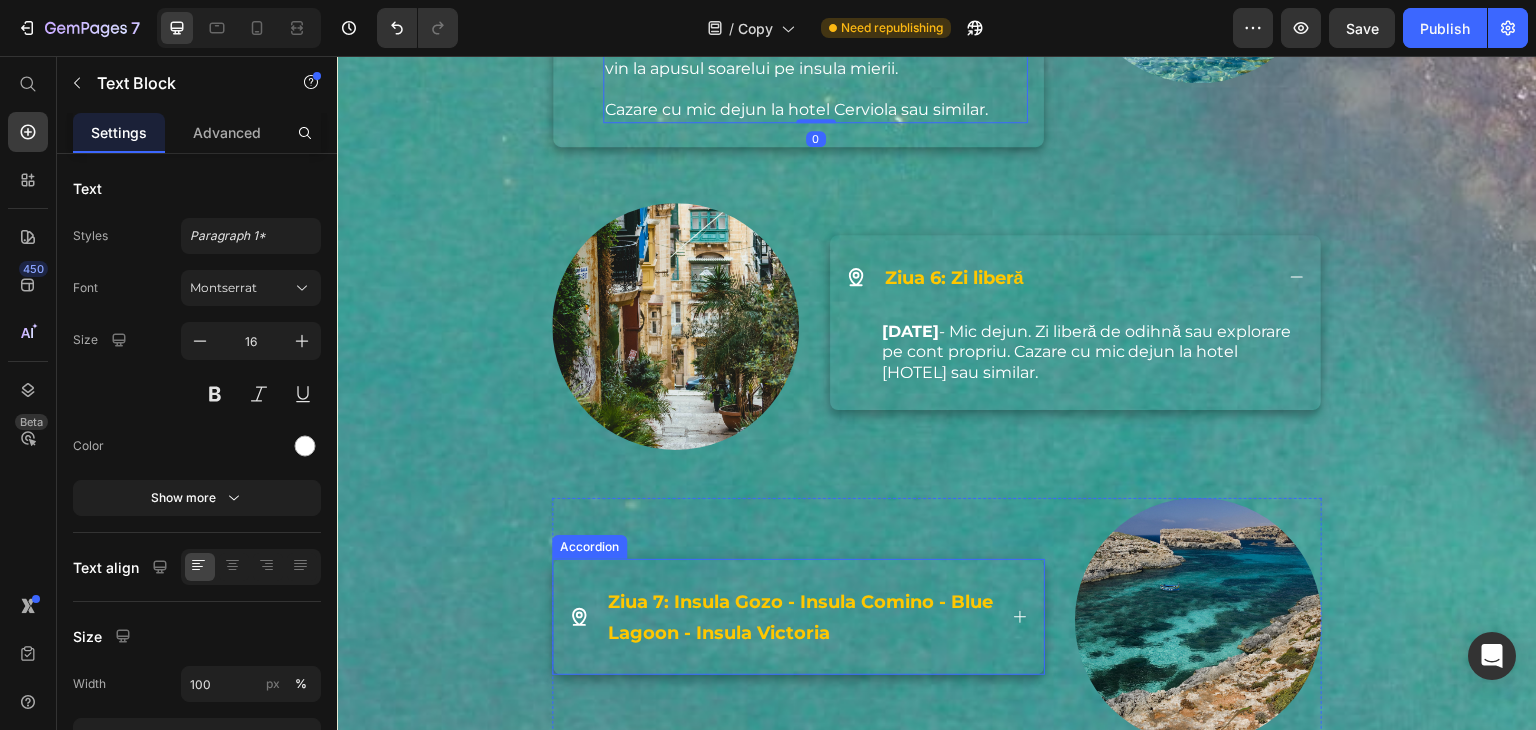 click 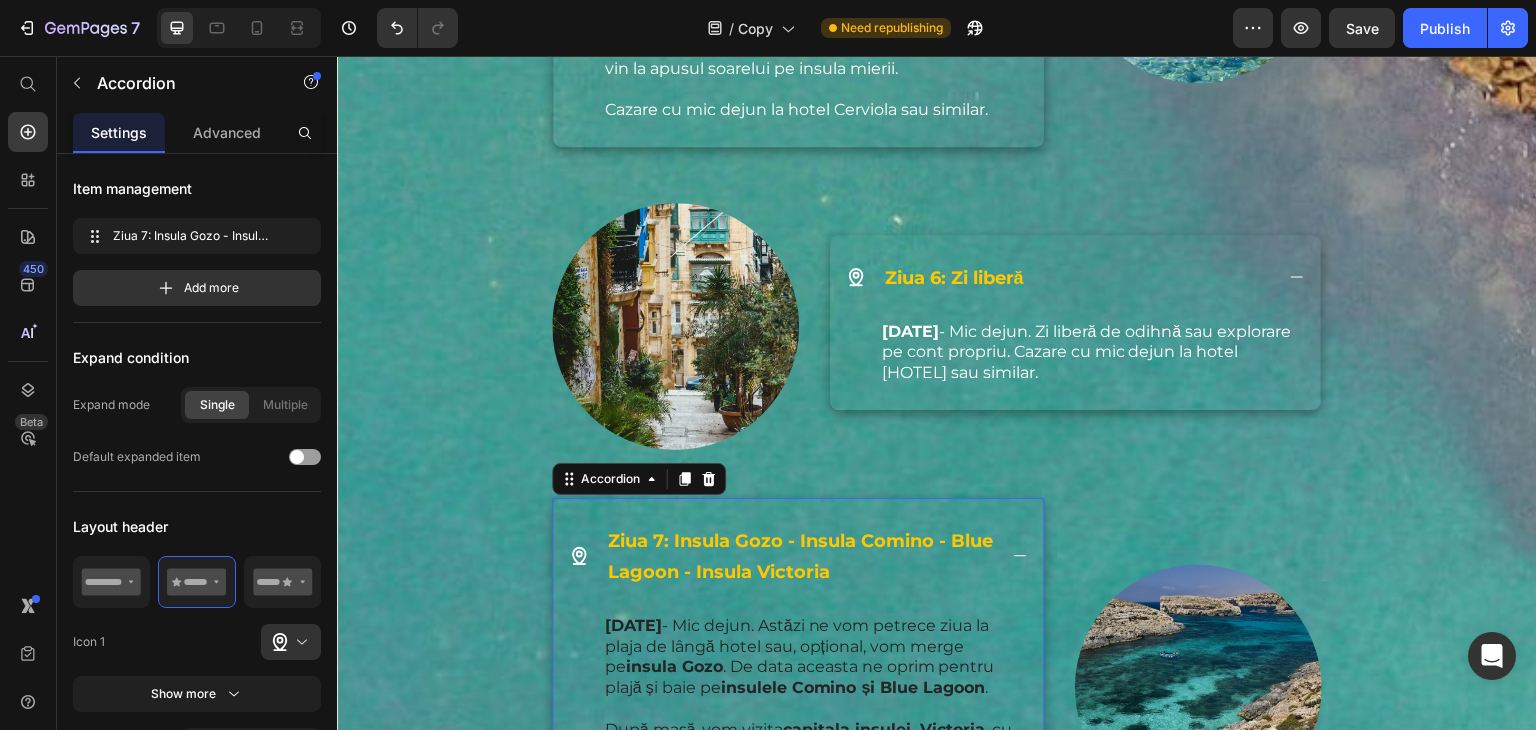 scroll, scrollTop: 5753, scrollLeft: 0, axis: vertical 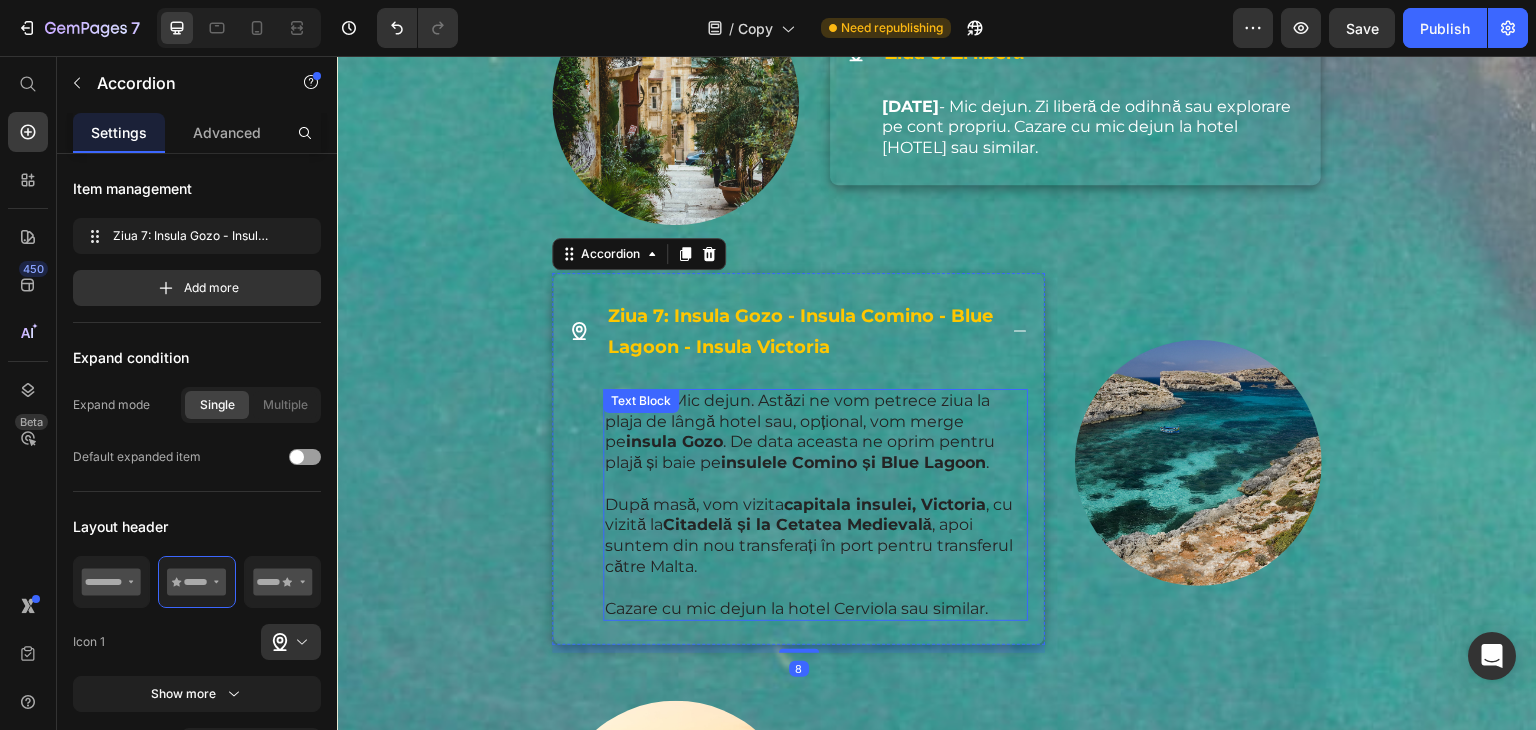 click at bounding box center [815, 484] 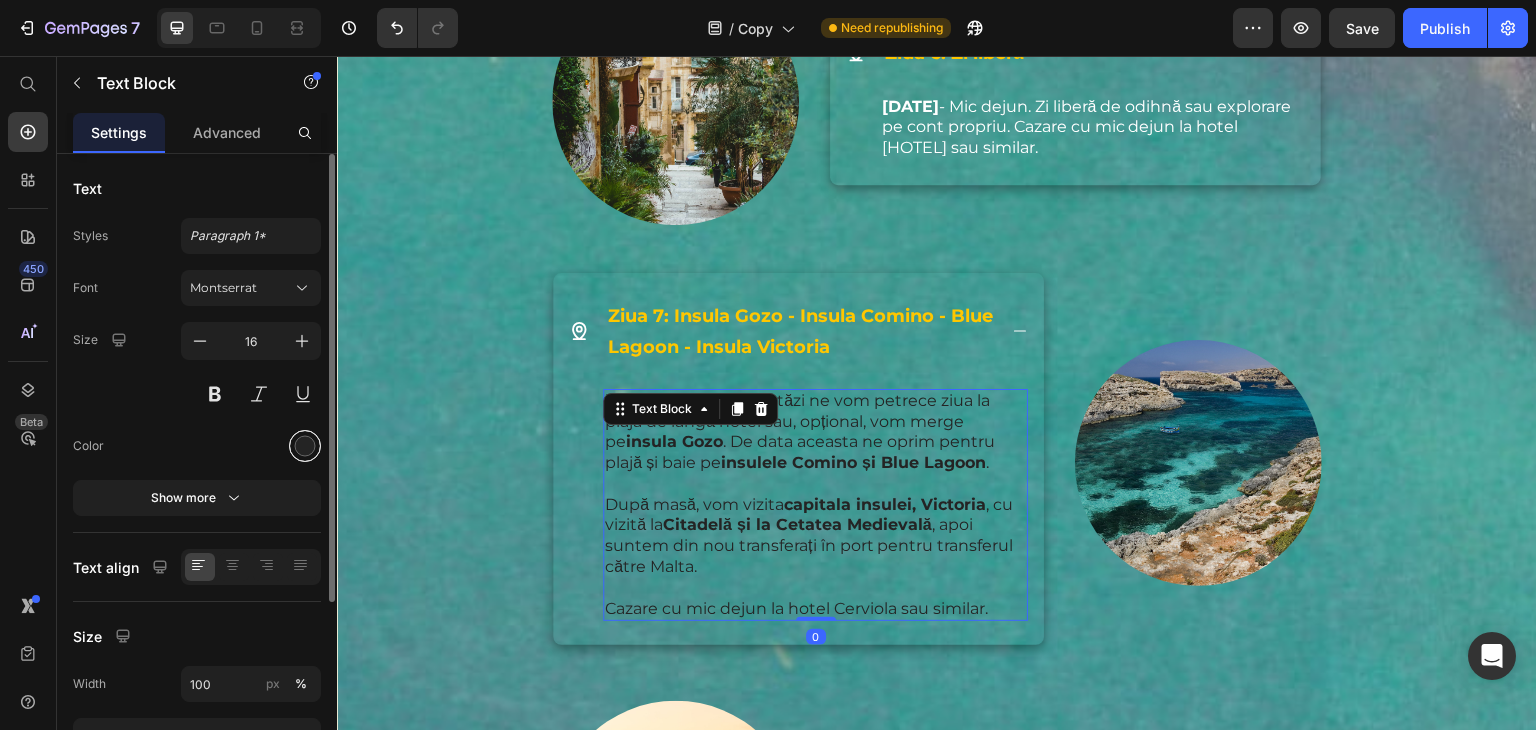 click at bounding box center (305, 446) 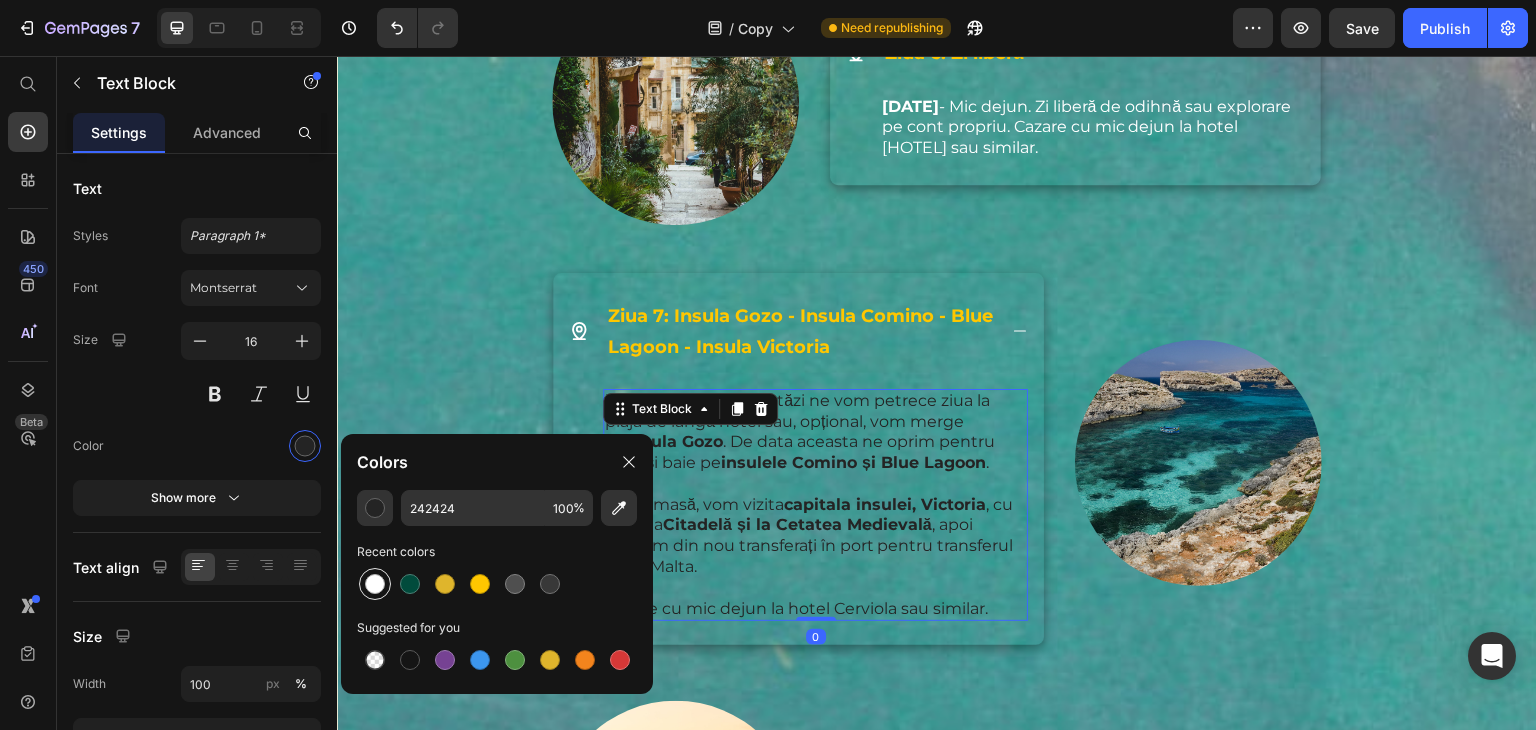 click at bounding box center (375, 584) 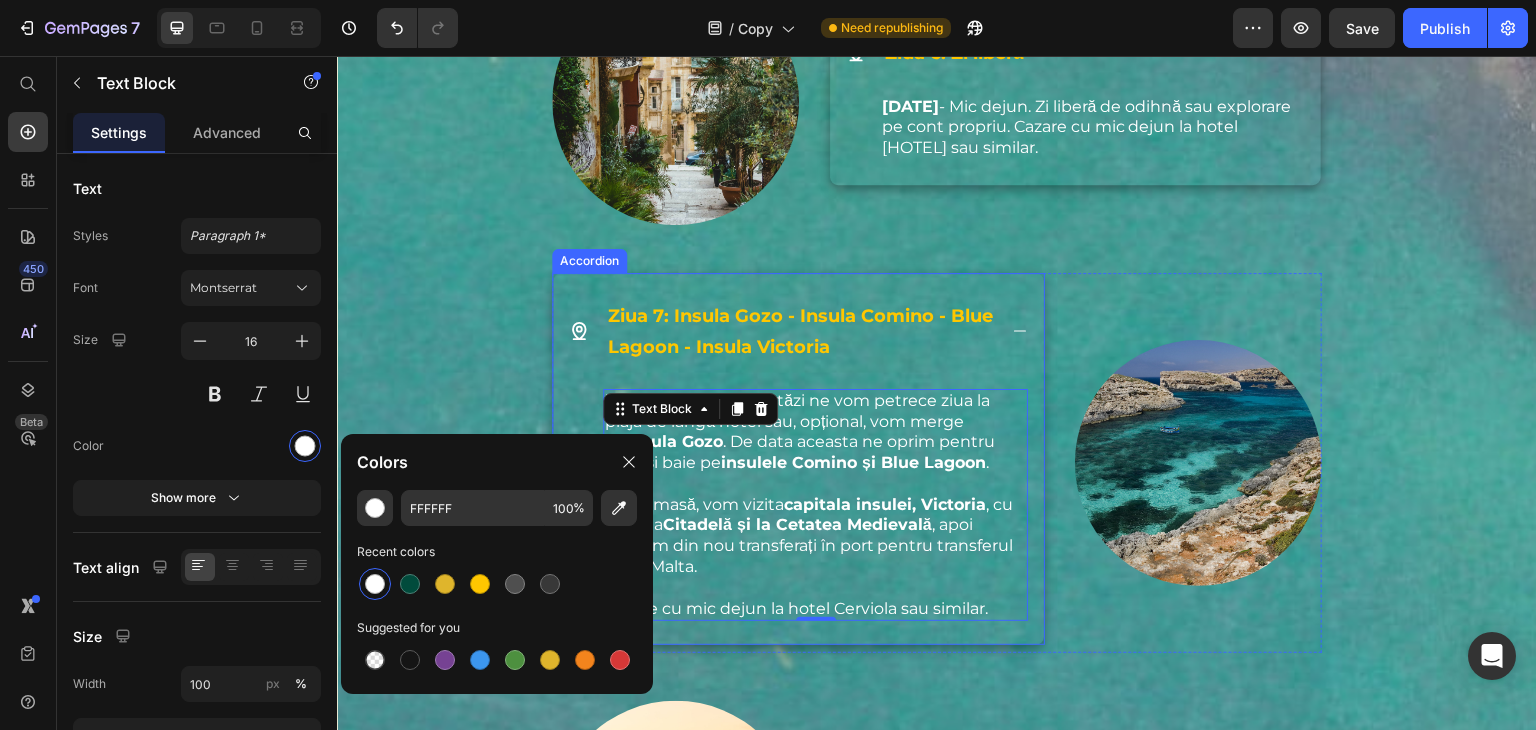 scroll, scrollTop: 6085, scrollLeft: 0, axis: vertical 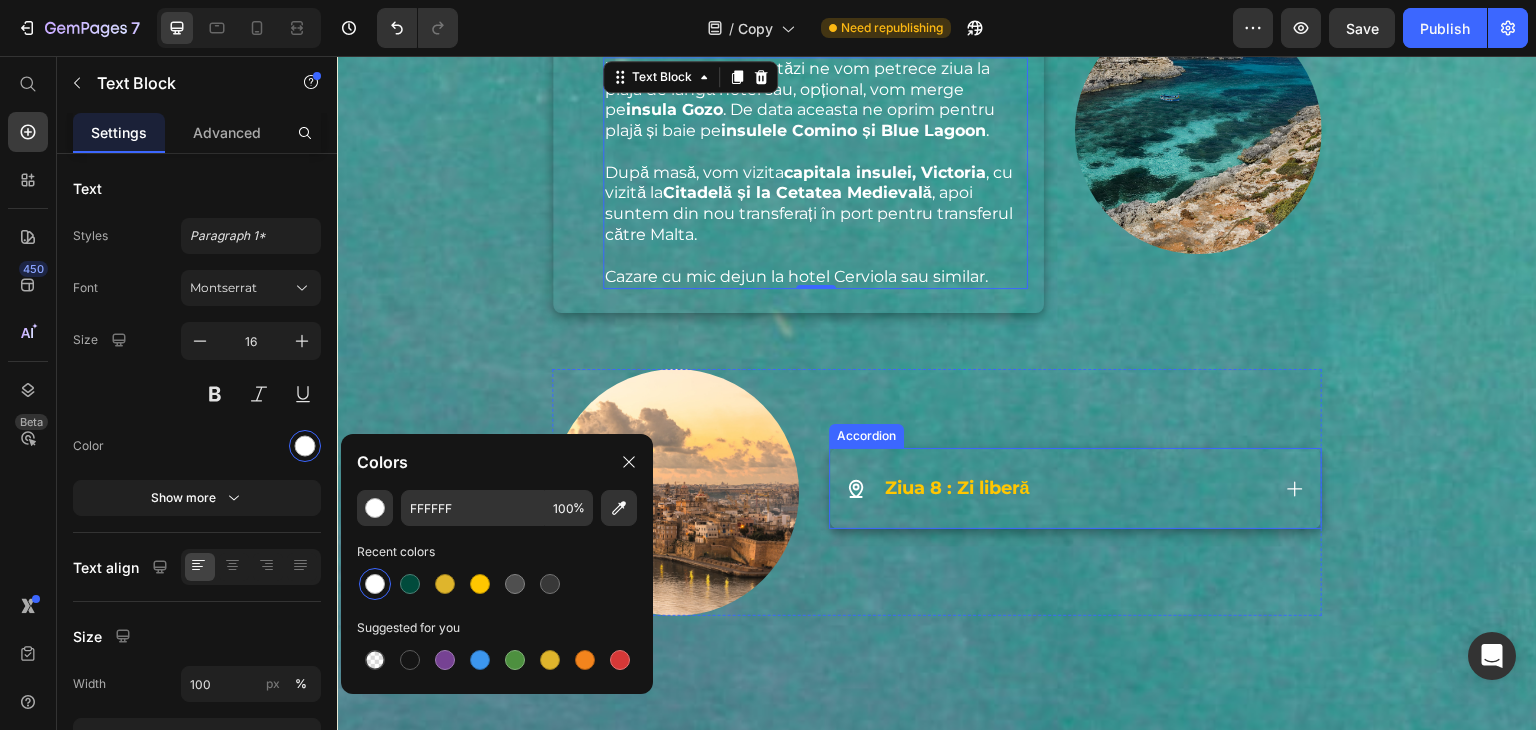 click on "Ziua 8 : Zi liberă" at bounding box center (1057, 488) 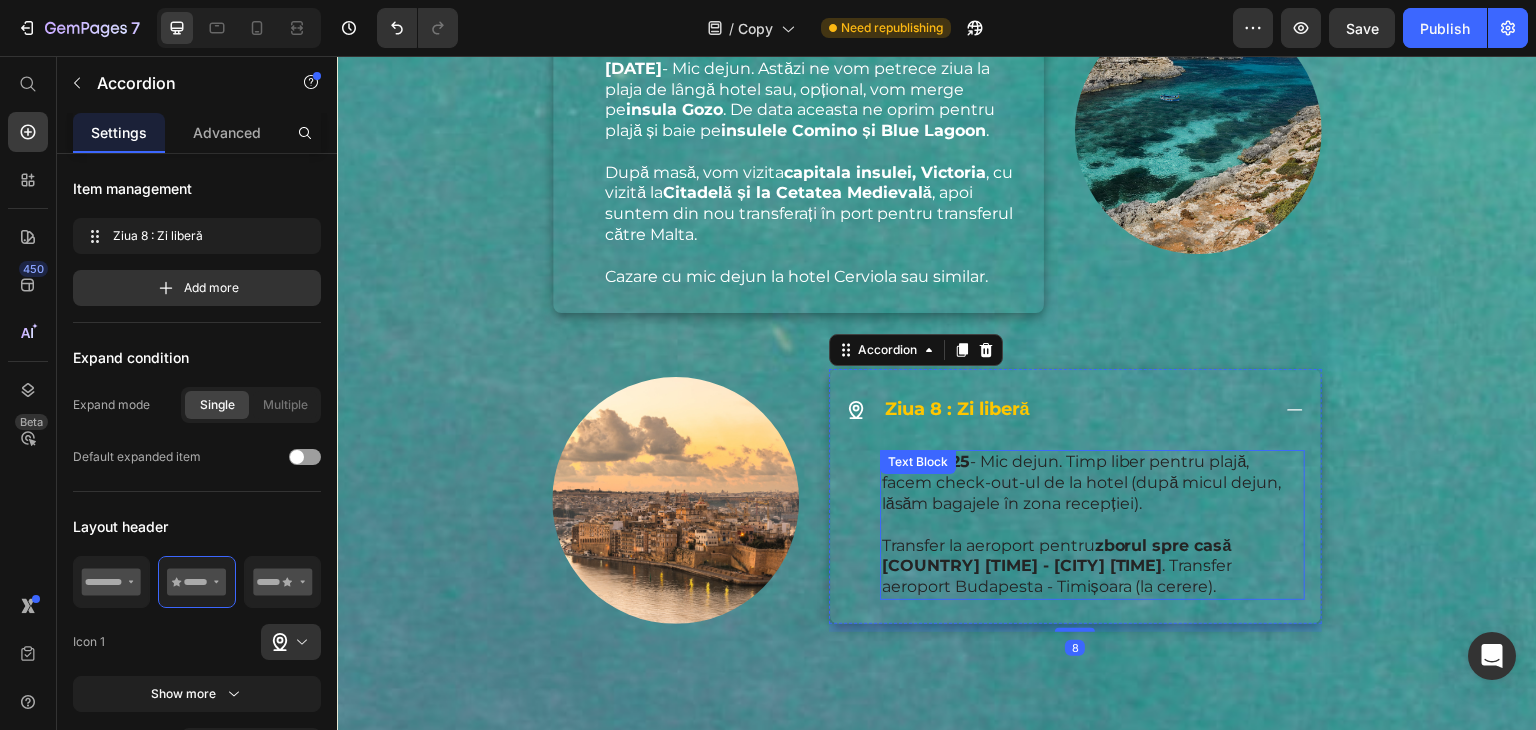 click on "07.09.2025  - Mic dejun. Timp liber pentru plajă, facem check-out-ul de la hotel (după micul dejun, lăsăm bagajele în zona recepției)." at bounding box center (1092, 483) 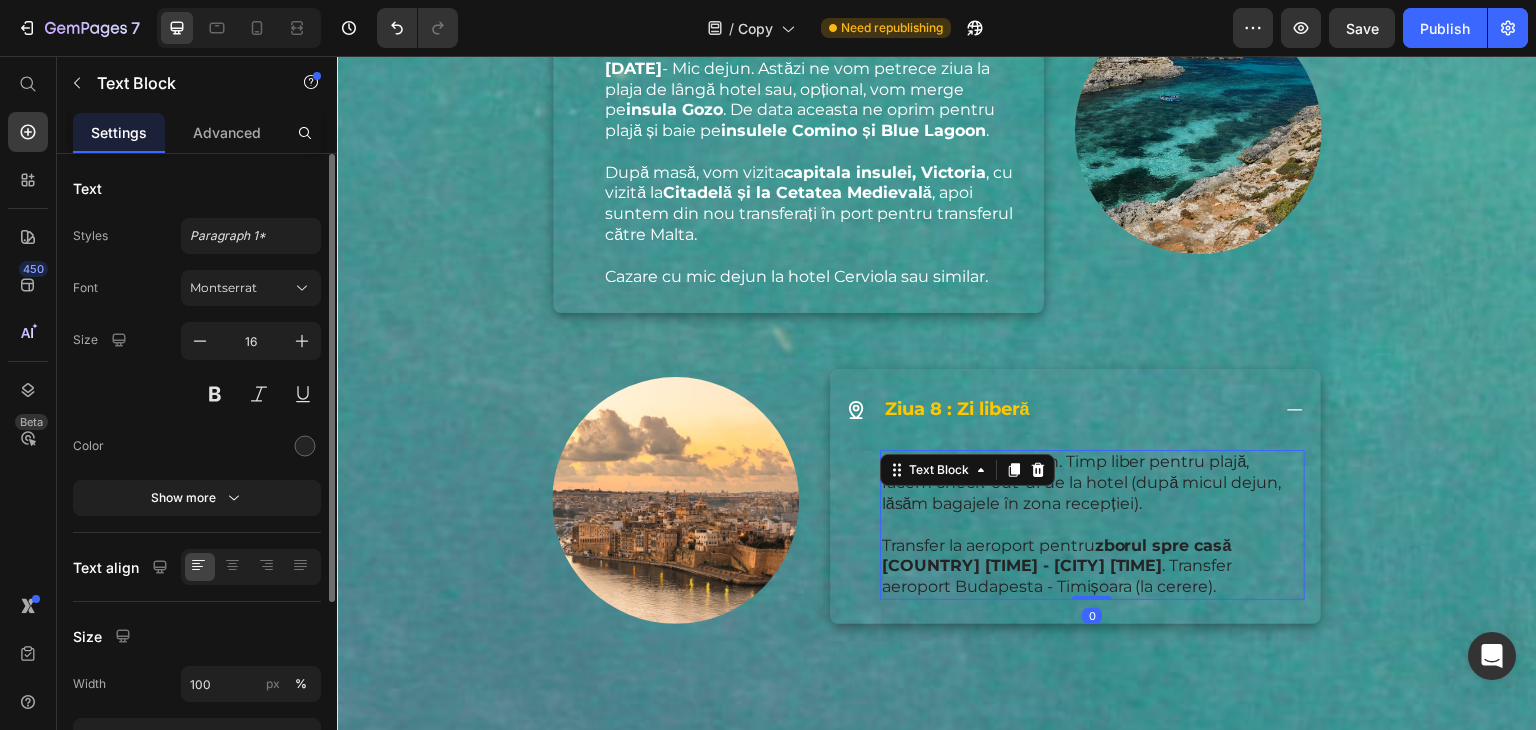 click on "Font Montserrat Size 16 Color Show more" at bounding box center [197, 393] 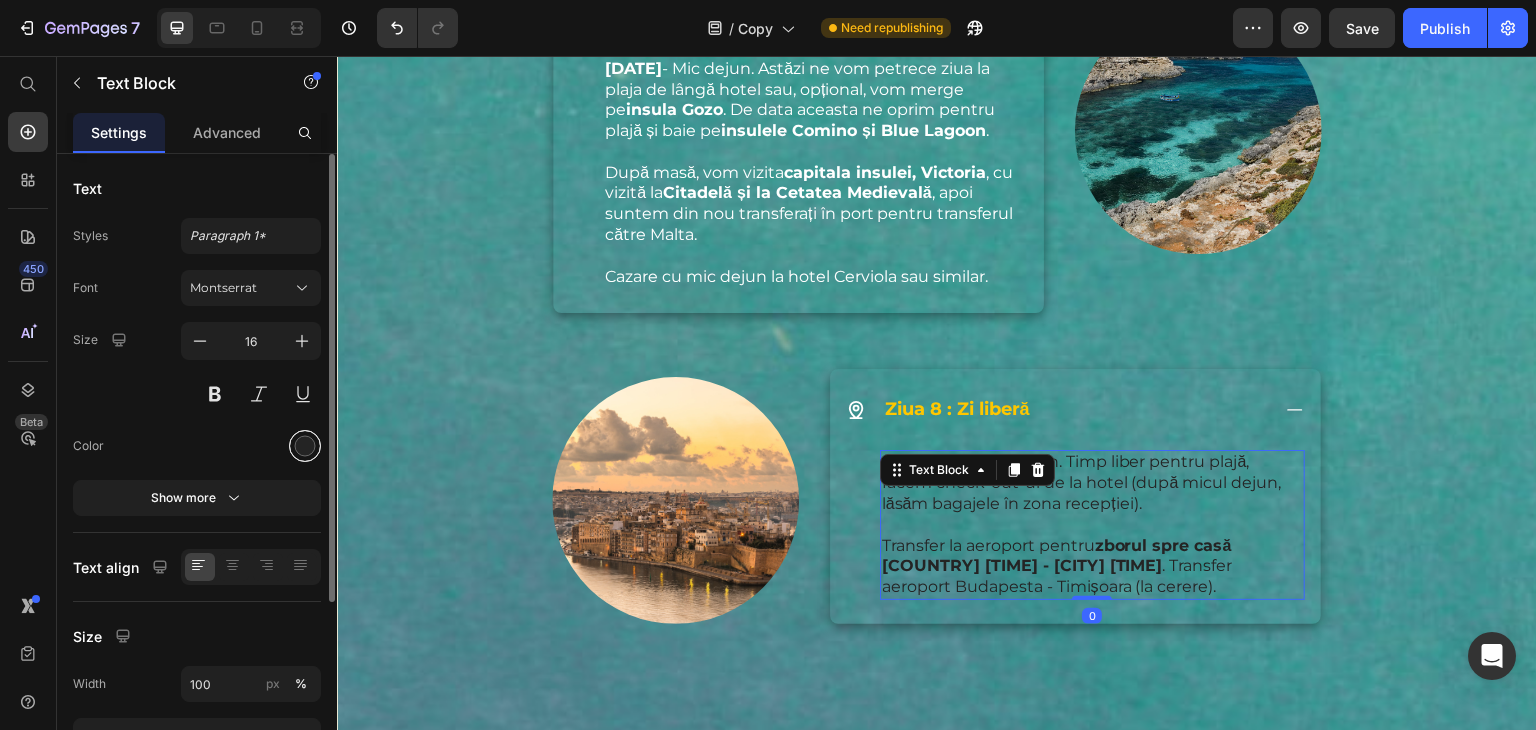 click at bounding box center (305, 446) 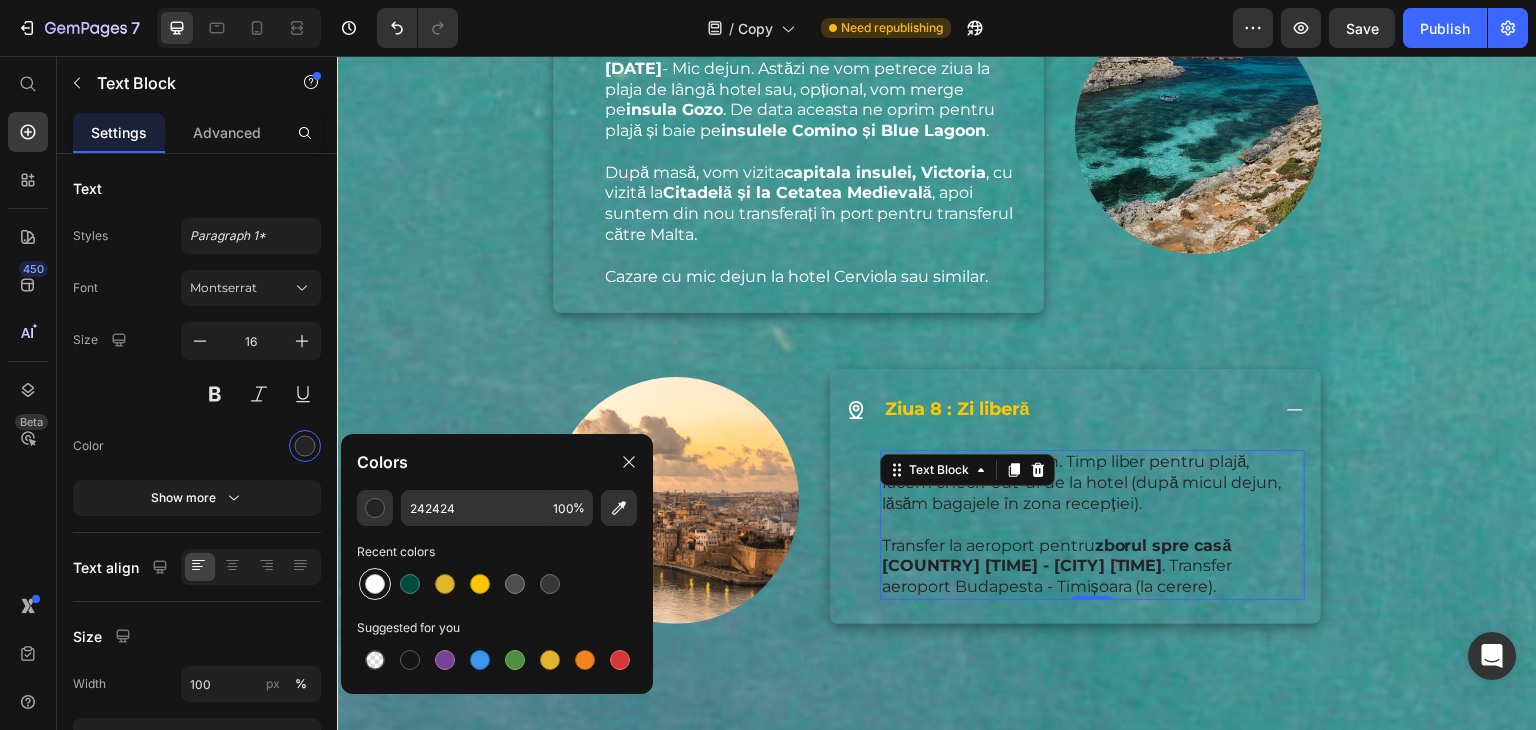 click at bounding box center (375, 584) 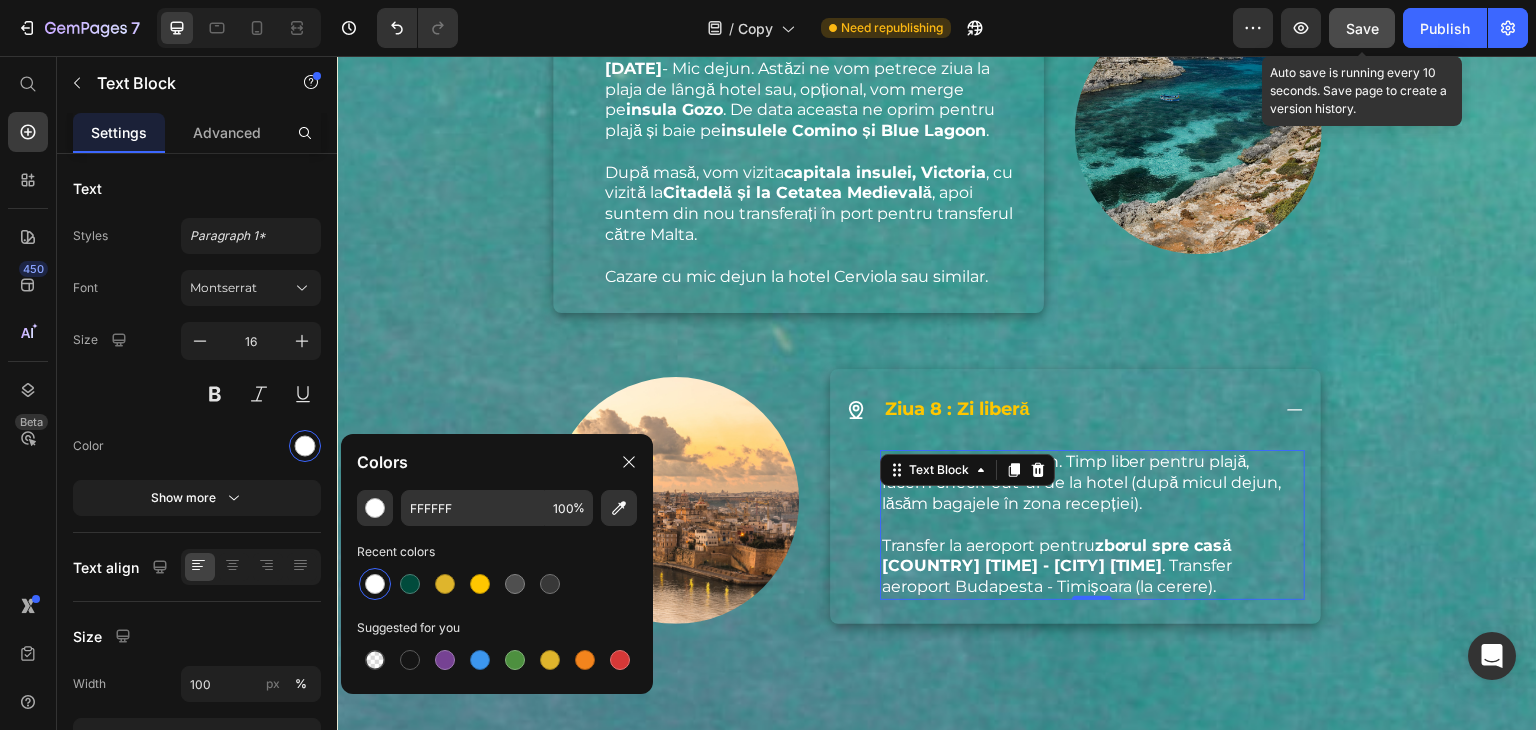 click on "Save" at bounding box center (1362, 28) 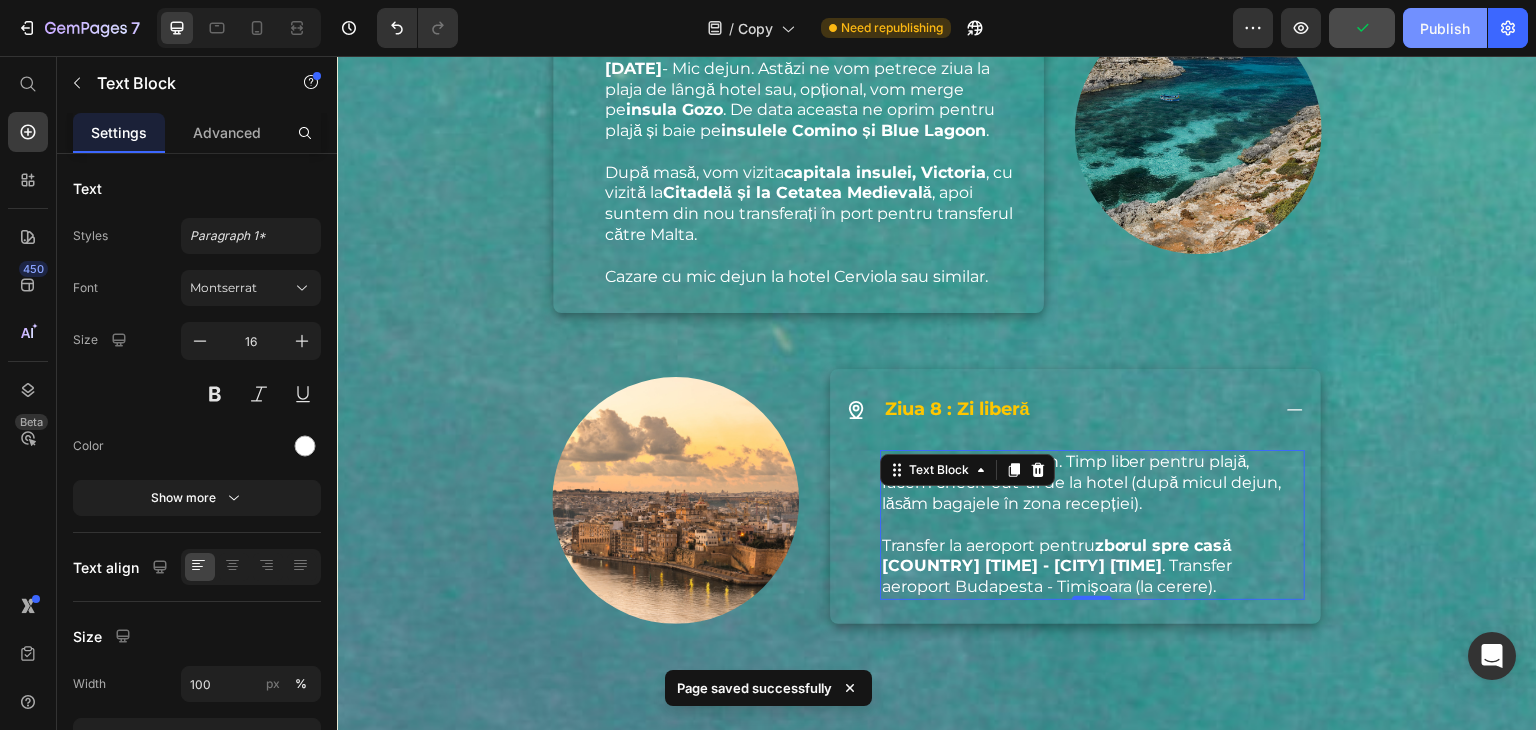 click on "Publish" 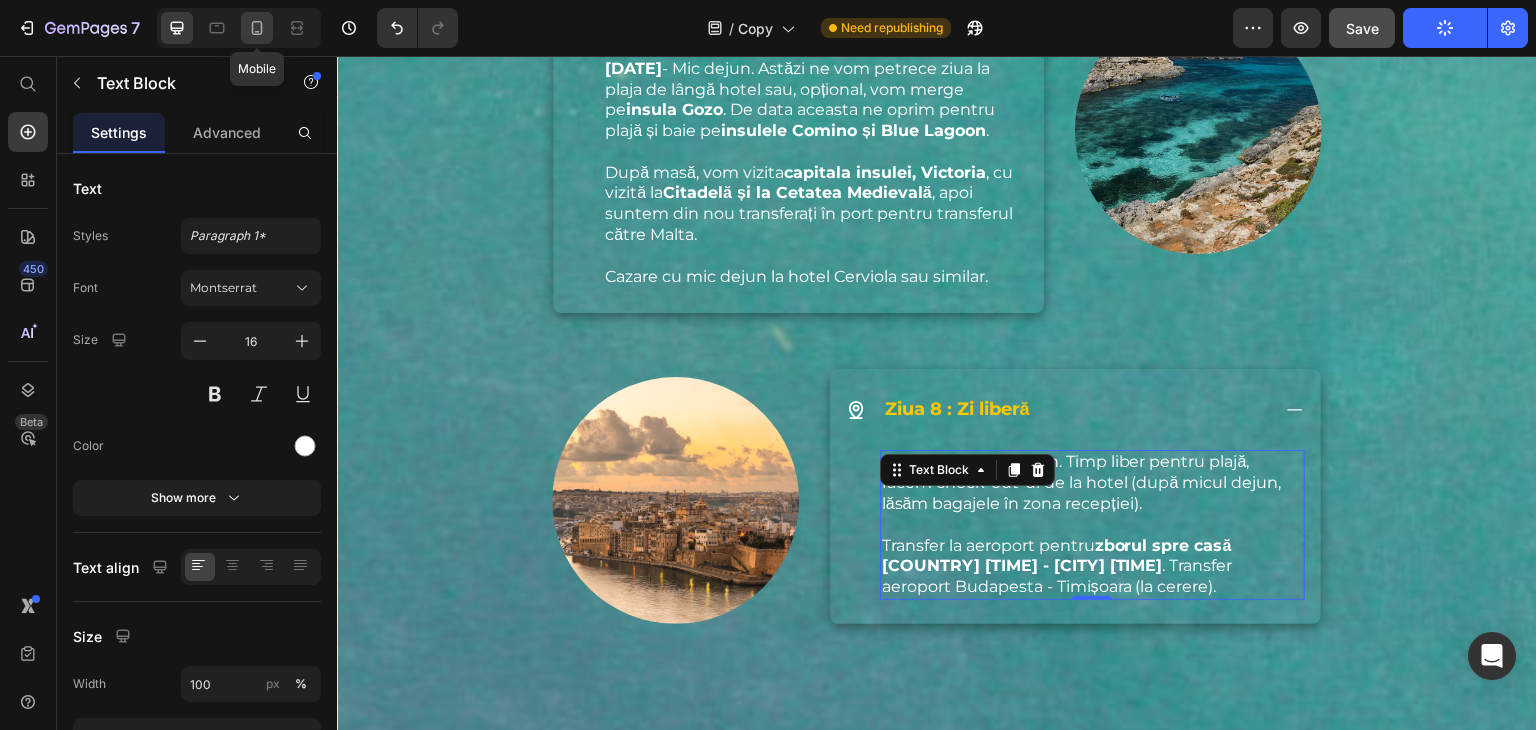click 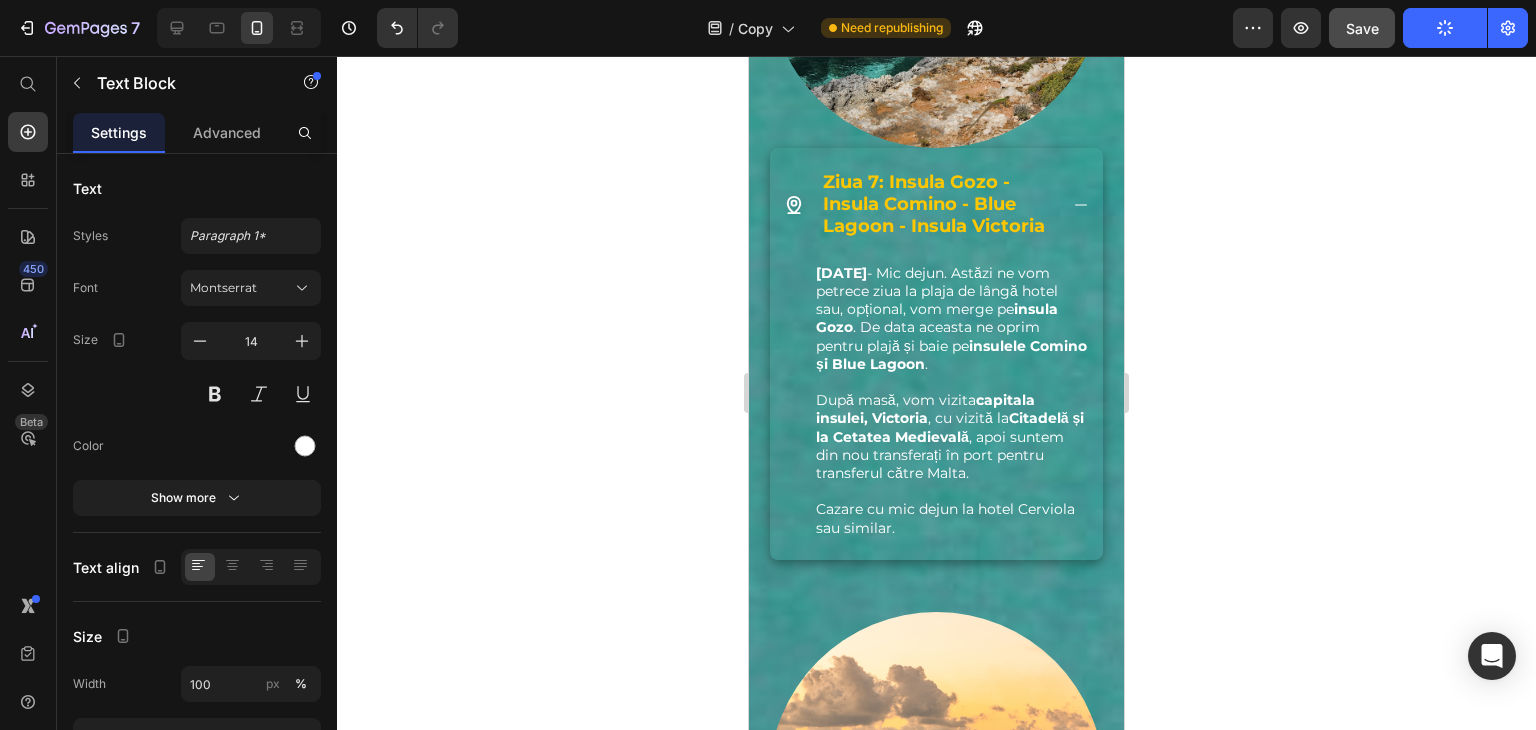 scroll, scrollTop: 9362, scrollLeft: 0, axis: vertical 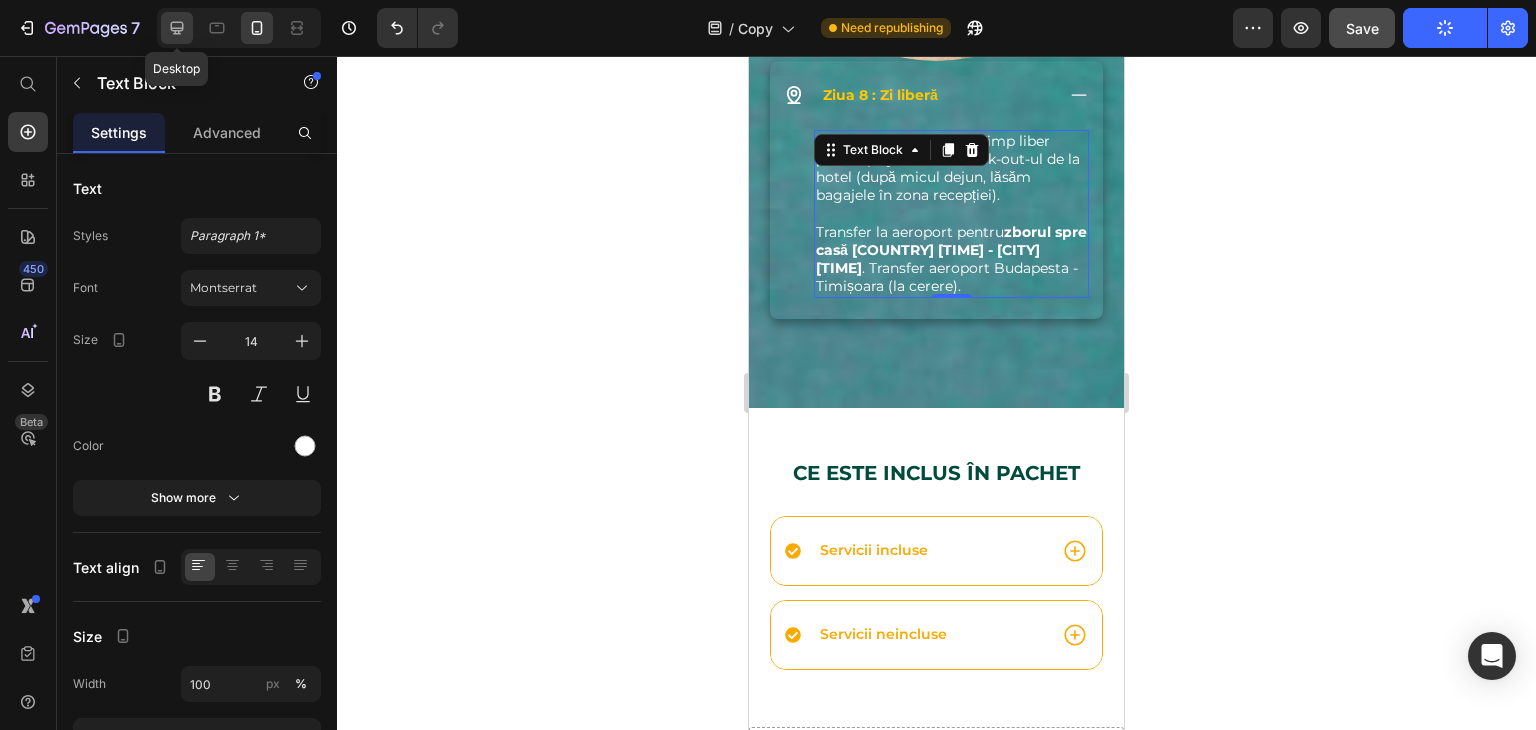 click 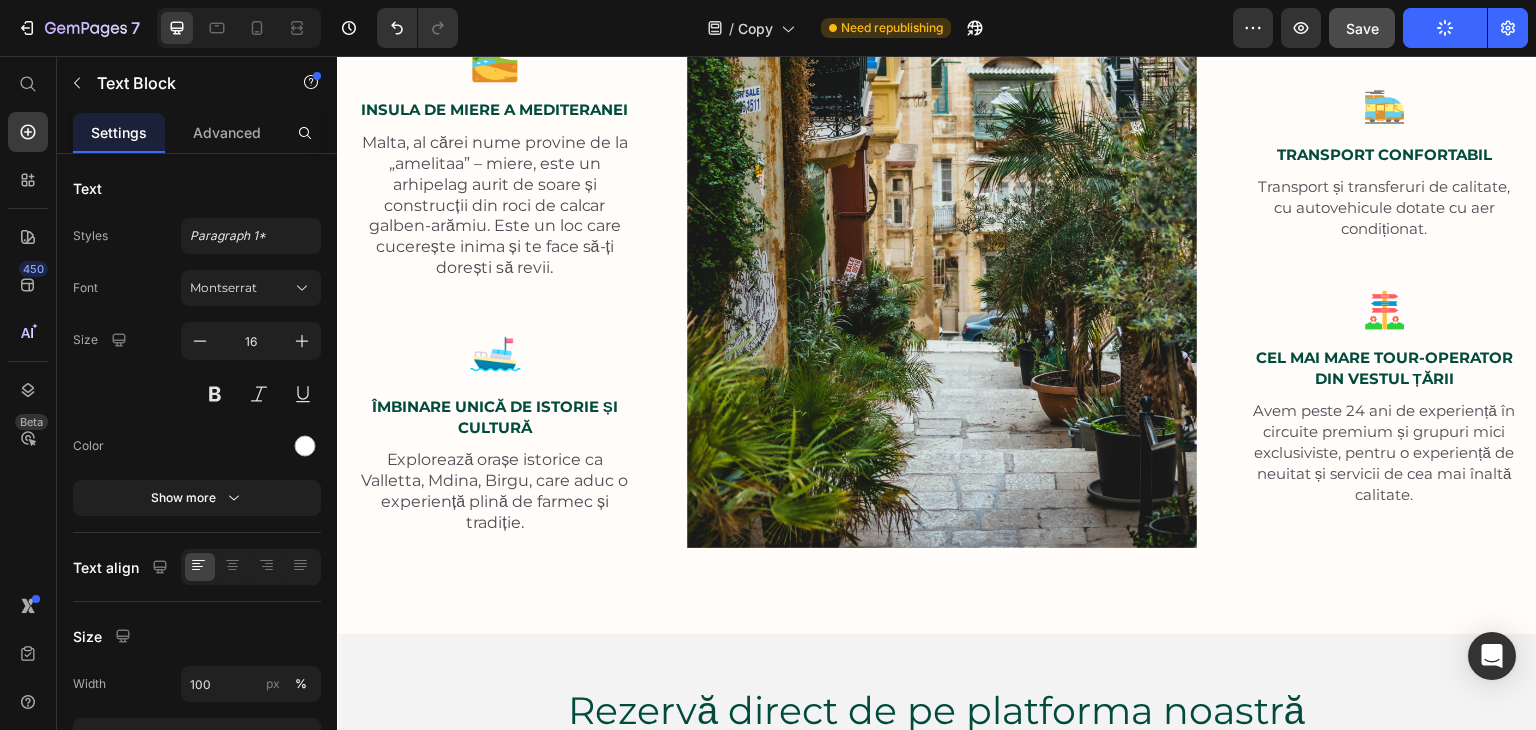 scroll, scrollTop: 7444, scrollLeft: 0, axis: vertical 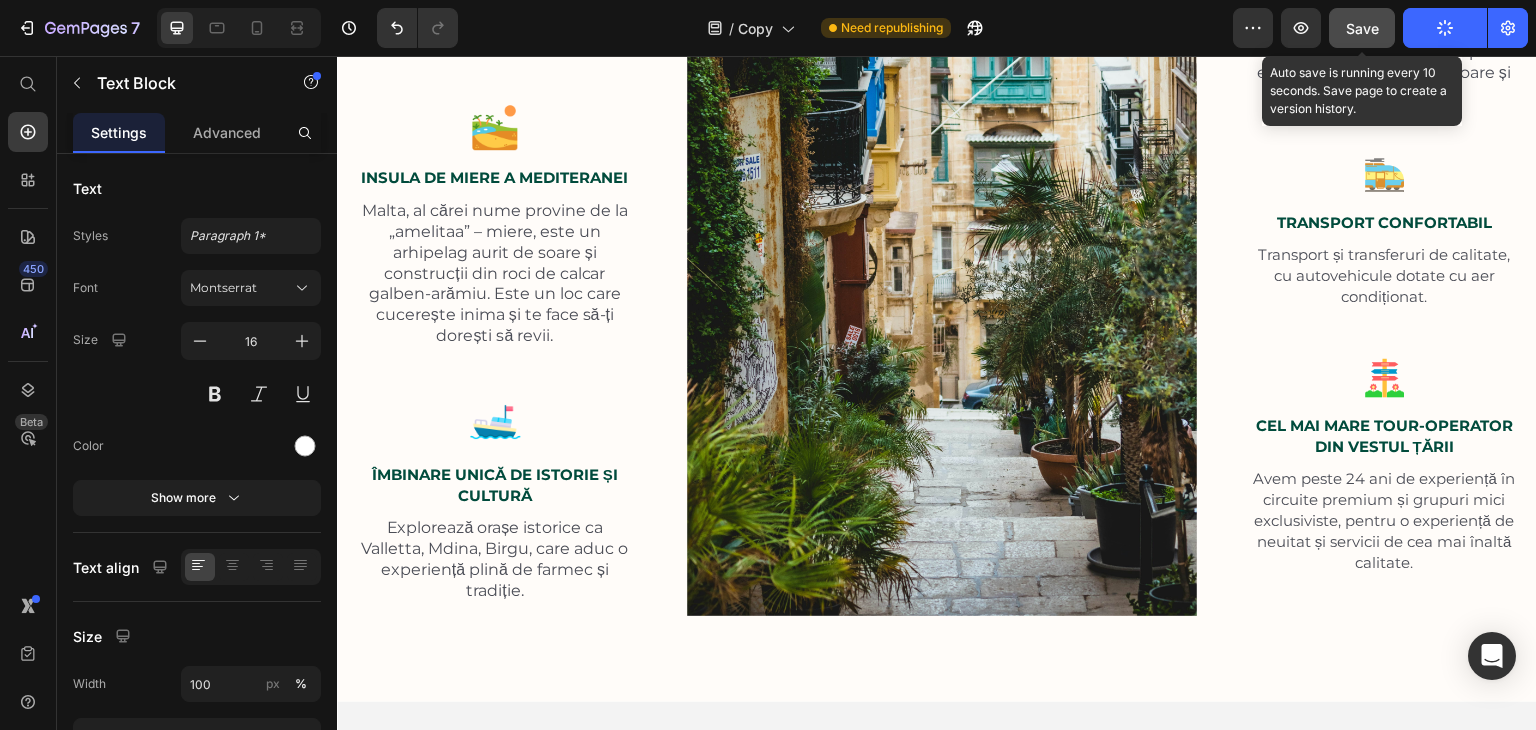 click on "Save" at bounding box center (1362, 28) 